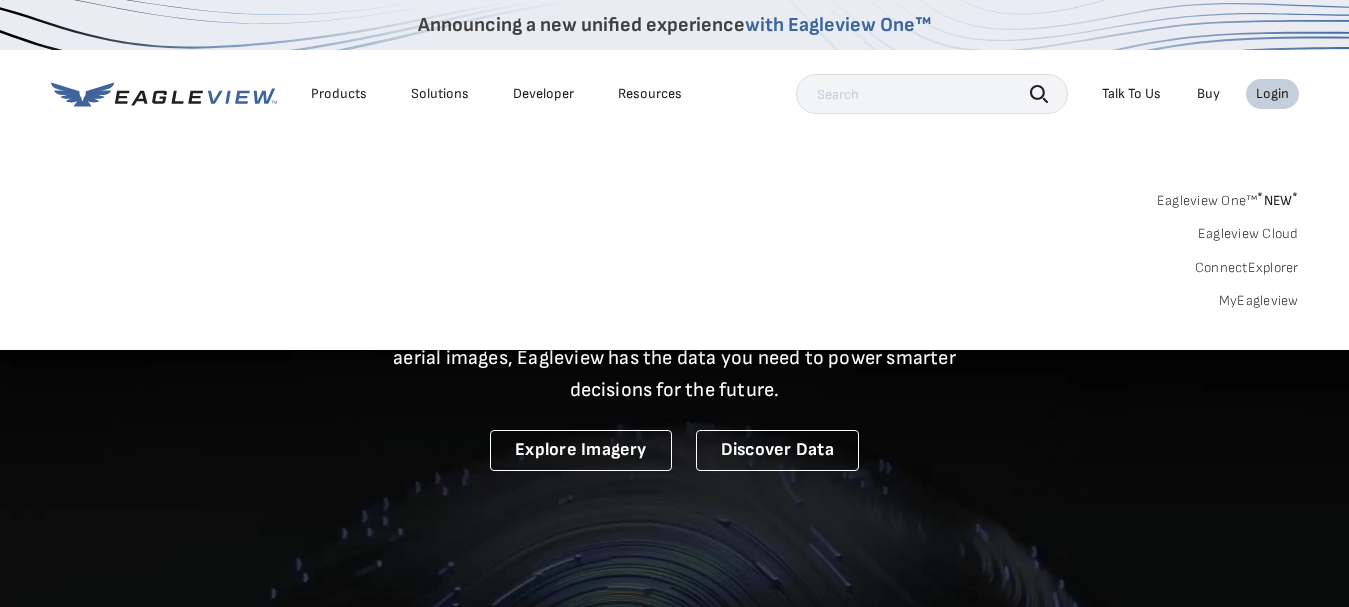 scroll, scrollTop: 0, scrollLeft: 0, axis: both 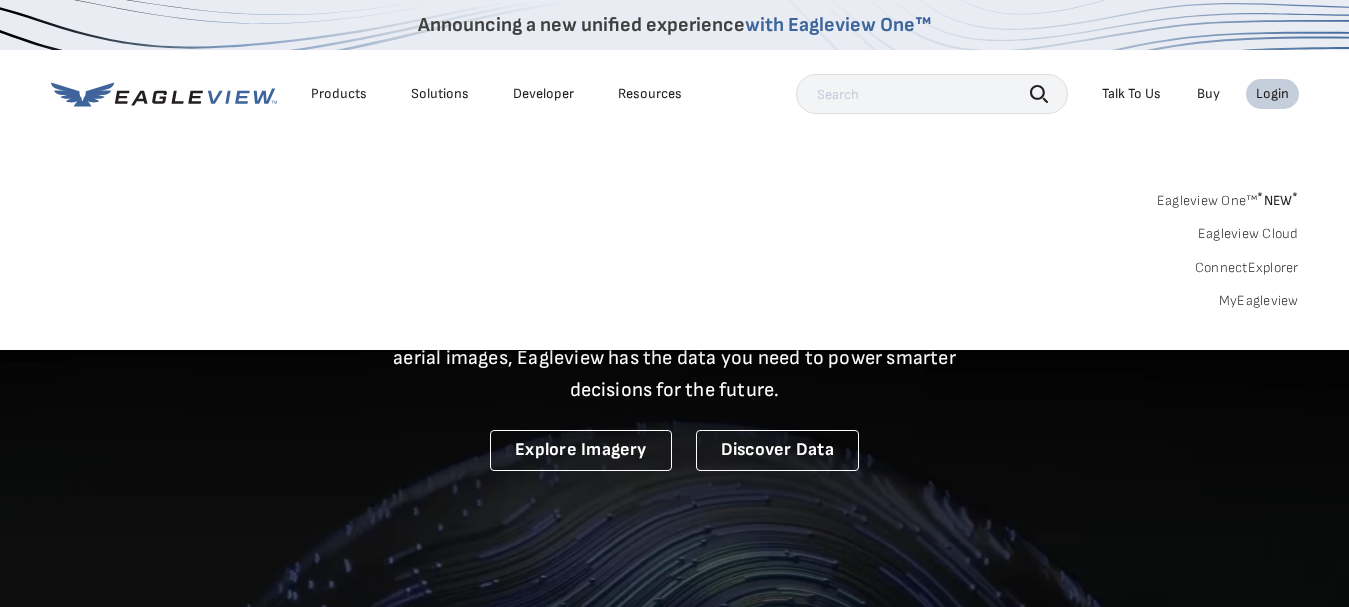 click on "Eagleview One™  * NEW *" at bounding box center [1228, 197] 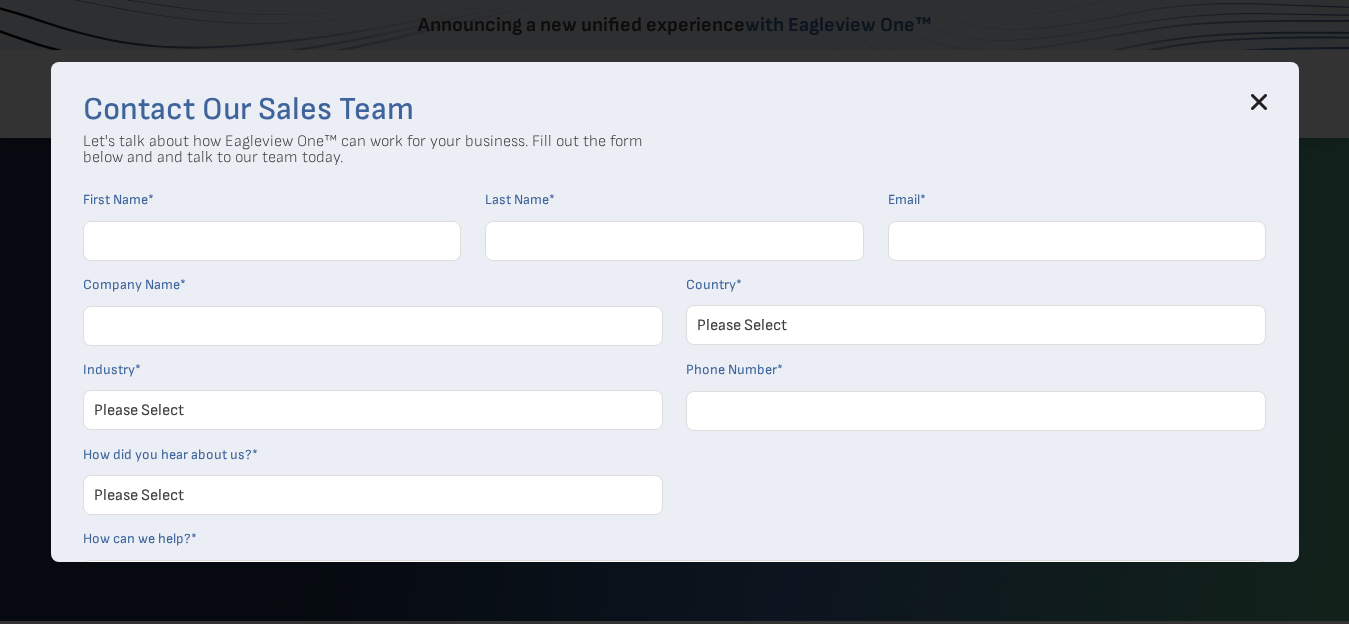 scroll, scrollTop: 0, scrollLeft: 0, axis: both 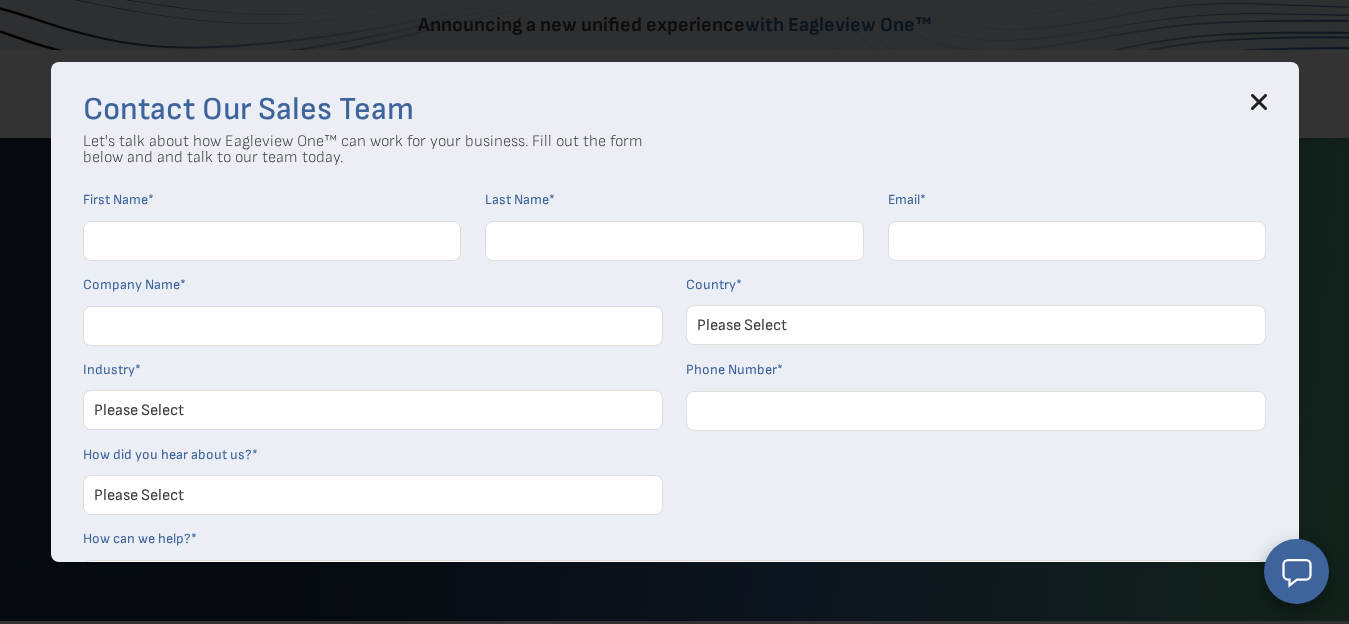 click 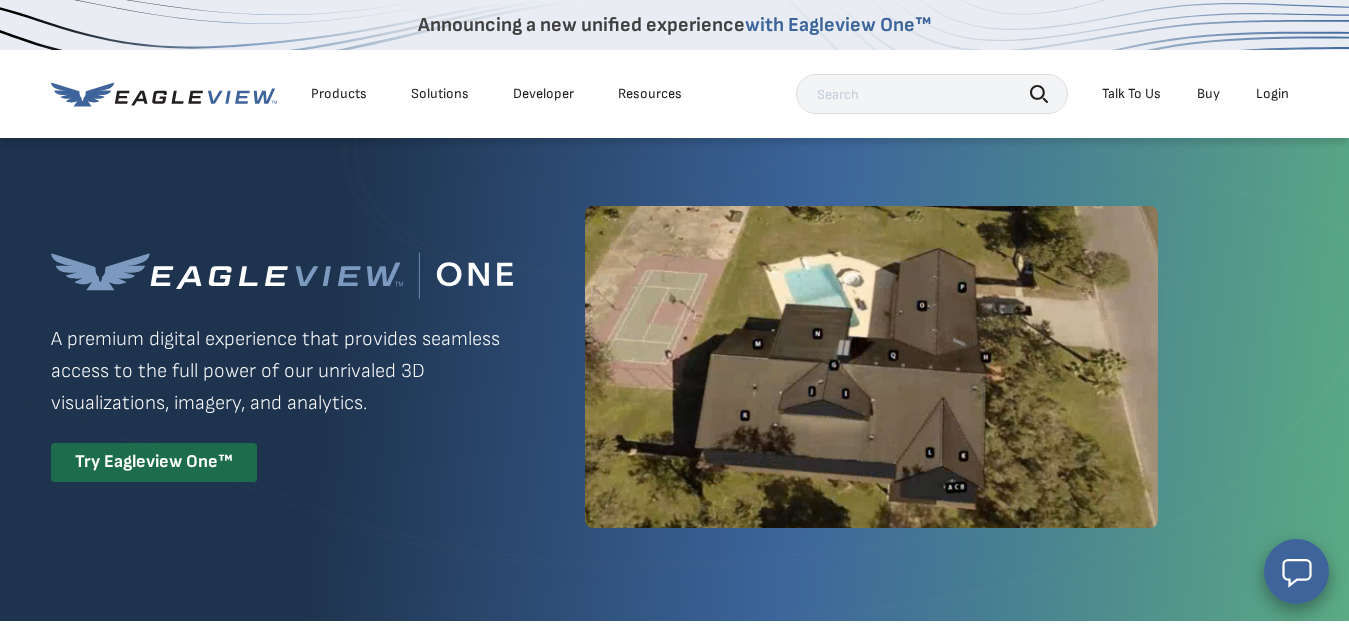 click on "Login" at bounding box center (1272, 94) 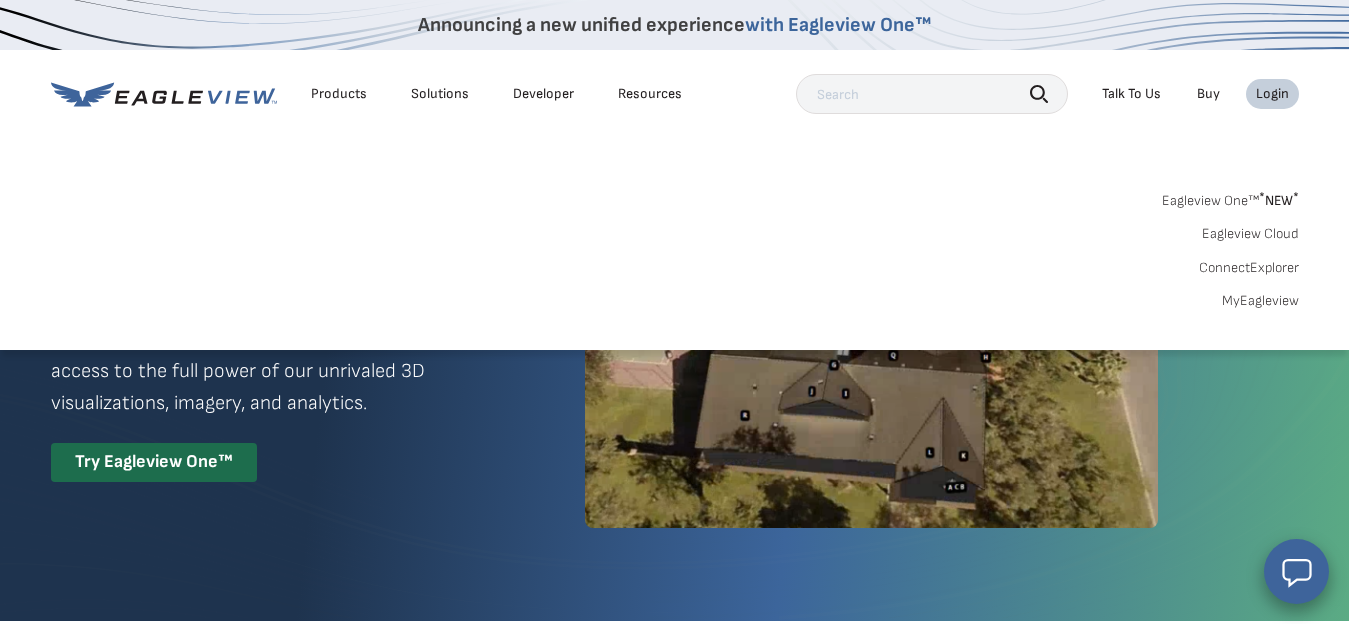 click on "MyEagleview" at bounding box center [1260, 301] 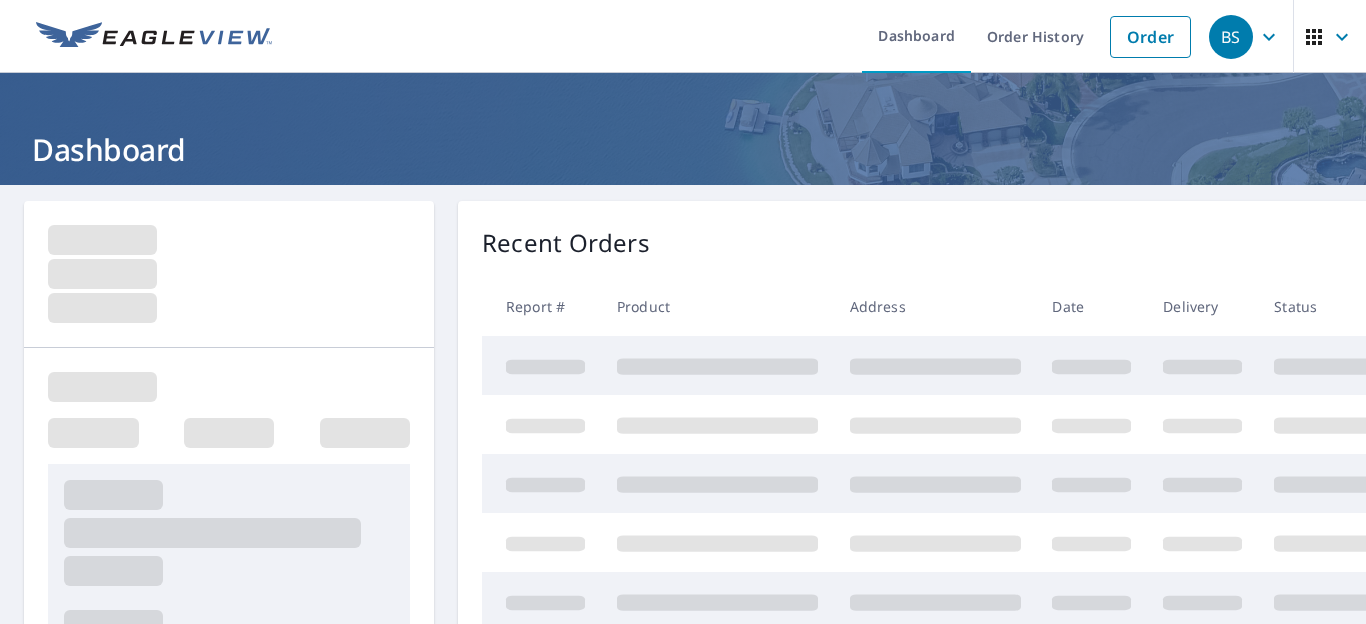 scroll, scrollTop: 0, scrollLeft: 0, axis: both 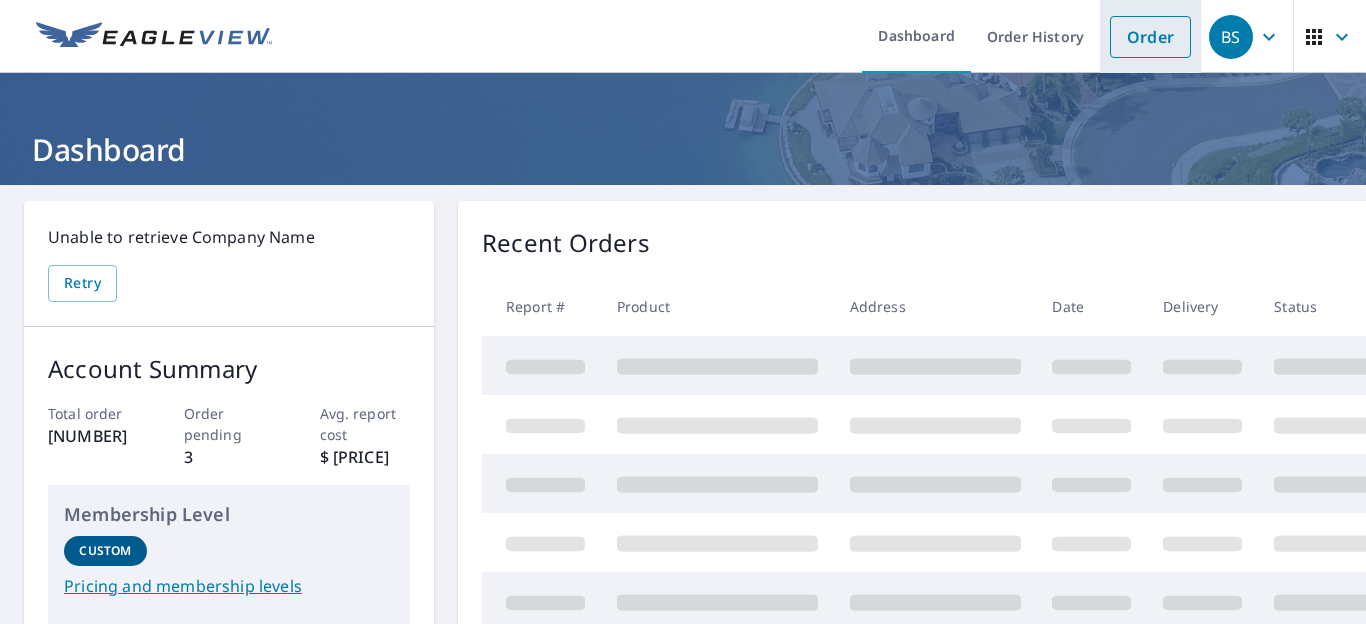 click on "Order" at bounding box center (1150, 37) 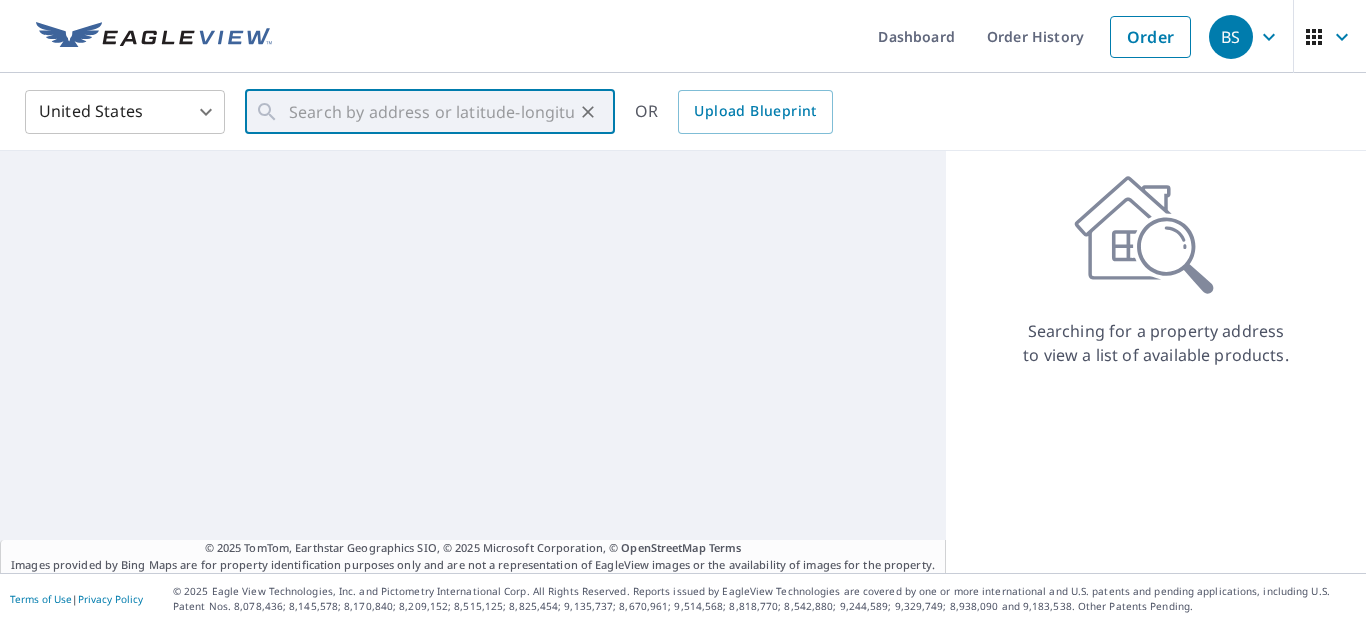 click at bounding box center (431, 112) 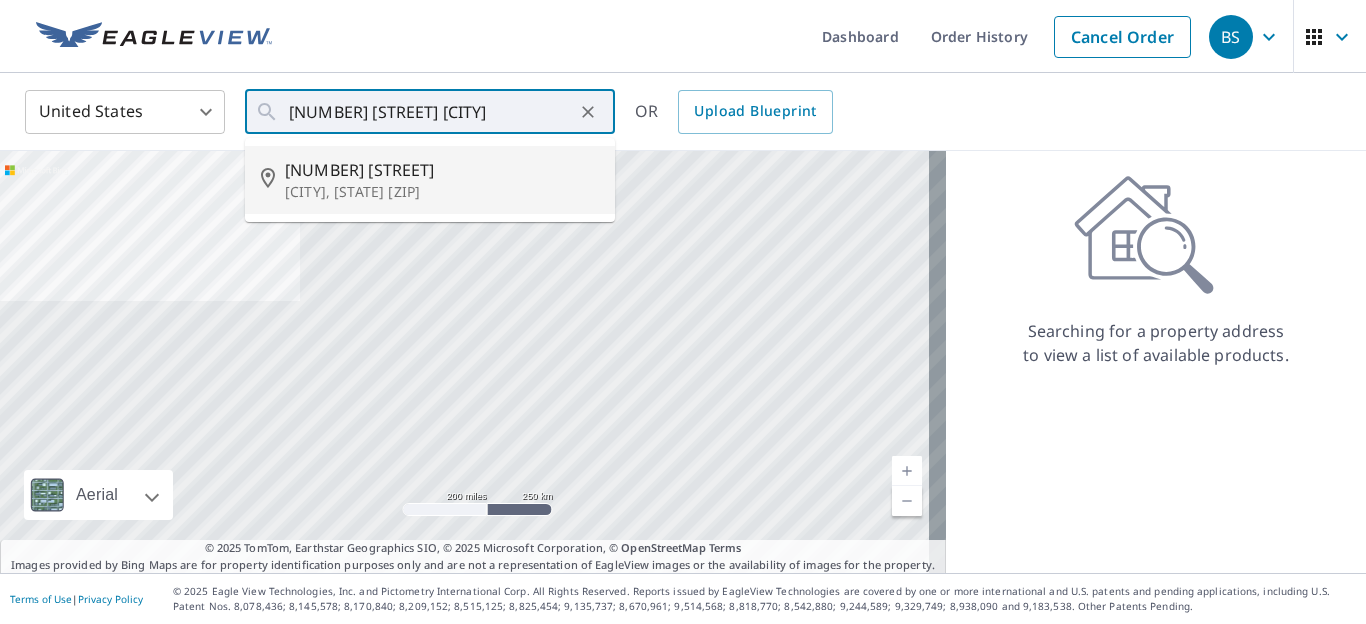 click on "[NUMBER] [STREET]" at bounding box center [442, 170] 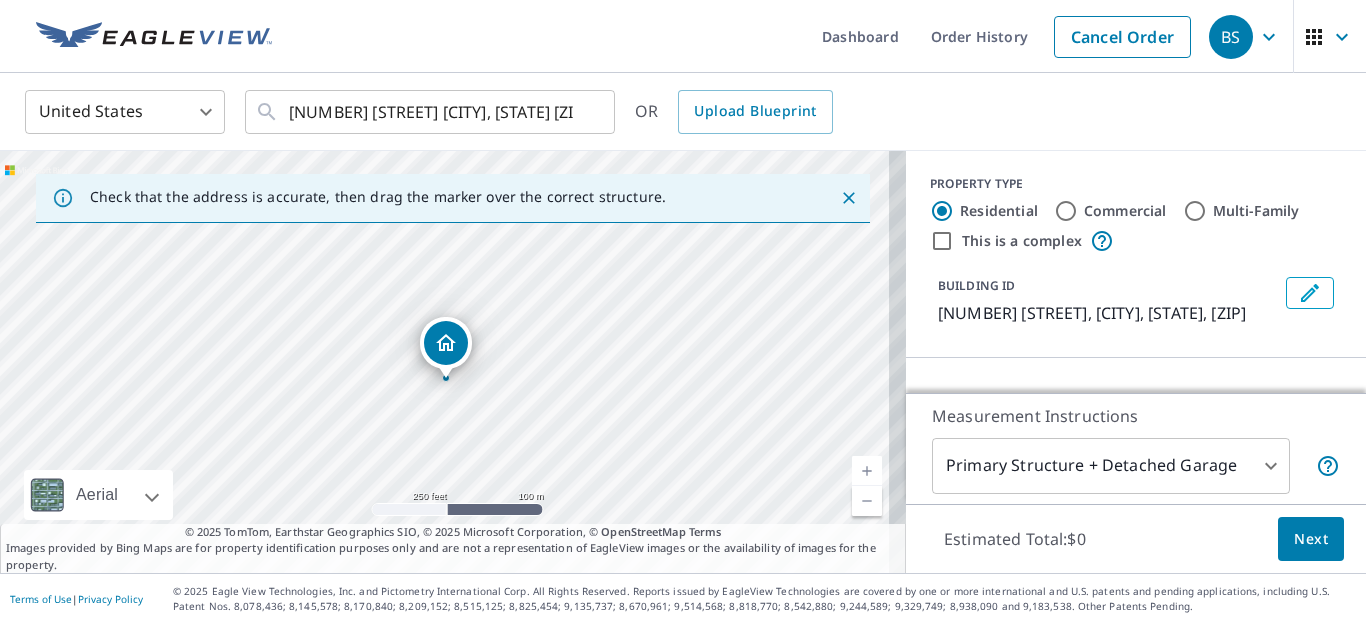 drag, startPoint x: 468, startPoint y: 325, endPoint x: 448, endPoint y: 345, distance: 28.284271 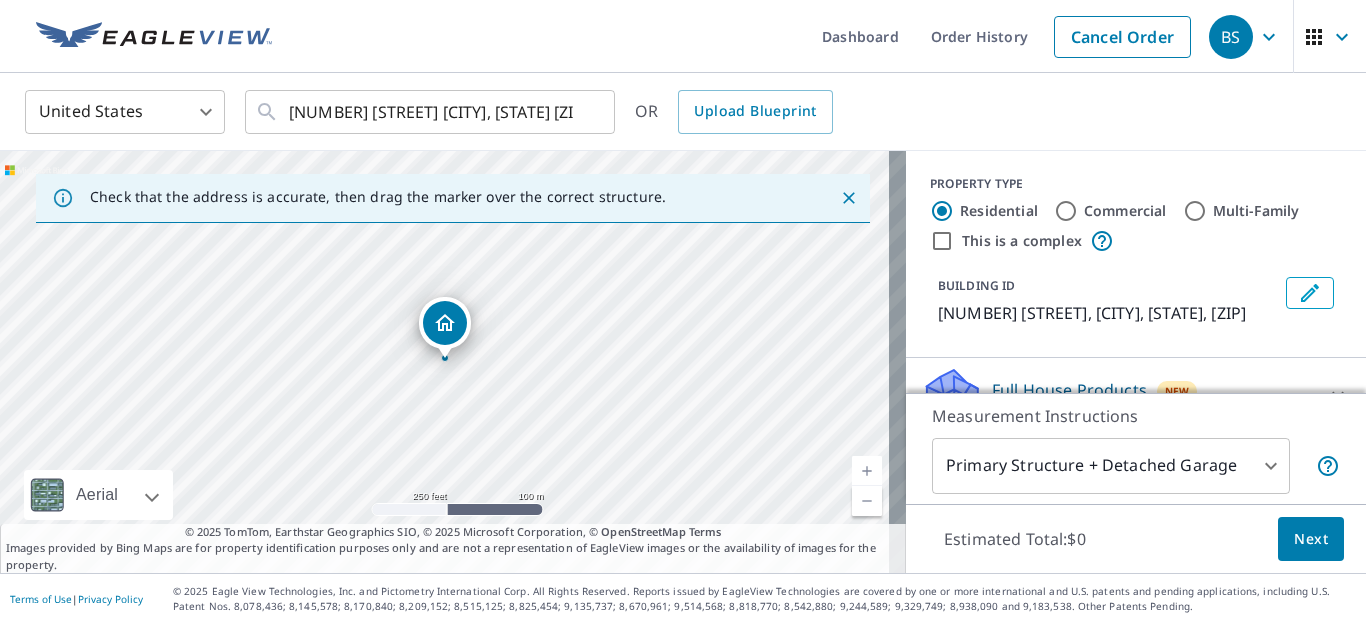 click on "Commercial" at bounding box center [1066, 211] 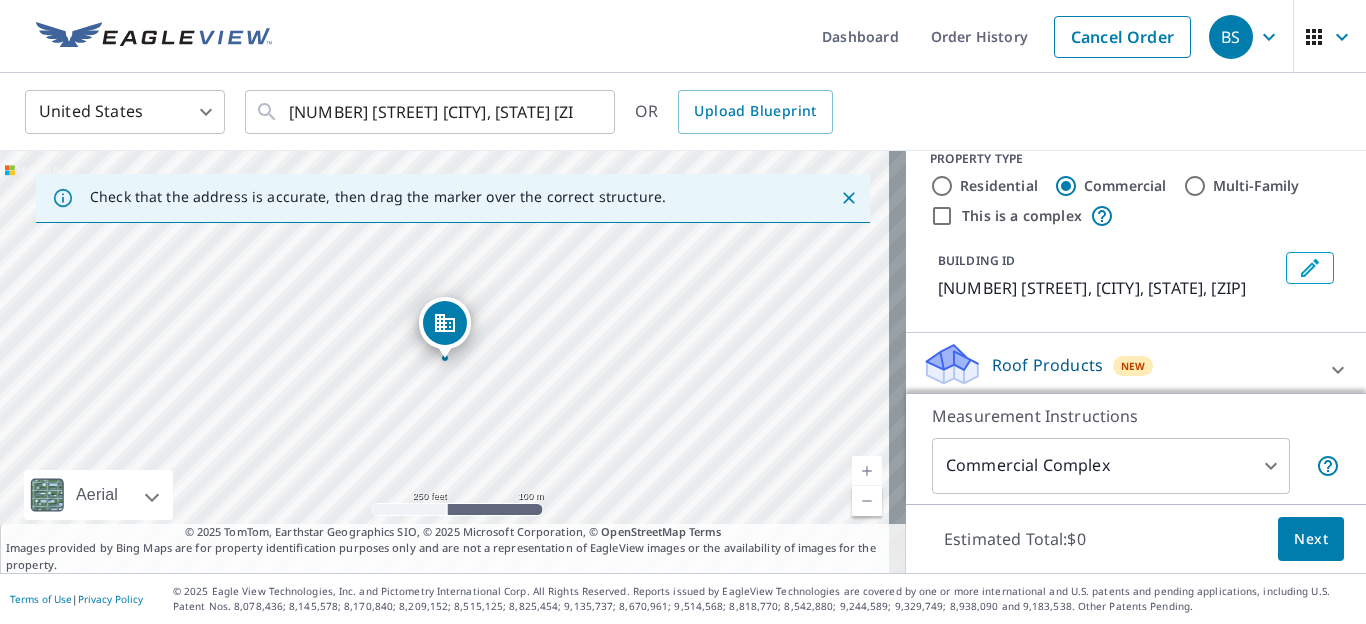 scroll, scrollTop: 0, scrollLeft: 0, axis: both 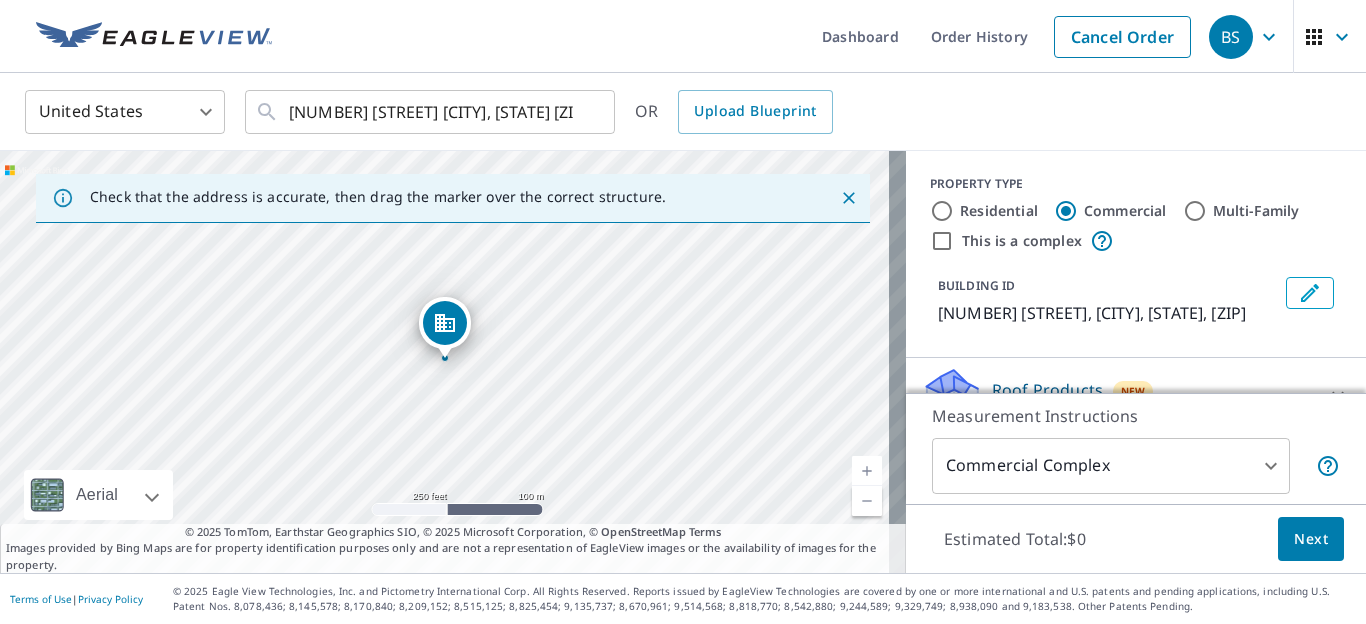 click 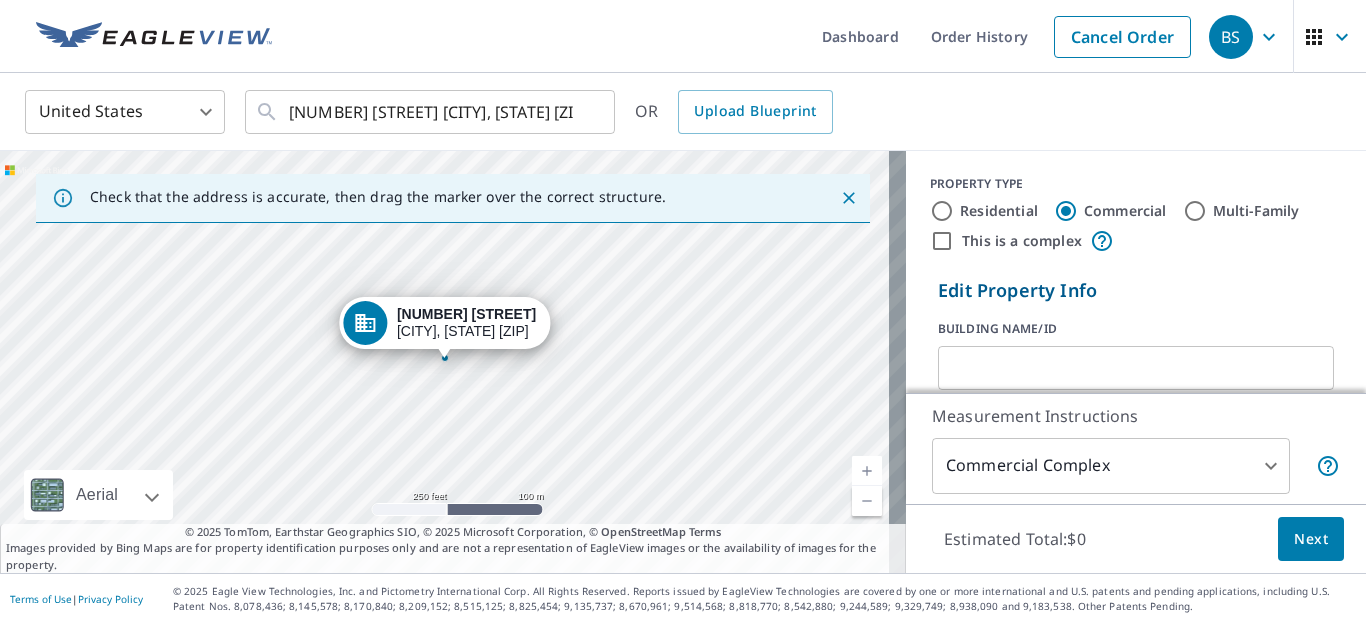 click at bounding box center (1136, 368) 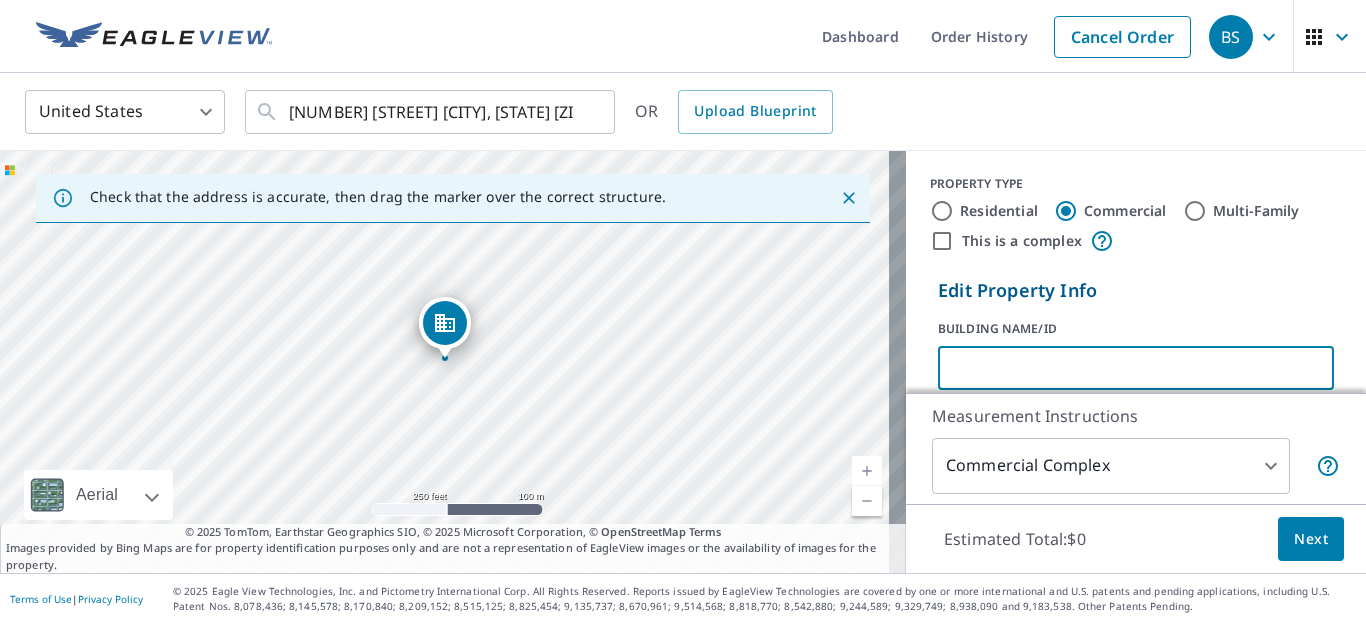 paste on "Plaza Shopping Center" 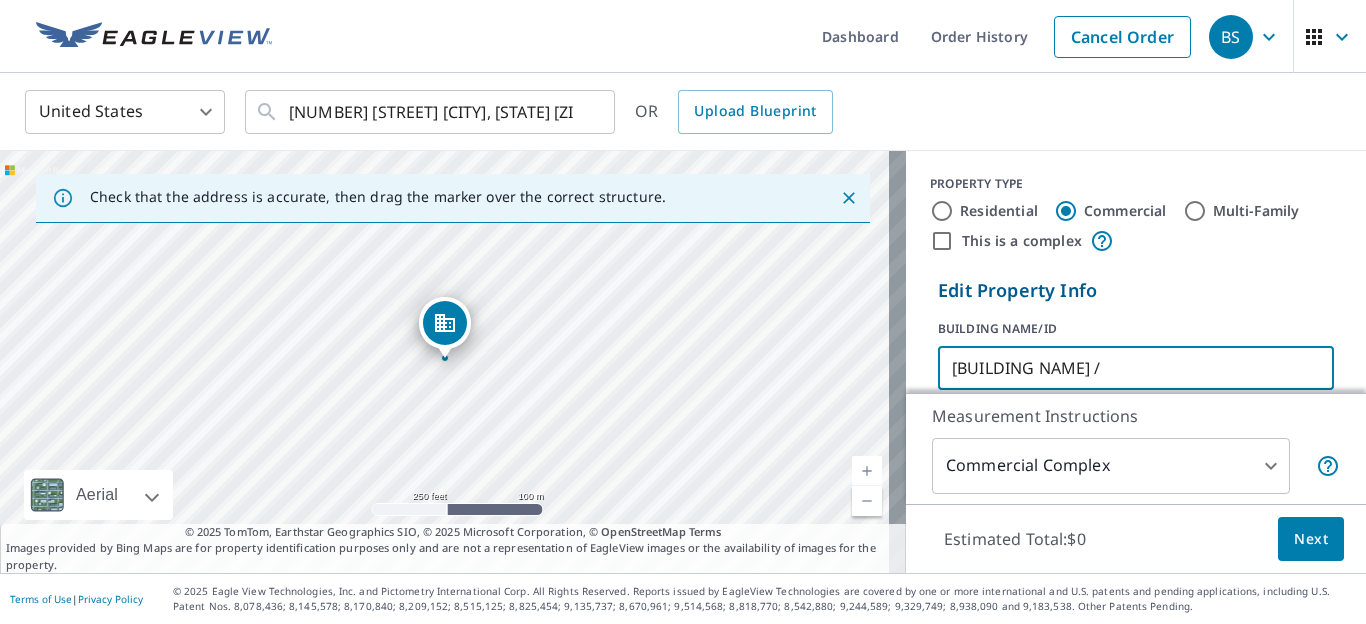 paste on "Pinnacle Property Company" 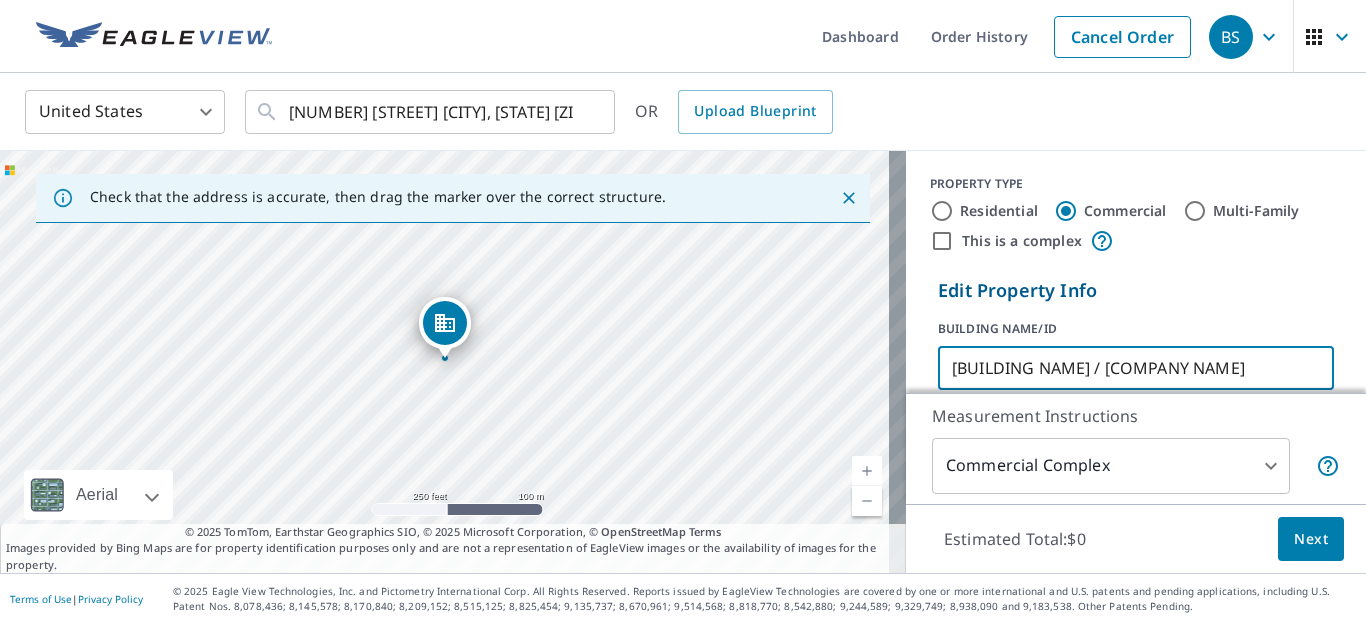 scroll, scrollTop: 0, scrollLeft: 49, axis: horizontal 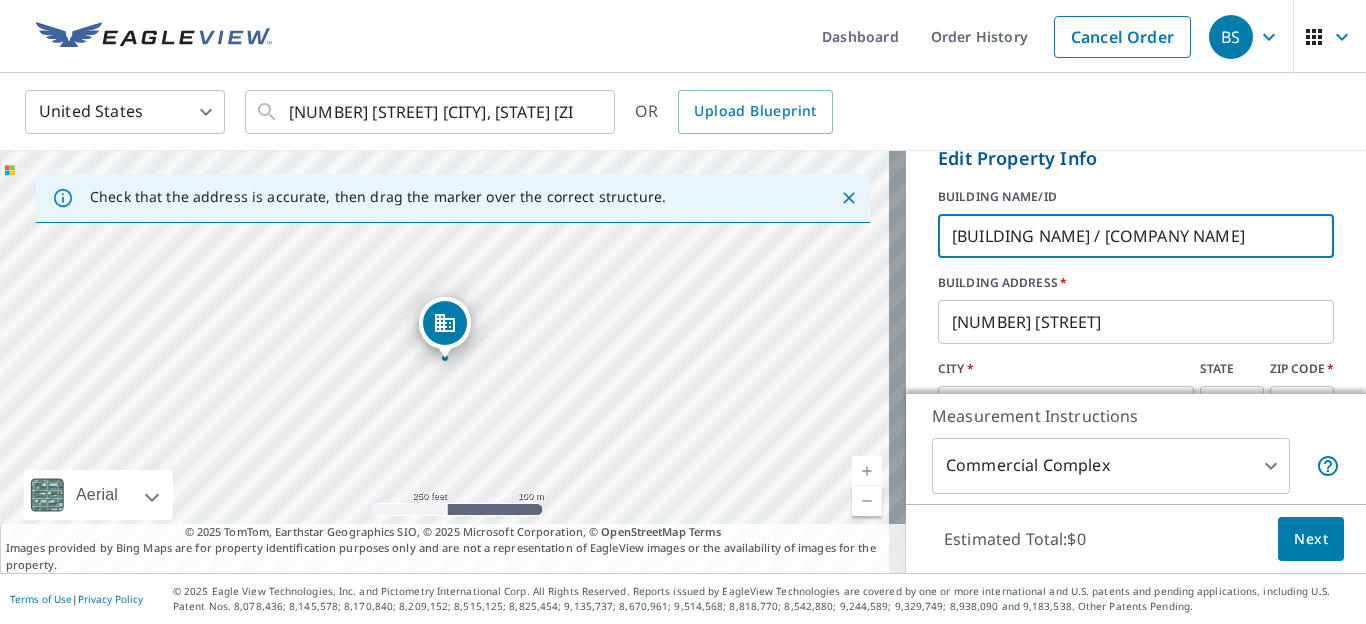 type on "[BUILDING NAME] / [COMPANY NAME]" 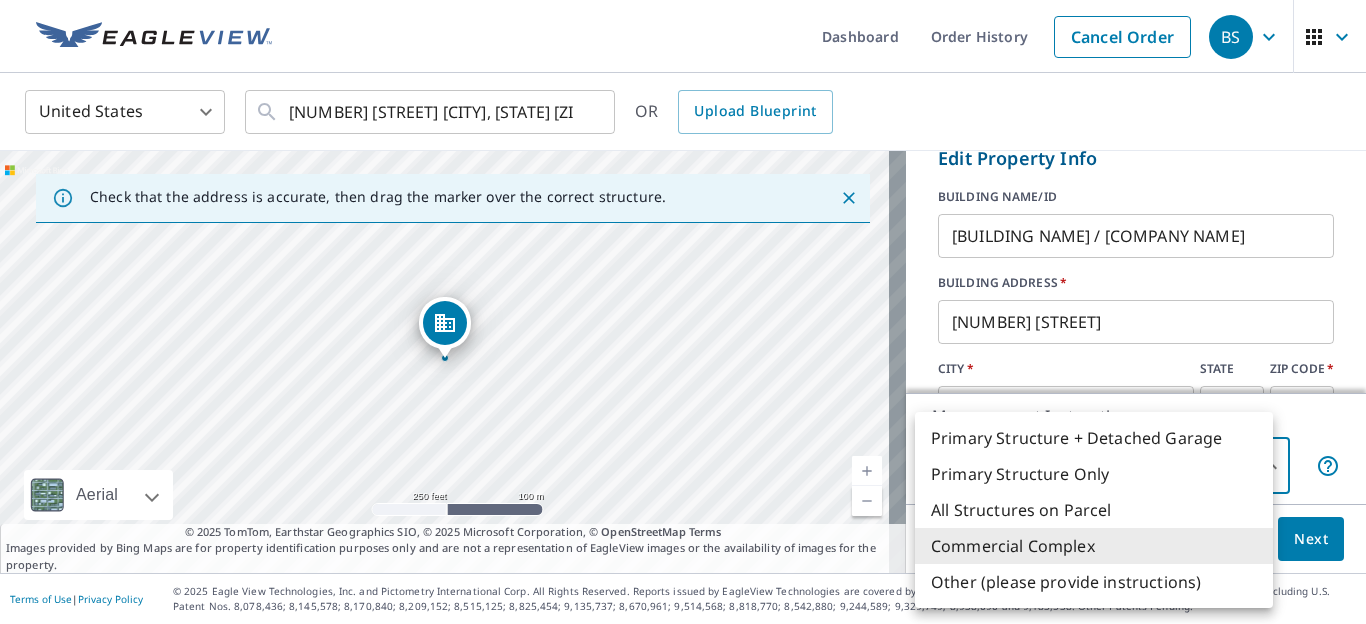click on "All Structures on Parcel" at bounding box center [1094, 510] 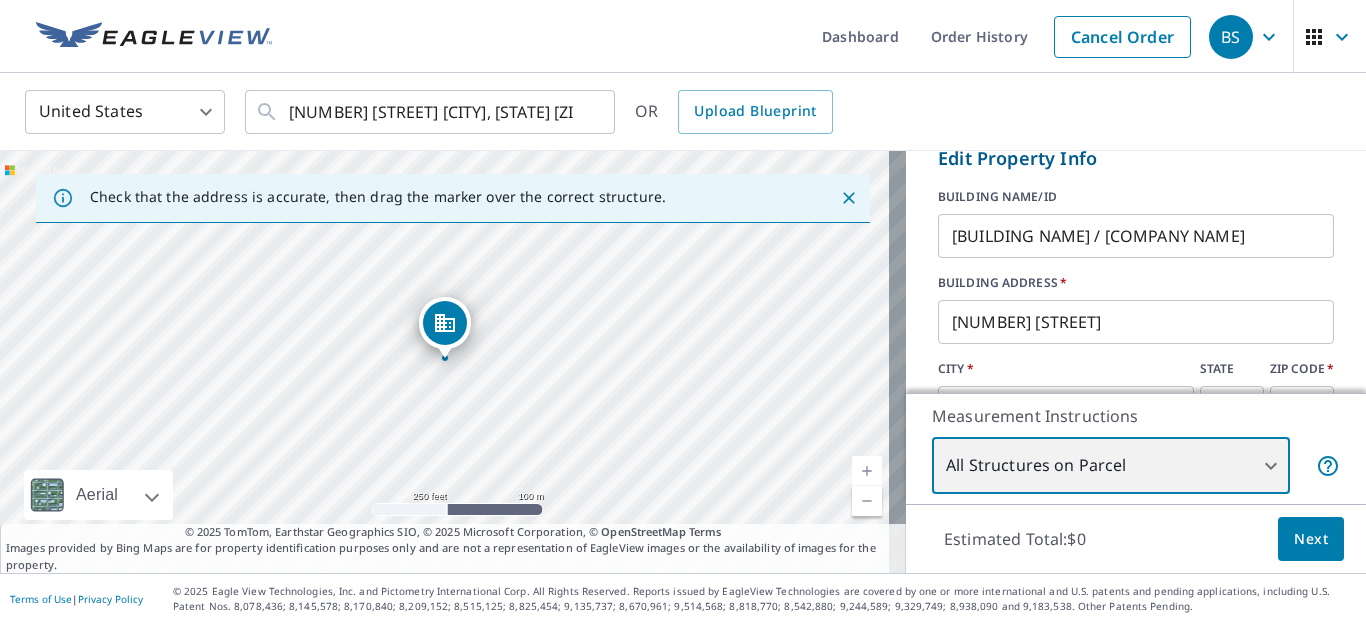 type on "3" 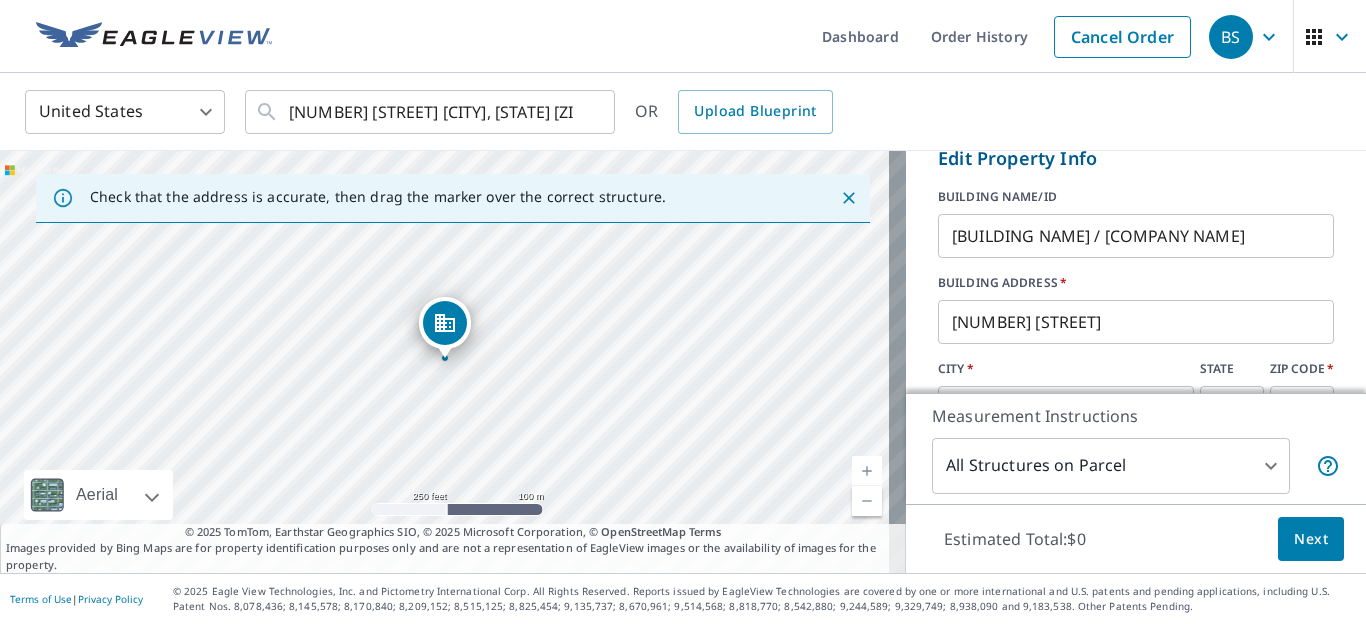 drag, startPoint x: 1331, startPoint y: 228, endPoint x: 1338, endPoint y: 263, distance: 35.69314 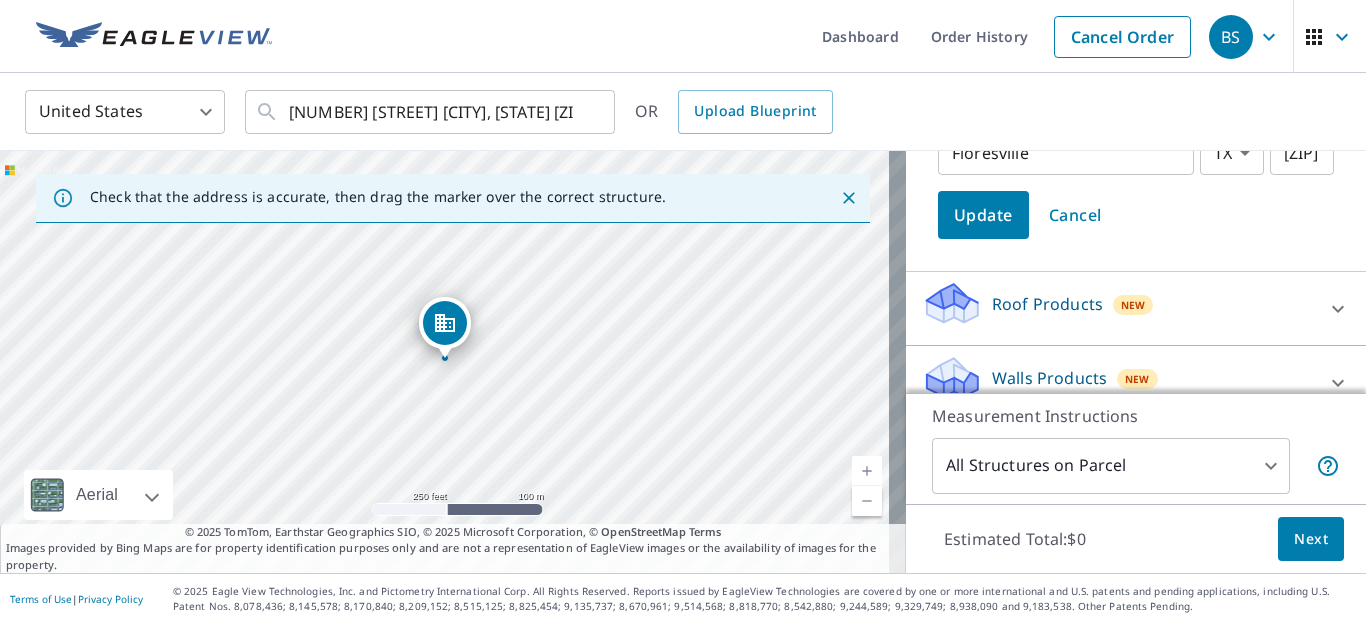scroll, scrollTop: 392, scrollLeft: 0, axis: vertical 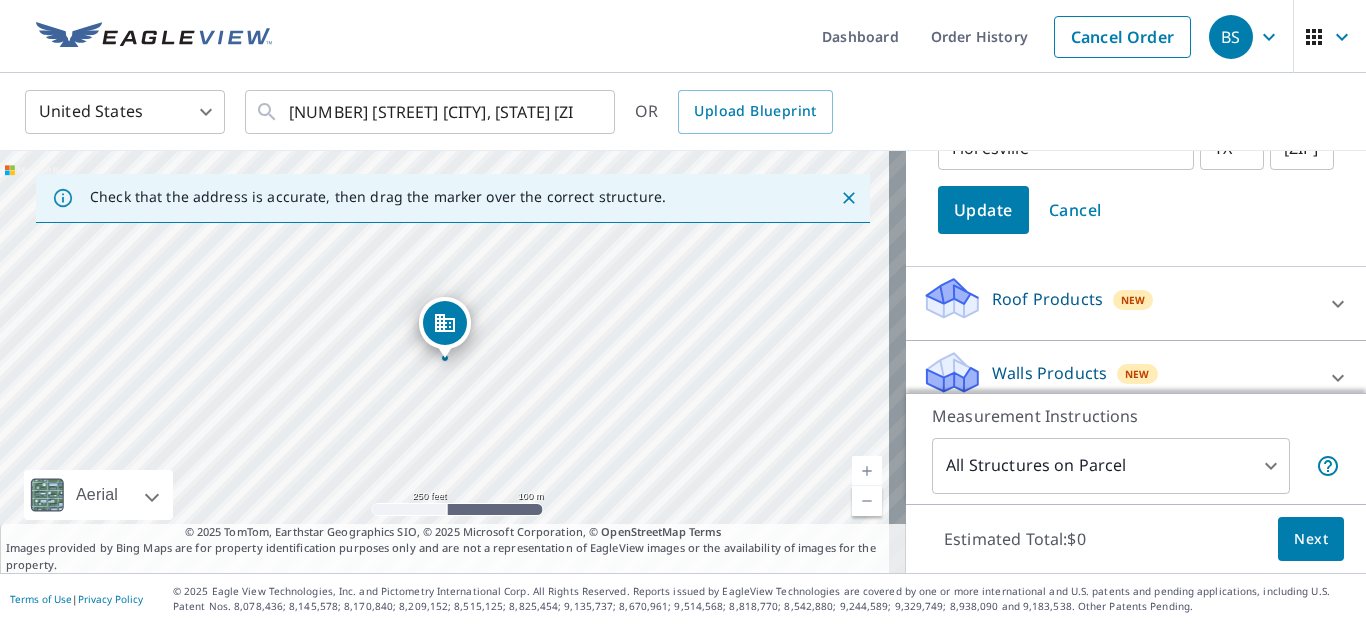click on "Roof Products" at bounding box center [1047, 299] 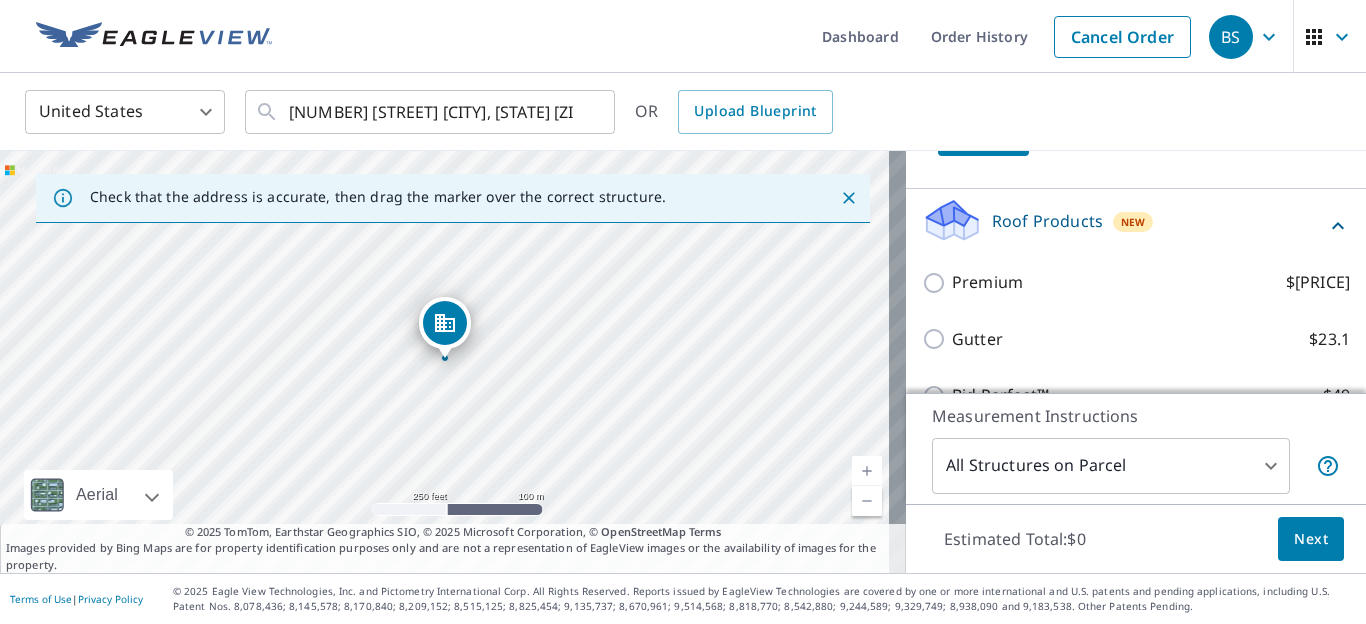 scroll, scrollTop: 524, scrollLeft: 0, axis: vertical 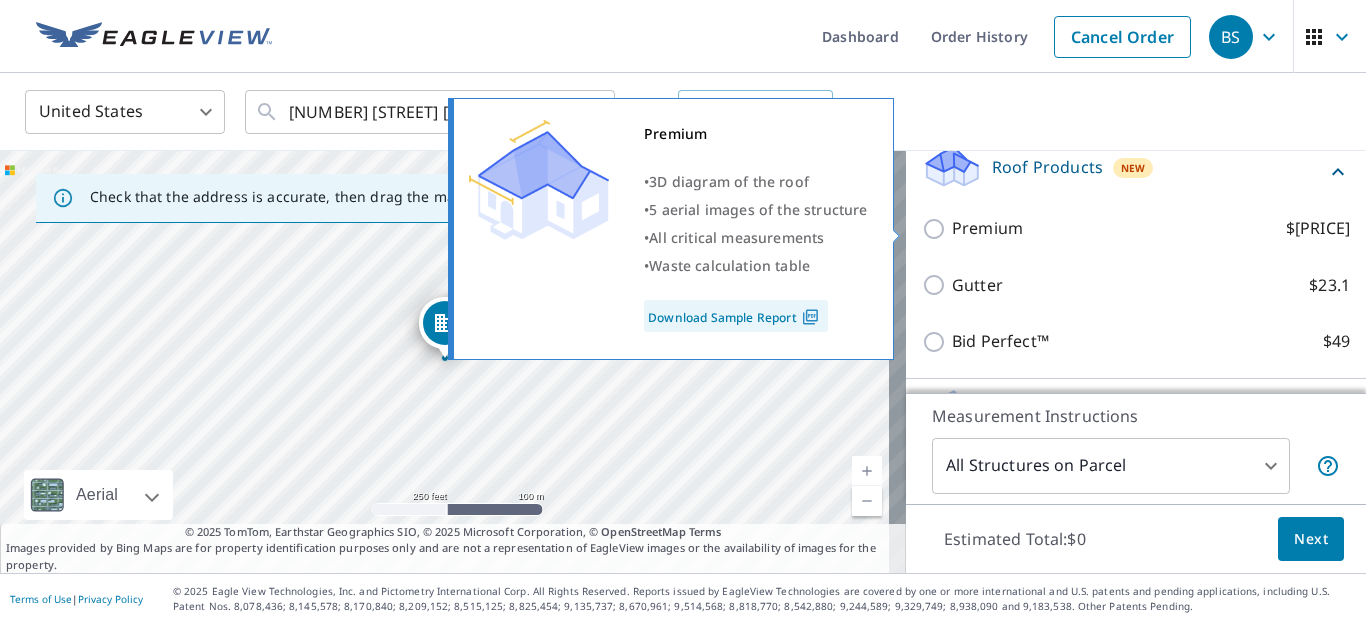 click on "Premium $[PRICE]" at bounding box center [937, 229] 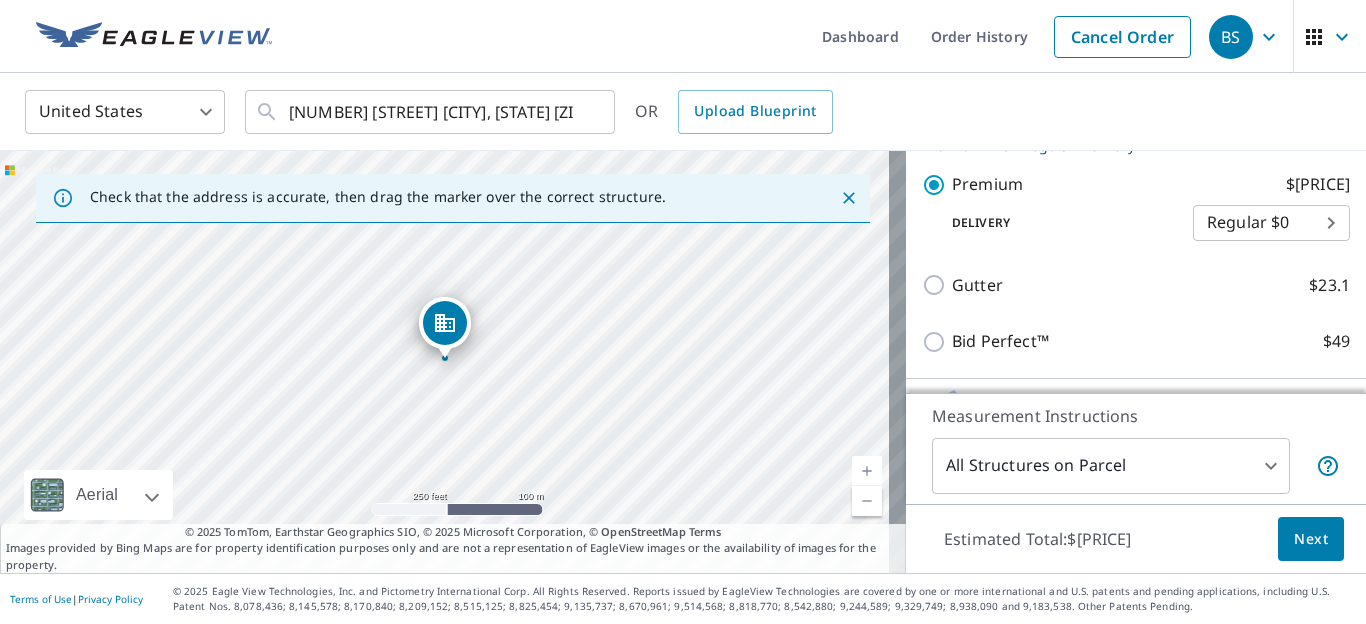 scroll, scrollTop: 650, scrollLeft: 0, axis: vertical 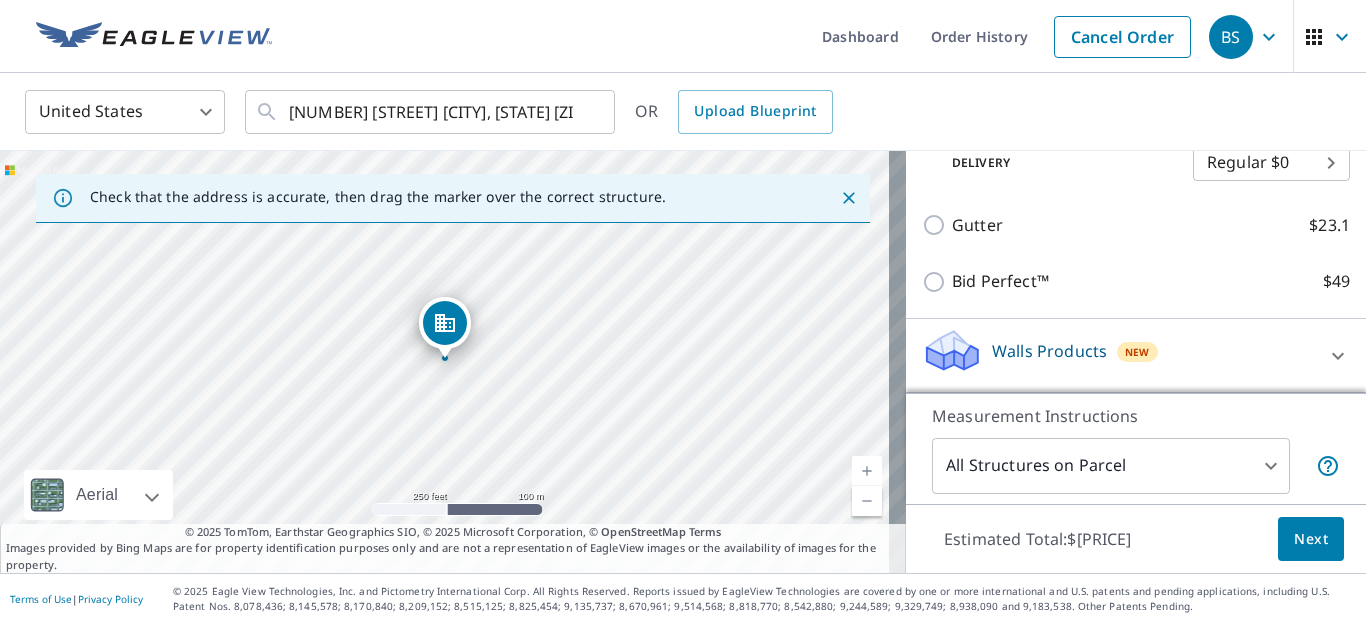 click on "Next" at bounding box center (1311, 539) 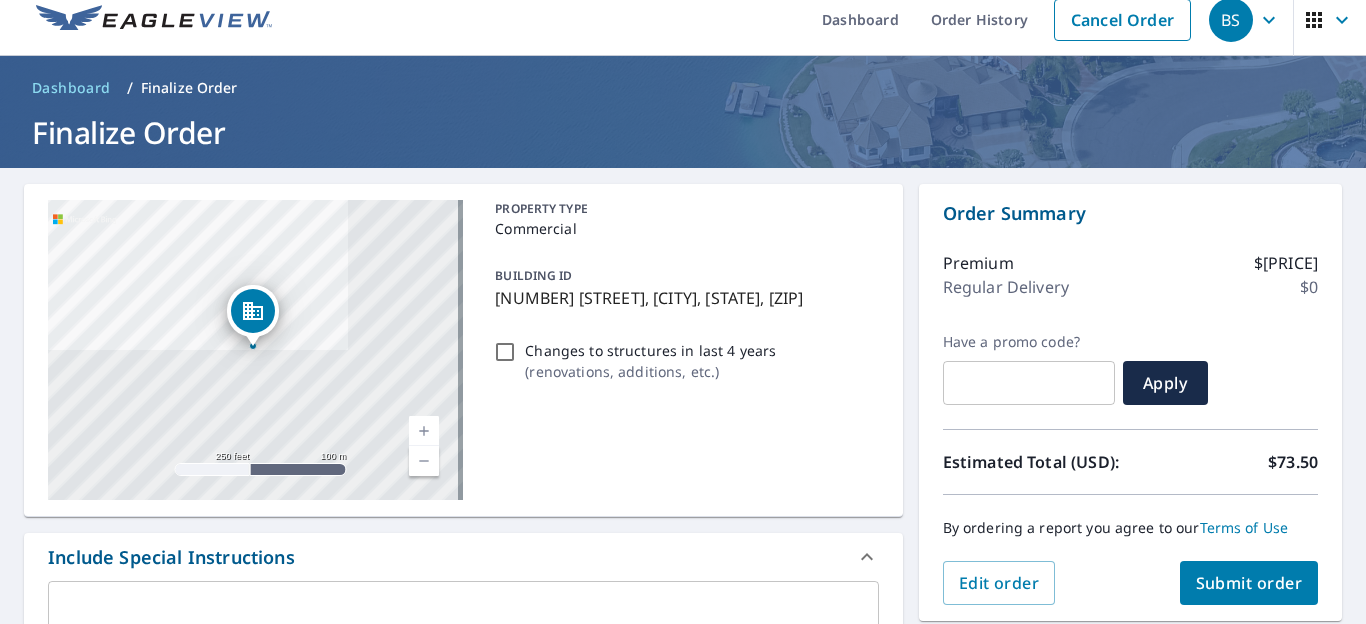 scroll, scrollTop: 0, scrollLeft: 0, axis: both 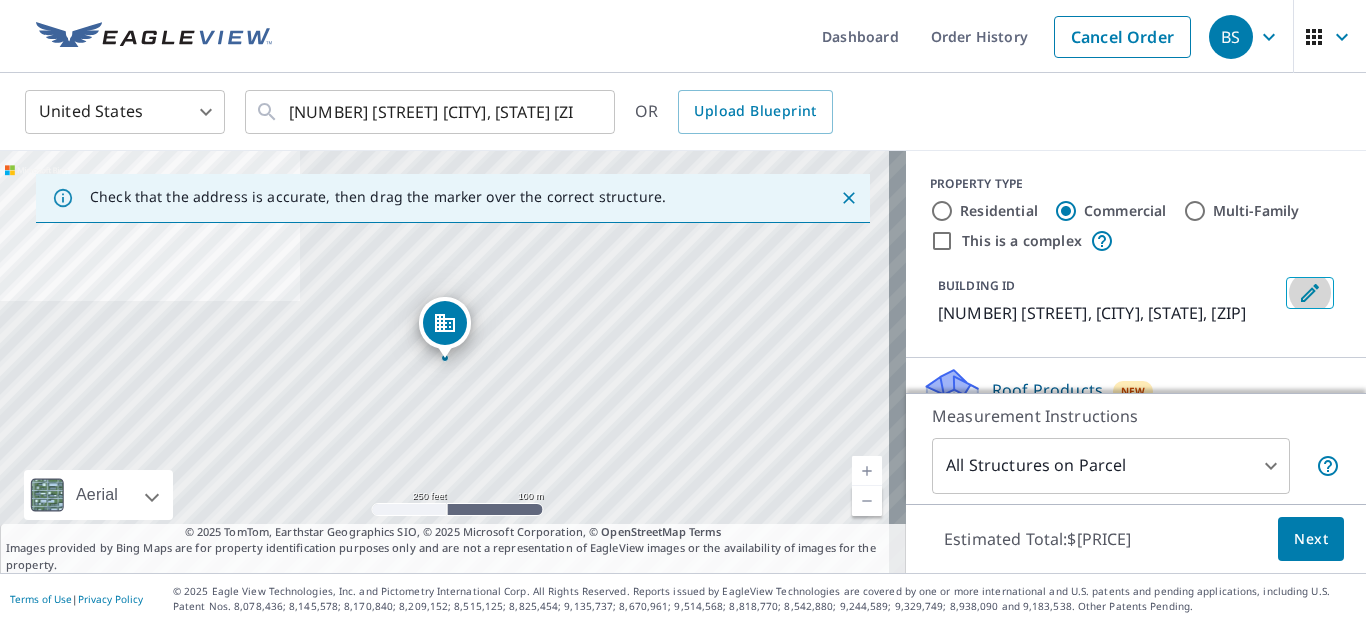 click 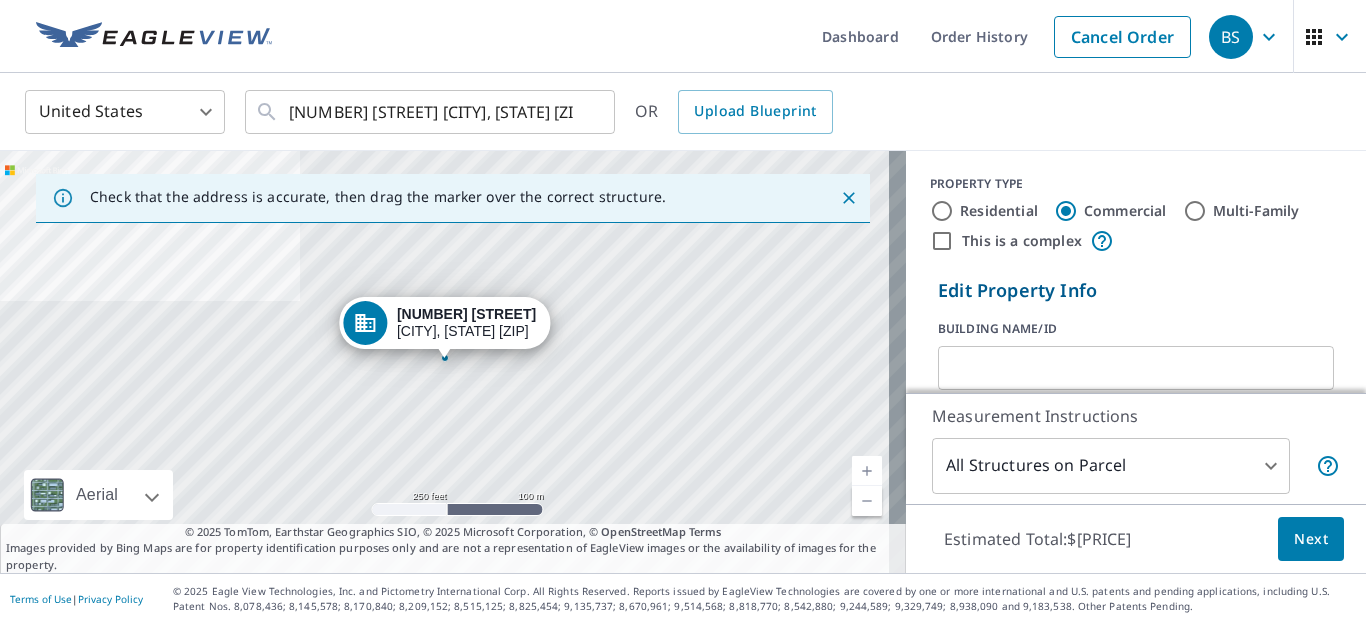 scroll, scrollTop: 132, scrollLeft: 0, axis: vertical 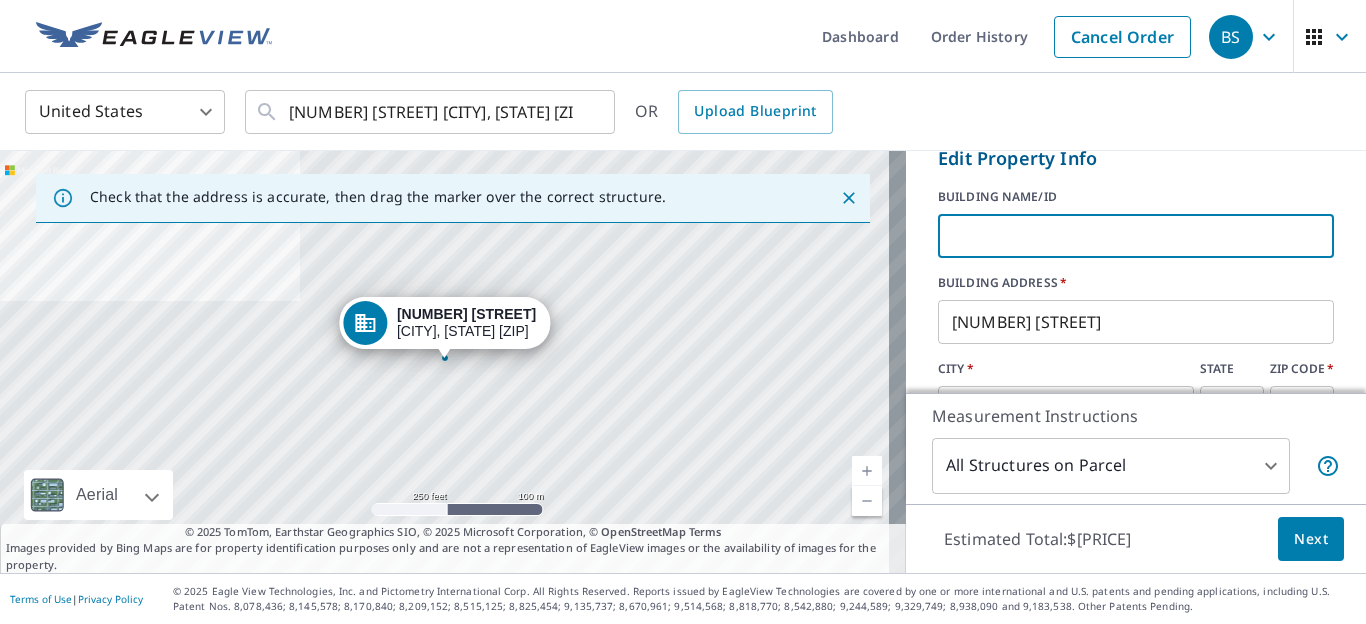 click at bounding box center (1136, 236) 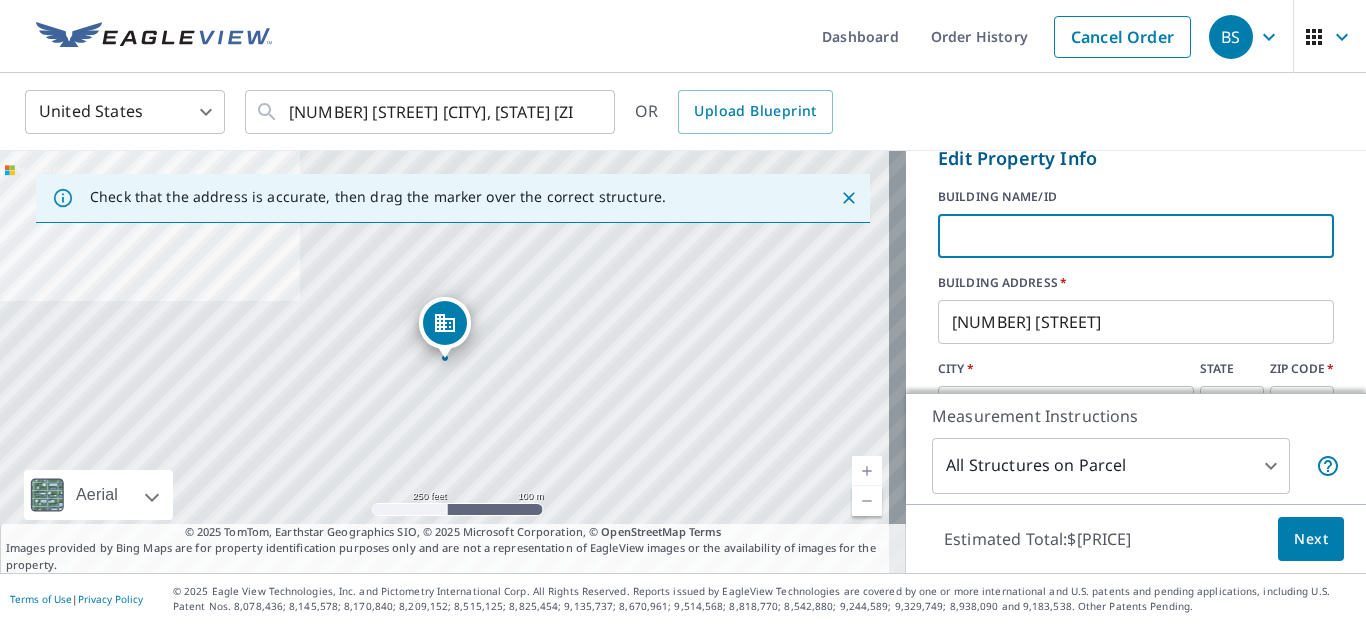 paste on "Plaza Shopping Center" 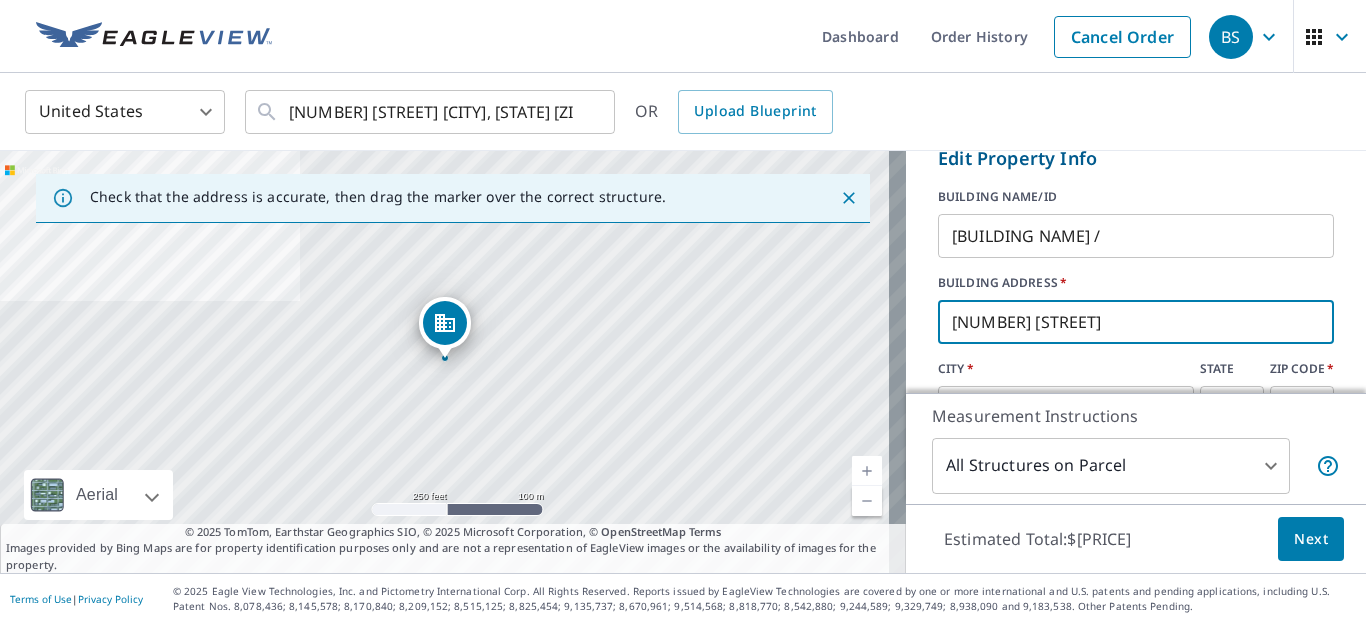 click on "[NUMBER] [STREET]" at bounding box center (1136, 322) 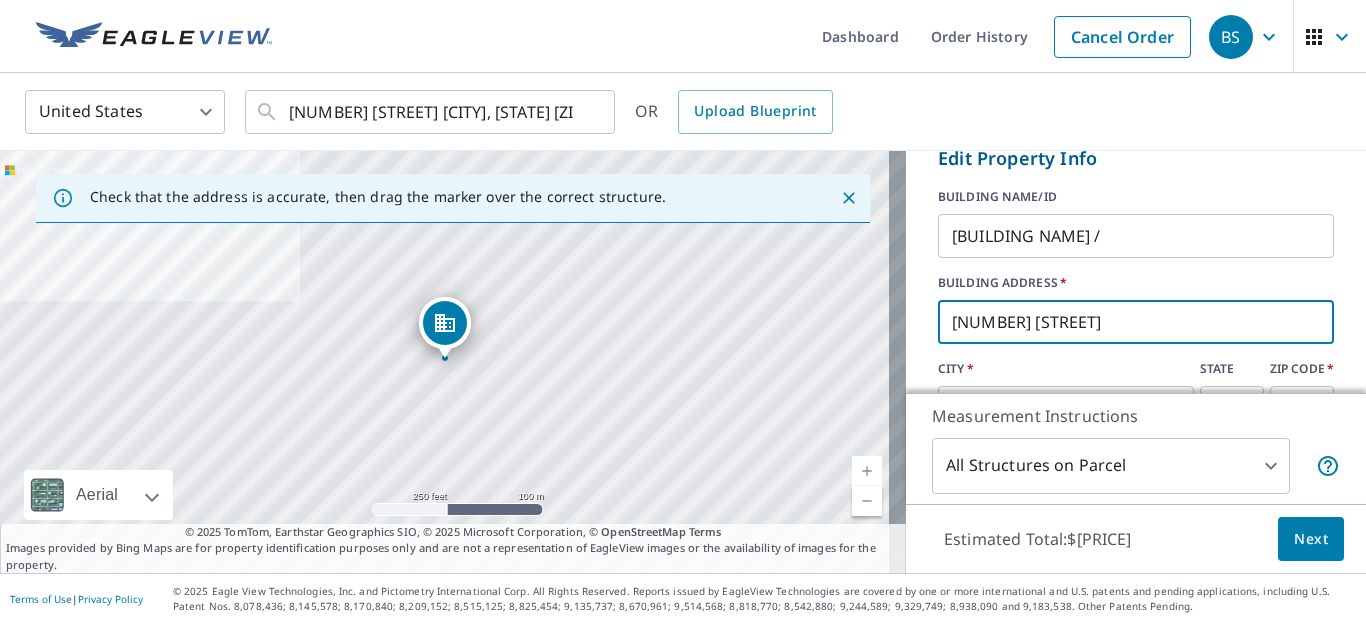 click on "[BUILDING NAME] /" at bounding box center (1136, 236) 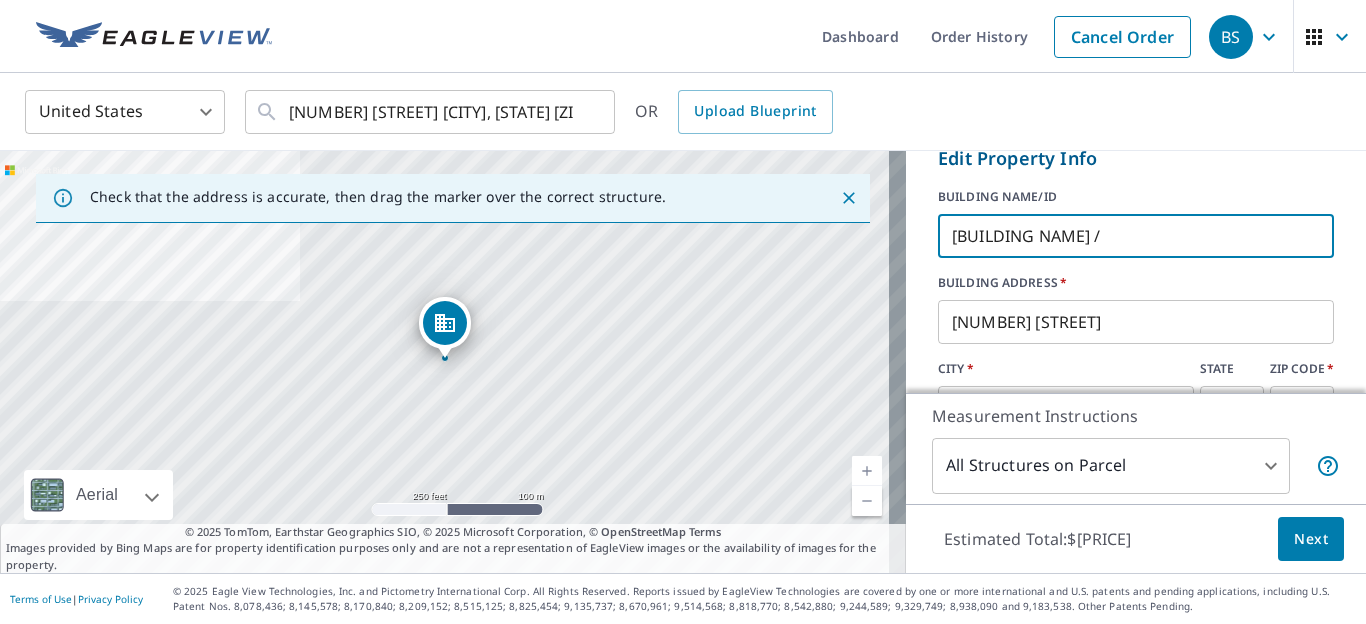 paste on "Pinnacle Property Company" 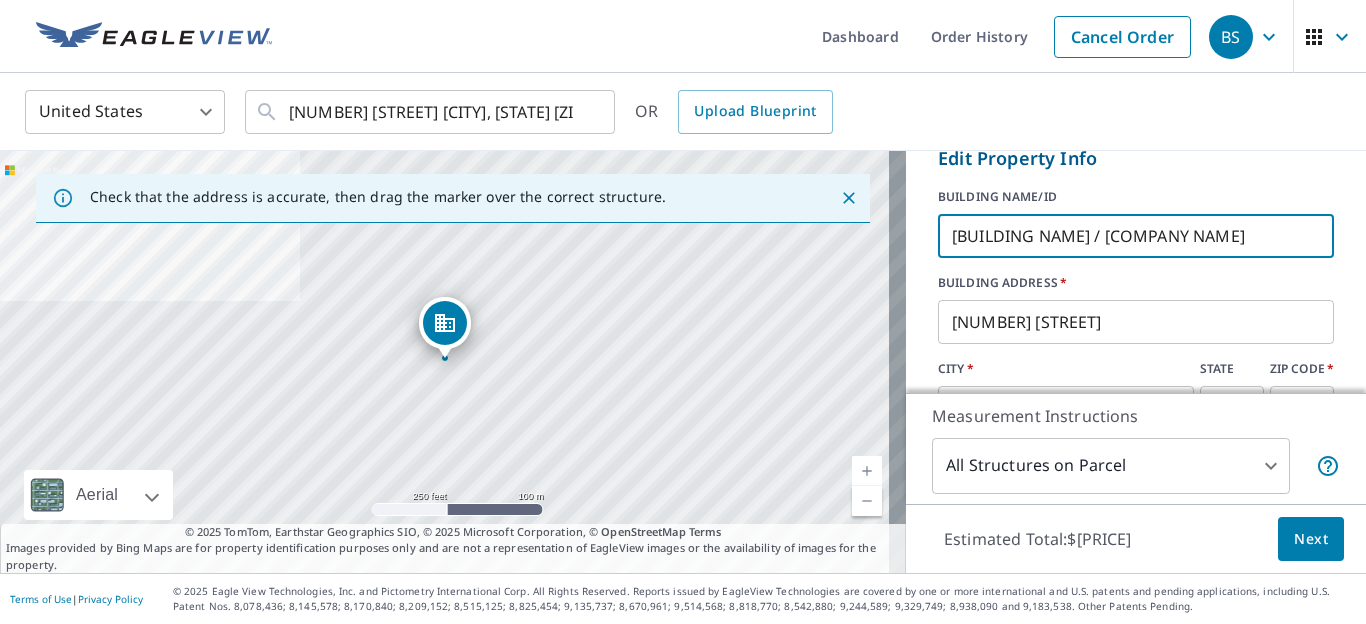 scroll, scrollTop: 0, scrollLeft: 49, axis: horizontal 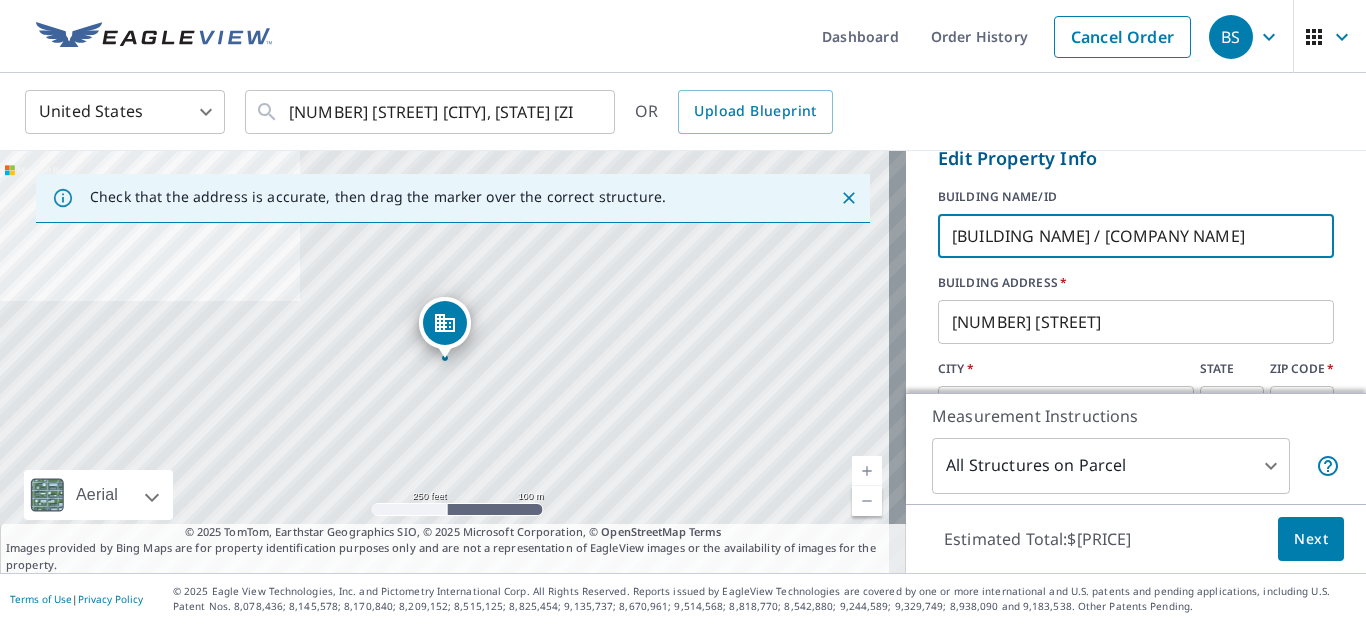 drag, startPoint x: 1283, startPoint y: 234, endPoint x: 852, endPoint y: 246, distance: 431.16702 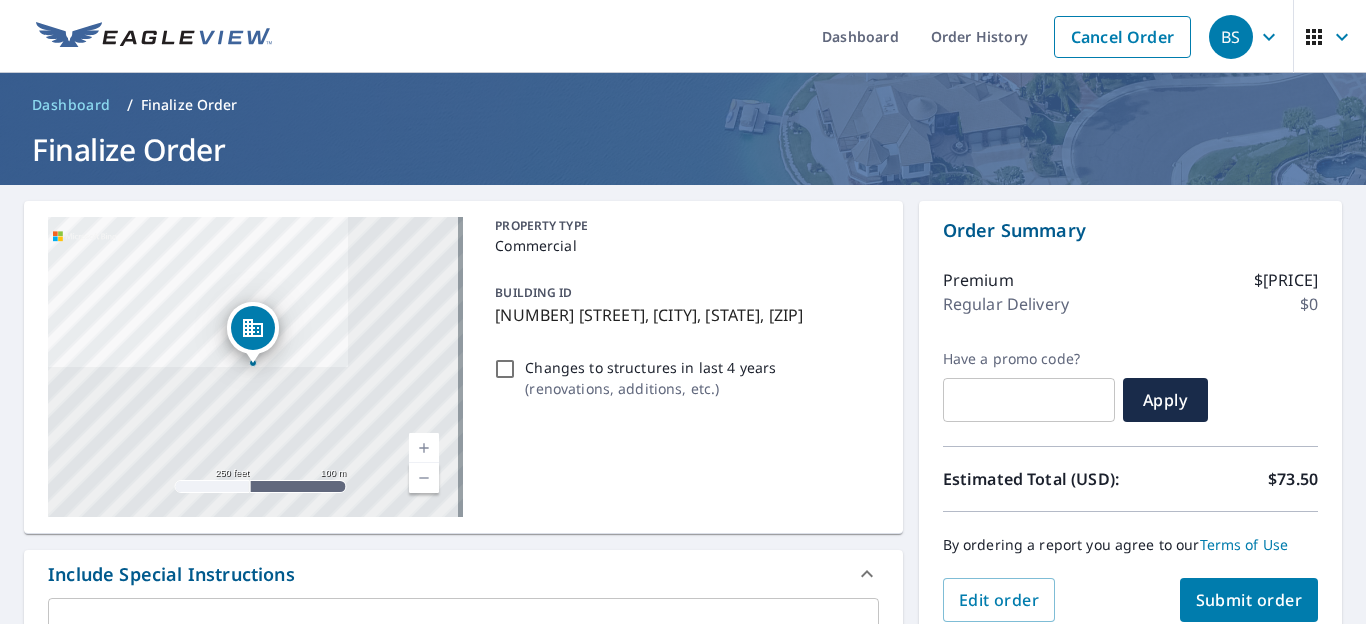 checkbox on "true" 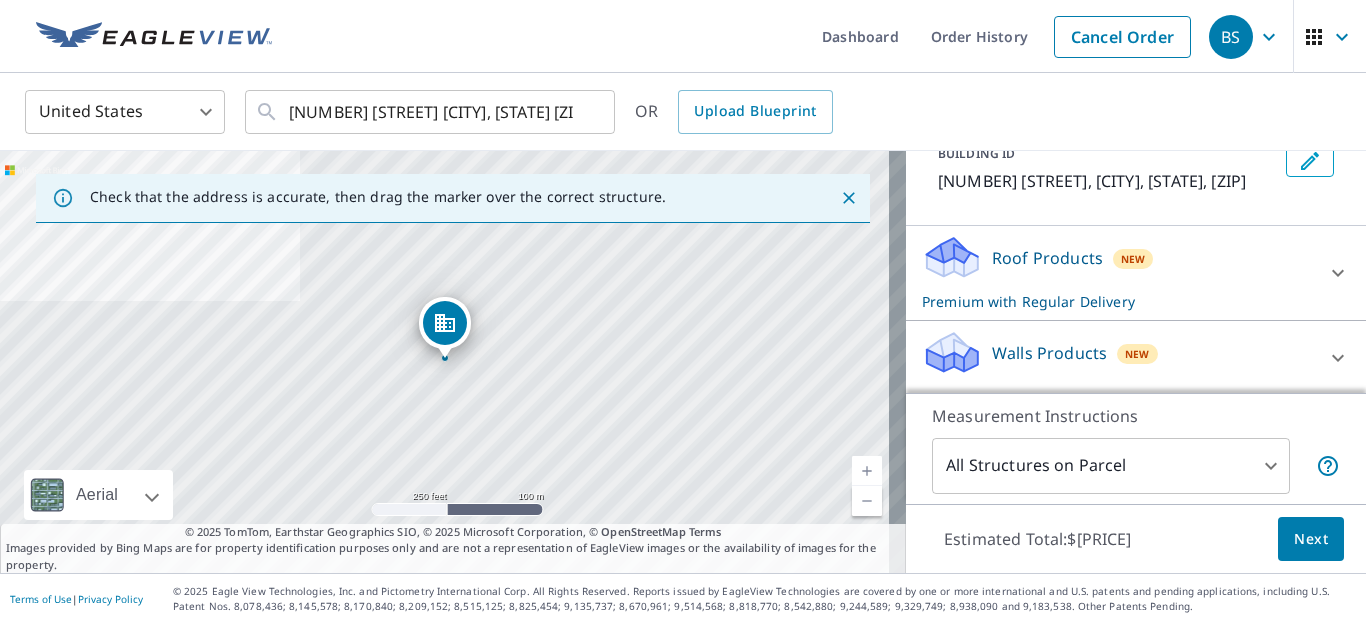 scroll, scrollTop: 0, scrollLeft: 0, axis: both 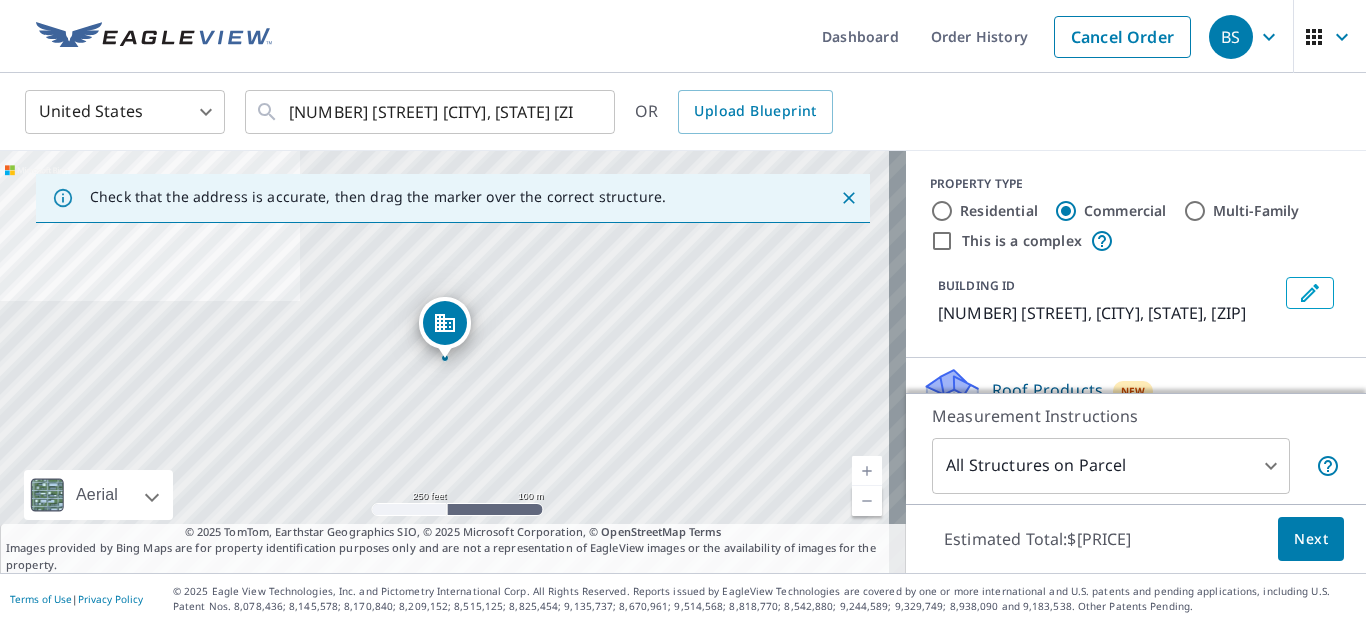 click on "[NUMBER] [STREET], [CITY], [STATE], [ZIP]" at bounding box center [1108, 313] 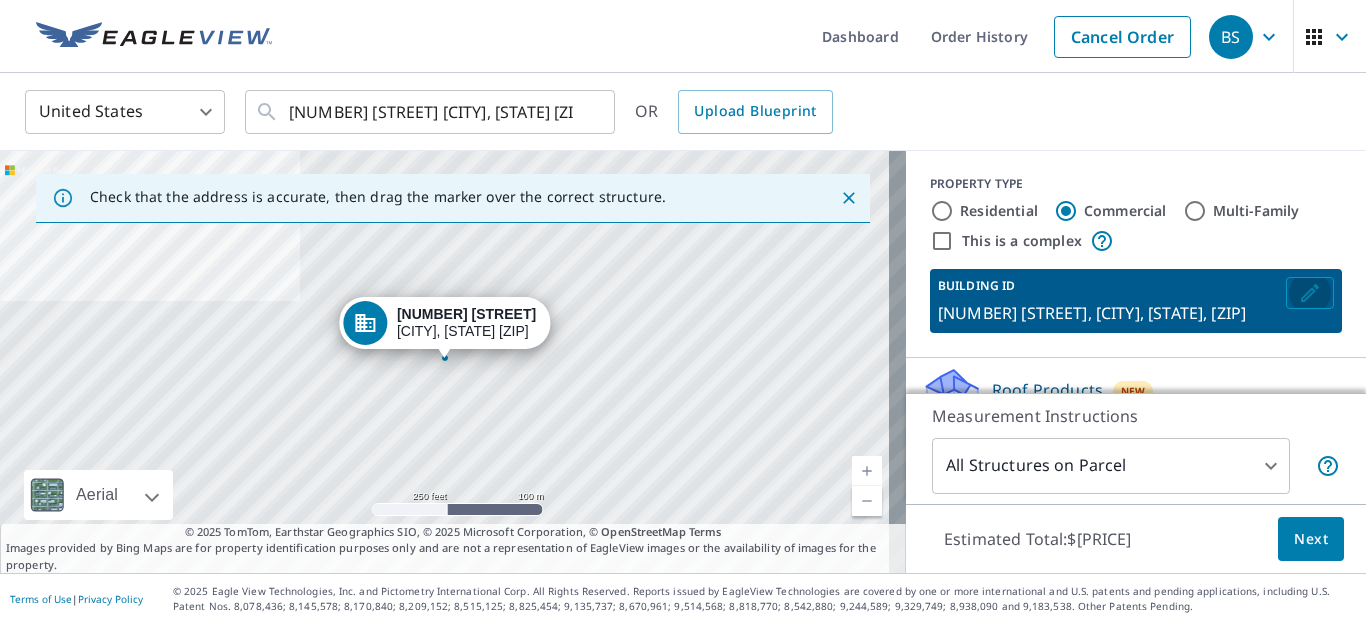 click at bounding box center [1310, 293] 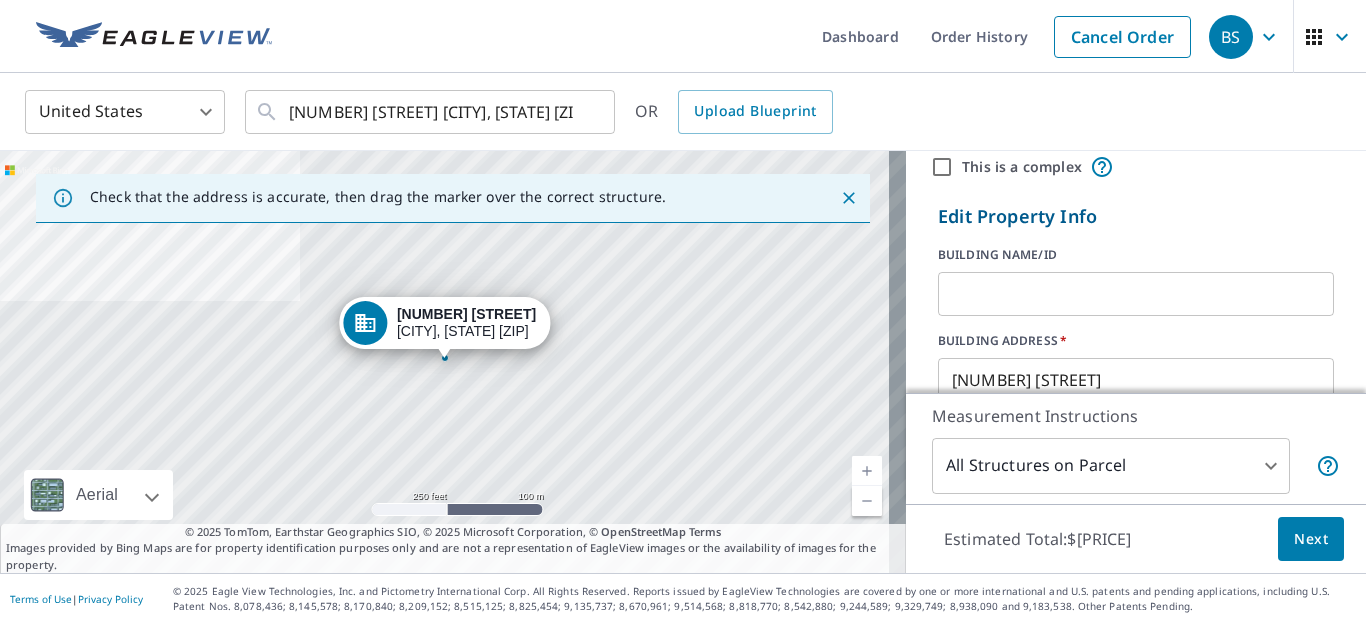 scroll, scrollTop: 132, scrollLeft: 0, axis: vertical 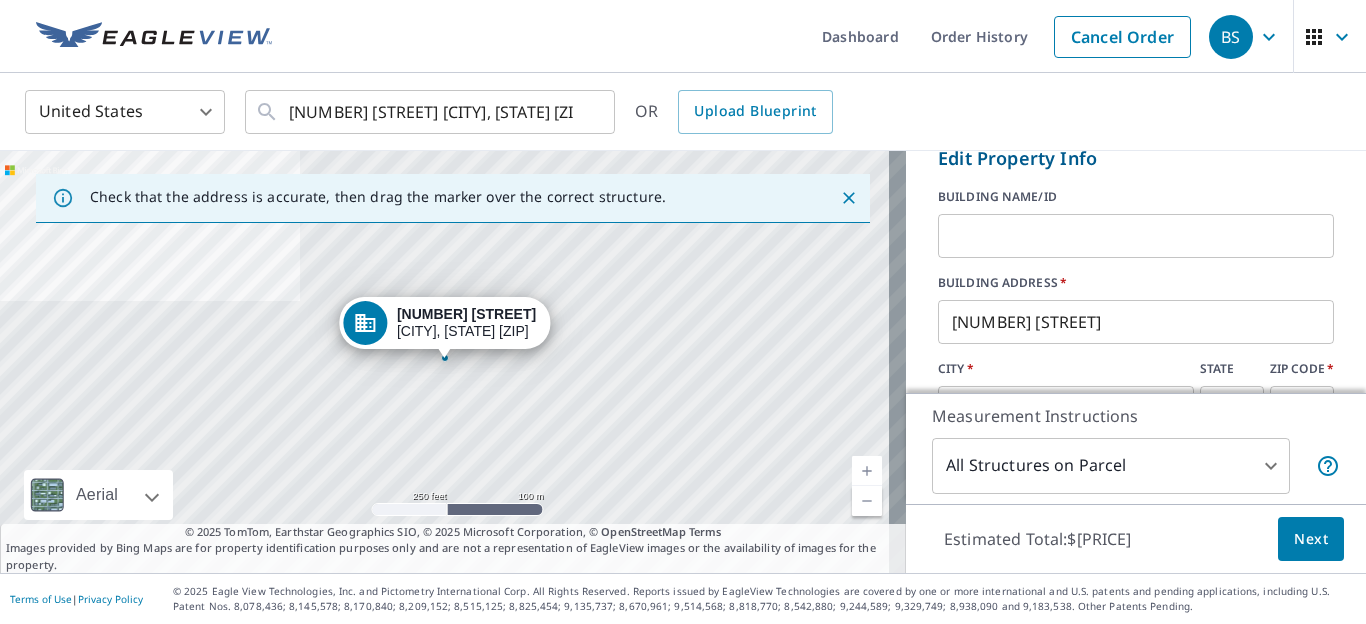 click at bounding box center (1136, 236) 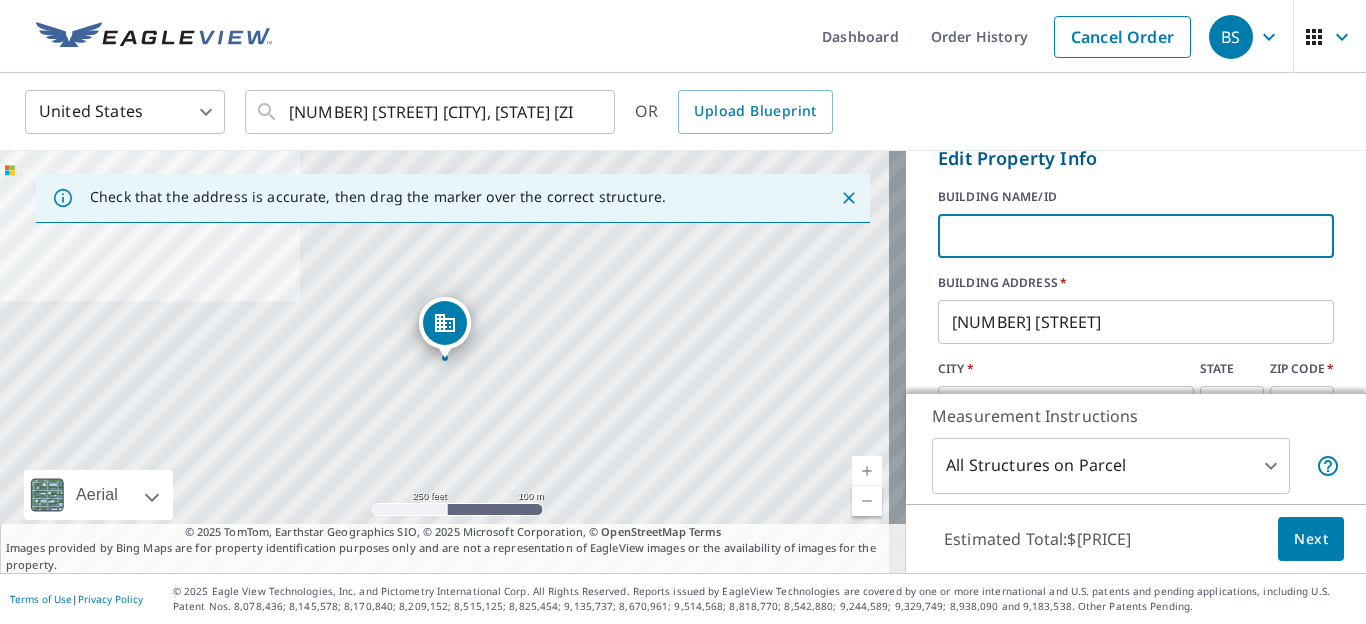 paste on "[BUILDING NAME] / [COMPANY NAME]" 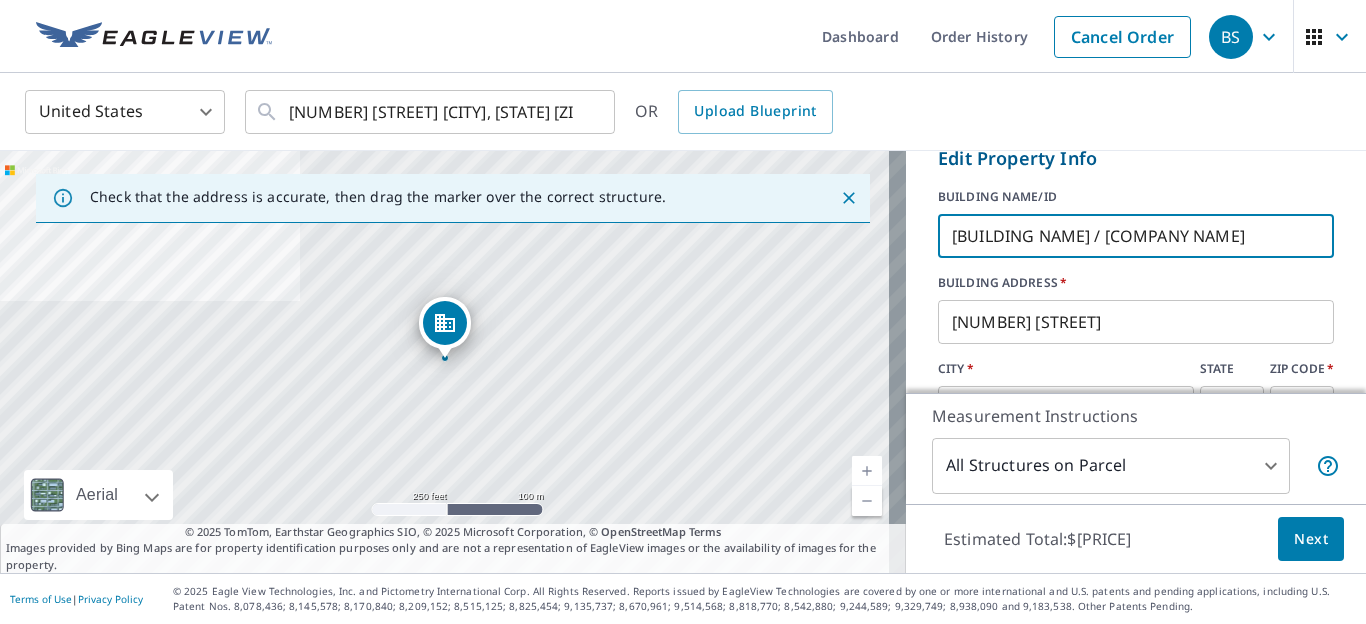 scroll, scrollTop: 0, scrollLeft: 49, axis: horizontal 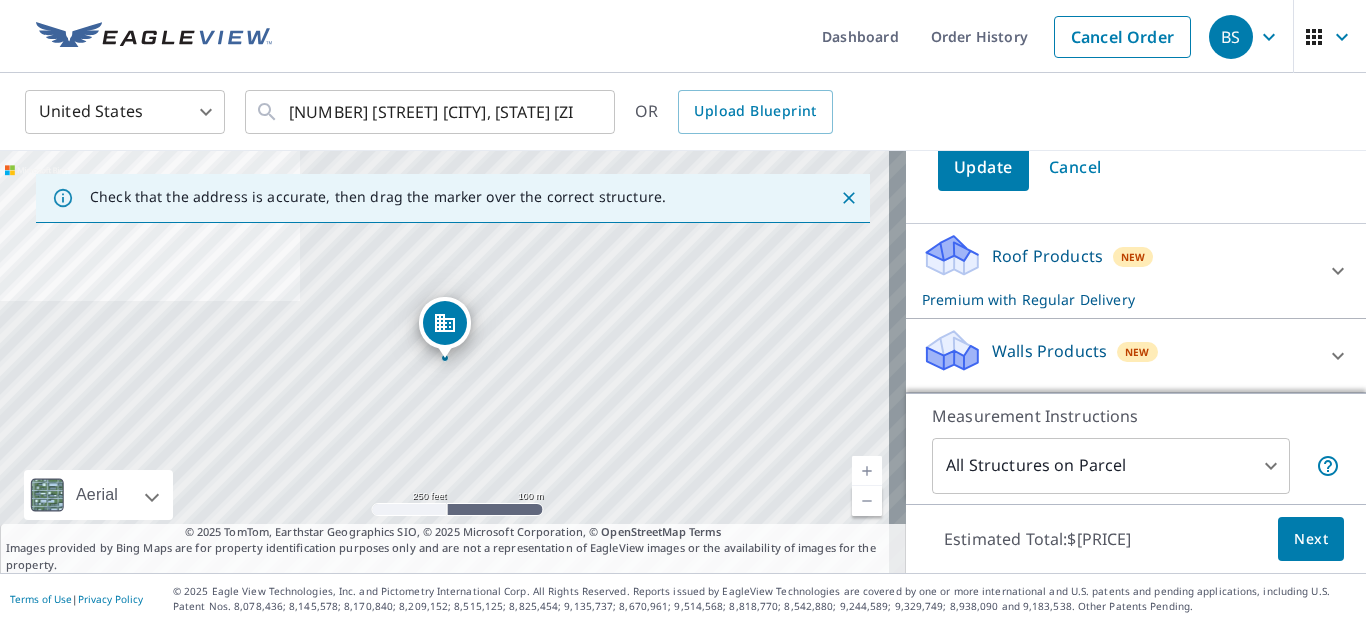 type on "[BUILDING NAME] / [COMPANY NAME]" 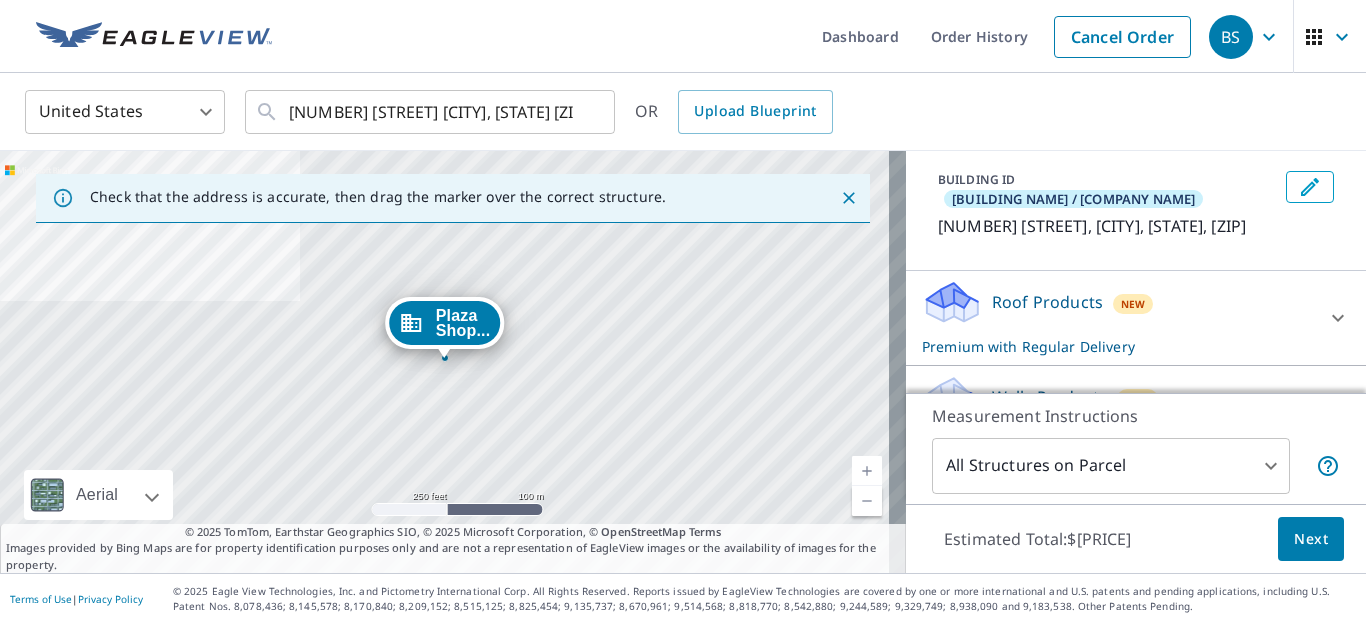 scroll, scrollTop: 170, scrollLeft: 0, axis: vertical 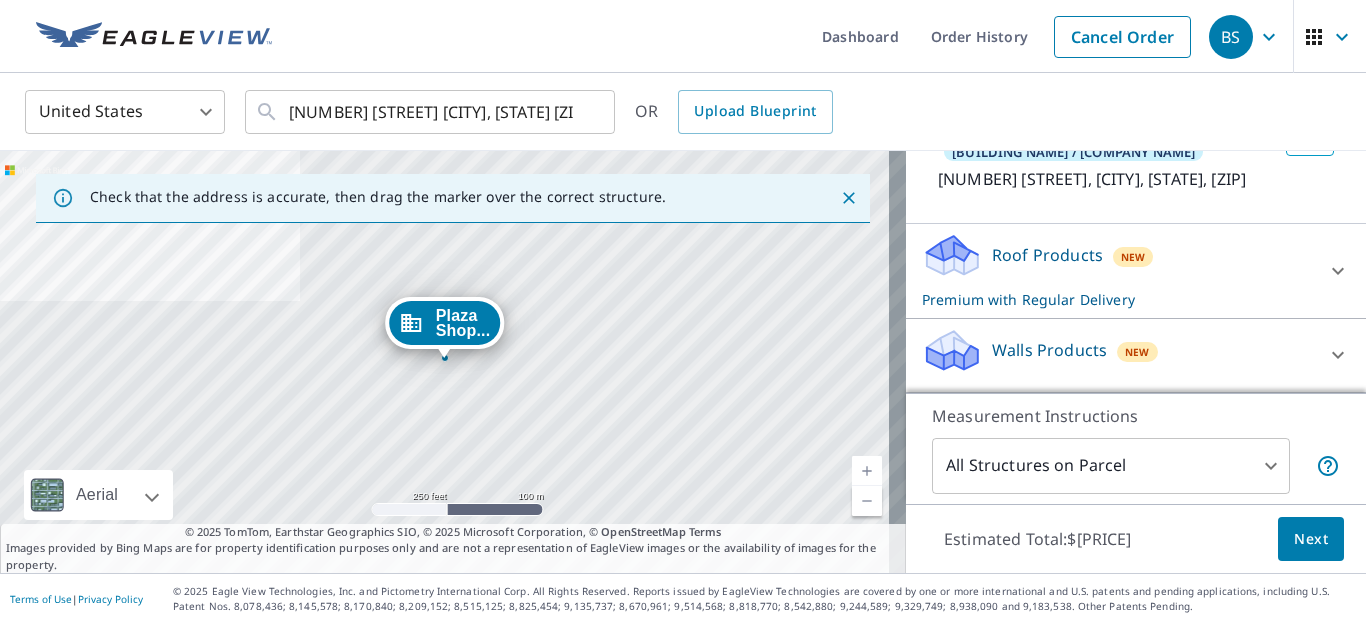 click on "Roof Products" at bounding box center [1047, 255] 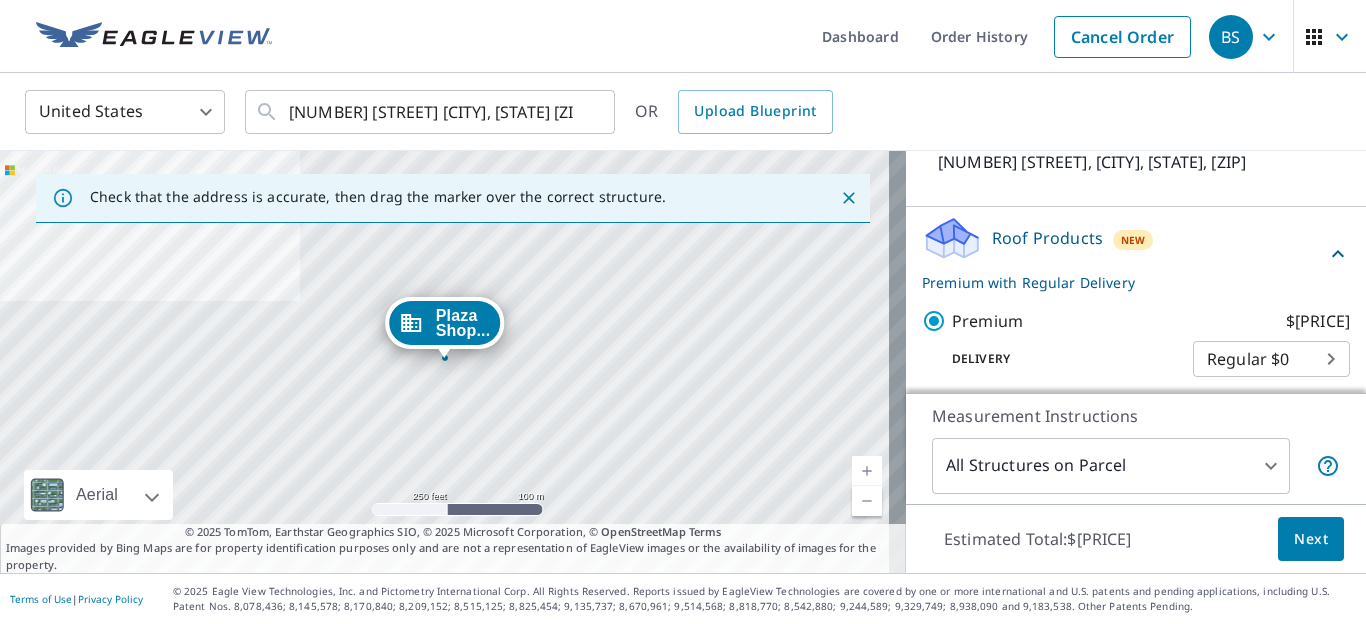 scroll, scrollTop: 302, scrollLeft: 0, axis: vertical 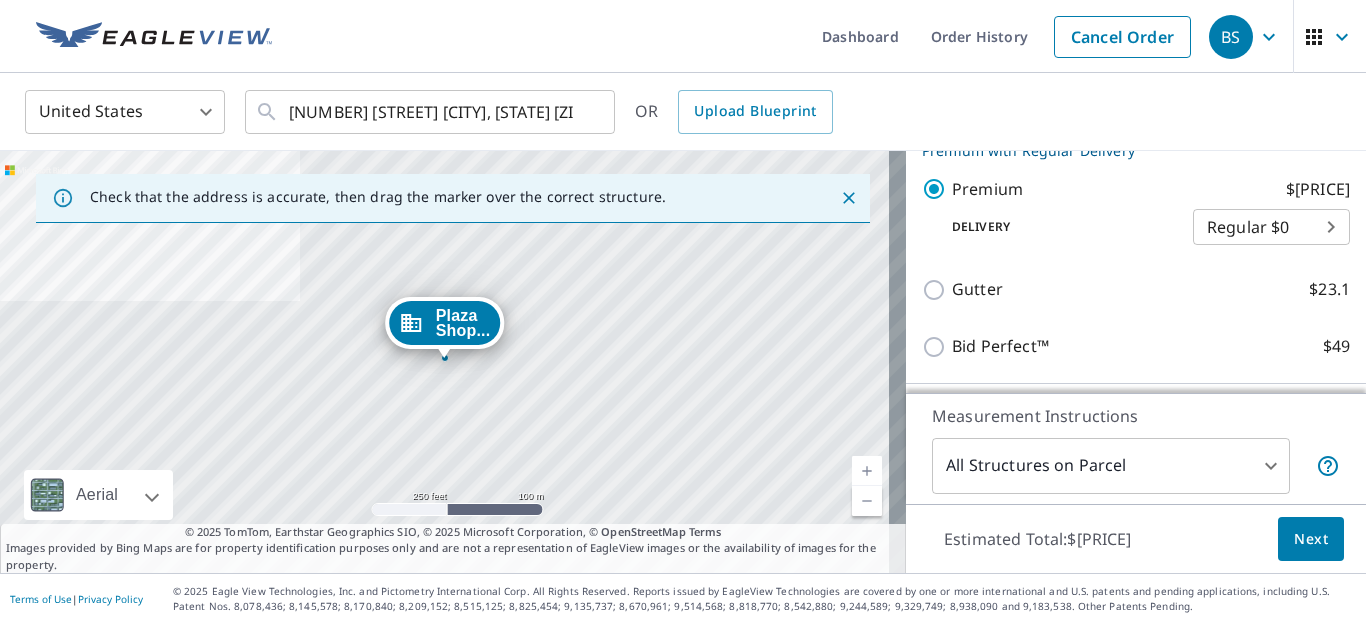 click on "BS BS
Dashboard Order History Cancel Order BS United States US ​ [NUMBER] [STREET] [CITY], [STATE] [ZIP] ​ OR Upload Blueprint Check that the address is accurate, then drag the marker over the correct structure. Plaza Shop... [NUMBER] [STREET] [CITY], [STATE] [ZIP] Aerial Road A standard road map Aerial A detailed look from above Labels Labels 250 feet 100 m © 2025 TomTom, © Vexcel Imaging, © 2025 Microsoft Corporation,  © OpenStreetMap Terms © 2025 TomTom, Earthstar Geographics SIO, © 2025 Microsoft Corporation, ©   OpenStreetMap   Terms Images provided by Bing Maps are for property identification purposes only and are not a representation of EagleView images or the availability of images for the property. PROPERTY TYPE Residential Commercial Multi-Family This is a complex BUILDING ID Plaza Shopping Center / Pinnacle Property Company [NUMBER] [STREET], [CITY], [STATE], [ZIP] Roof Products New Premium with Regular Delivery Premium $73.5 Delivery Regular $0 8 ​ Gutter $23.1 Bid Perfect™ $49 Walls Products" at bounding box center (683, 312) 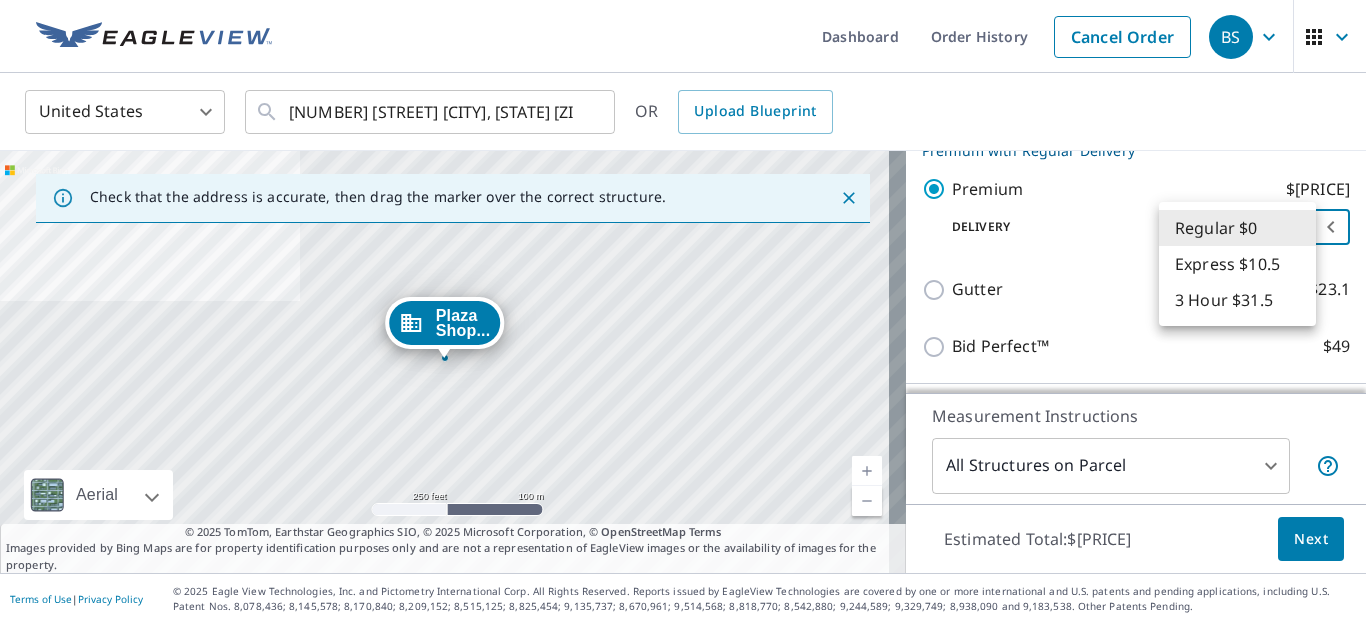 click on "3 Hour $31.5" at bounding box center [1237, 300] 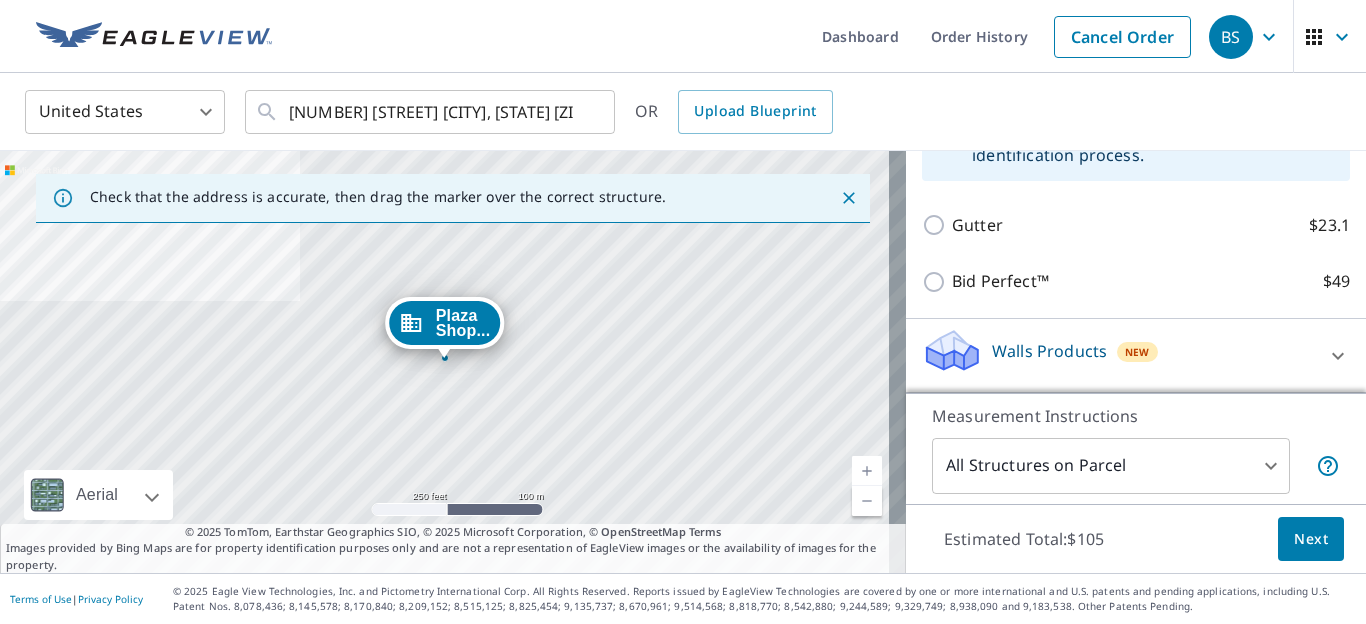 scroll, scrollTop: 559, scrollLeft: 0, axis: vertical 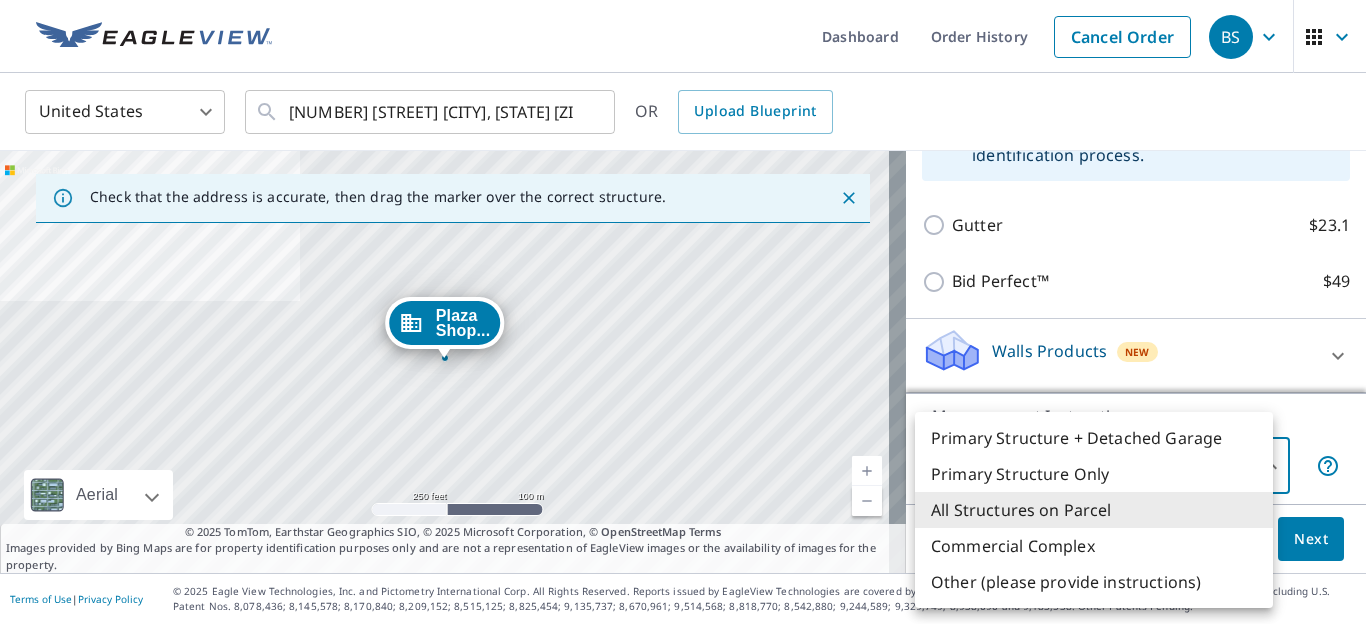 click on "All Structures on Parcel" at bounding box center (1094, 510) 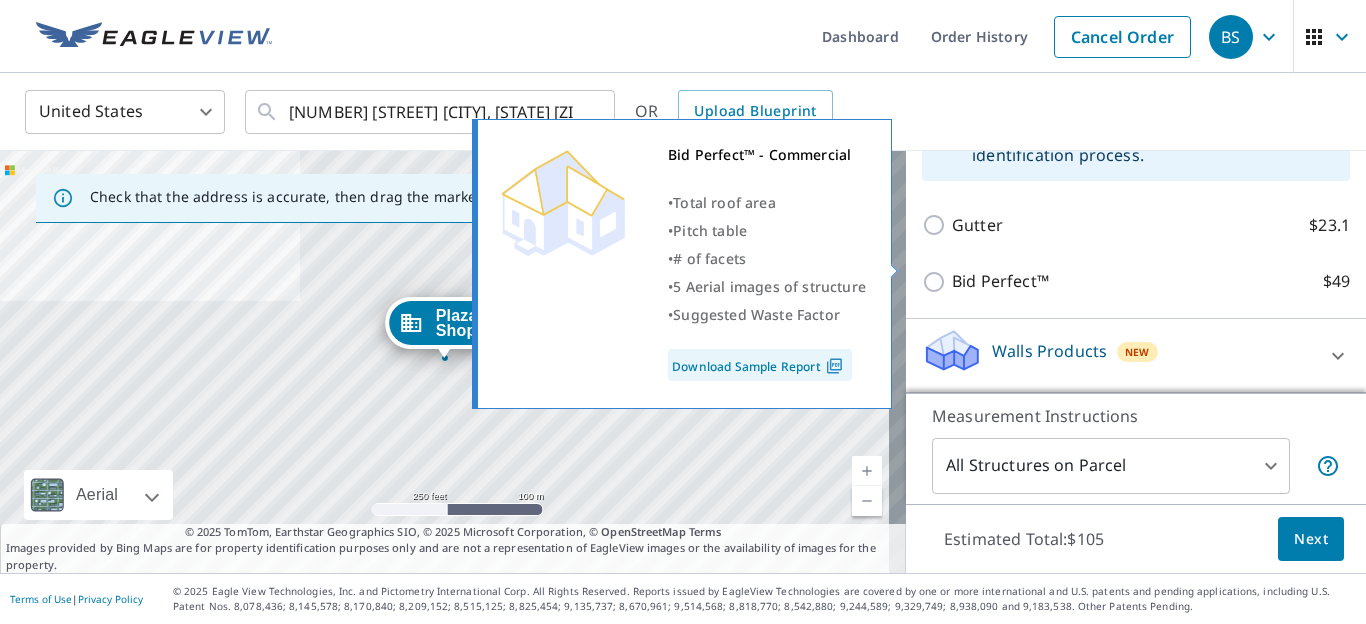 click on "Bid Perfect™ $49" at bounding box center (1151, 281) 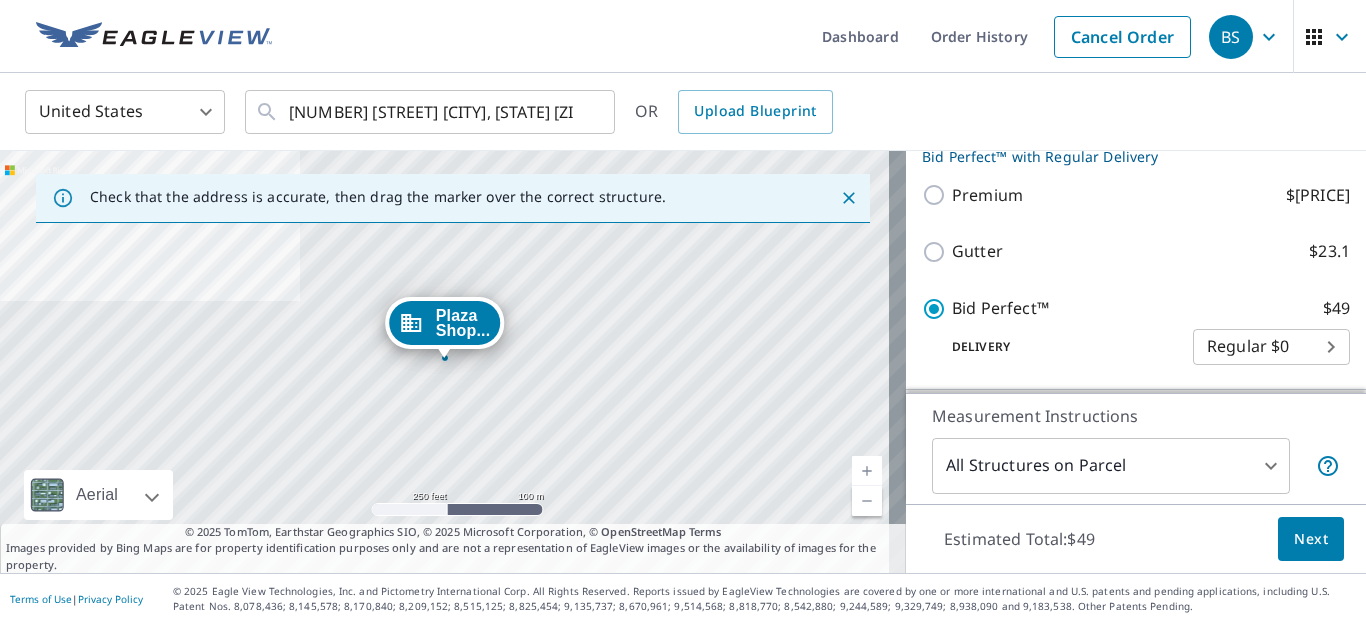 scroll, scrollTop: 254, scrollLeft: 0, axis: vertical 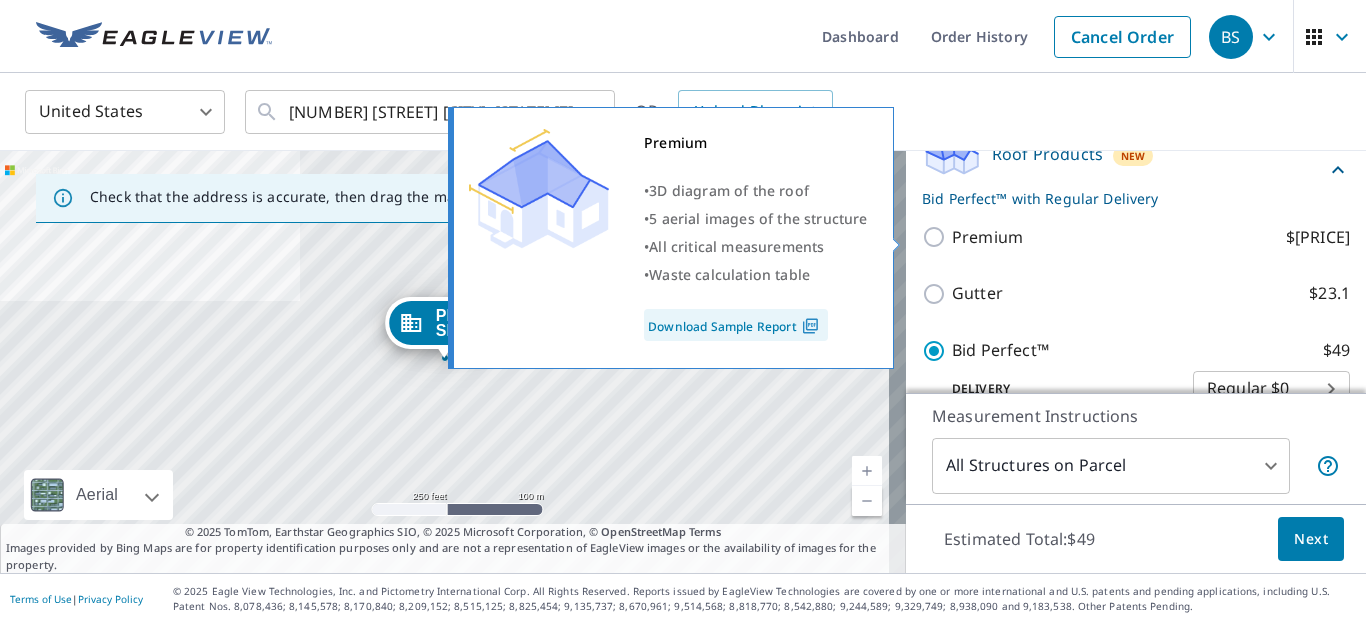 click on "Premium $[PRICE]" at bounding box center [937, 237] 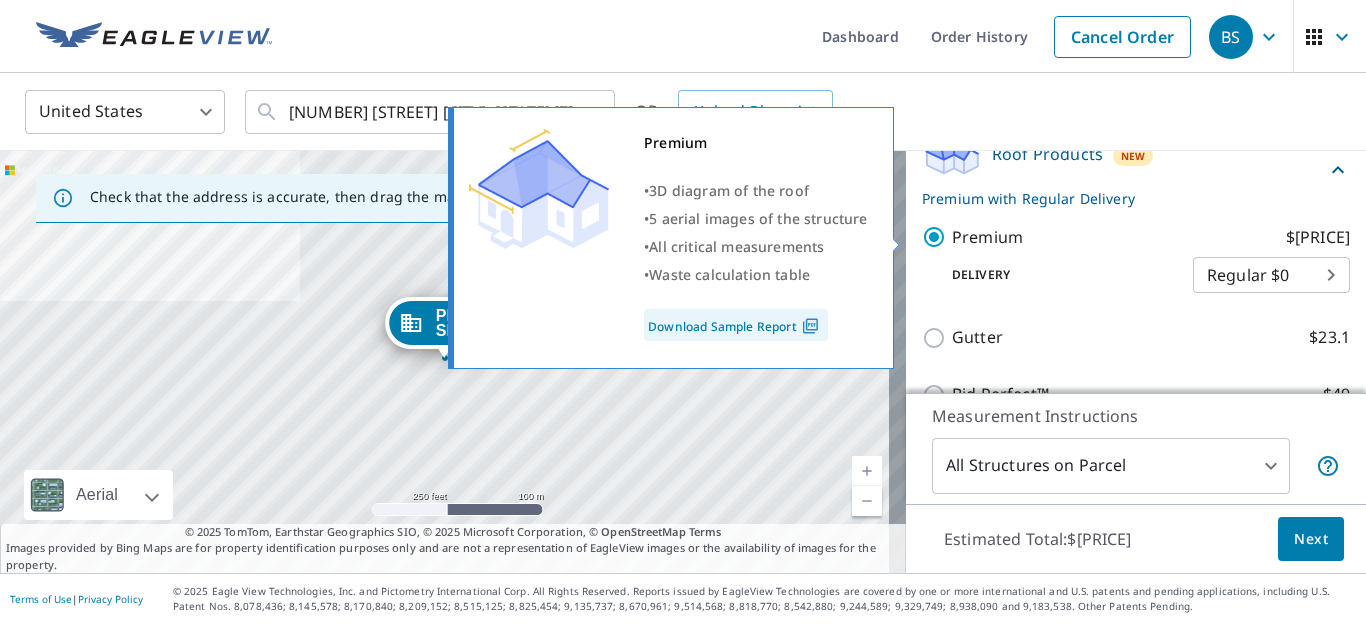 checkbox on "false" 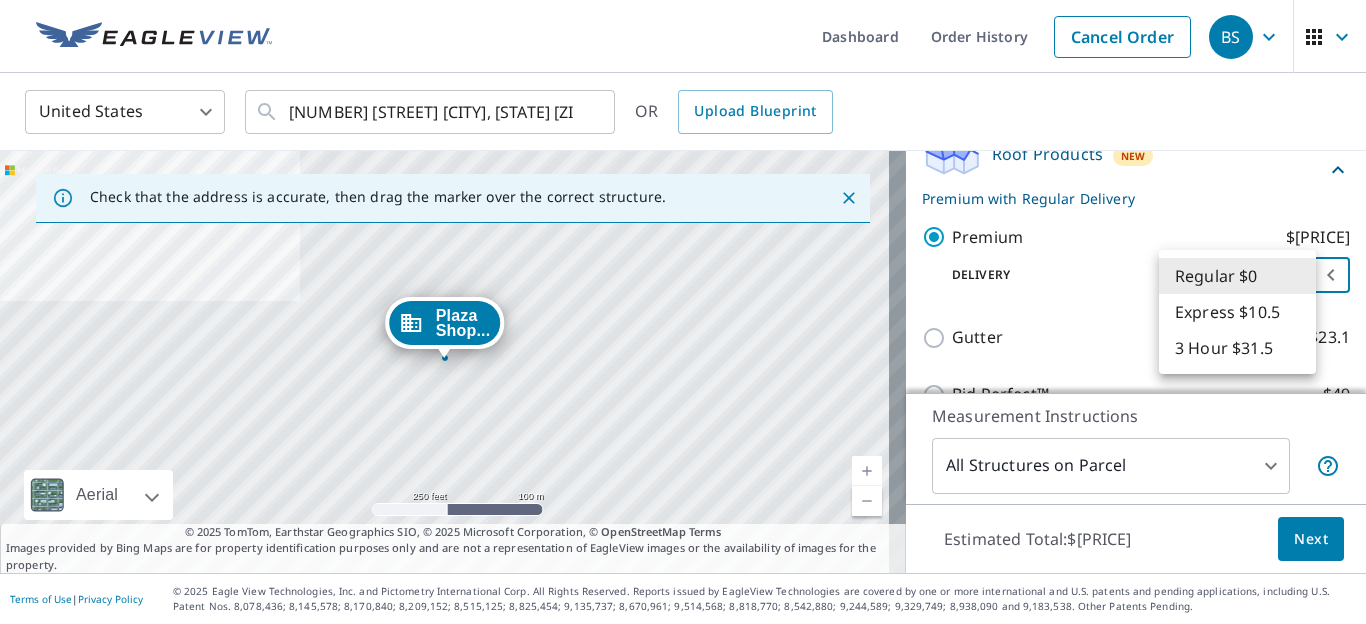 click on "BS BS
Dashboard Order History Cancel Order BS United States US ​ [NUMBER] [STREET] [CITY], [STATE] [ZIP] ​ OR Upload Blueprint Check that the address is accurate, then drag the marker over the correct structure. Plaza Shop... [NUMBER] [STREET] [CITY], [STATE] [ZIP] Aerial Road A standard road map Aerial A detailed look from above Labels Labels 250 feet 100 m © 2025 TomTom, © Vexcel Imaging, © 2025 Microsoft Corporation,  © OpenStreetMap Terms © 2025 TomTom, Earthstar Geographics SIO, © 2025 Microsoft Corporation, ©   OpenStreetMap   Terms Images provided by Bing Maps are for property identification purposes only and are not a representation of EagleView images or the availability of images for the property. PROPERTY TYPE Residential Commercial Multi-Family This is a complex BUILDING ID Plaza Shopping Center / Pinnacle Property Company [NUMBER] [STREET], [CITY], [STATE], [ZIP] Roof Products New Premium with Regular Delivery Premium $73.5 Delivery Regular $0 8 ​ Gutter $23.1 Bid Perfect™ $49 Walls Products" at bounding box center (683, 312) 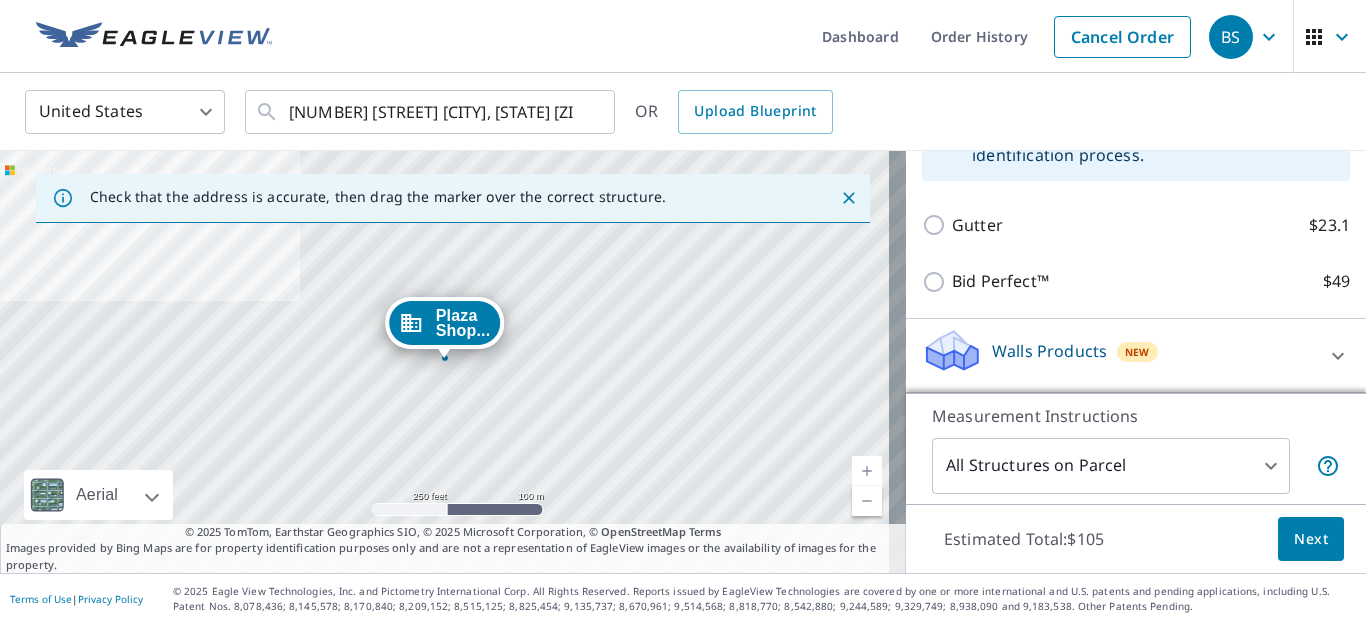 scroll, scrollTop: 559, scrollLeft: 0, axis: vertical 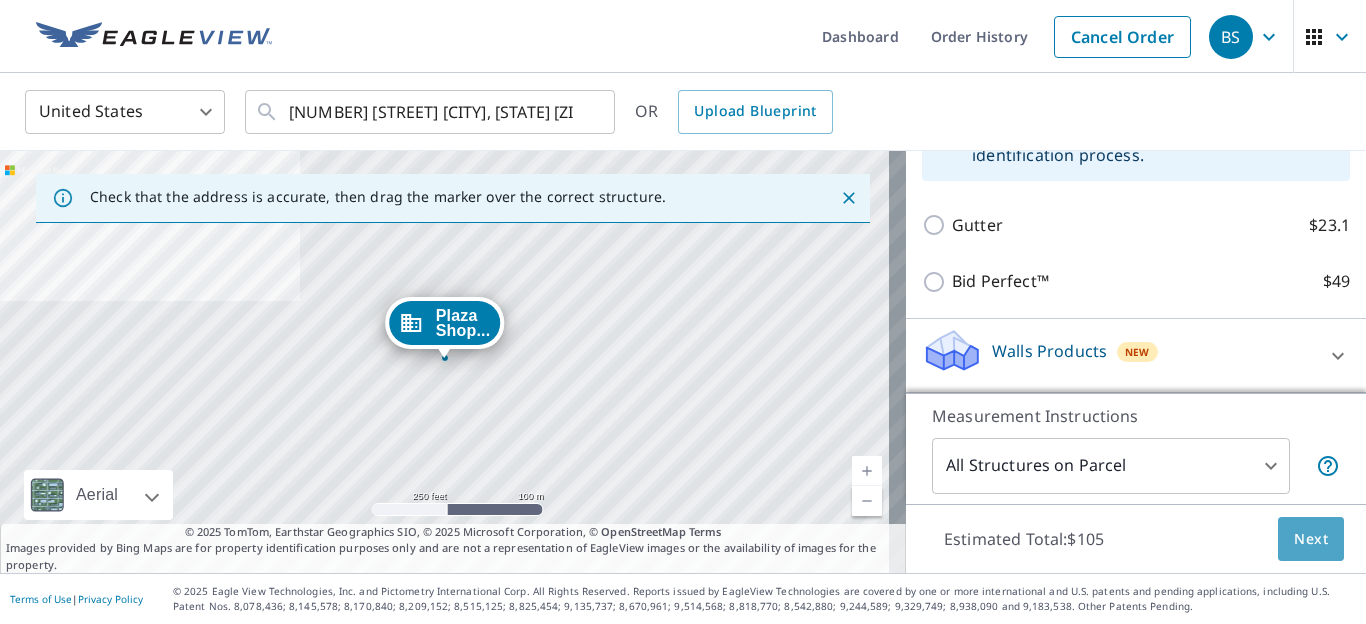 click on "Next" at bounding box center [1311, 539] 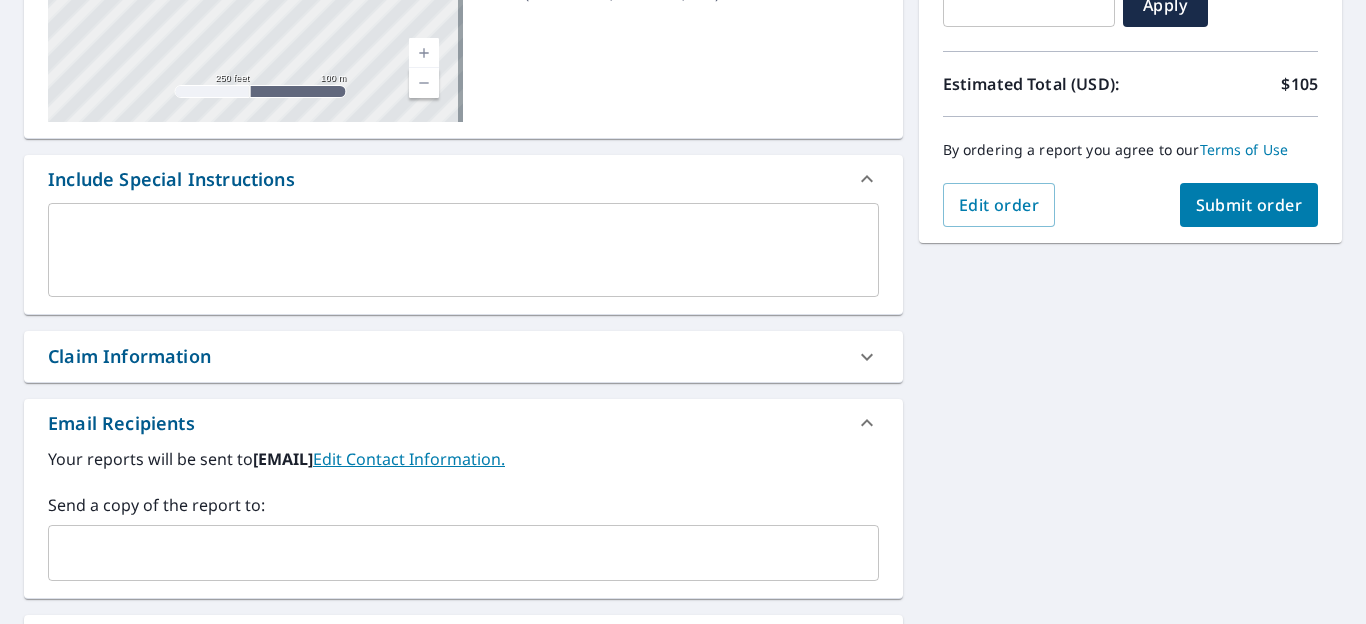 scroll, scrollTop: 528, scrollLeft: 0, axis: vertical 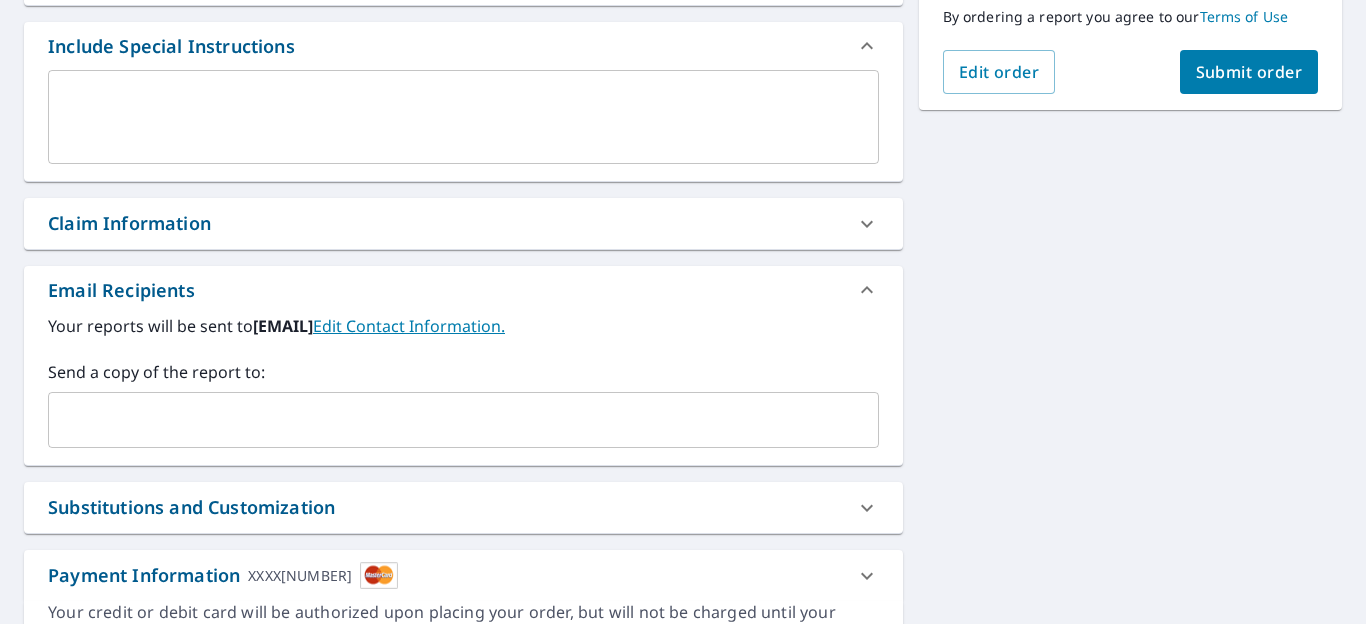 click on "Claim Information" at bounding box center (445, 223) 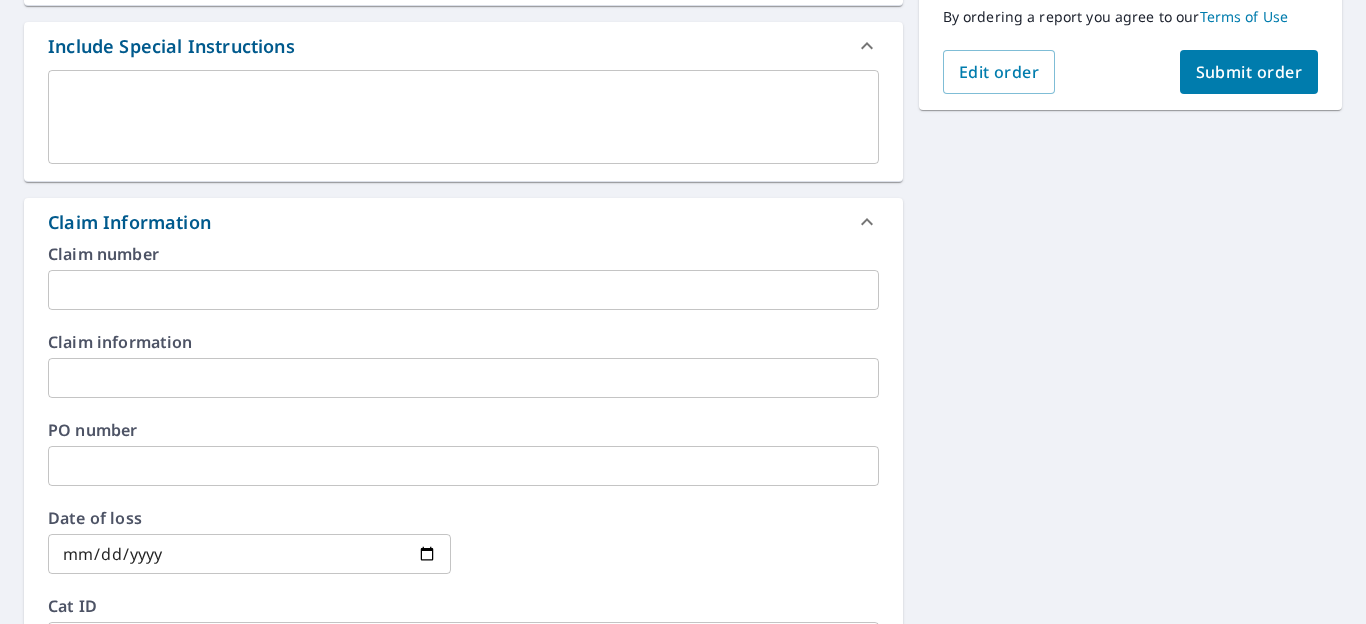 checkbox on "true" 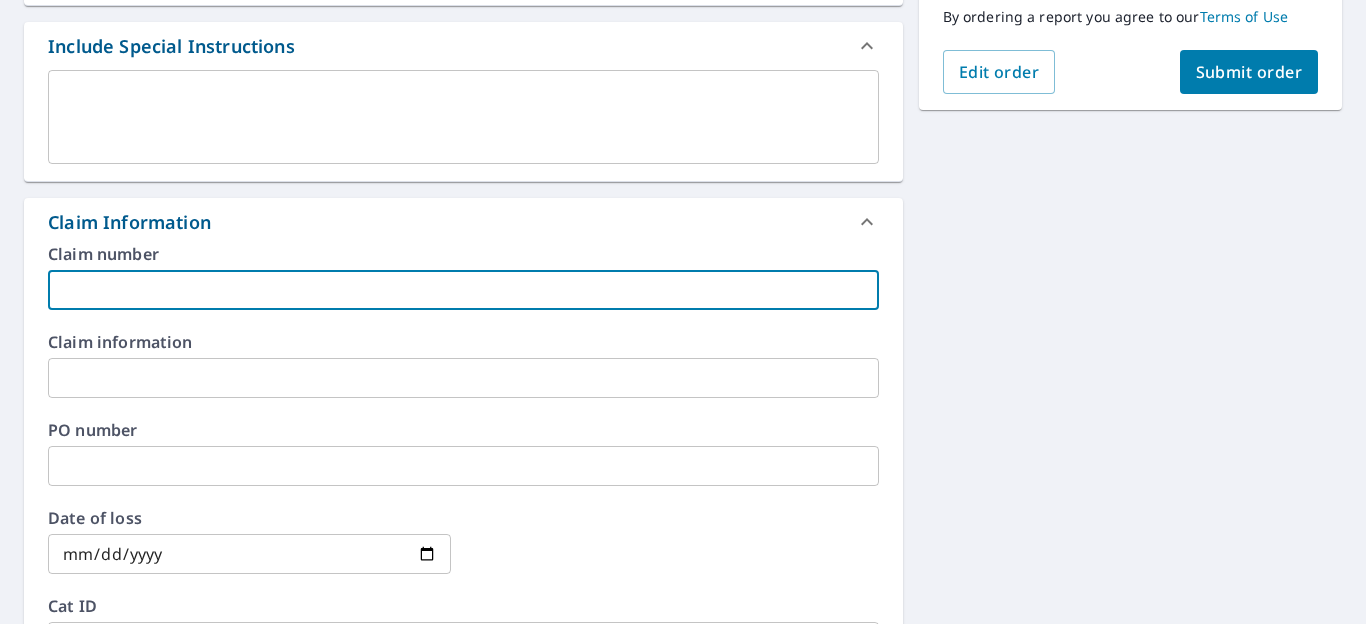 paste on "[BUILDING NAME] / [COMPANY NAME]" 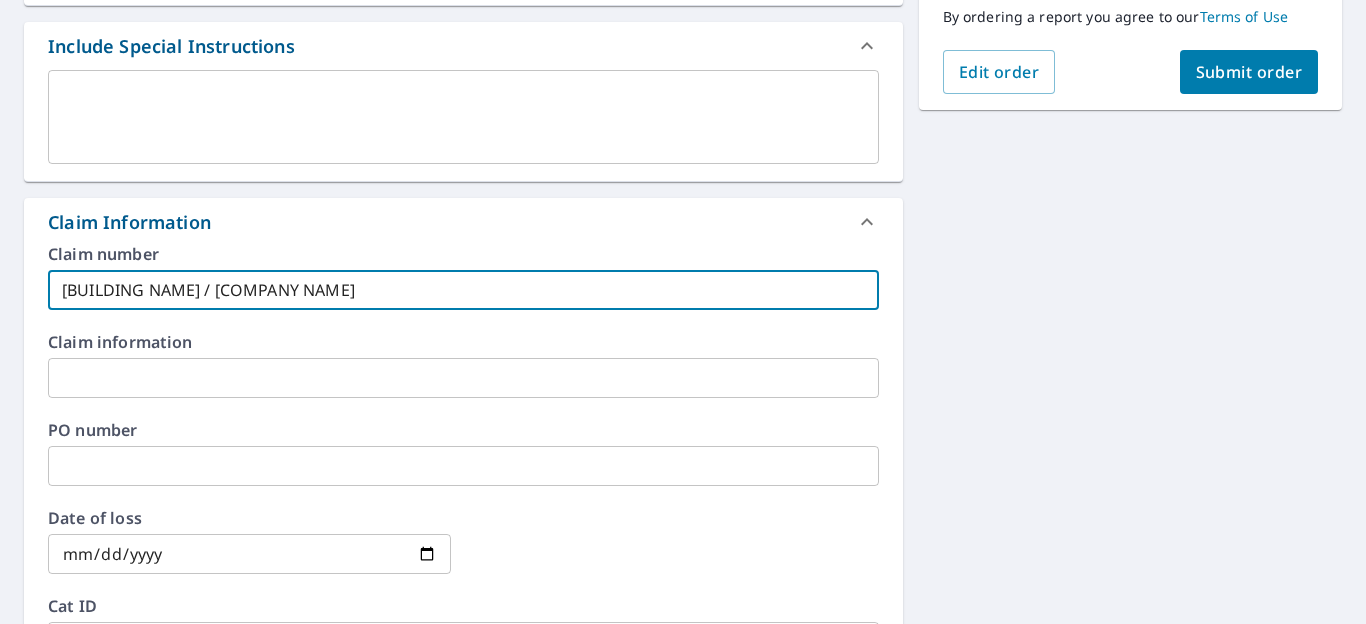 type on "[BUILDING NAME] / [COMPANY NAME]" 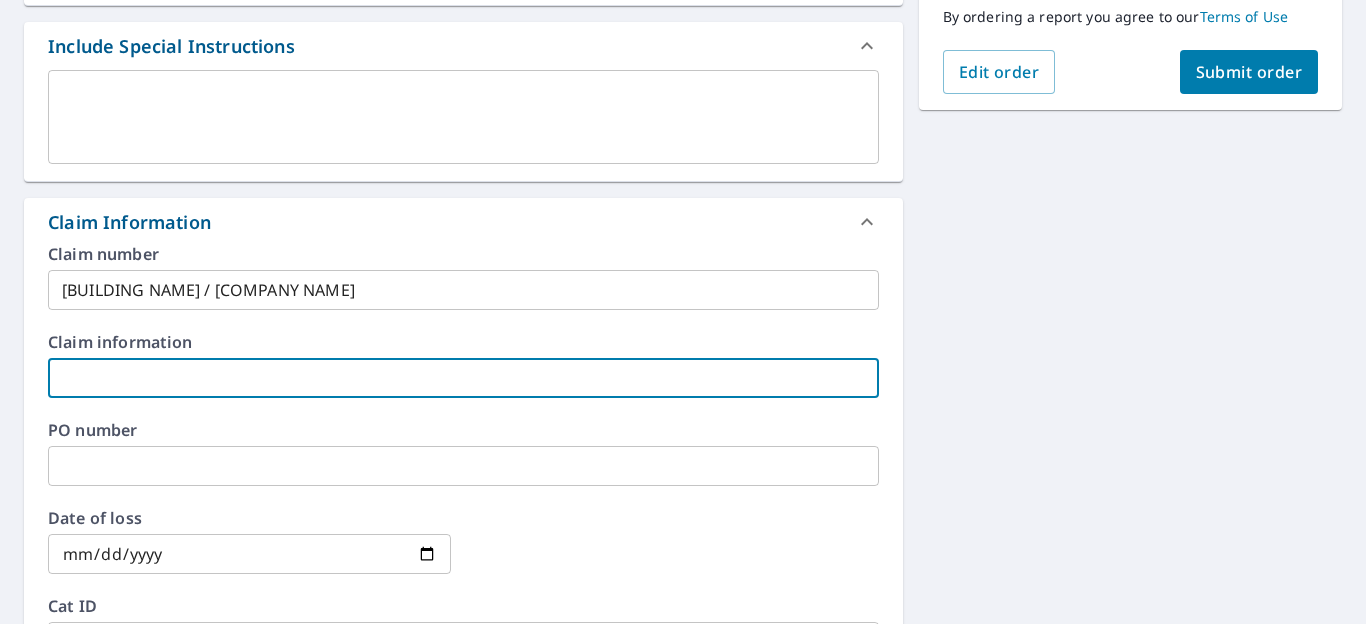paste on "[BUILDING NAME] / [COMPANY NAME]" 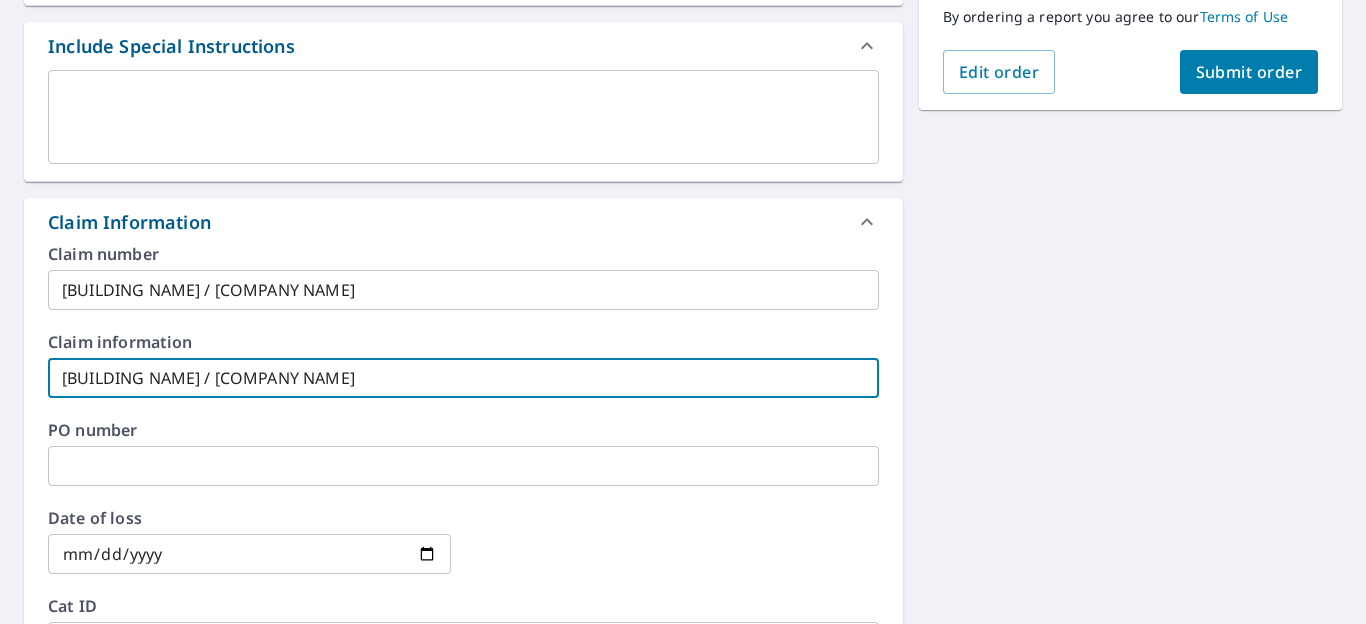 type on "[BUILDING NAME] / [COMPANY NAME]" 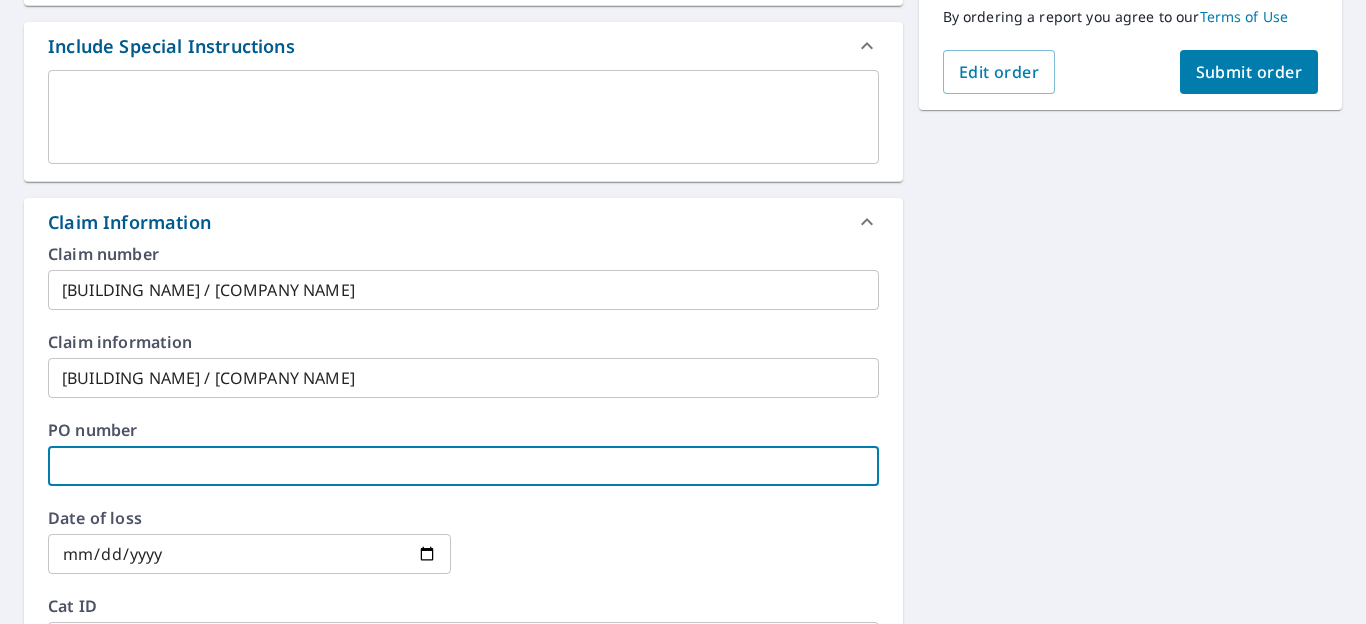 click at bounding box center [463, 466] 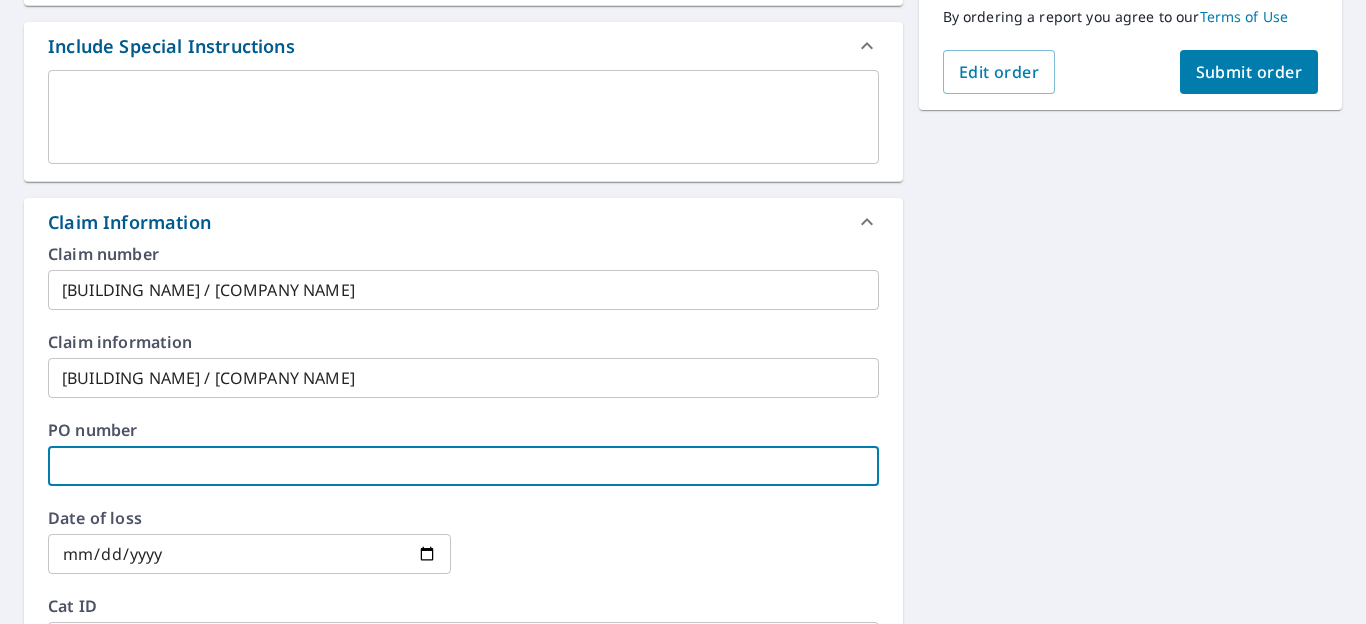 paste on "Plaza Shopping Center / Pinnacle Property Com" 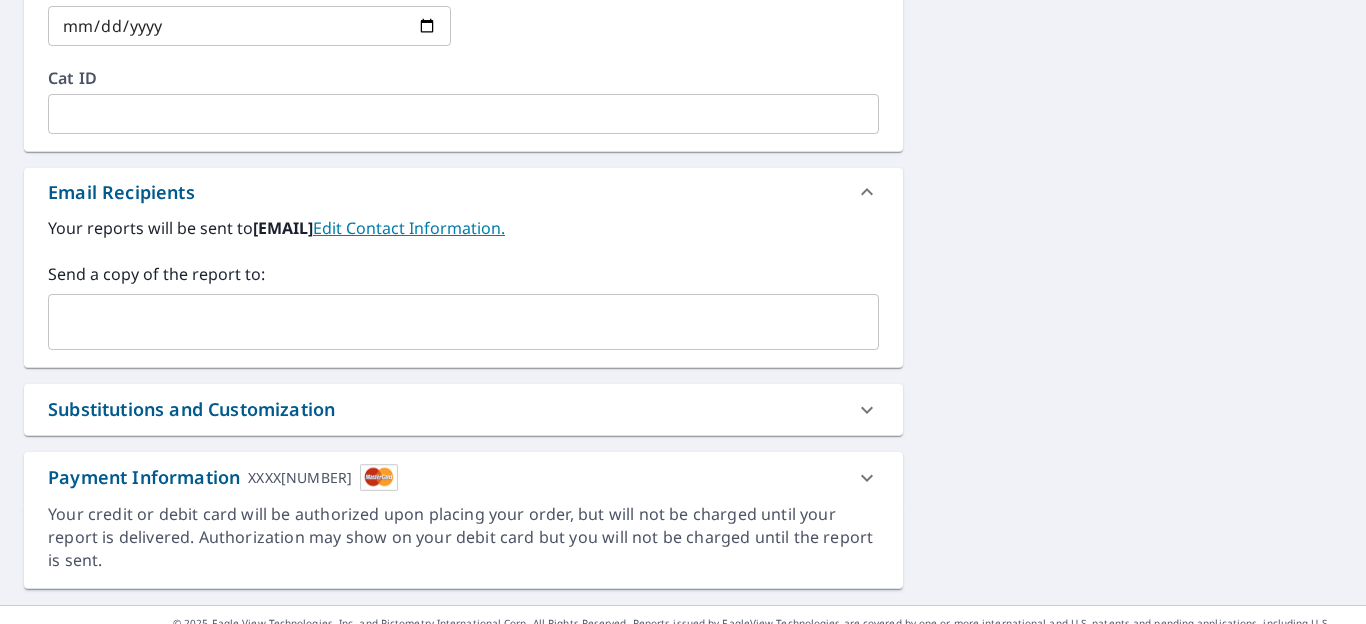 scroll, scrollTop: 1105, scrollLeft: 0, axis: vertical 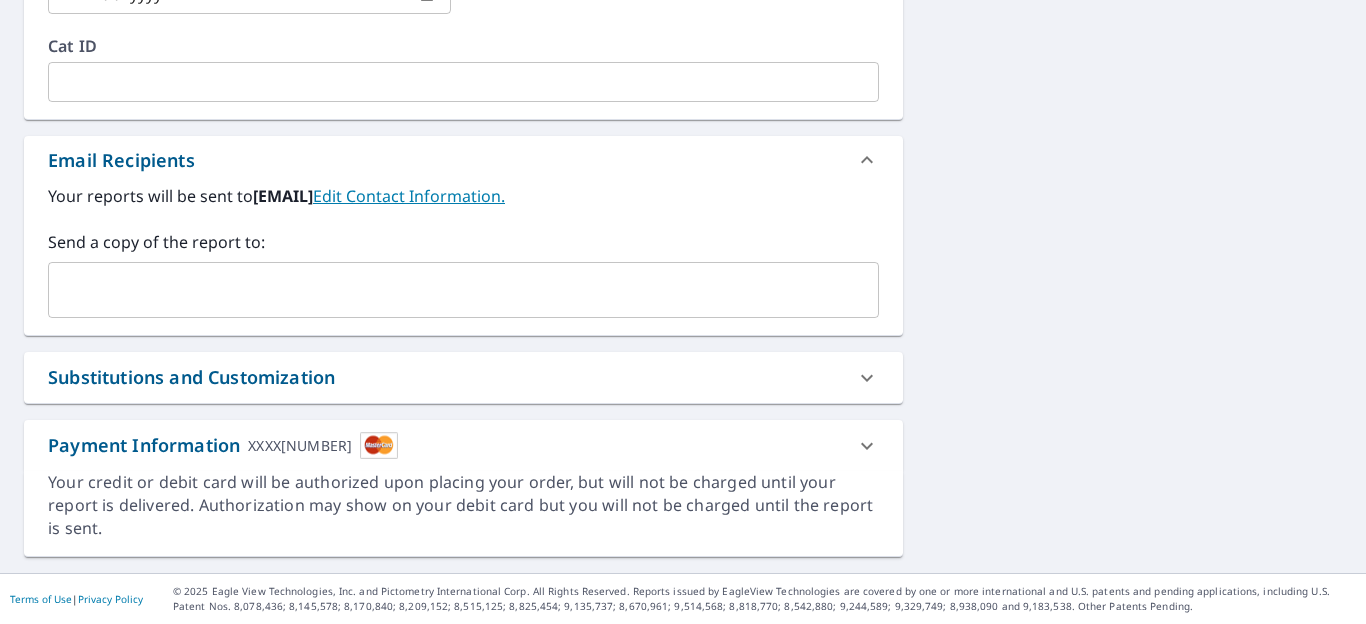 type on "Plaza Shopping Center / Pinnacle Property Com" 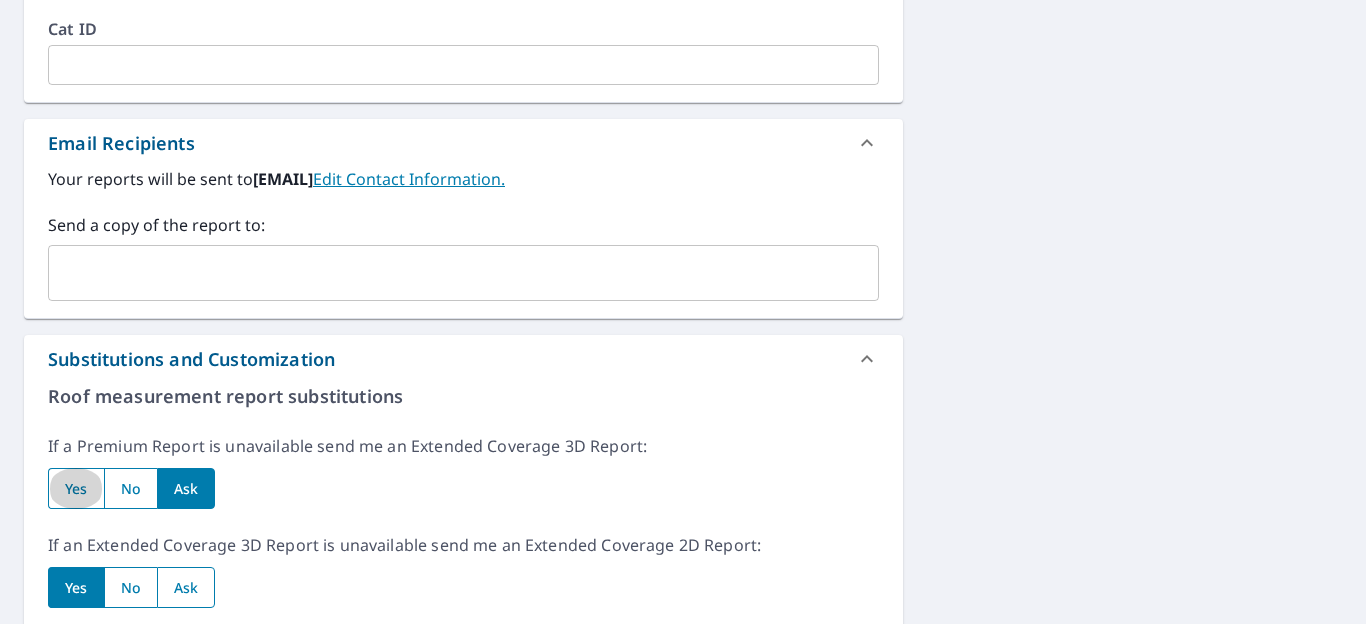 click at bounding box center (76, 488) 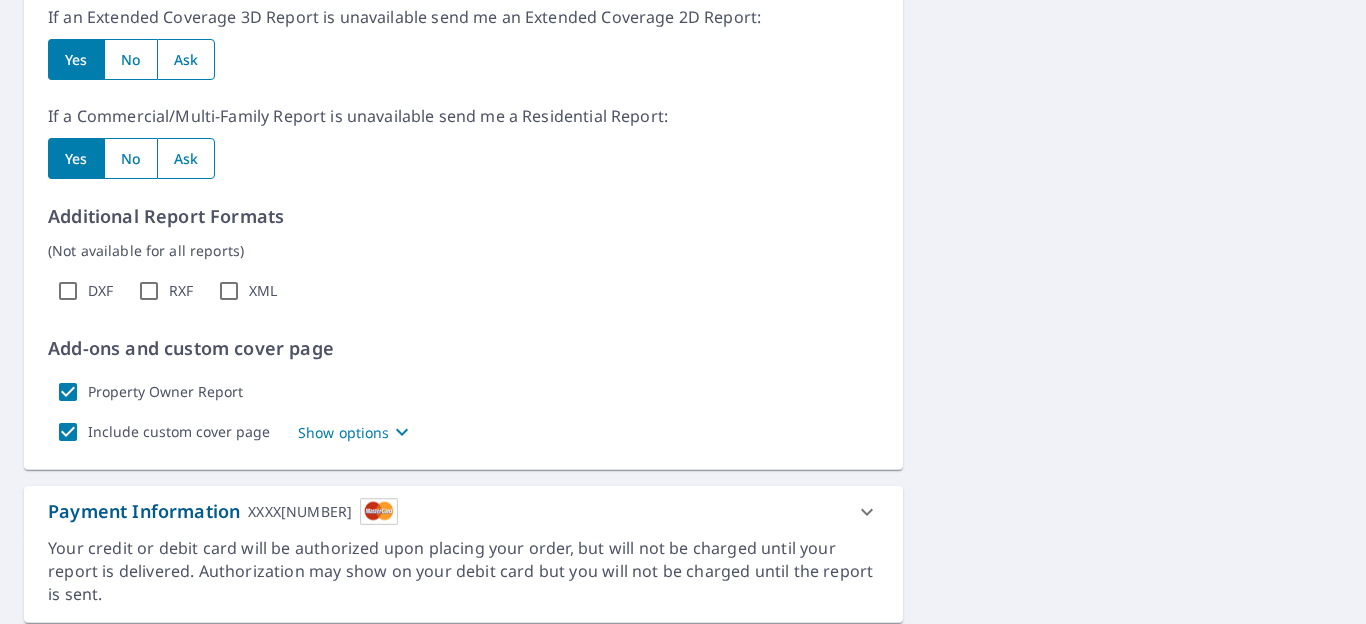 scroll, scrollTop: 1716, scrollLeft: 0, axis: vertical 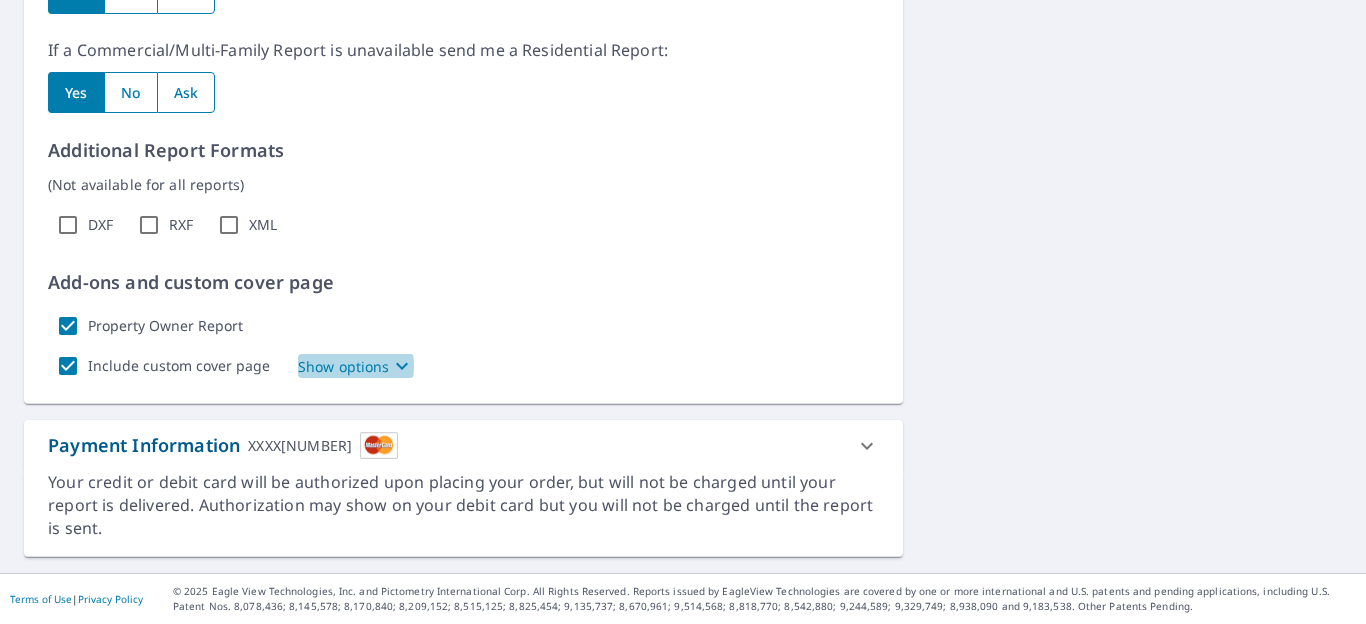 click on "Show options" at bounding box center (344, 366) 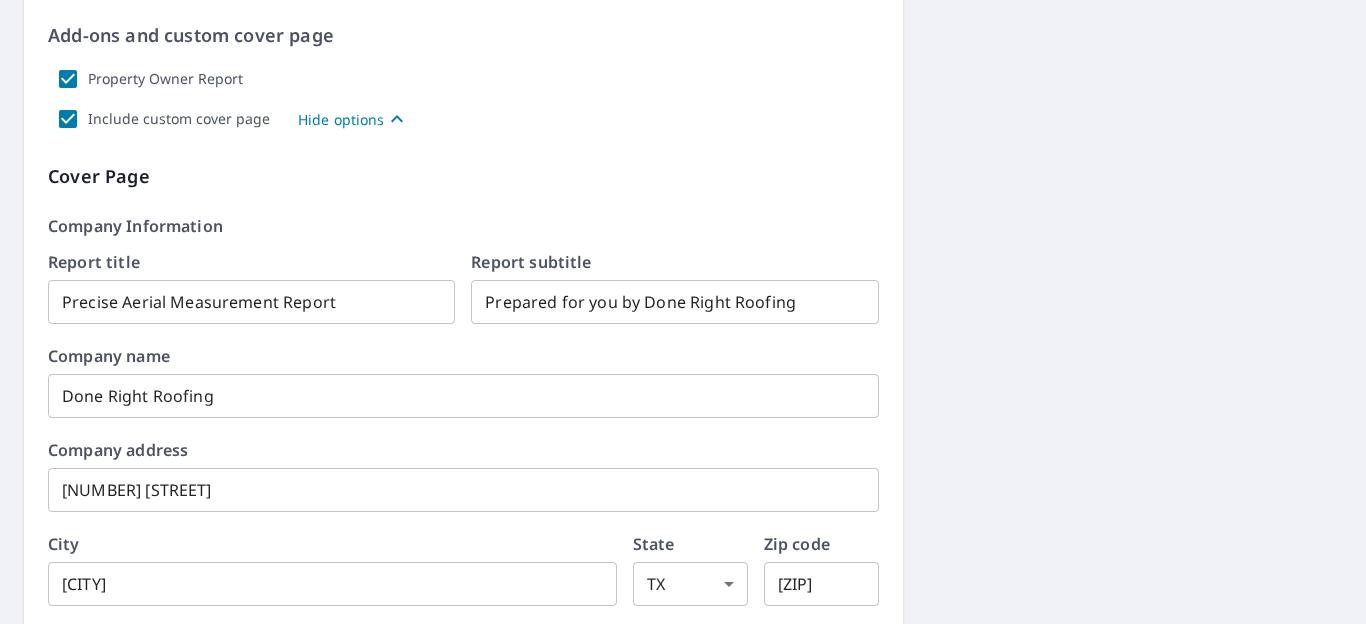 scroll, scrollTop: 1980, scrollLeft: 0, axis: vertical 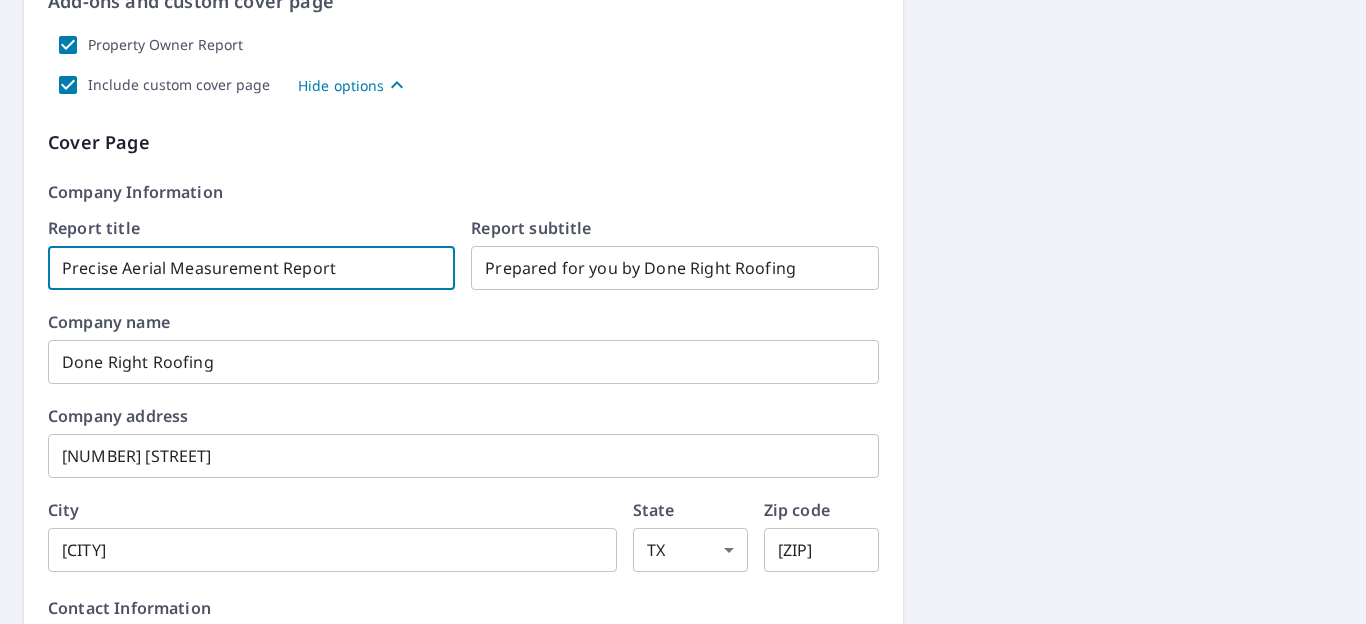 click on "Precise Aerial Measurement Report" at bounding box center [251, 268] 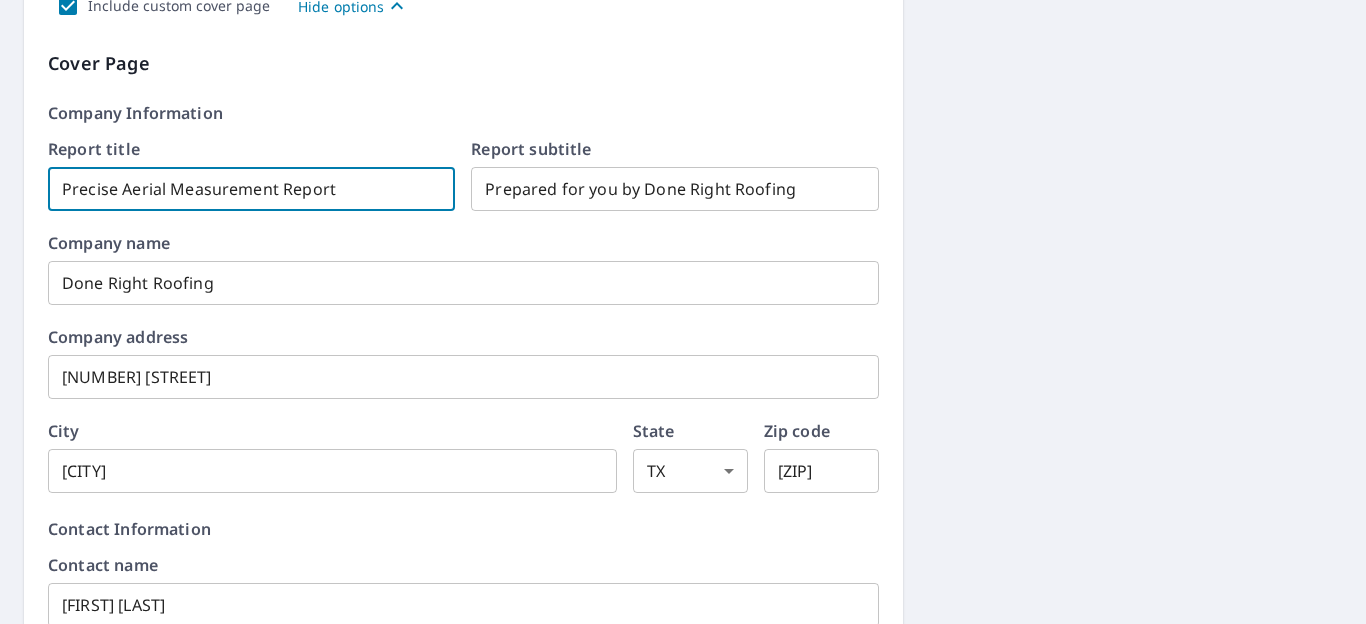 scroll, scrollTop: 2508, scrollLeft: 0, axis: vertical 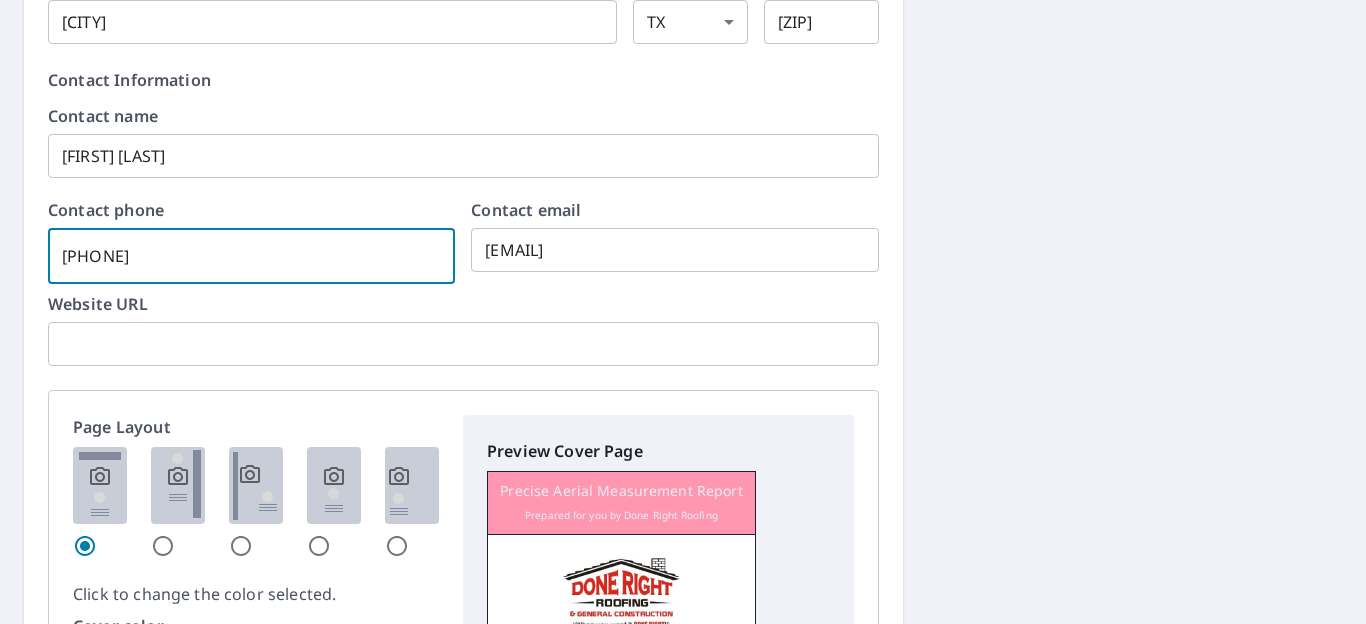 click on "[PHONE]" at bounding box center (251, 256) 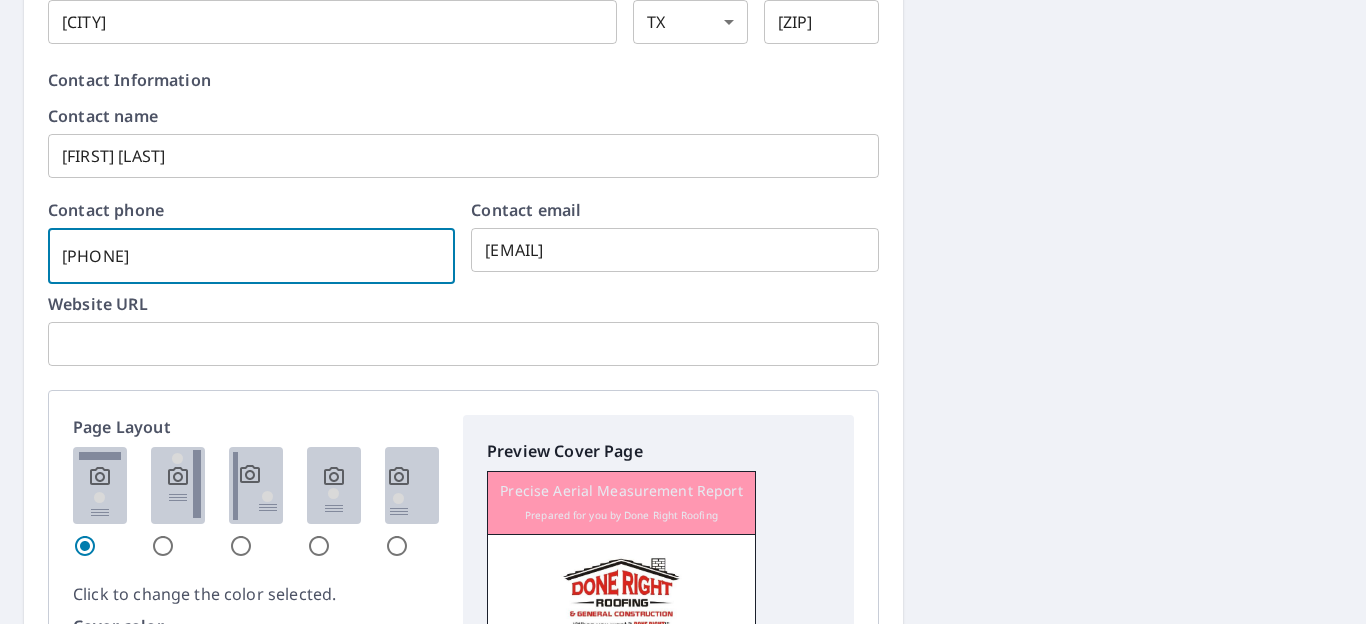 checkbox on "true" 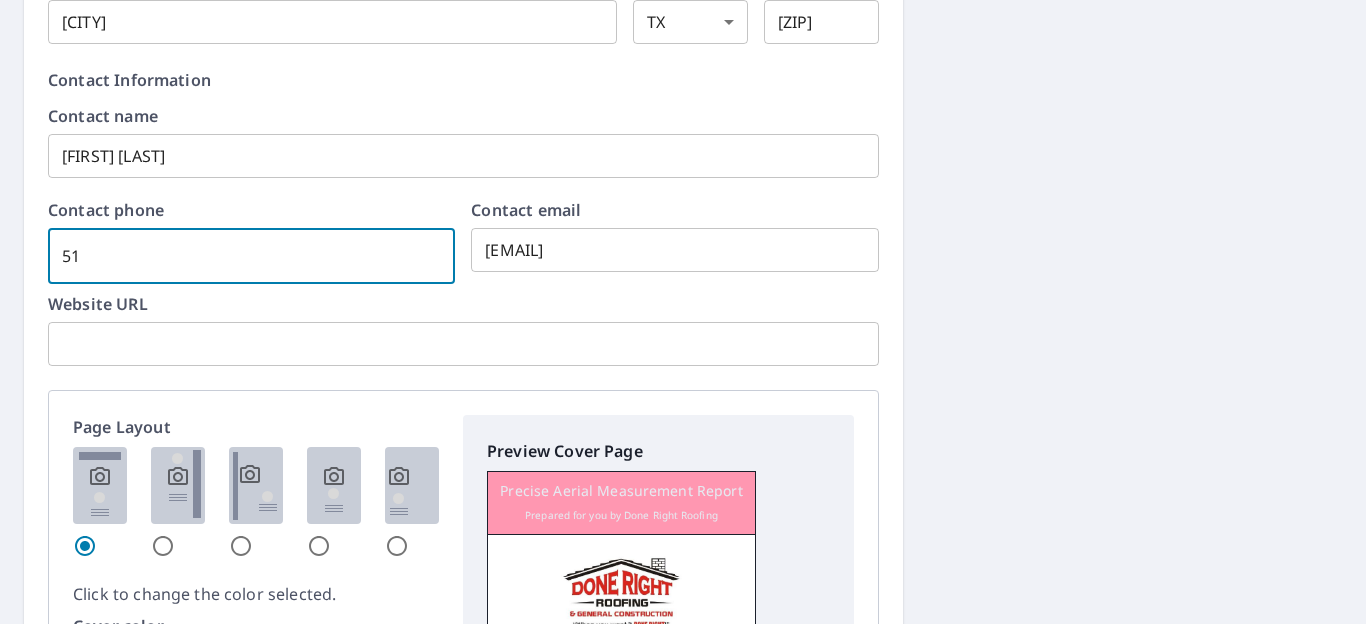 checkbox on "true" 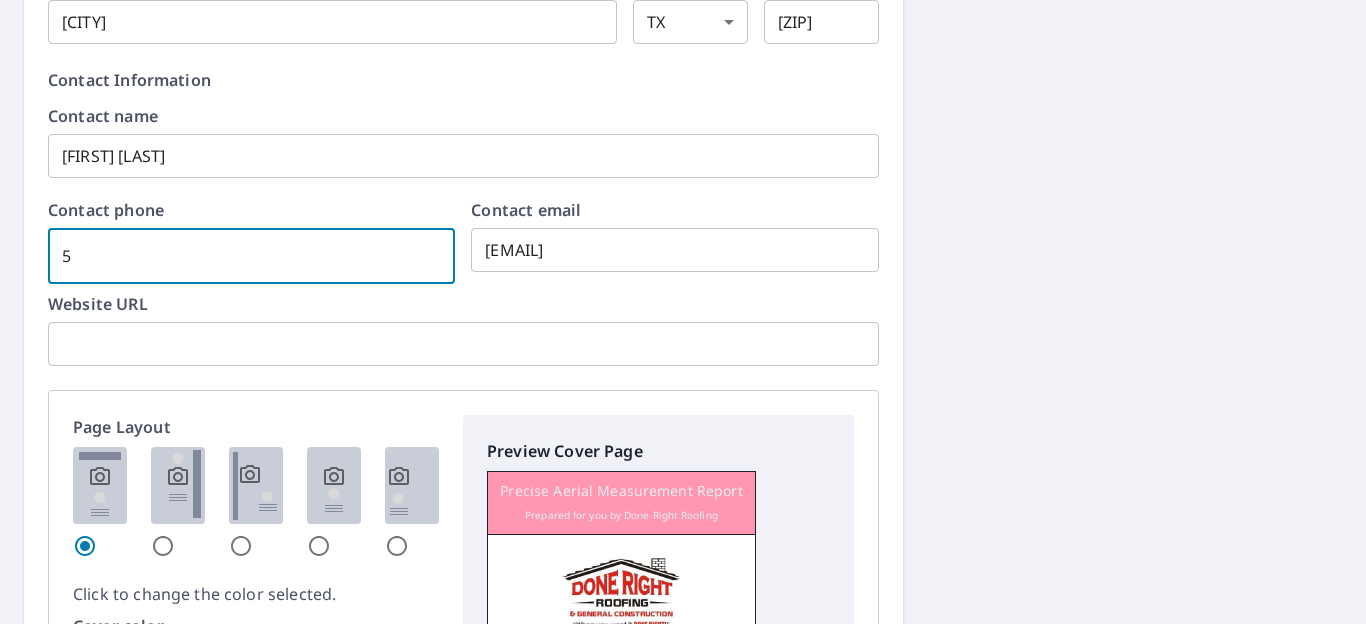 checkbox on "true" 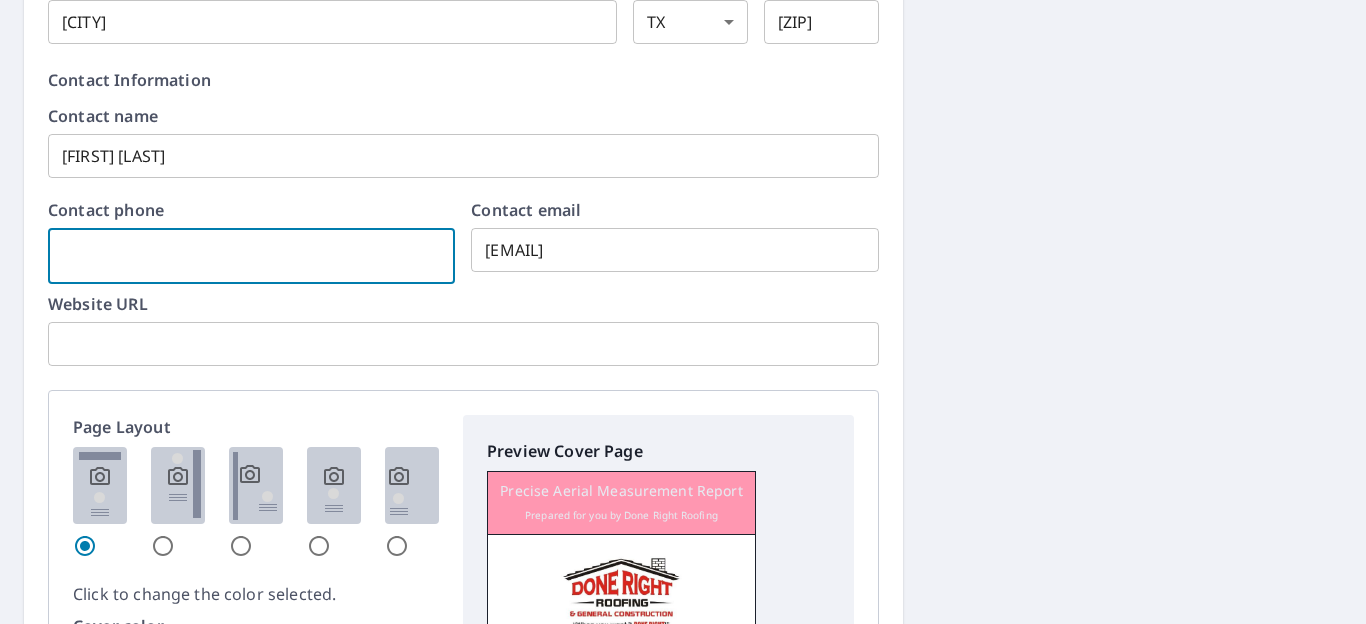 type on "8" 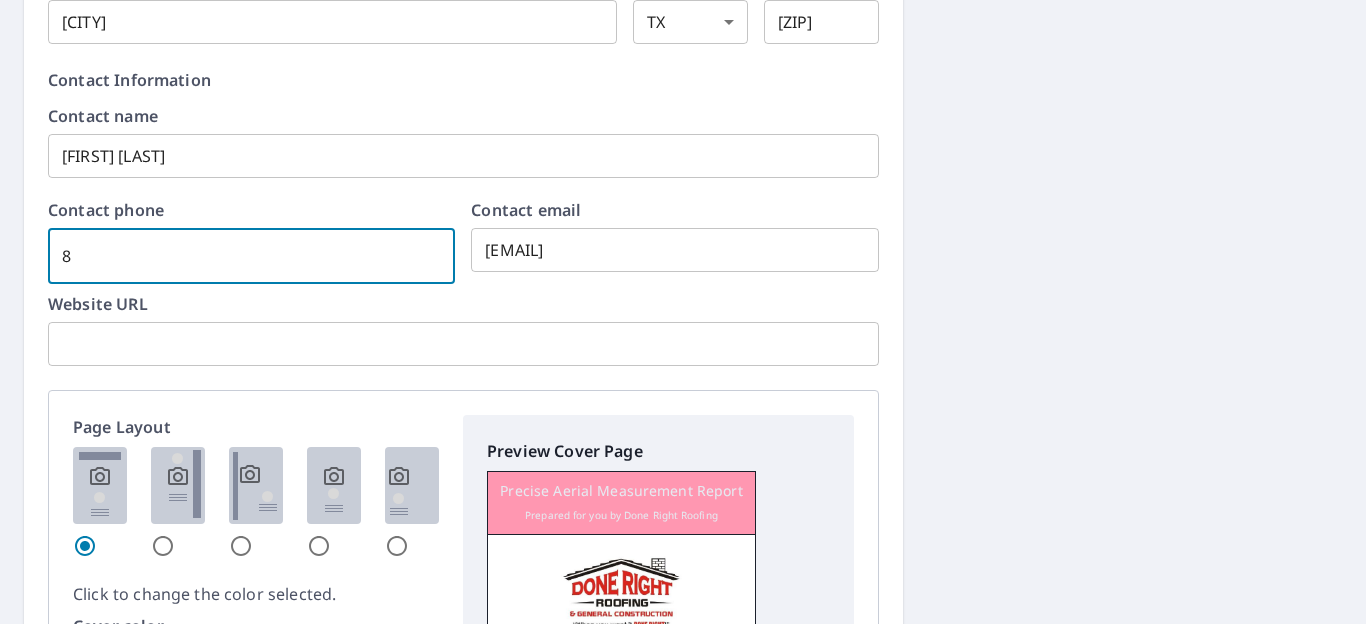 checkbox on "true" 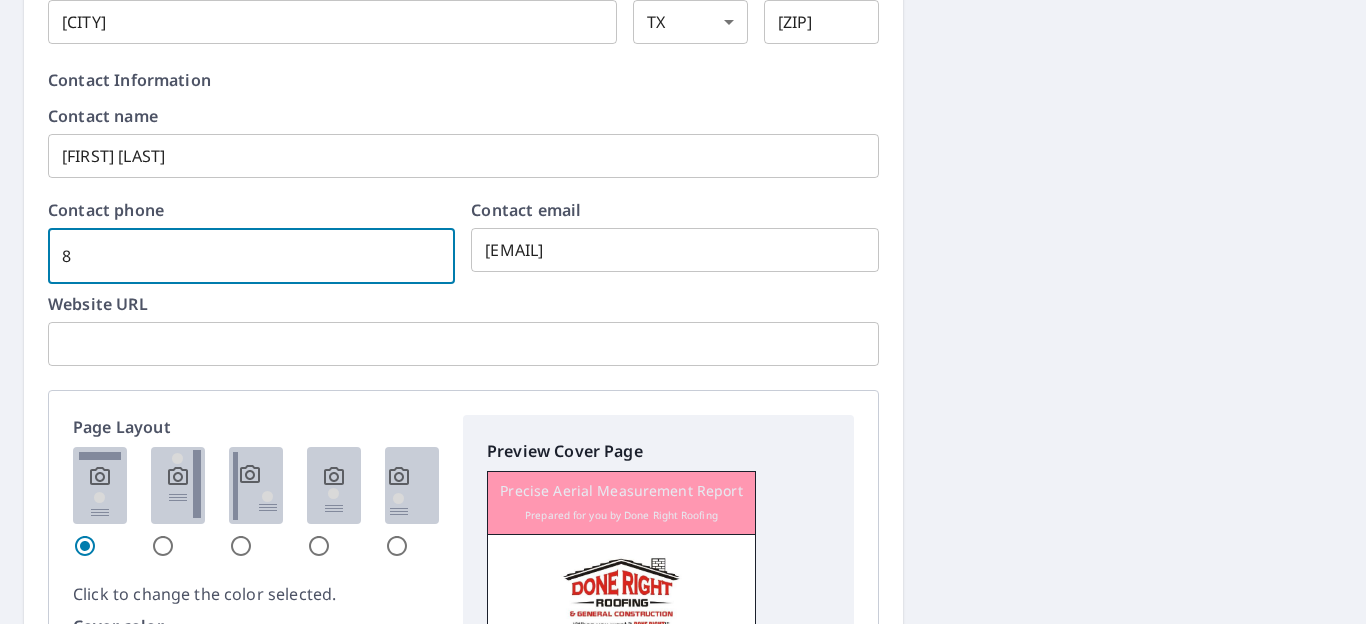 type on "87" 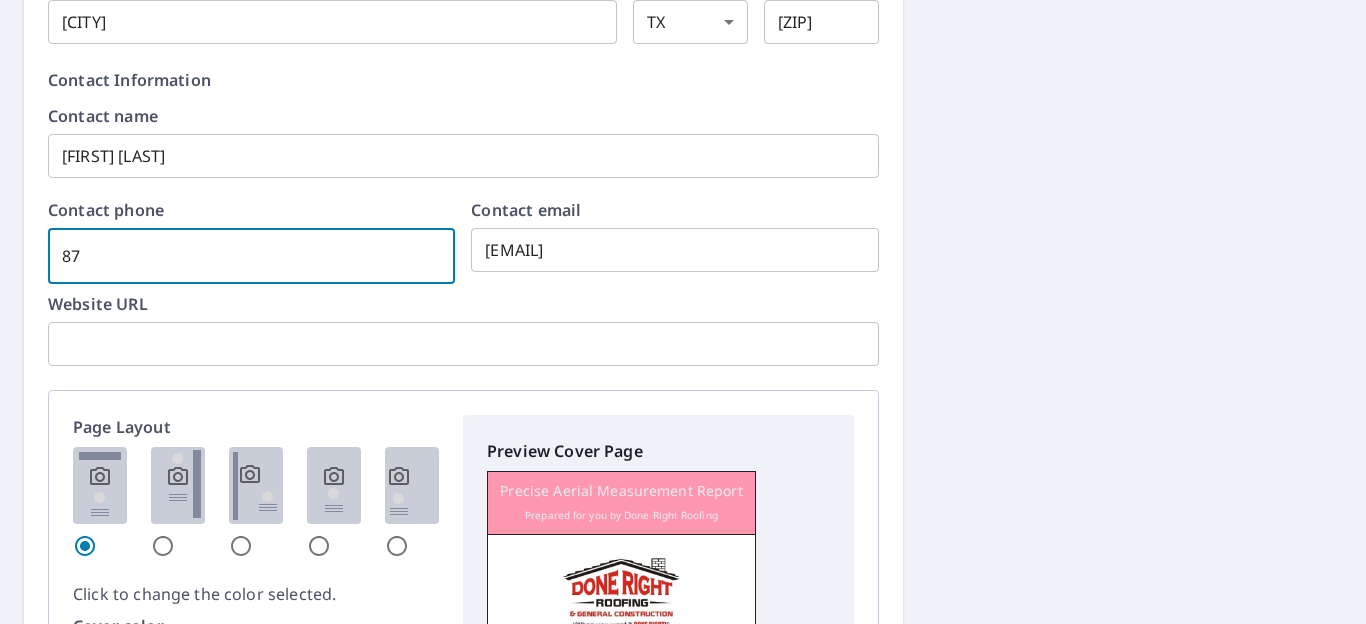 checkbox on "true" 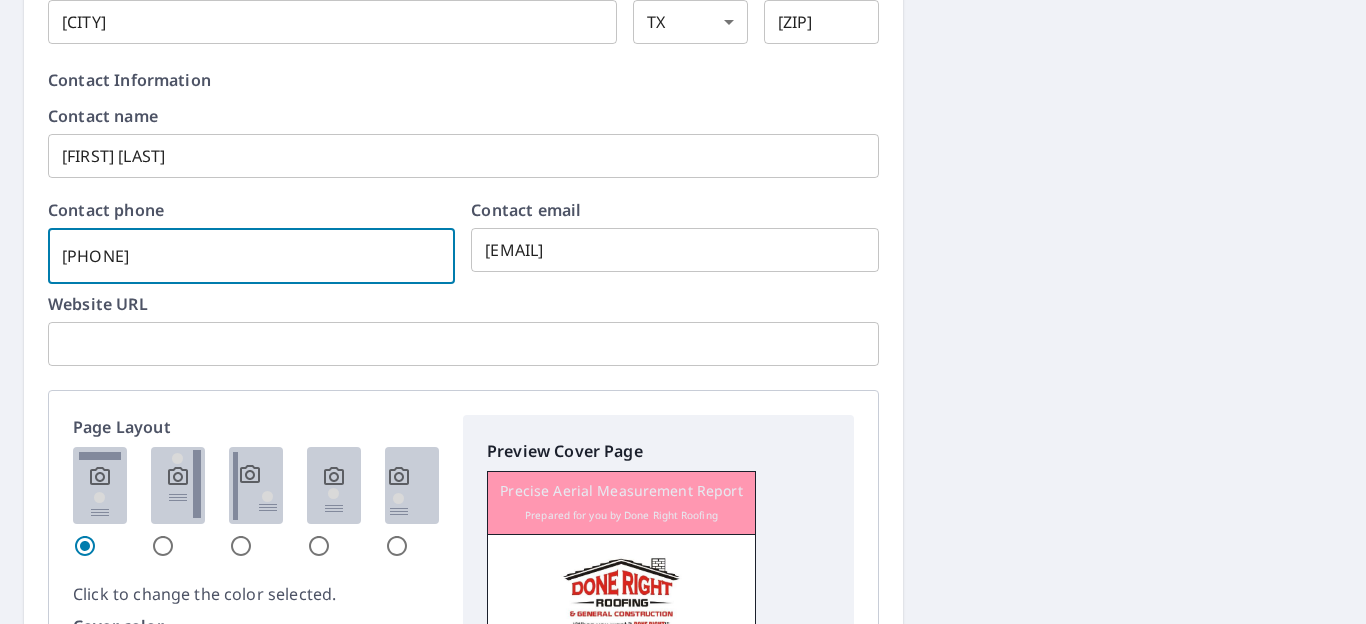 checkbox on "true" 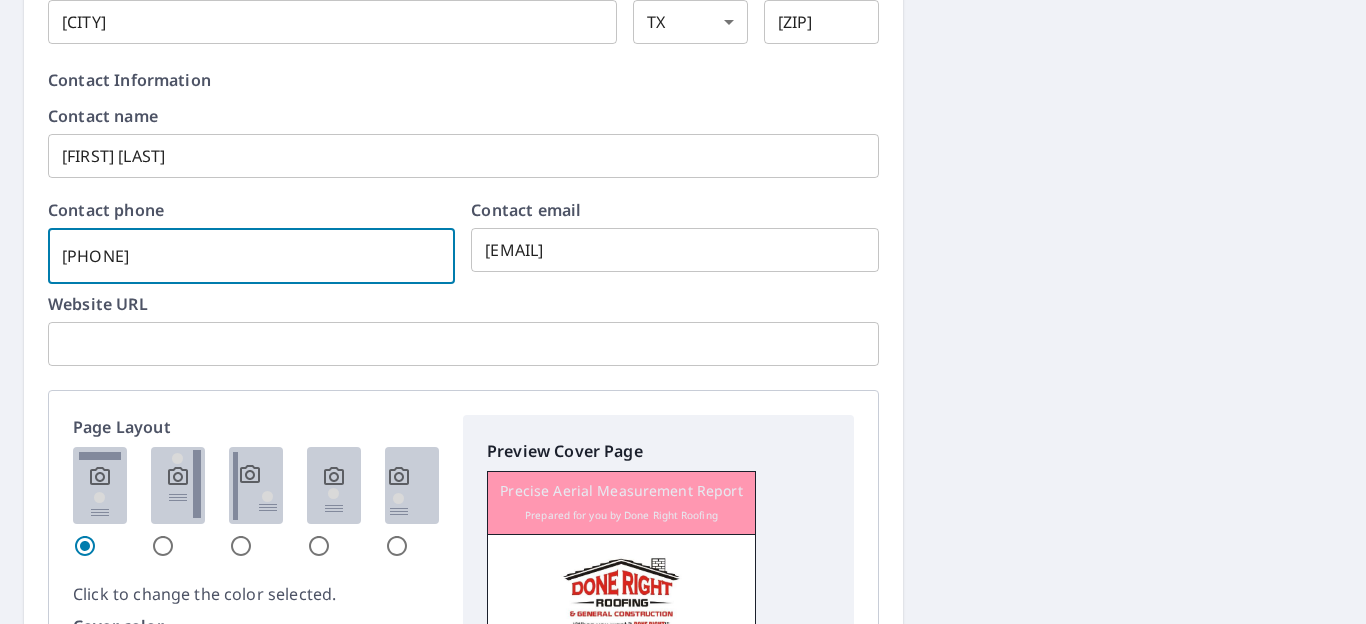 type on "[PHONE]" 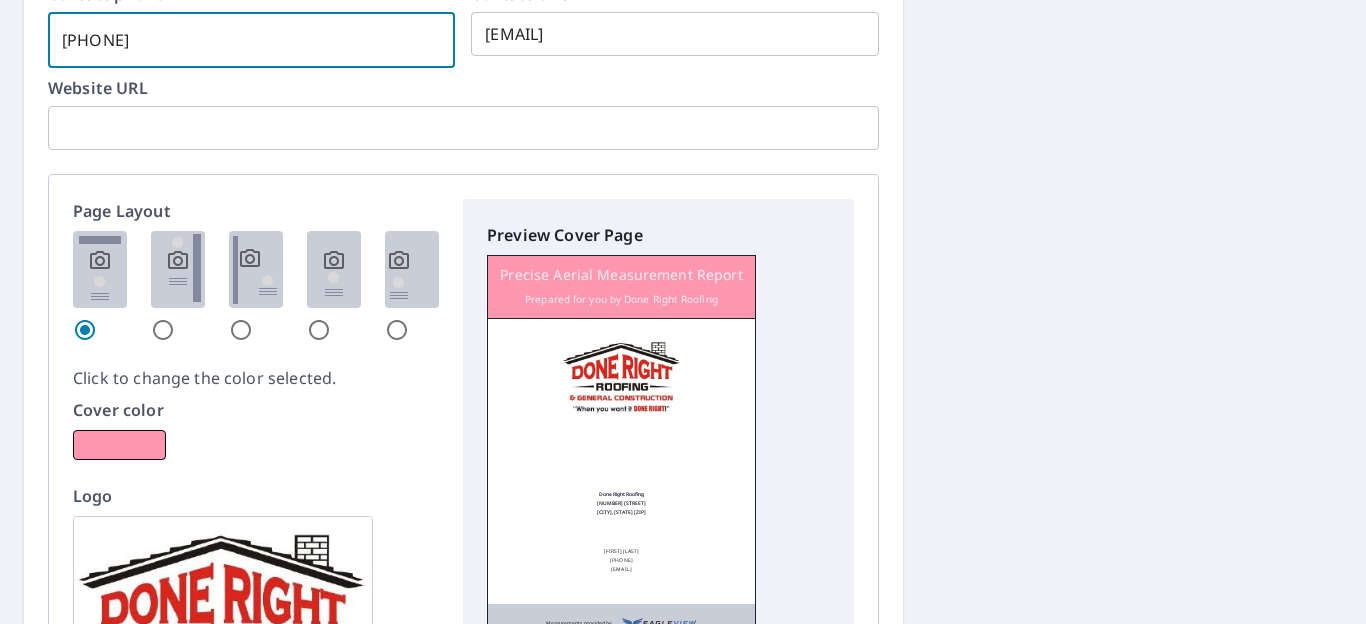 scroll, scrollTop: 2904, scrollLeft: 0, axis: vertical 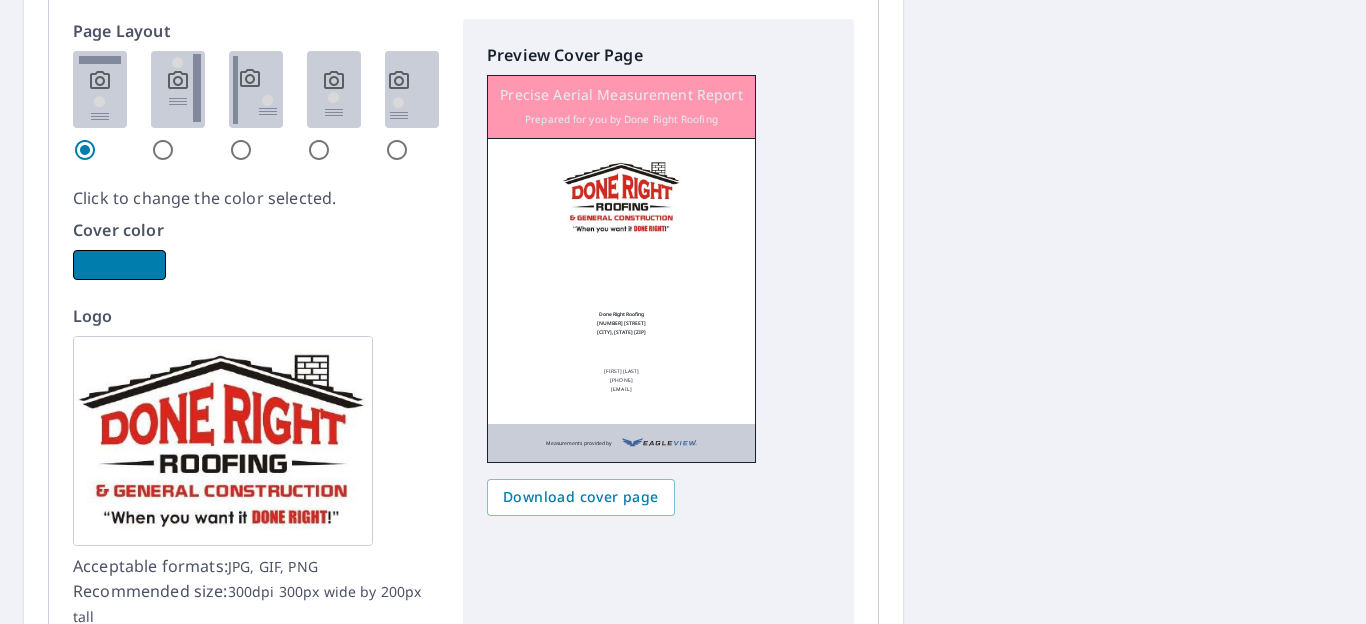 type on "[PHONE]" 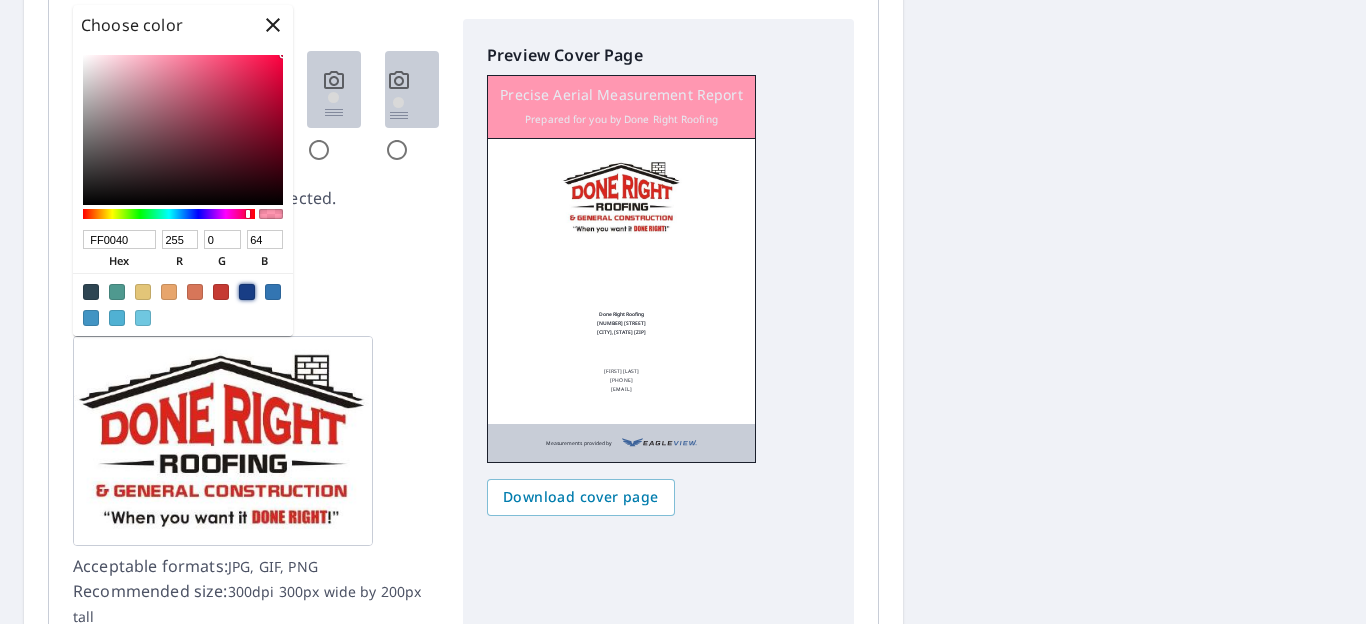 click at bounding box center [247, 292] 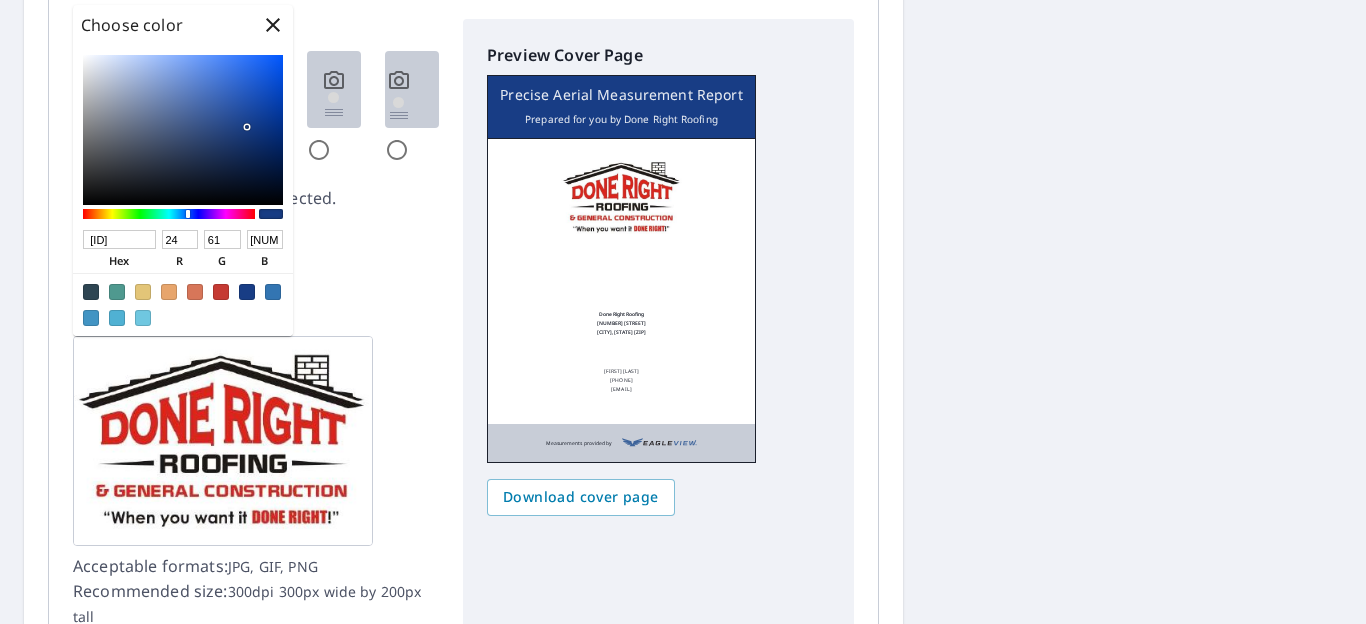 click on "[BUILDING NAME] [NUMBER] [STREET] [CITY], [STATE] Aerial Road A standard road map Aerial A detailed look from above Labels Labels 250 feet 100 m © 2025 TomTom, © Vexcel Imaging, © 2025 Microsoft Corporation,  © OpenStreetMap Terms PROPERTY TYPE Commercial BUILDING ID [BUILDING NAME] / [COMPANY NAME] [NUMBER] [STREET], [CITY], [STATE], [ZIPCODE] Changes to structures in last 4 years ( renovations, additions, etc. ) Include Special Instructions x ​ Claim Information Claim number [BUILDING NAME] / [COMPANY NAME] ​ Claim information [BUILDING NAME] / [COMPANY NAME] ​ PO number [BUILDING NAME] / [COMPANY NAME] ​ Date of loss ​ Cat ID ​ Email Recipients Your reports will be sent to  [EMAIL].  Edit Contact Information. Send a copy of the report to: ​ Substitutions and Customization Roof measurement report substitutions If a Premium Report is unavailable send me an Extended Coverage 3D Report: Yes No Ask Yes No Ask Yes No Ask DXF" at bounding box center [683, -922] 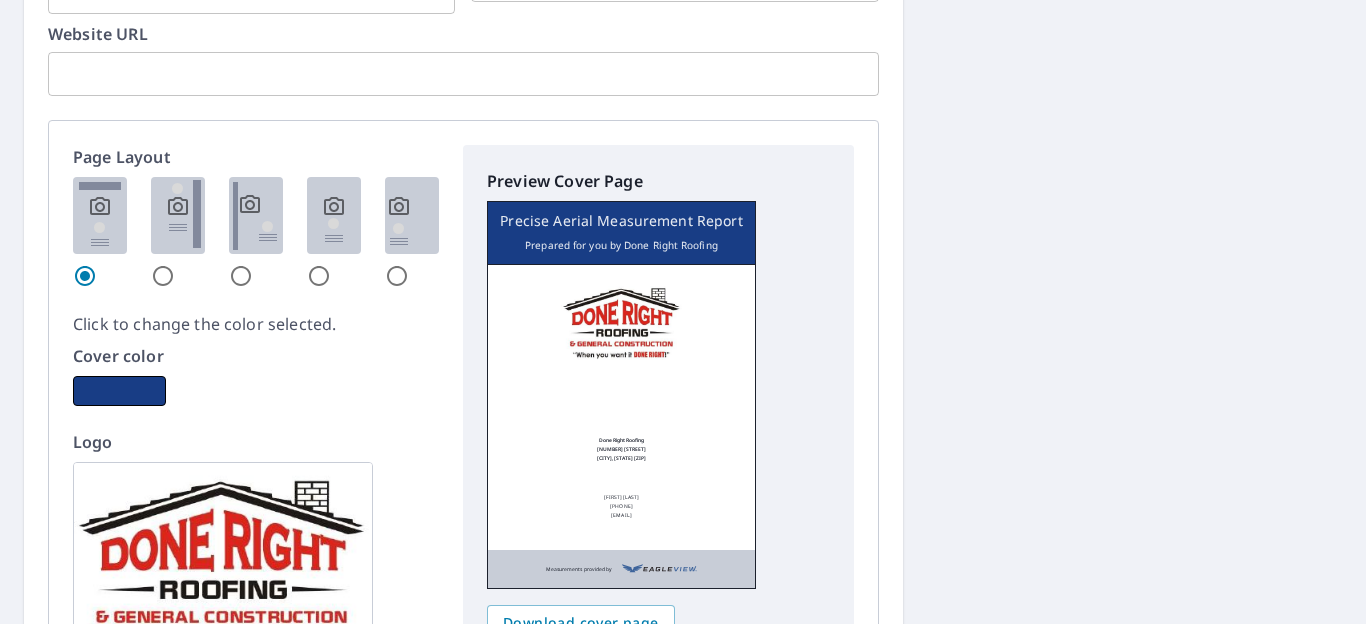 scroll, scrollTop: 2694, scrollLeft: 0, axis: vertical 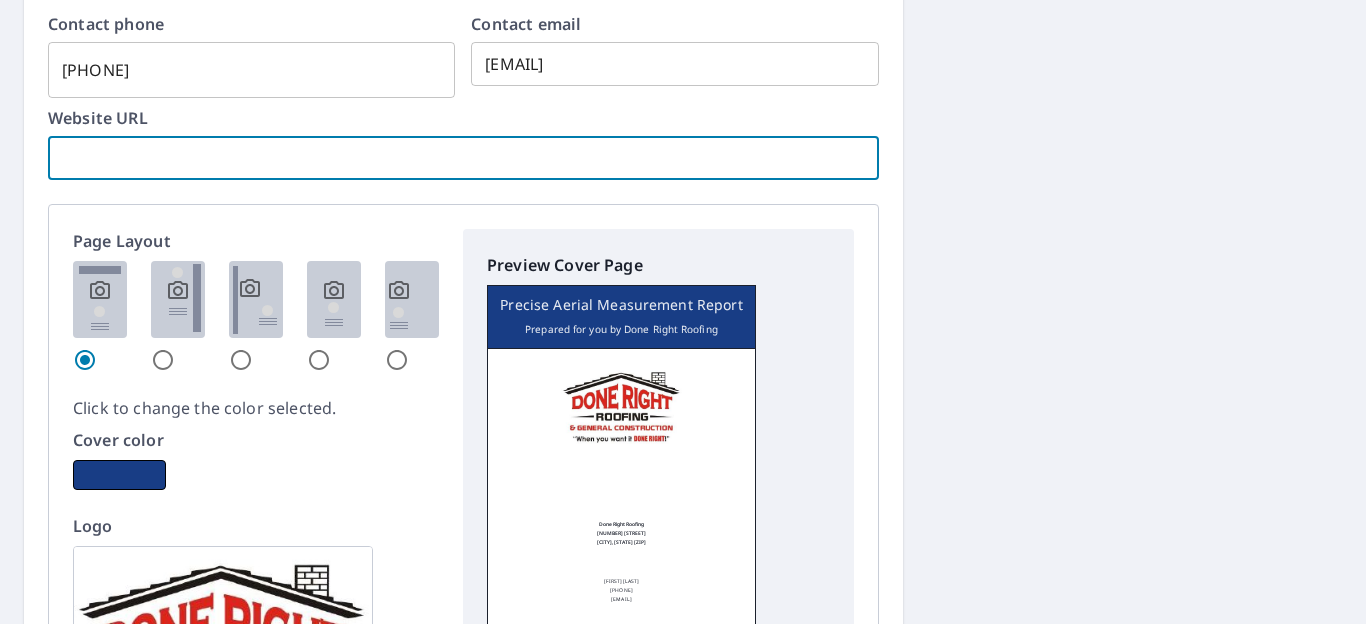 click at bounding box center [463, 158] 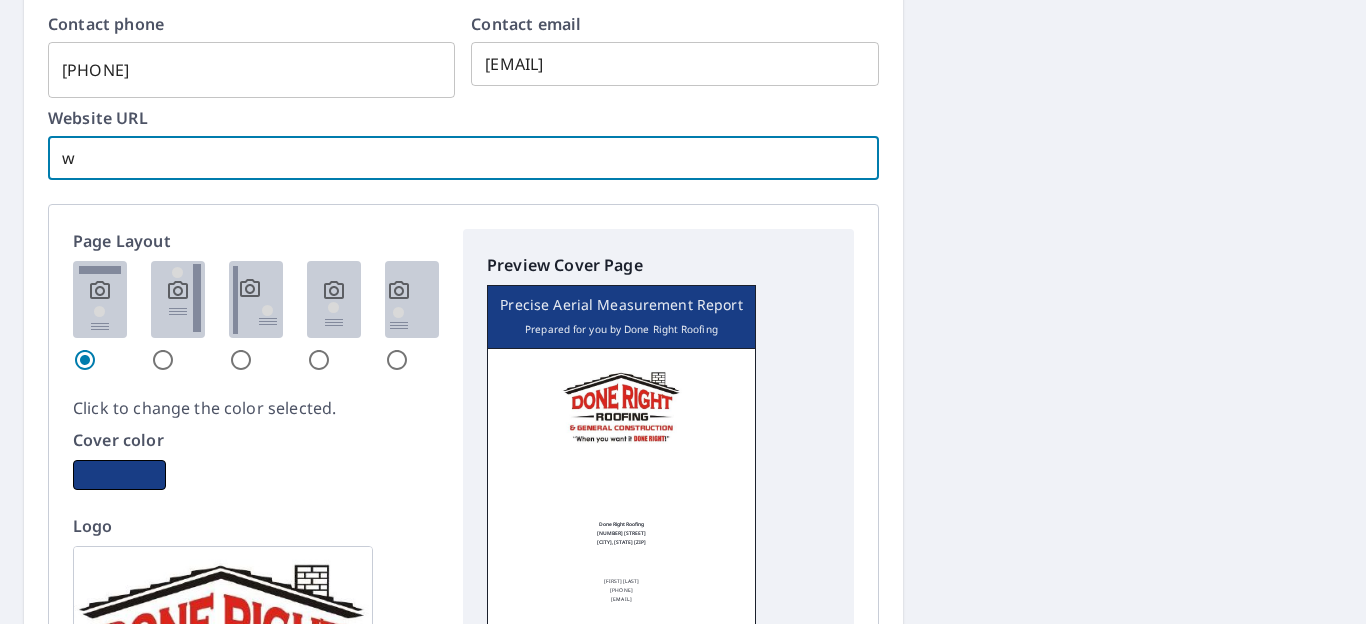 checkbox on "true" 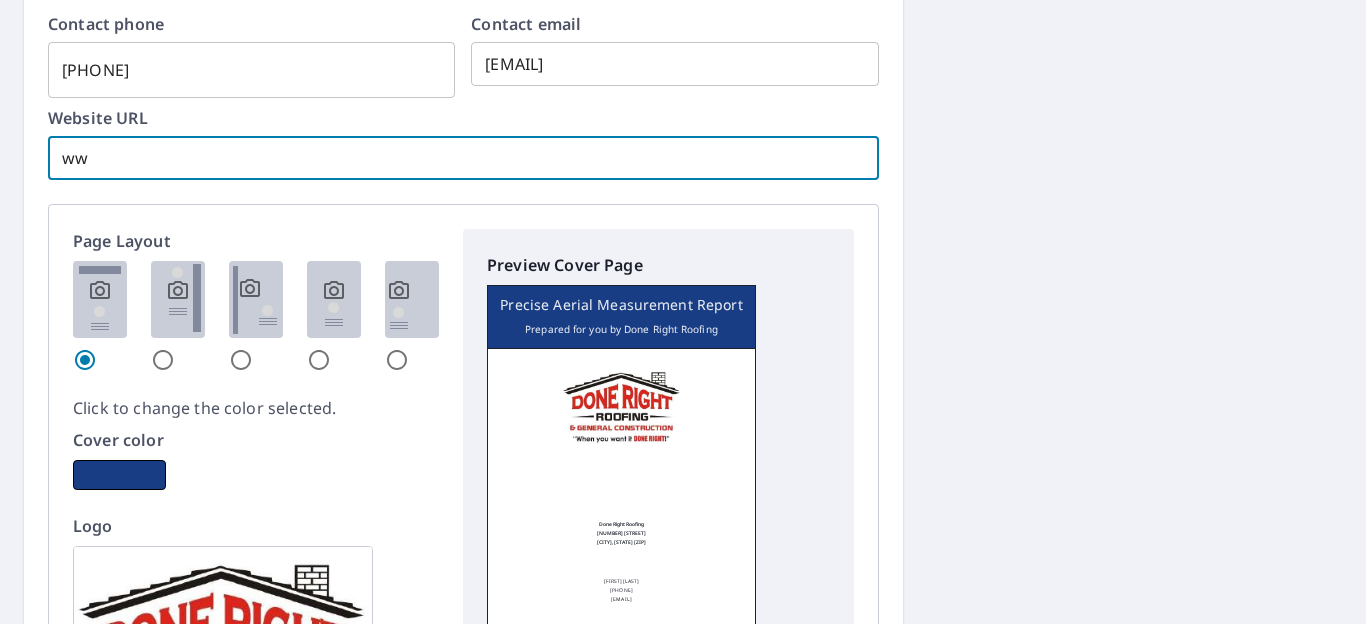 checkbox on "true" 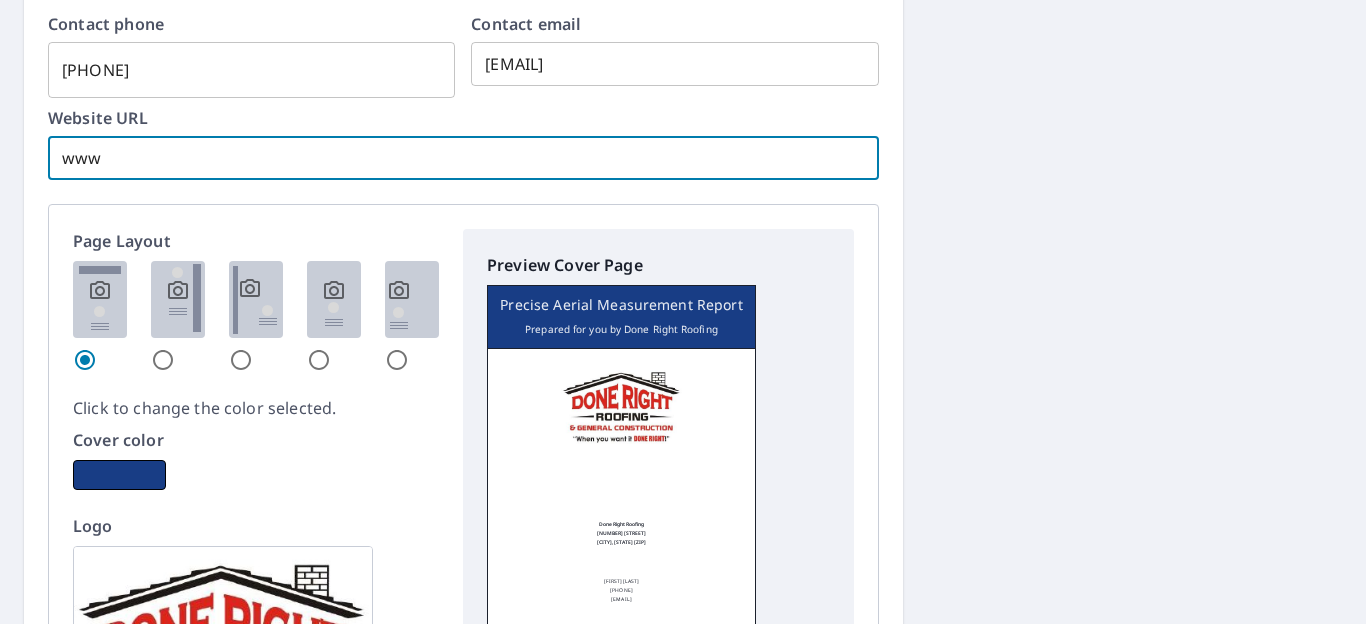 checkbox on "true" 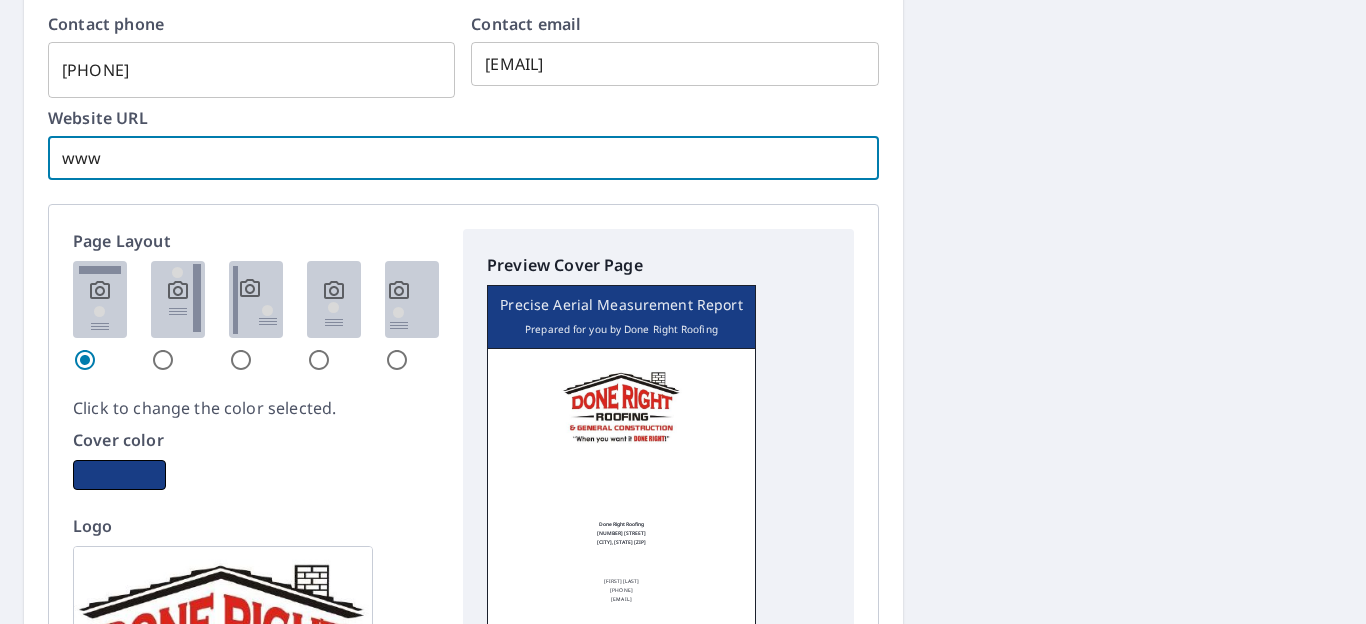 type on "www." 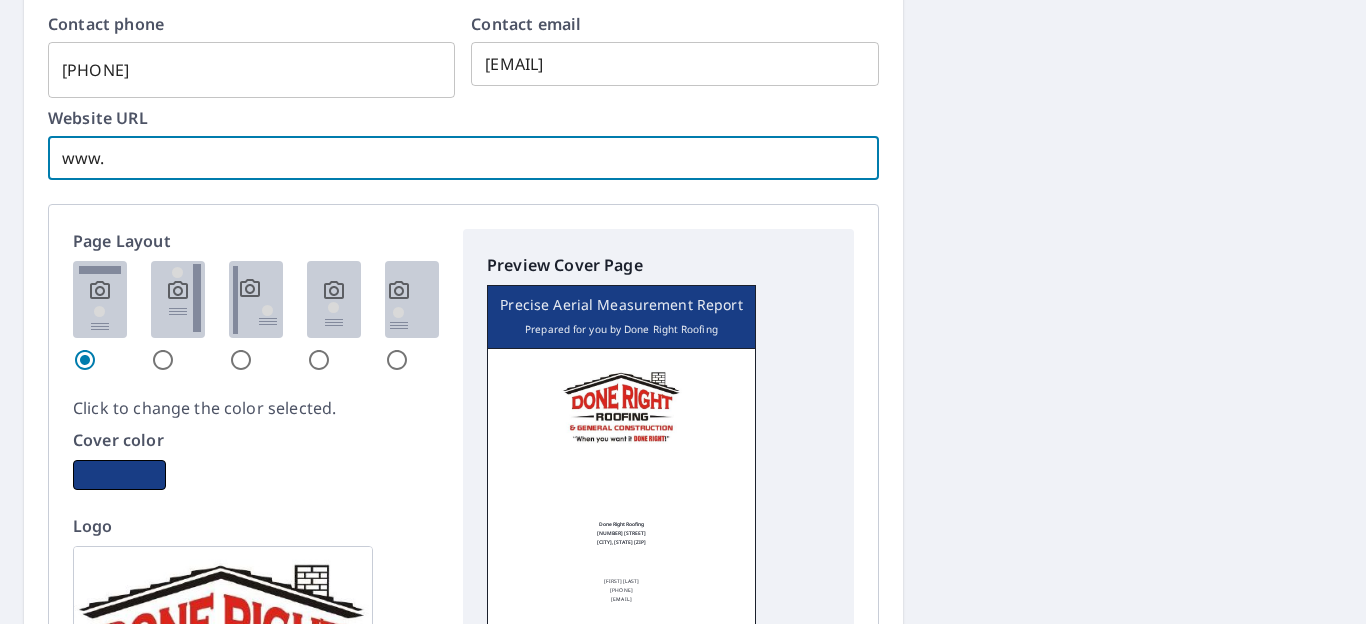 paste on "[WEBSITE]" 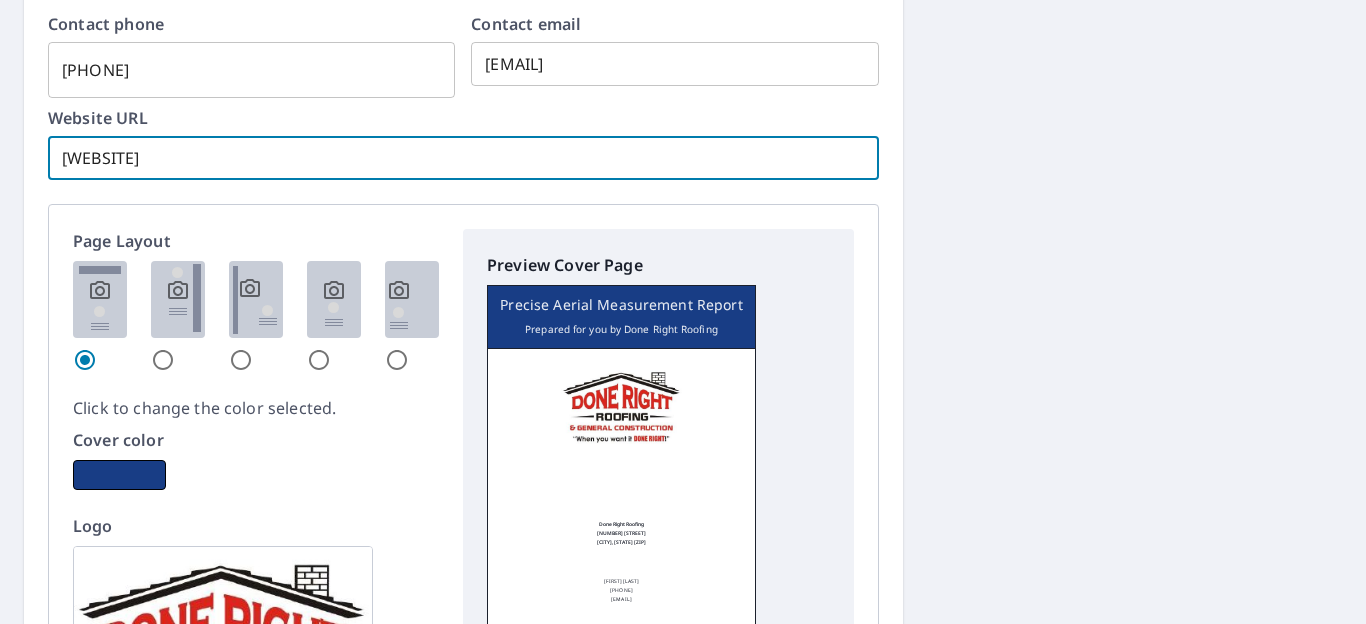 click on "[WEBSITE]" at bounding box center (463, 158) 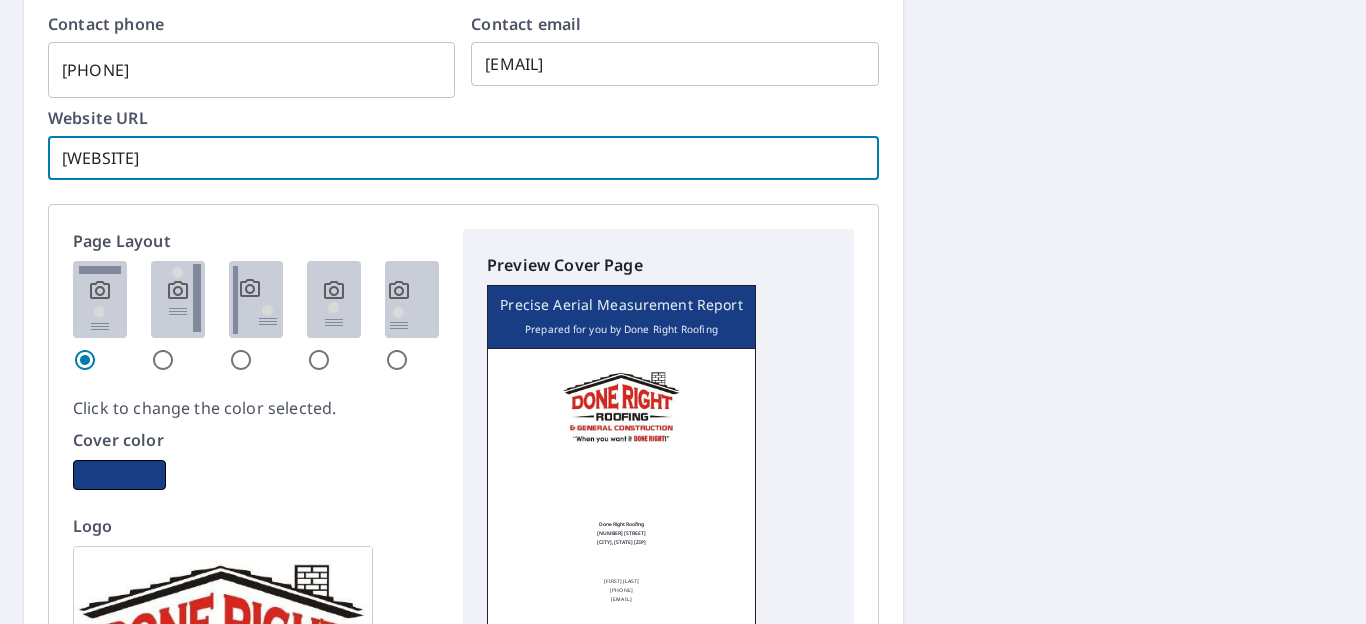 type on "[WEBSITE]" 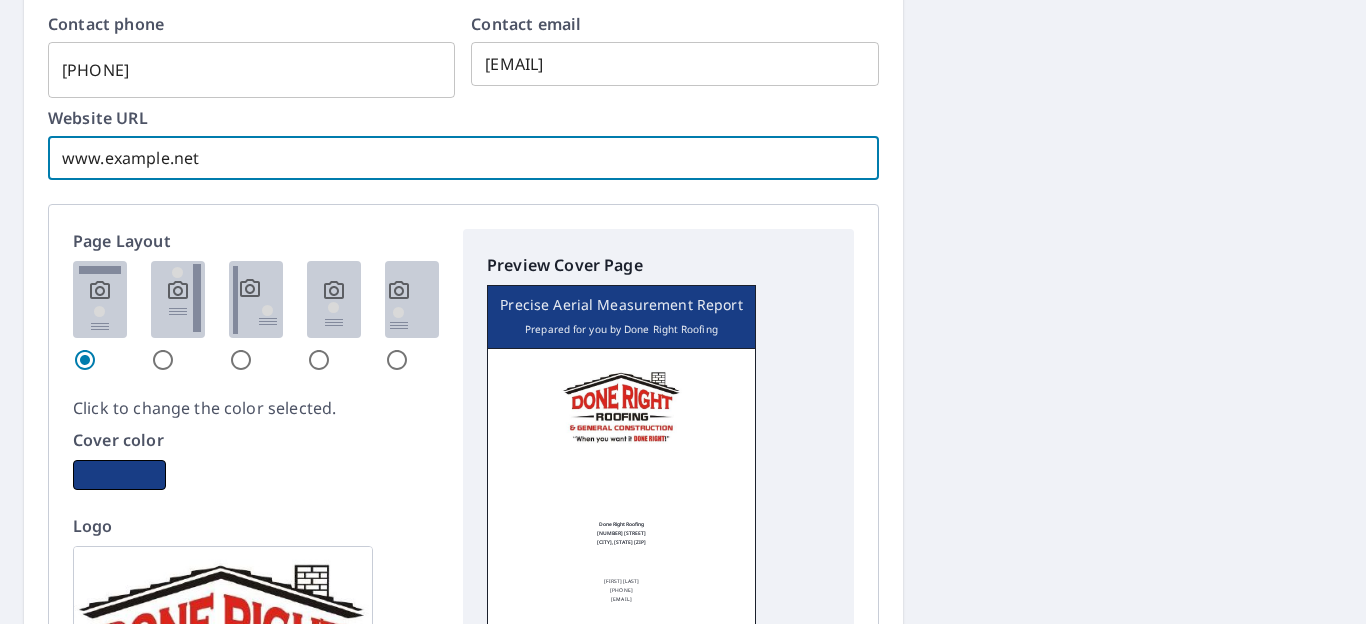 checkbox on "true" 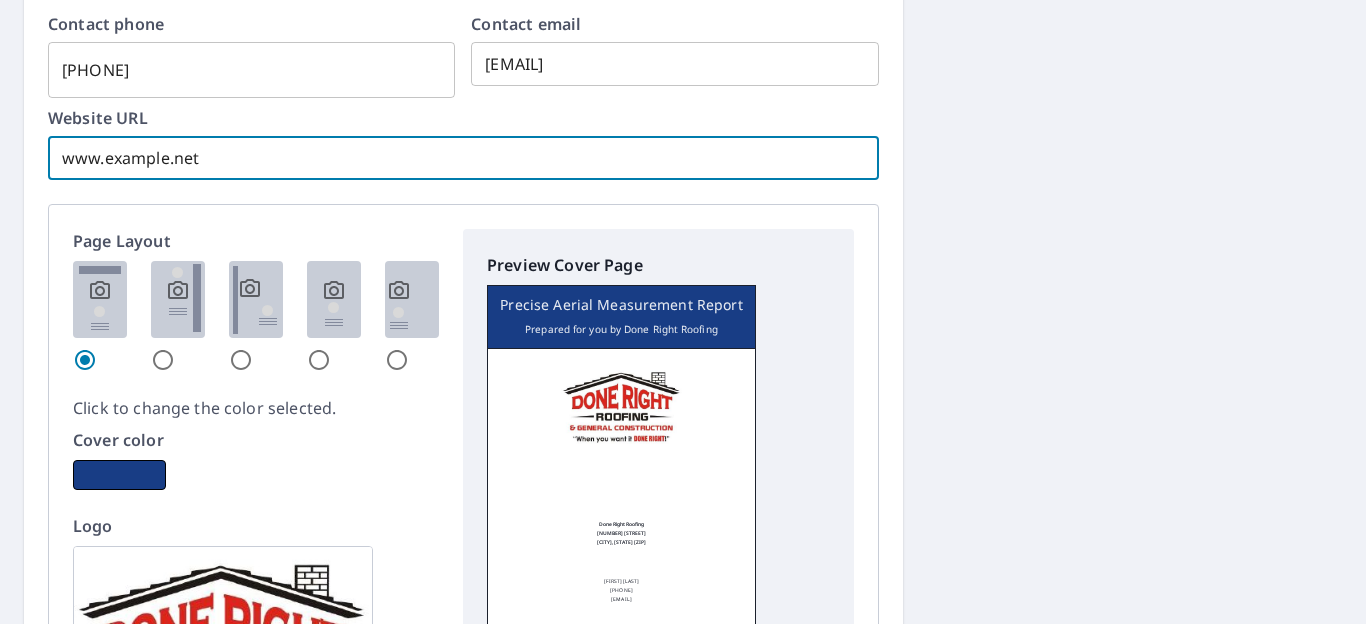 type on "www.DoneRightroofing.net" 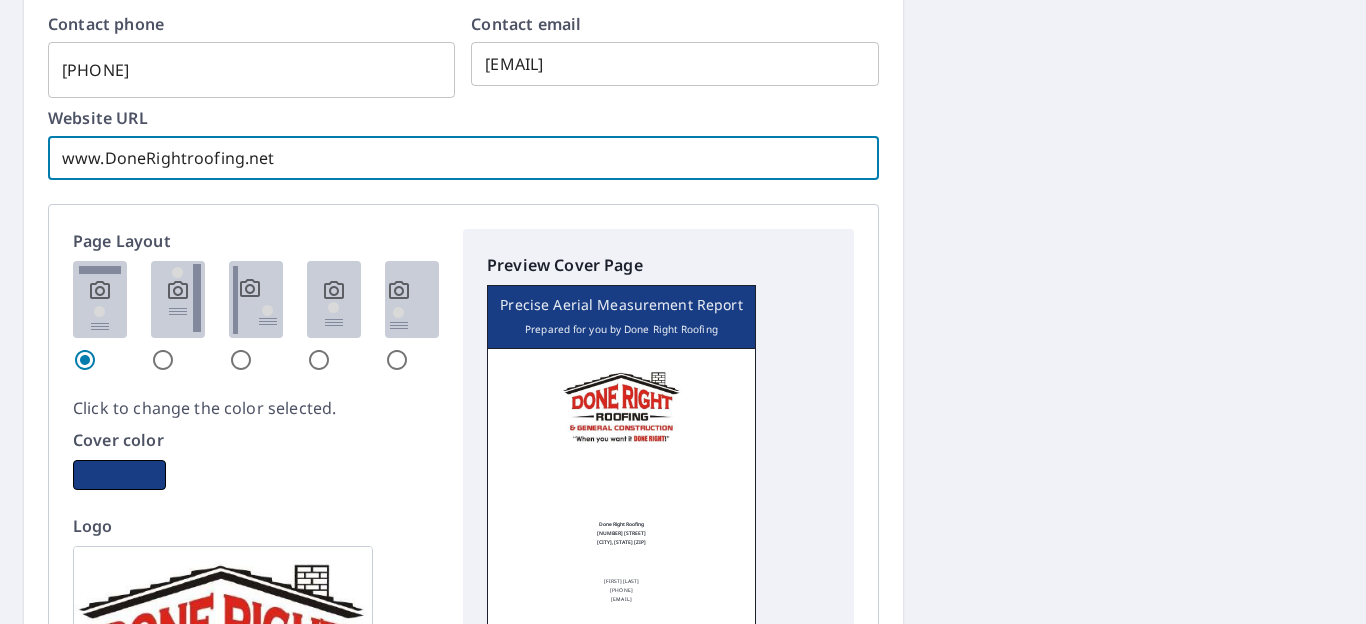 checkbox on "true" 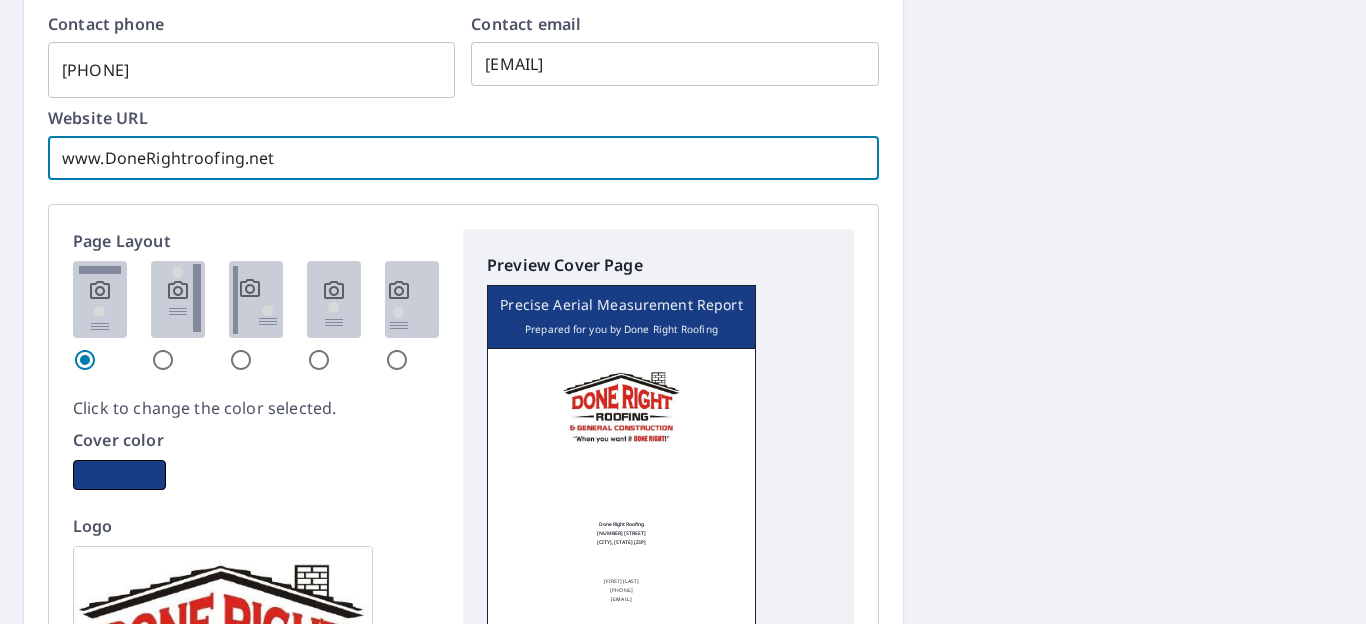 click on "www.DoneRightroofing.net" at bounding box center [463, 158] 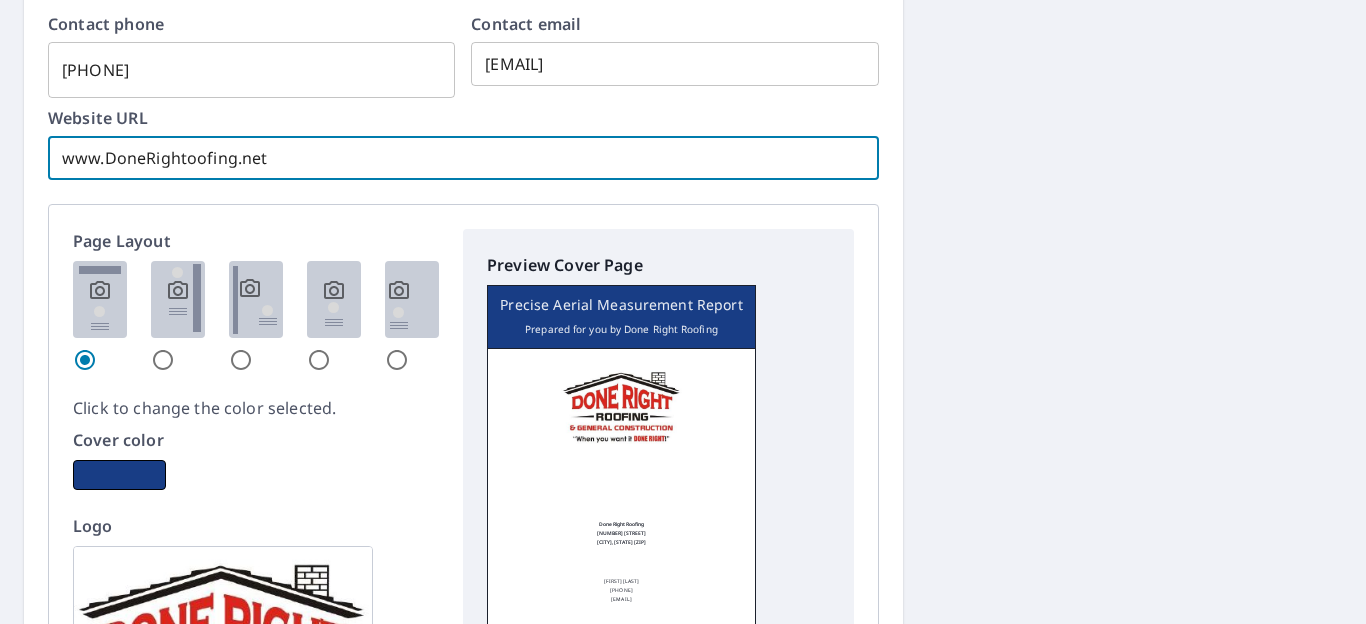 checkbox on "true" 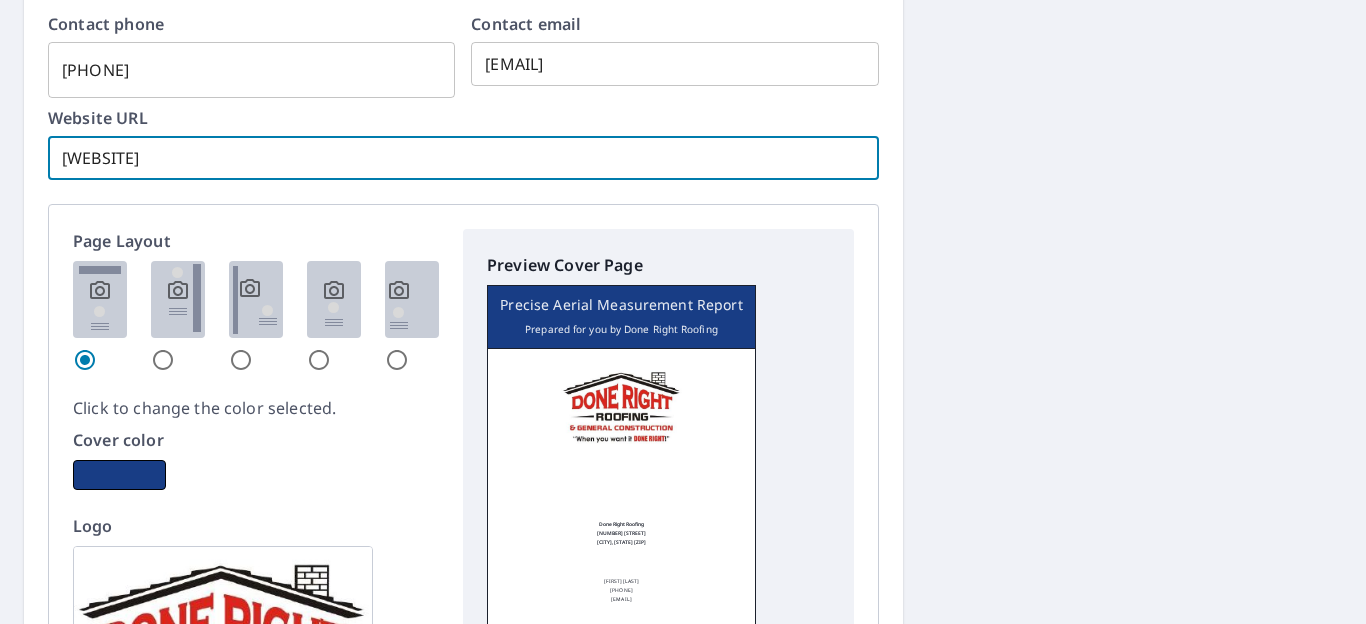 checkbox on "true" 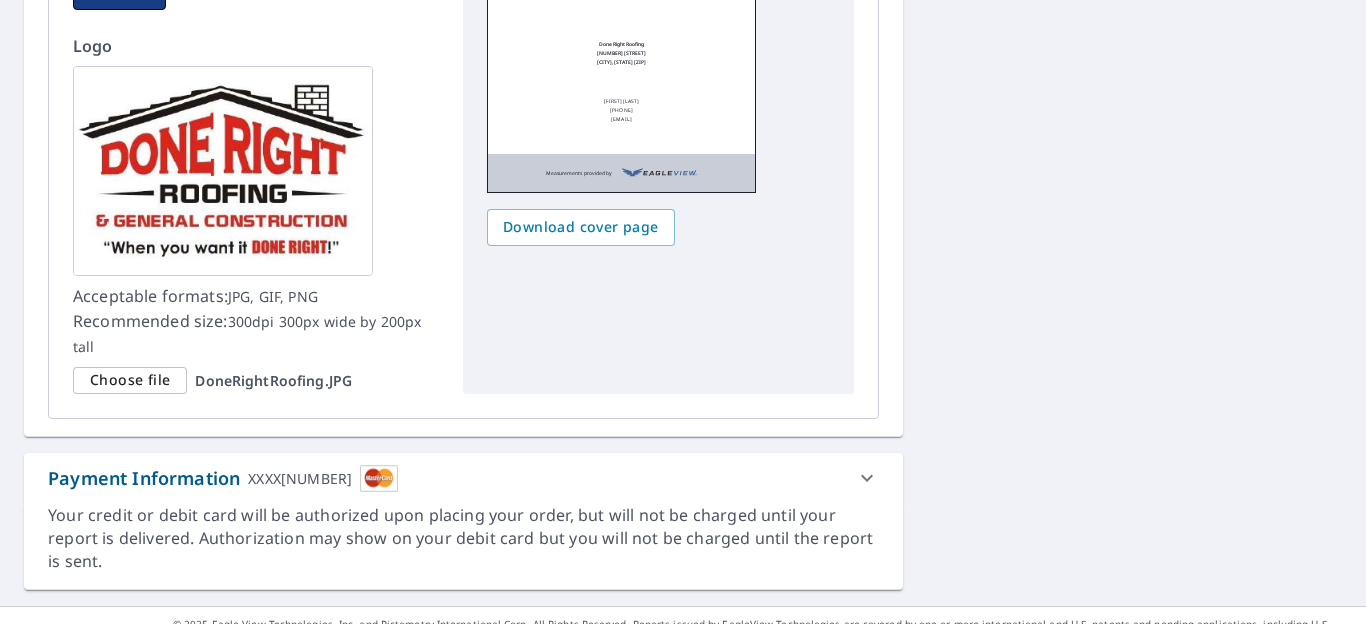 scroll, scrollTop: 3222, scrollLeft: 0, axis: vertical 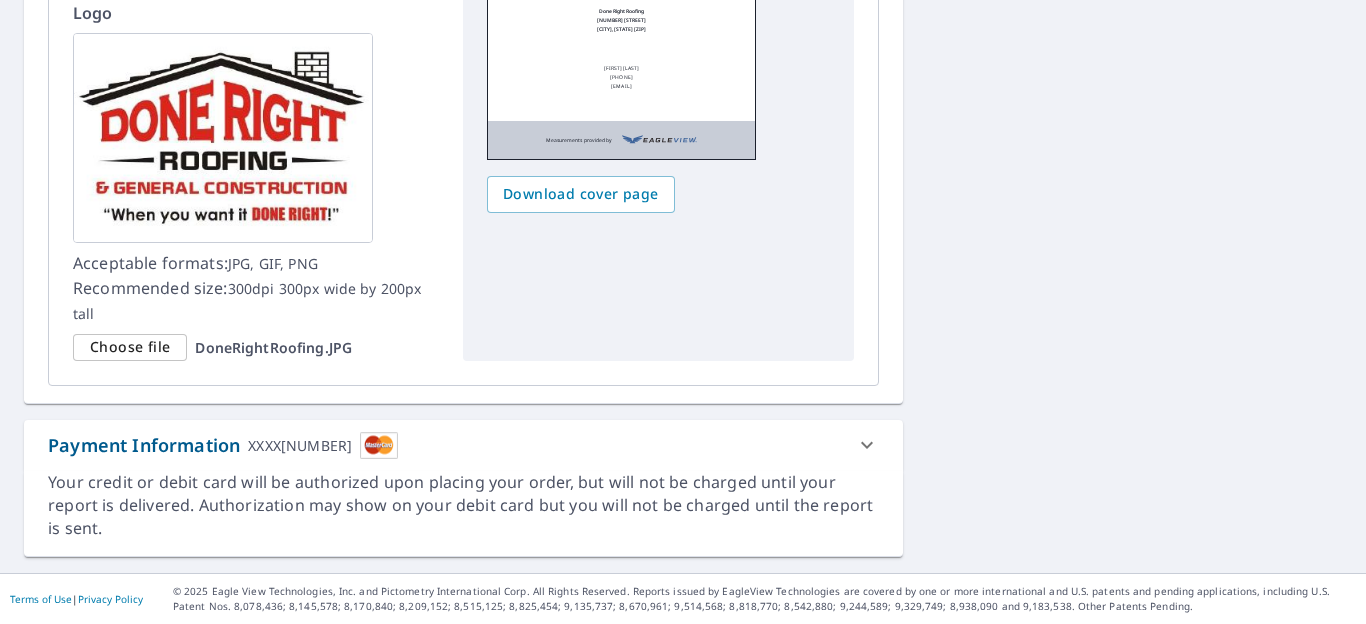 type on "[WEBSITE]" 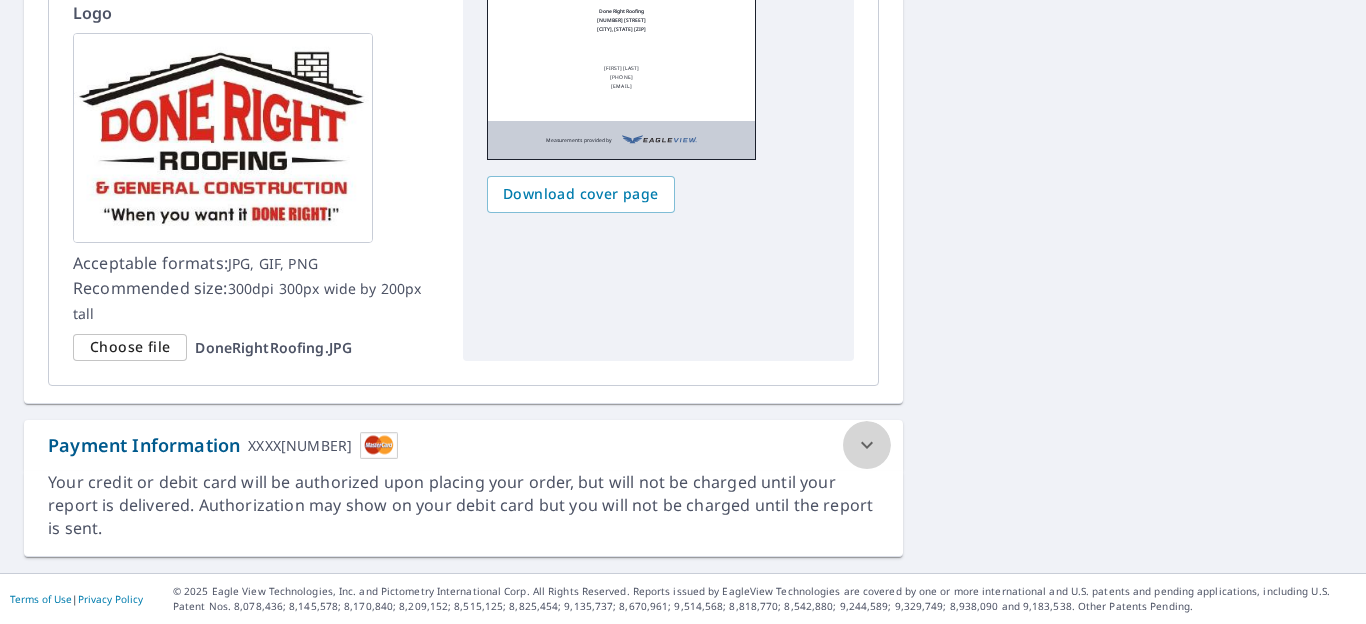 click 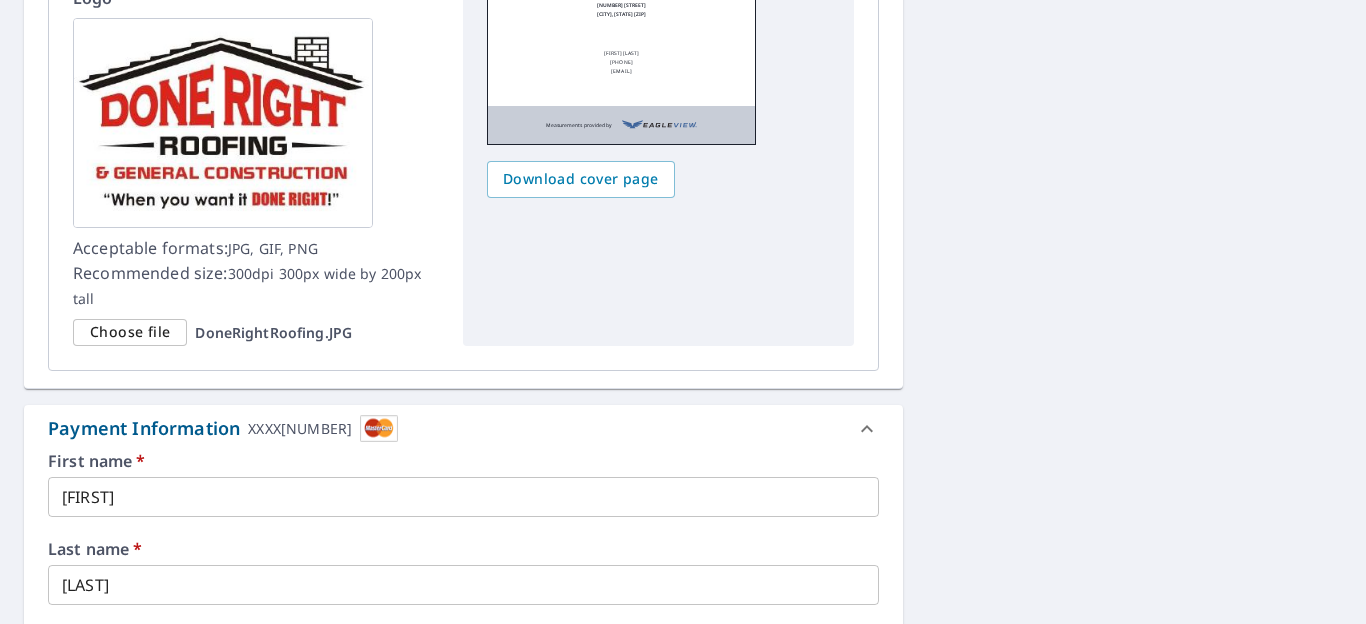 click 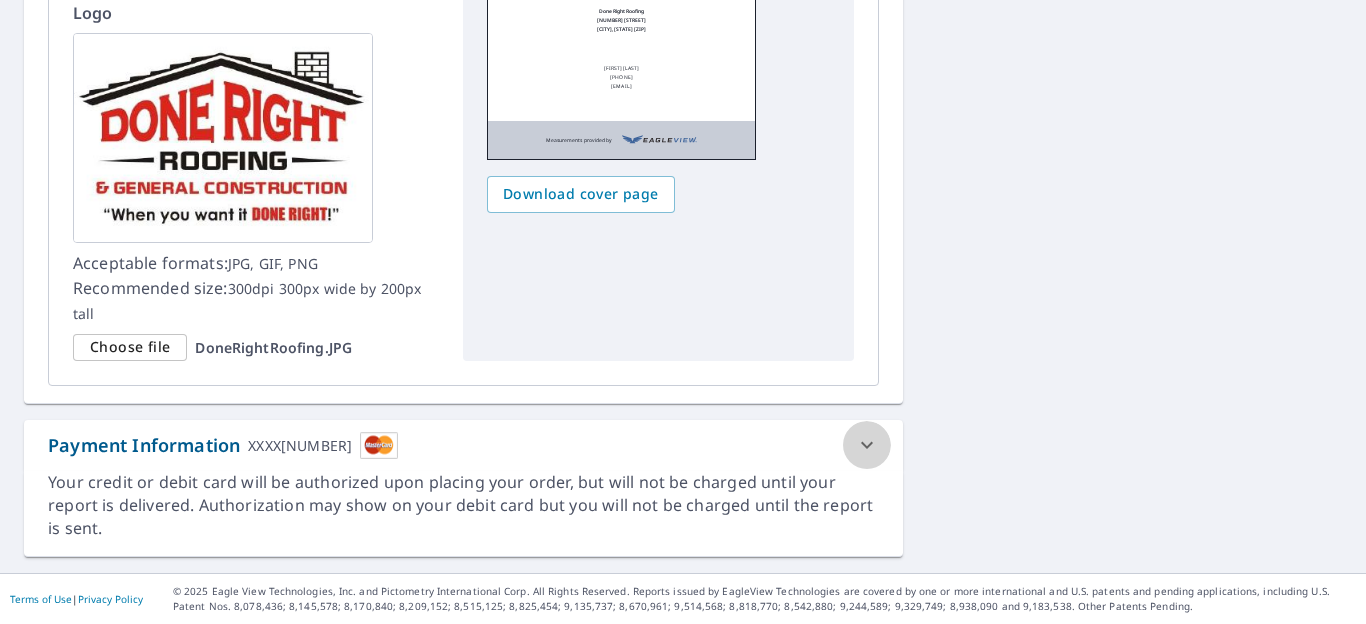 click 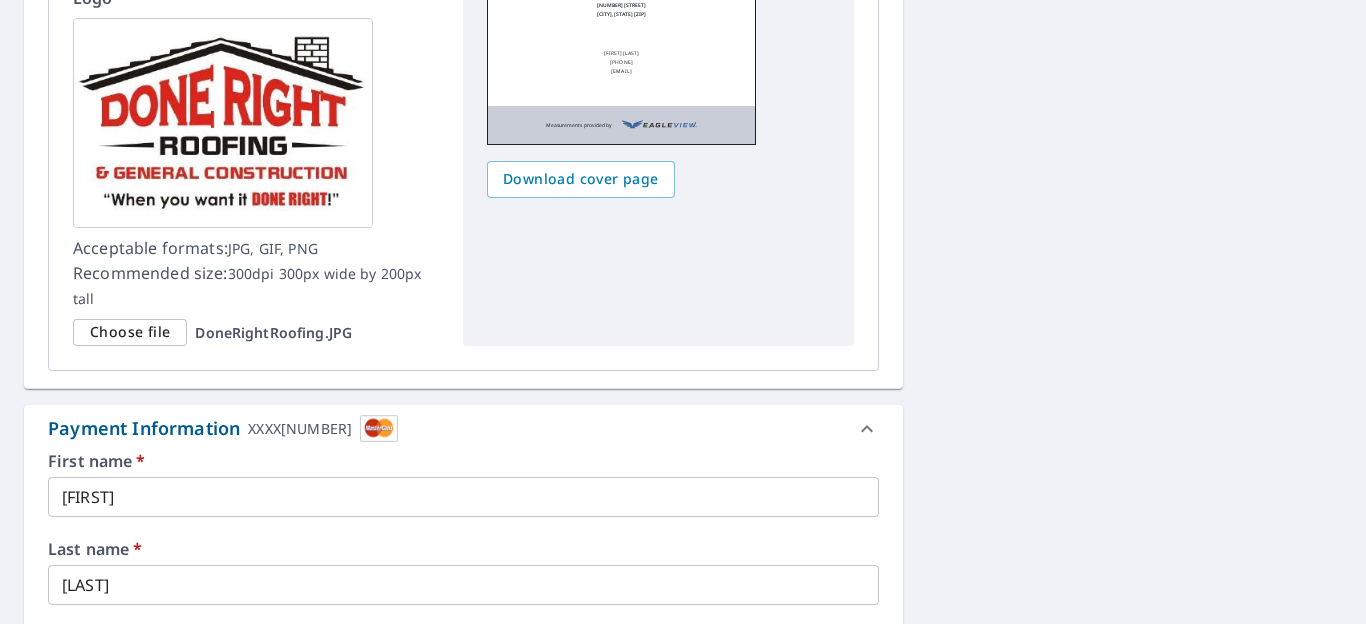 click 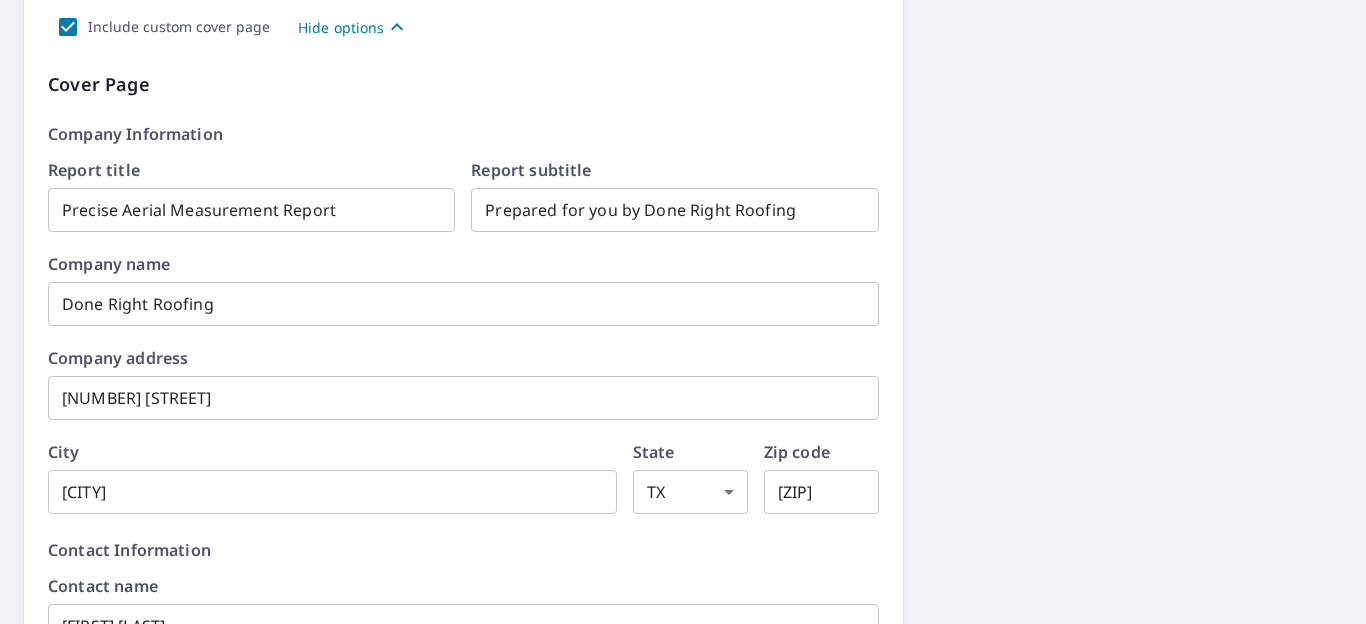 scroll, scrollTop: 2034, scrollLeft: 0, axis: vertical 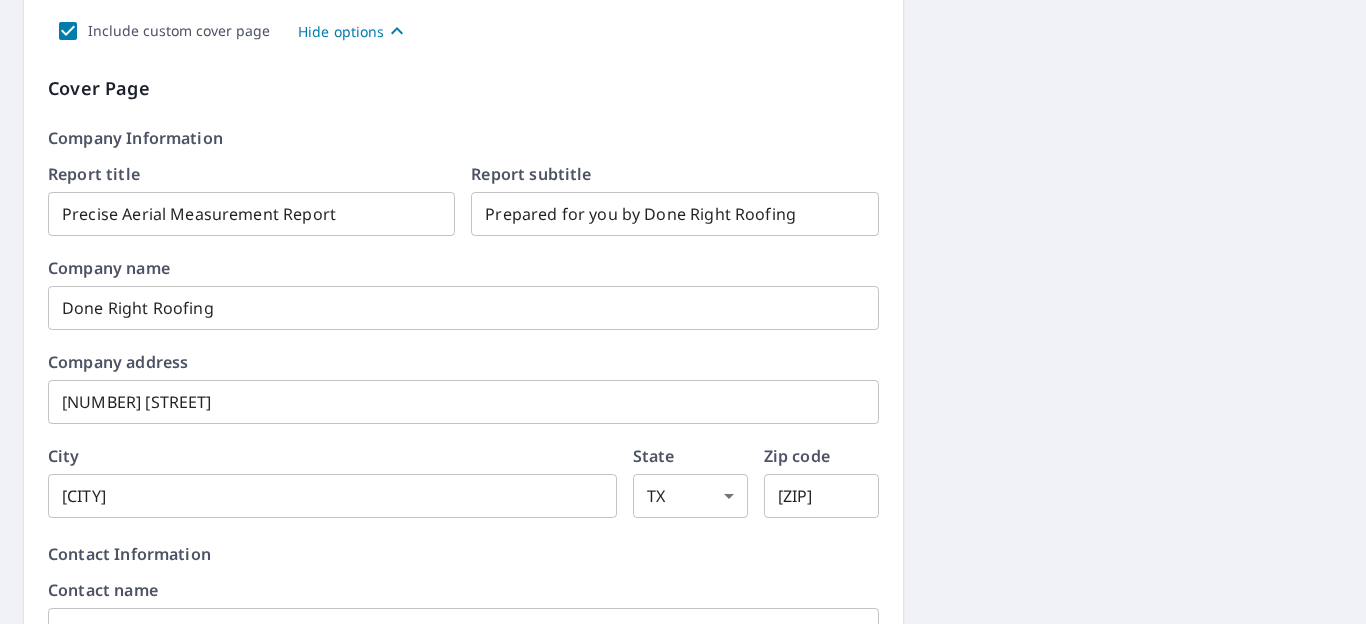 click on "Precise Aerial Measurement Report" at bounding box center [251, 214] 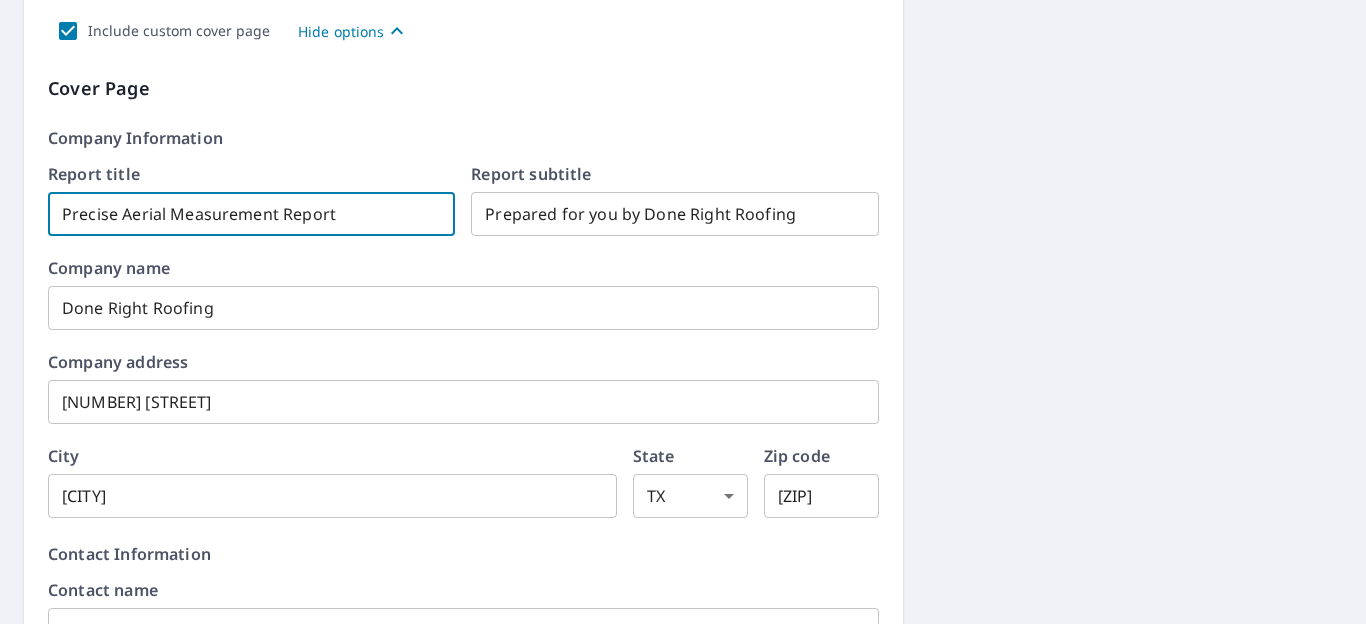 checkbox on "true" 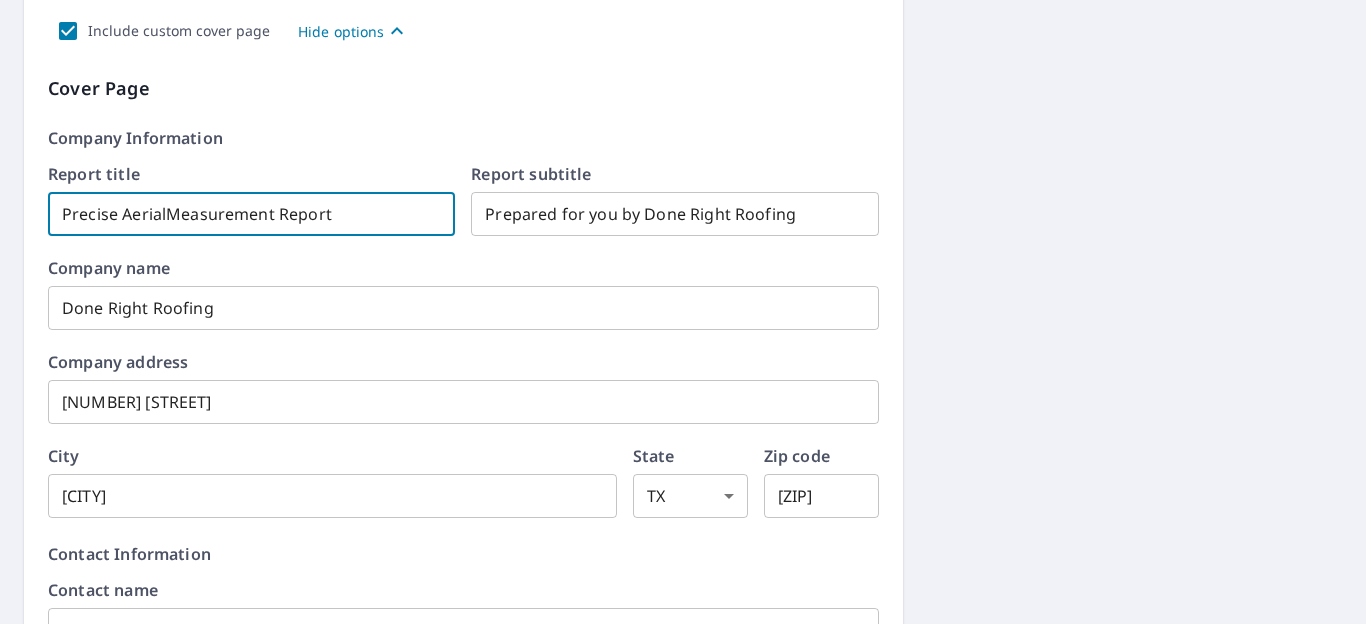 checkbox on "true" 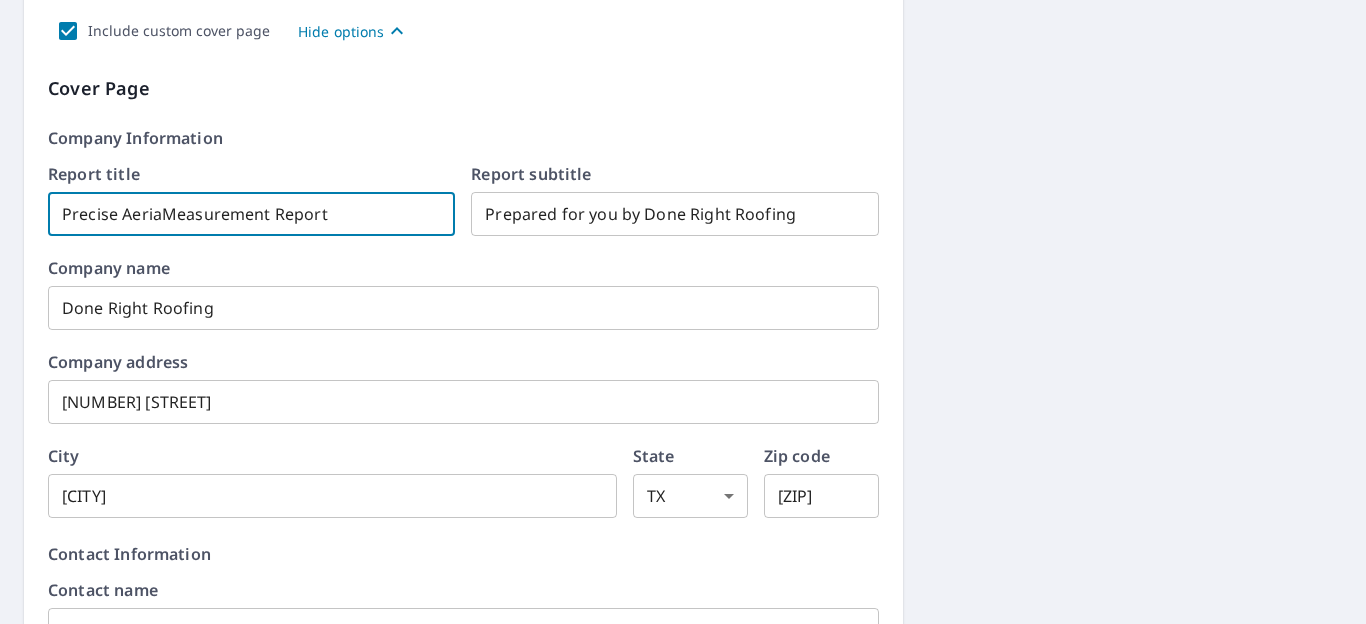 checkbox on "true" 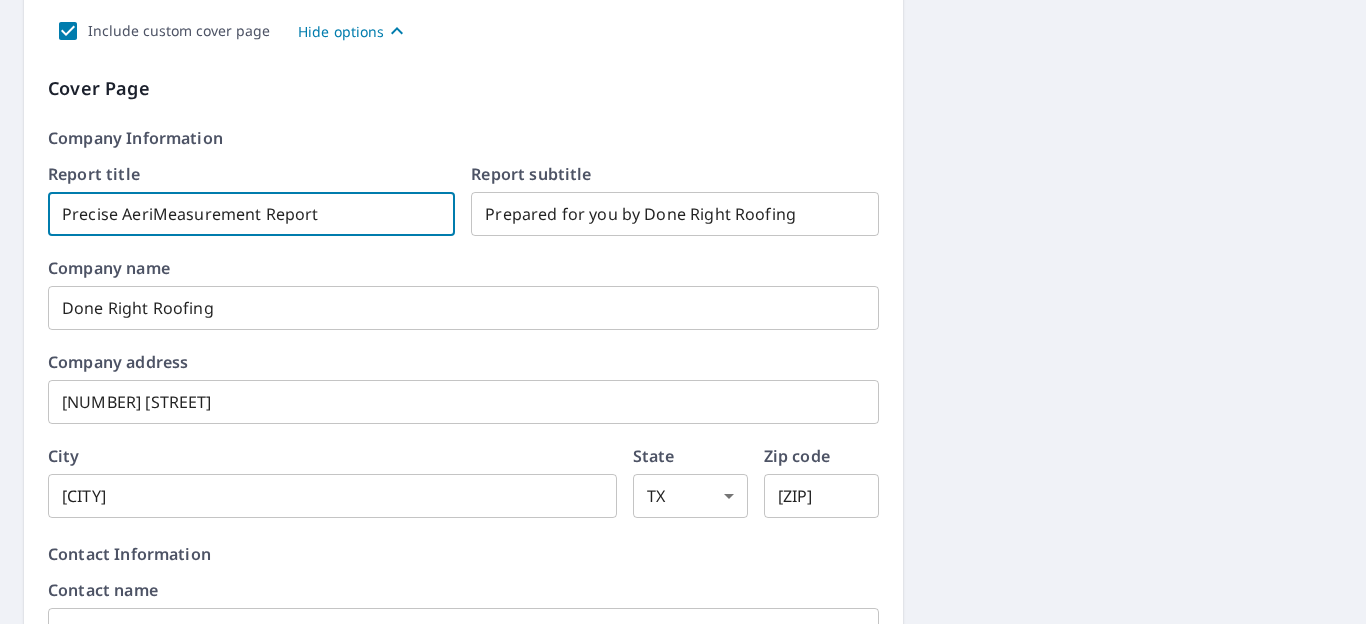 type on "Precise AerMeasurement Report" 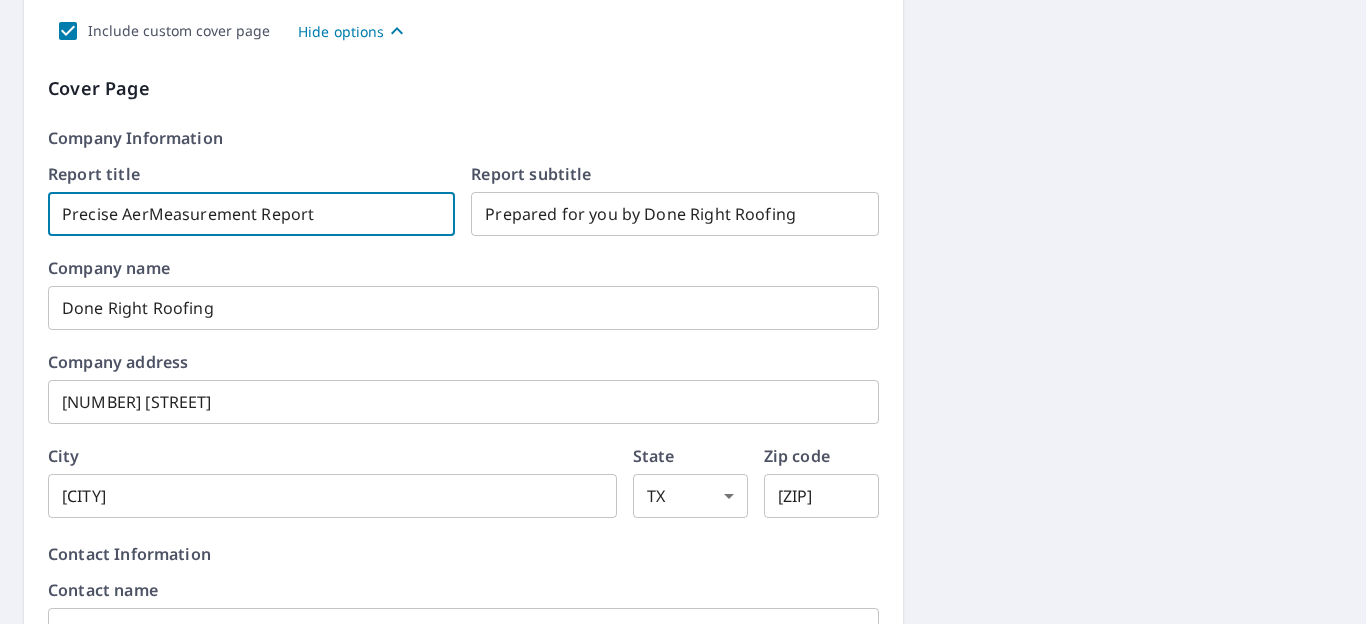 checkbox on "true" 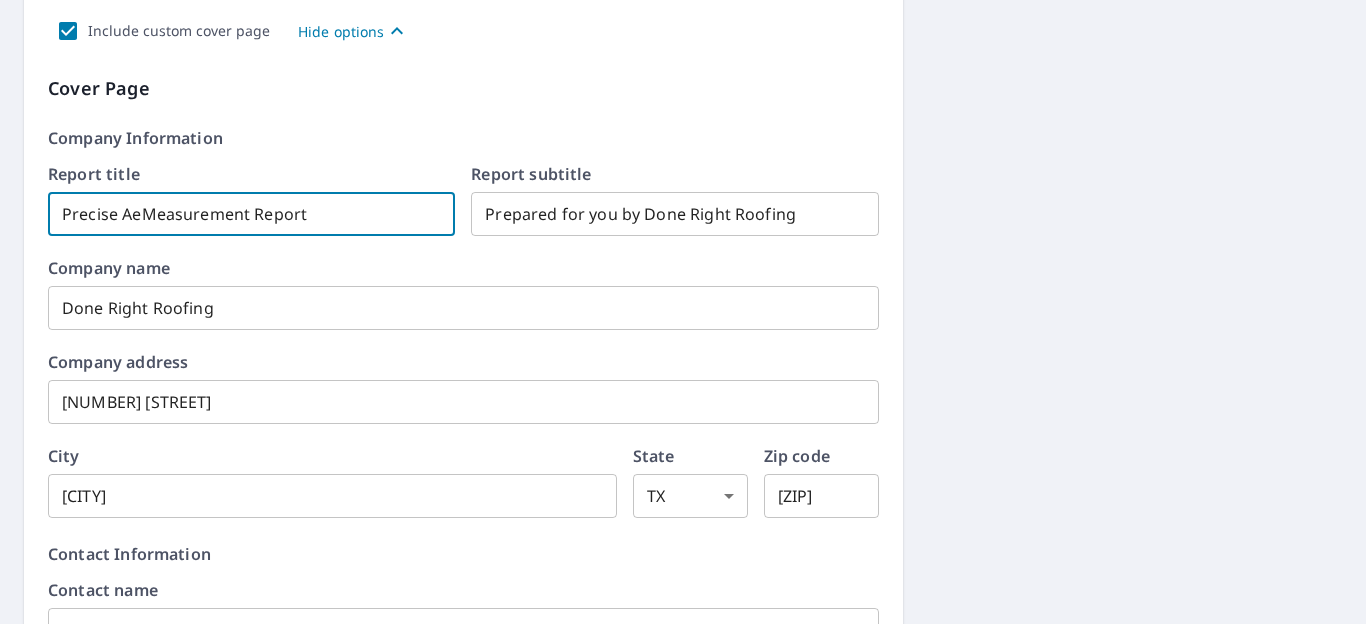 checkbox on "true" 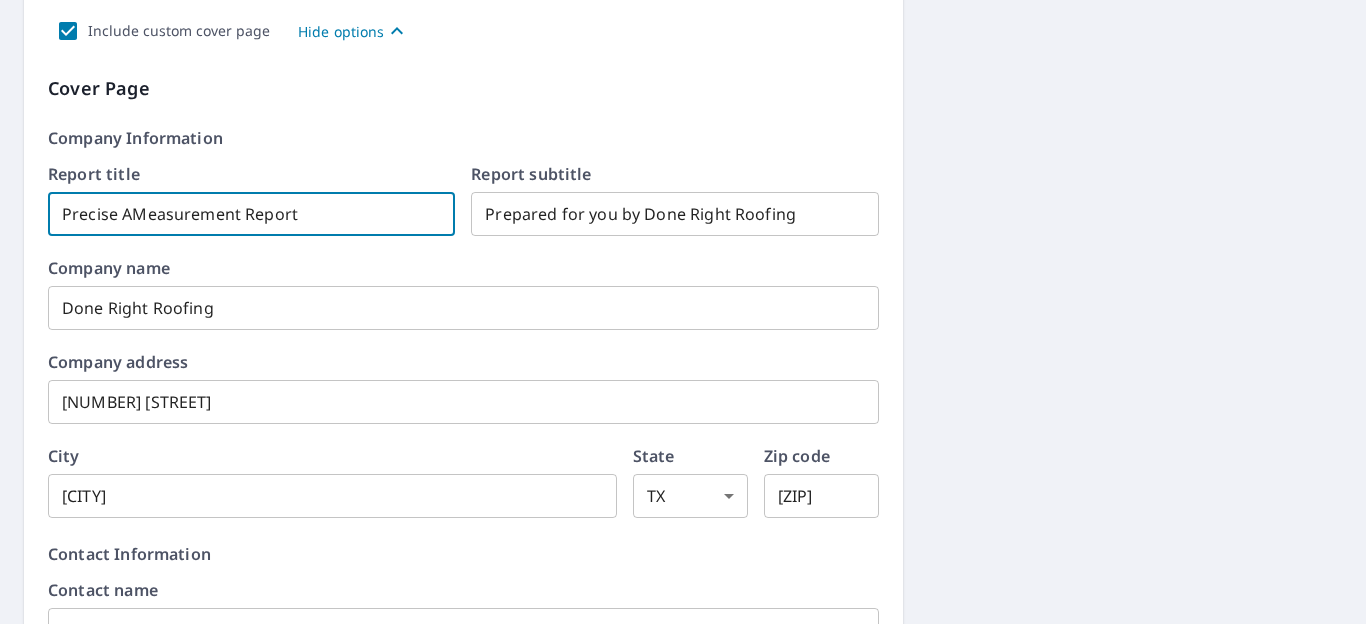 checkbox on "true" 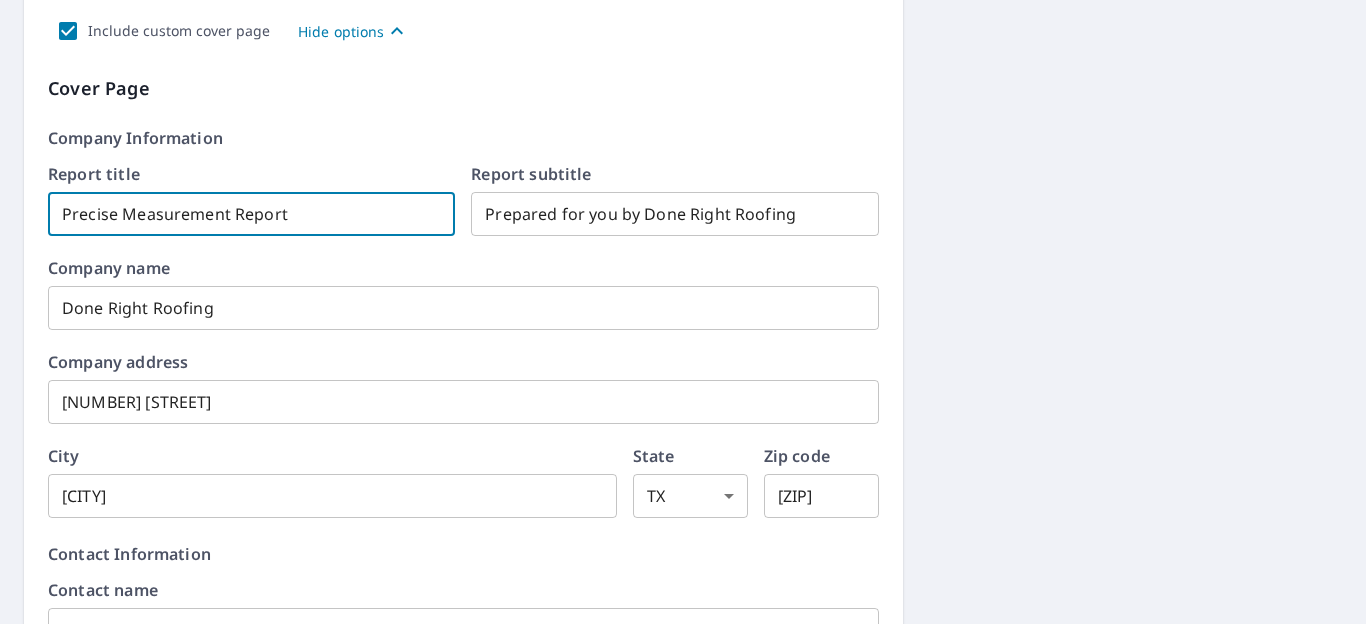checkbox on "true" 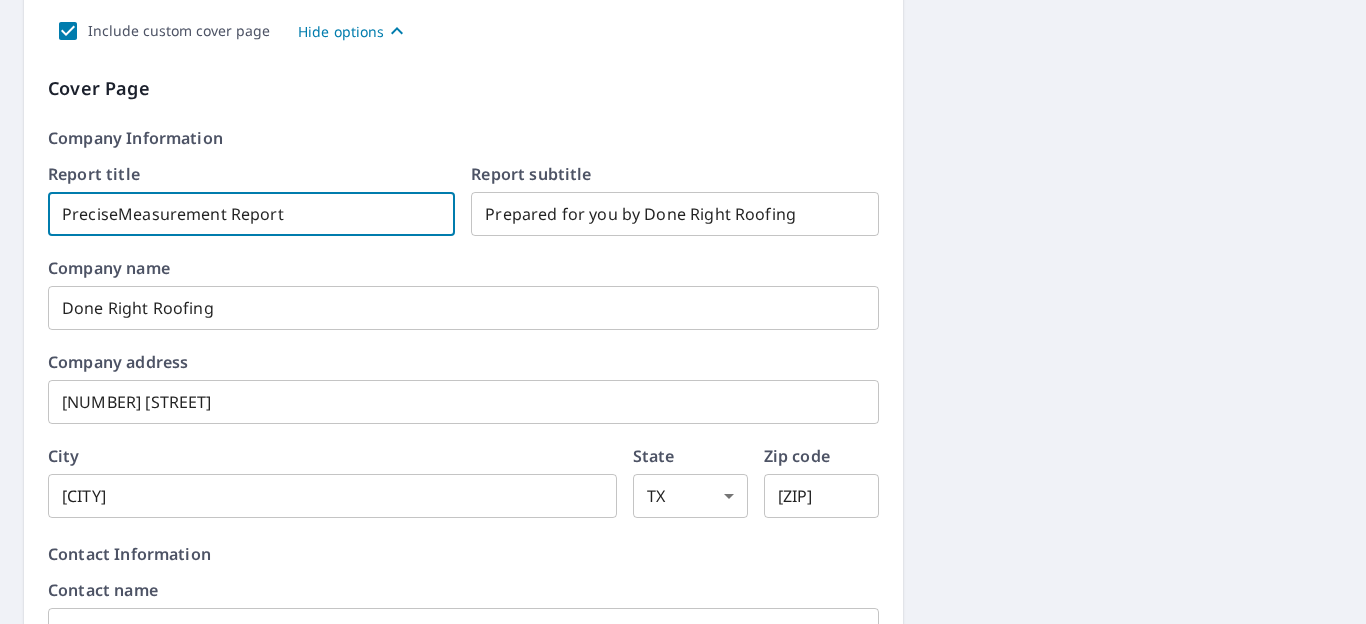 checkbox on "true" 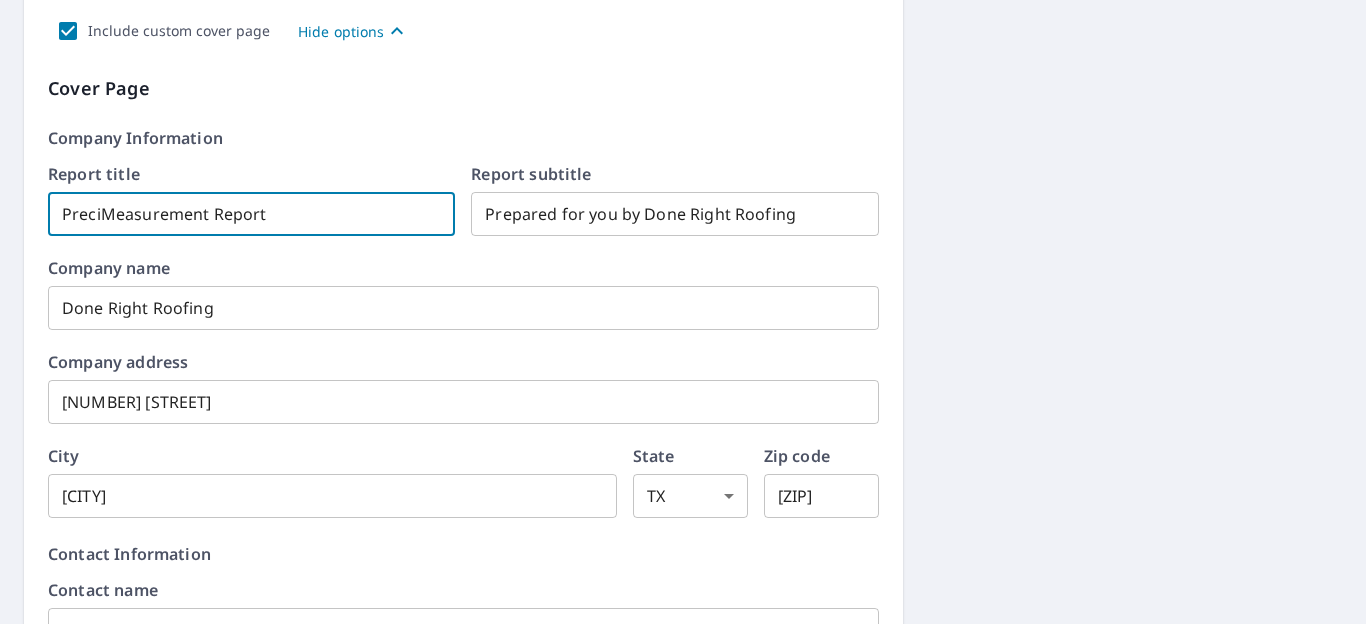 type on "PrecMeasurement Report" 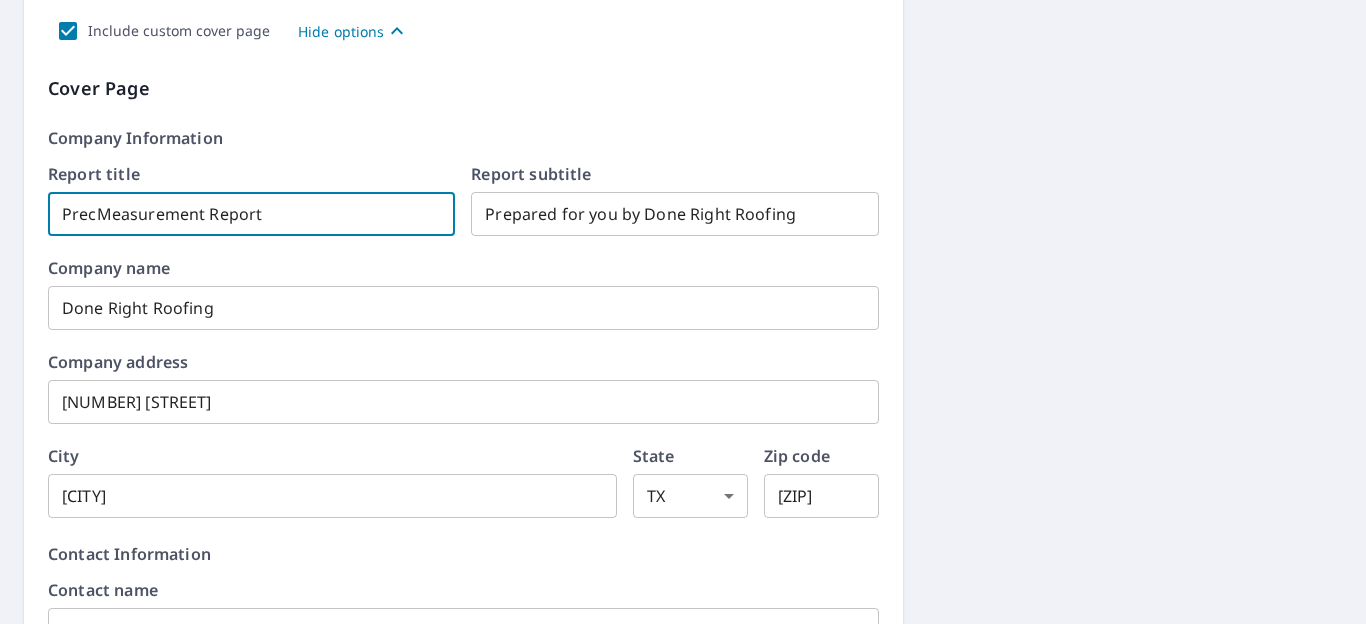 checkbox on "true" 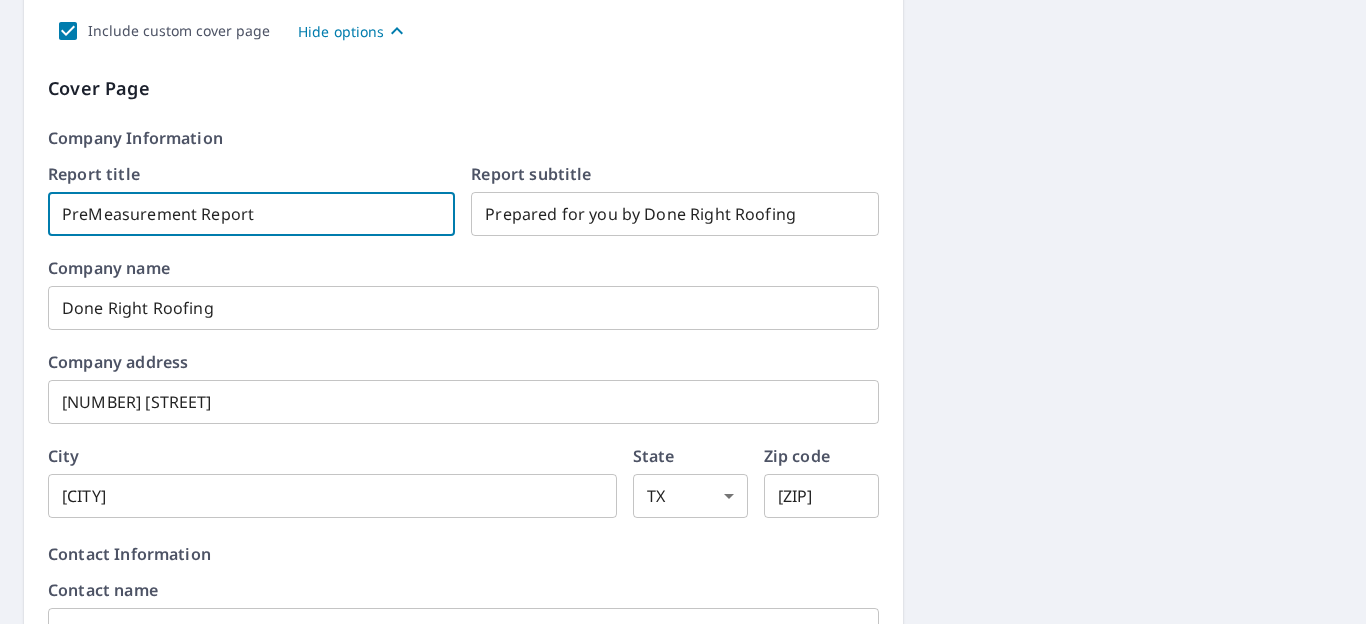 checkbox on "true" 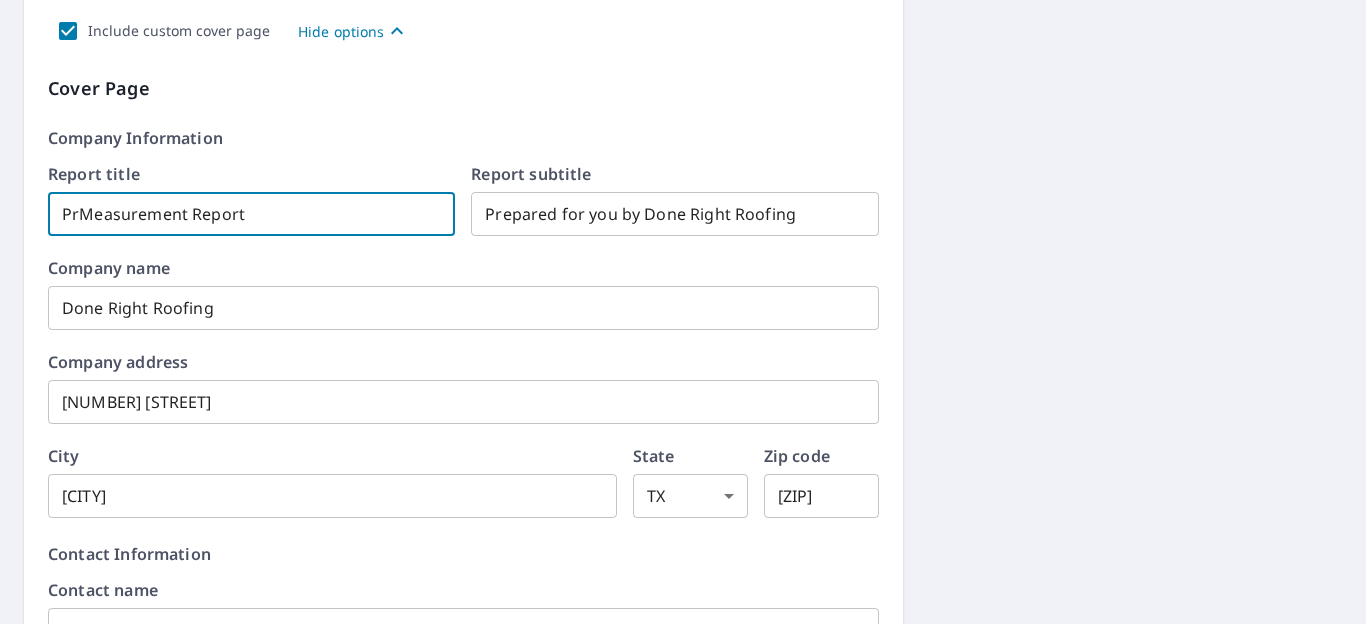 checkbox on "true" 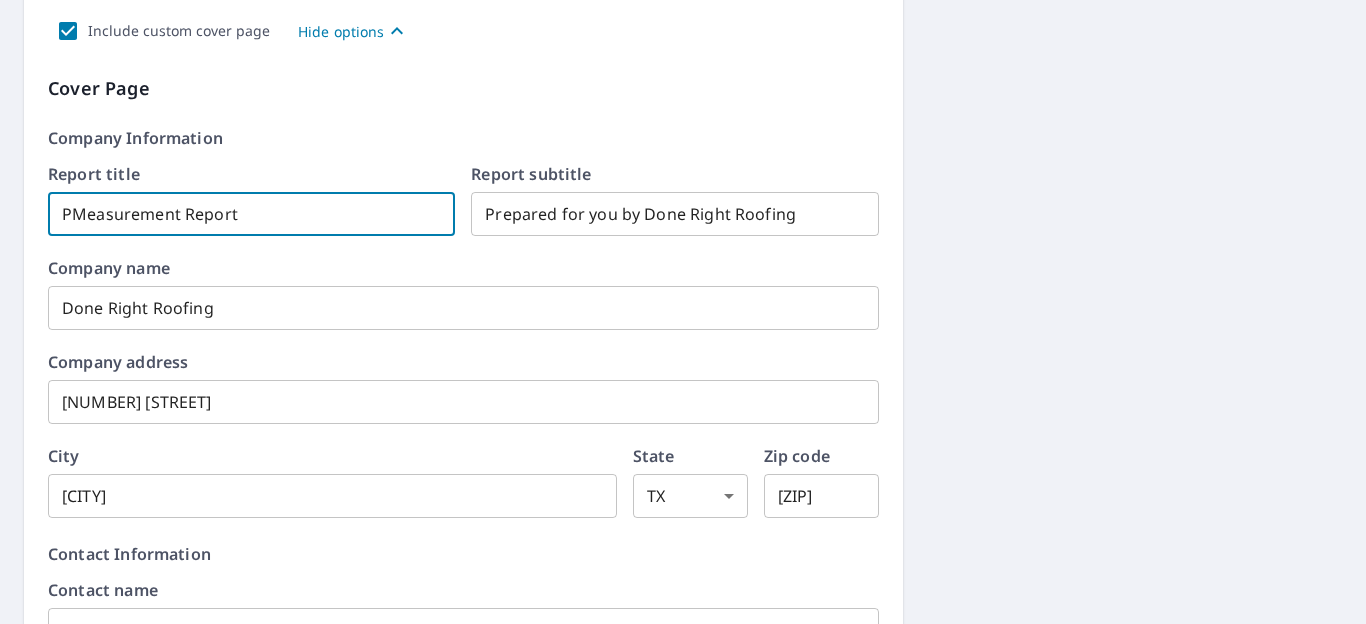 type on "Measurement Report" 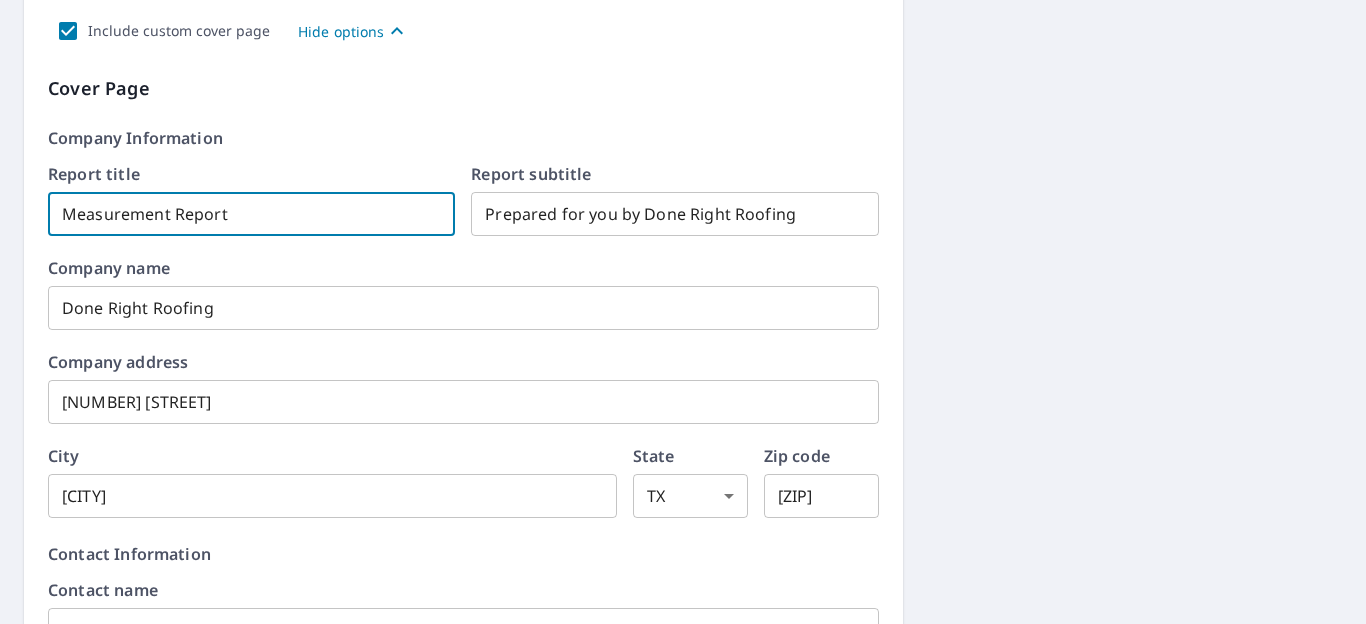 checkbox on "true" 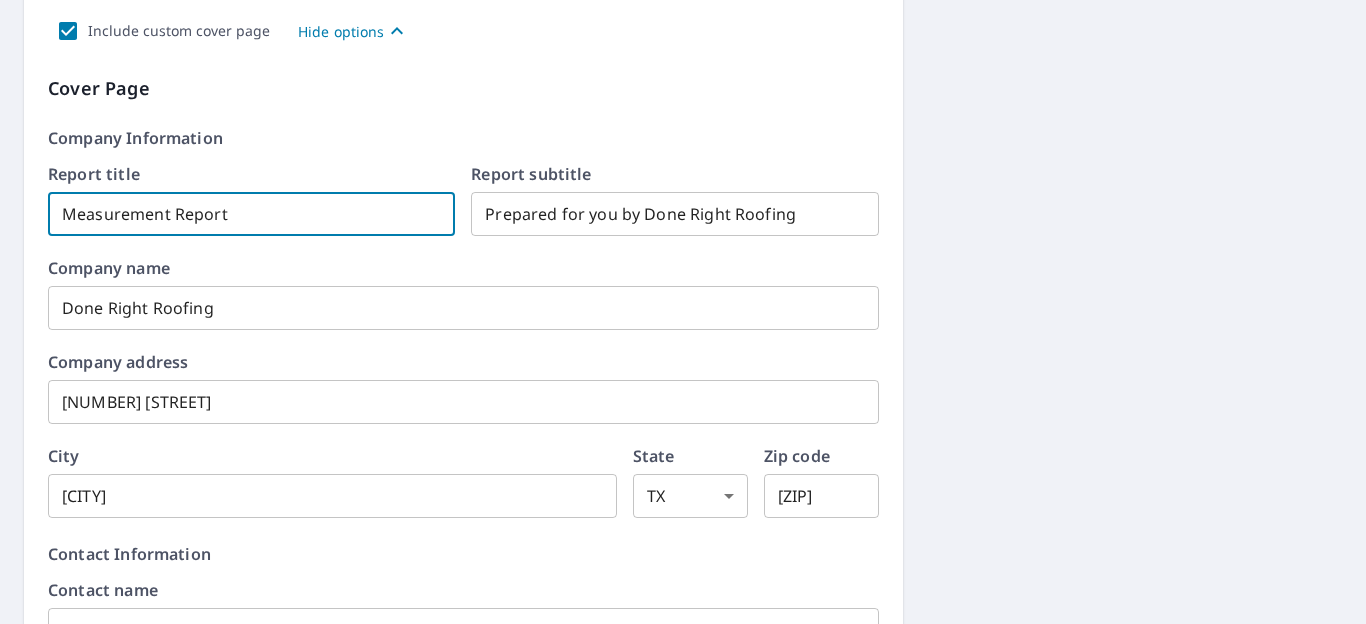 type on "Measurement Report" 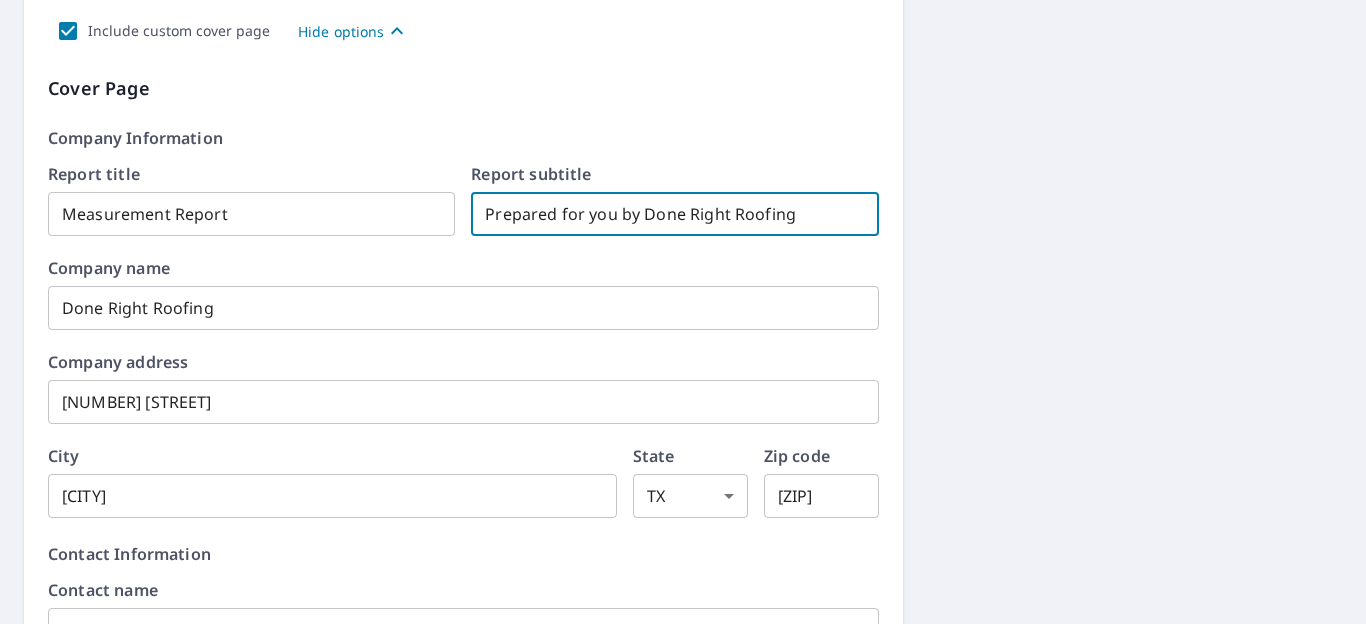 click on "Prepared for you by Done Right Roofing" at bounding box center [674, 214] 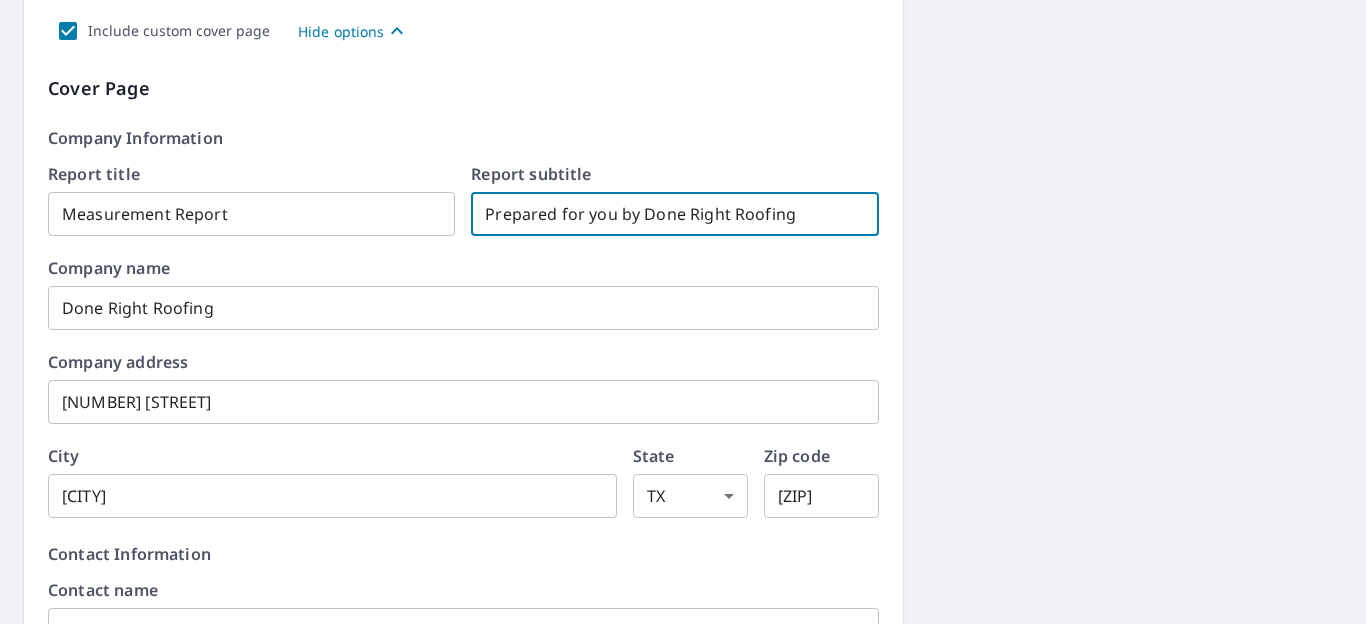 checkbox on "true" 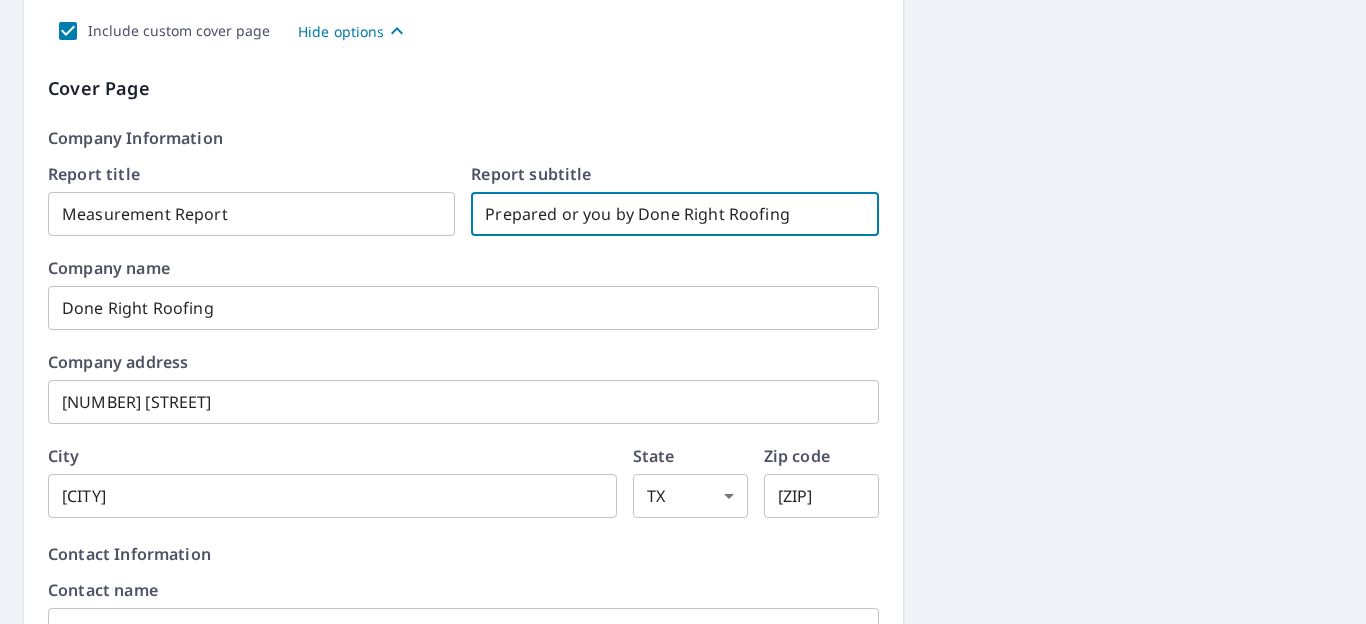 type on "Prepared For you by Done Right Roofing" 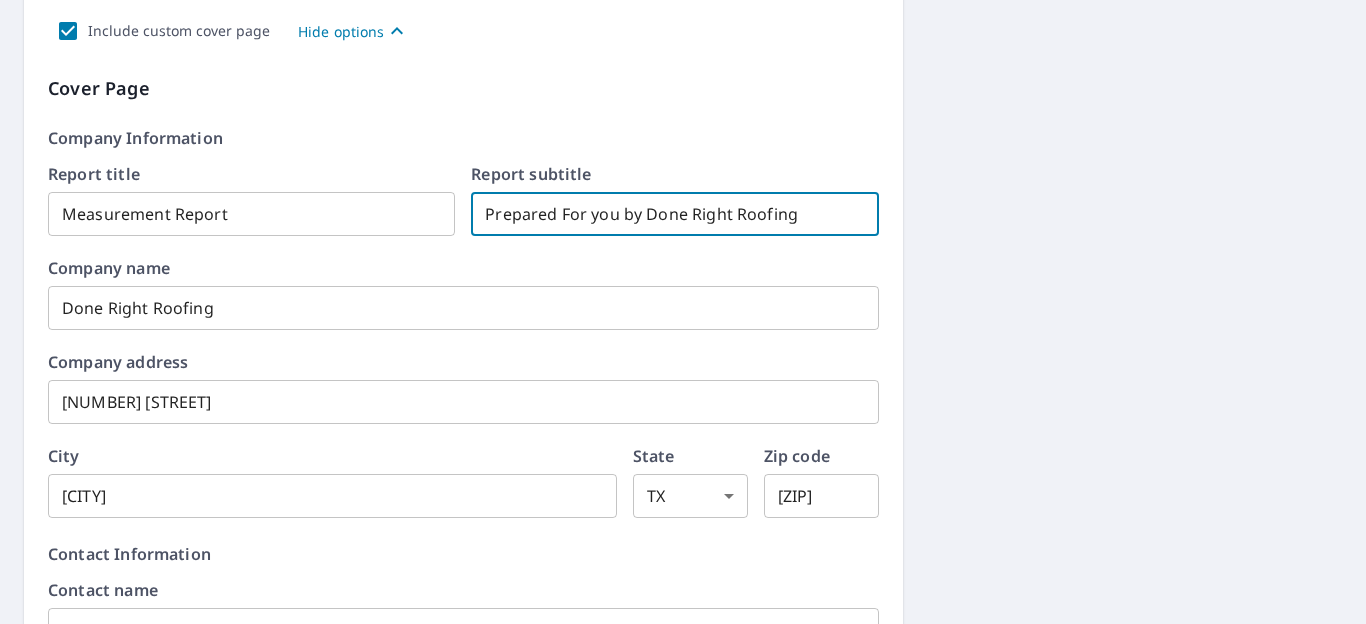 checkbox on "true" 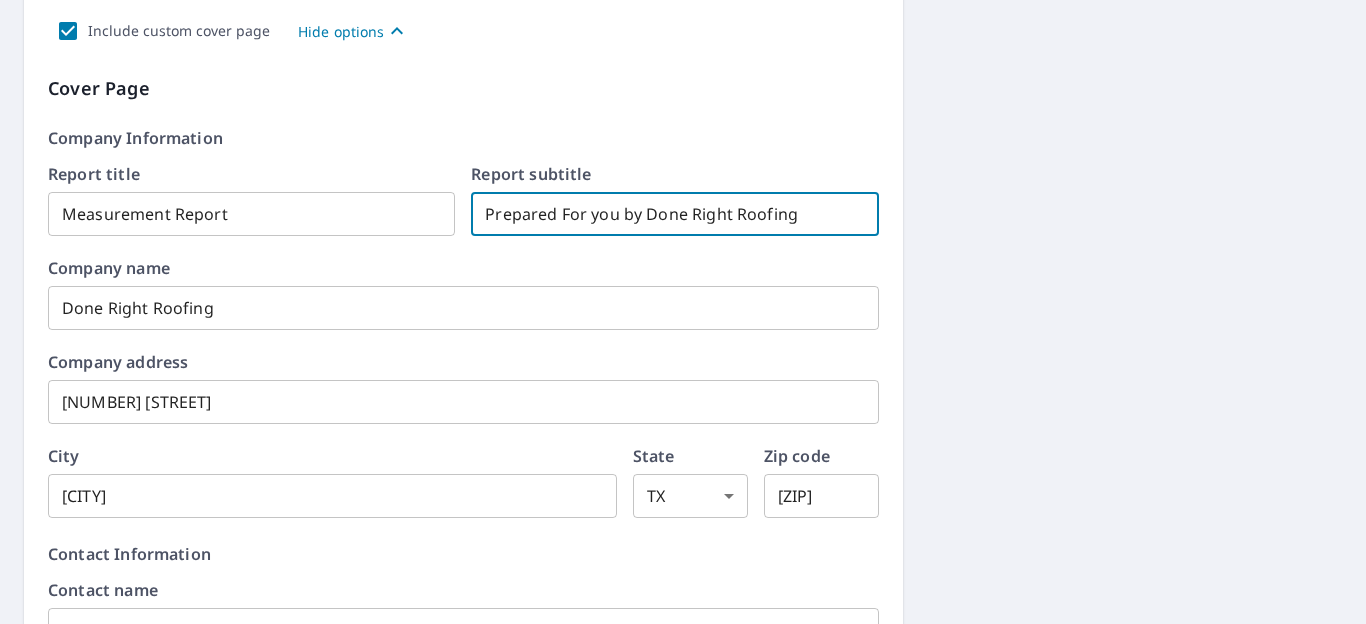 type on "Prepared For ou by Done Right Roofing" 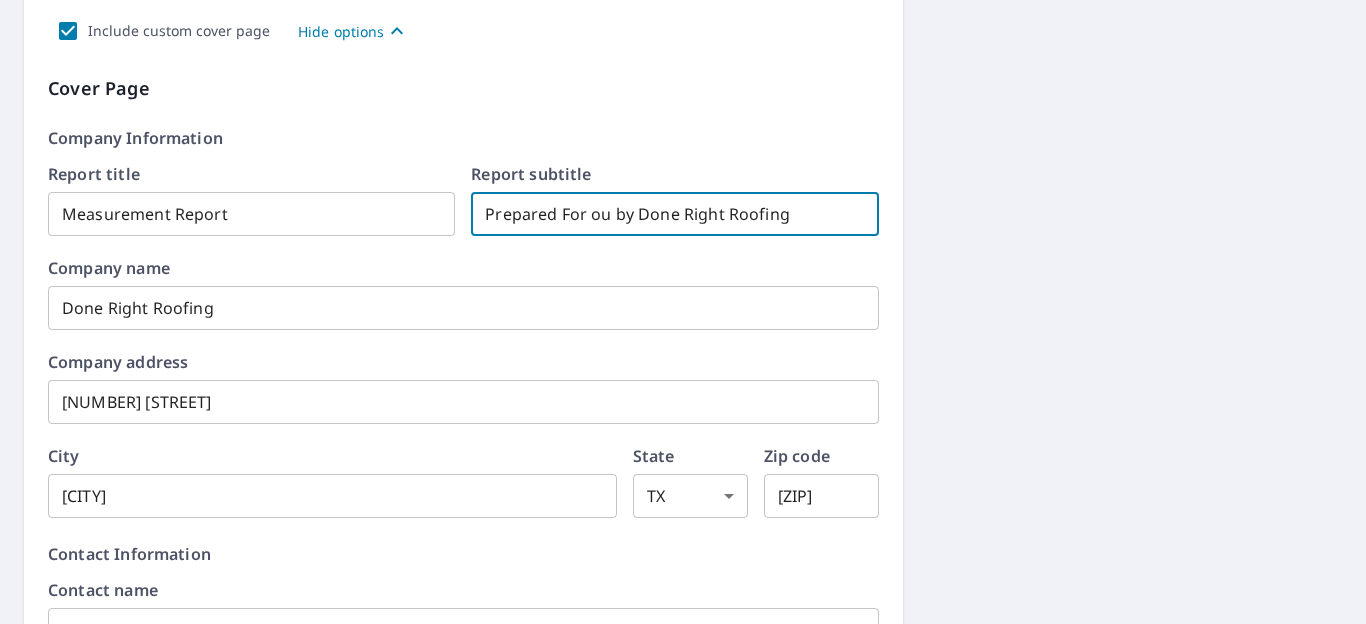 checkbox on "true" 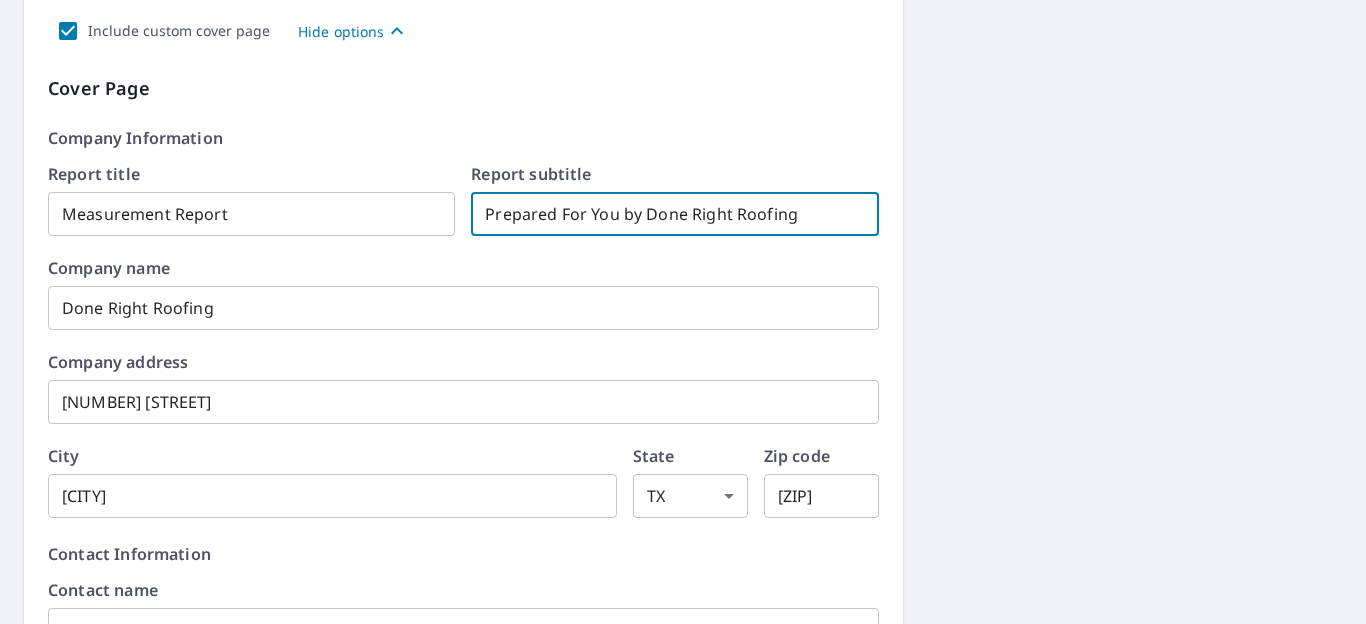 type on "Prepared For You y Done Right Roofing" 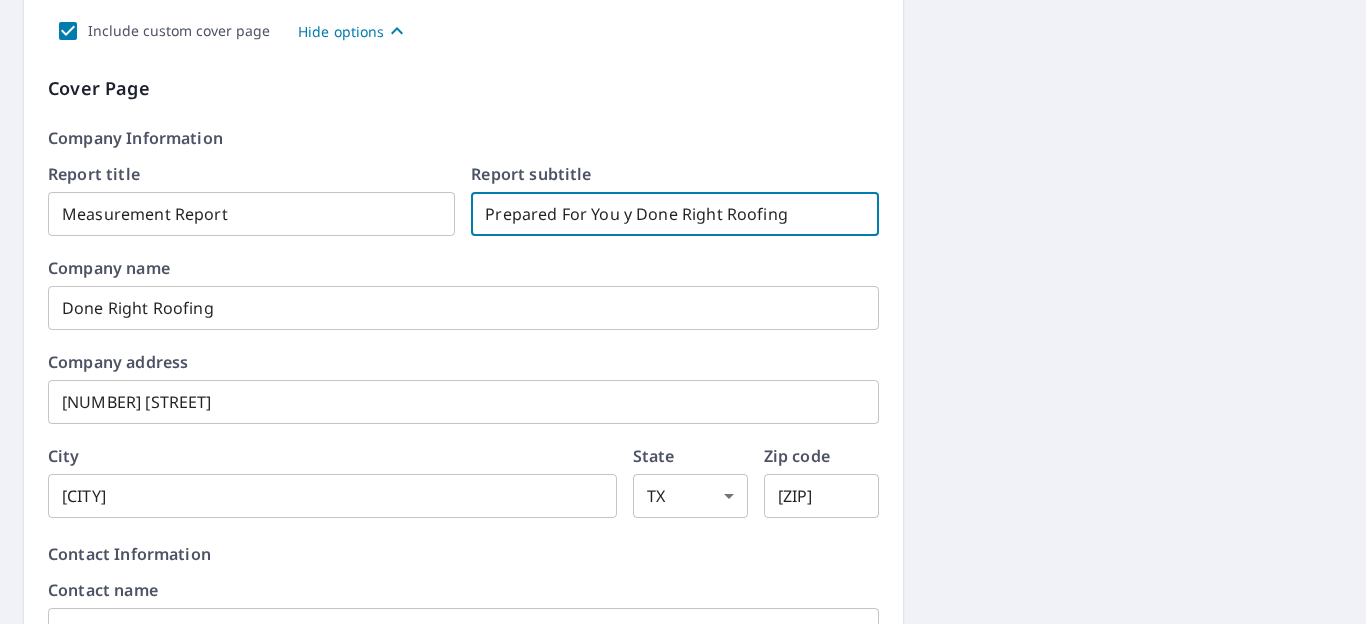 checkbox on "true" 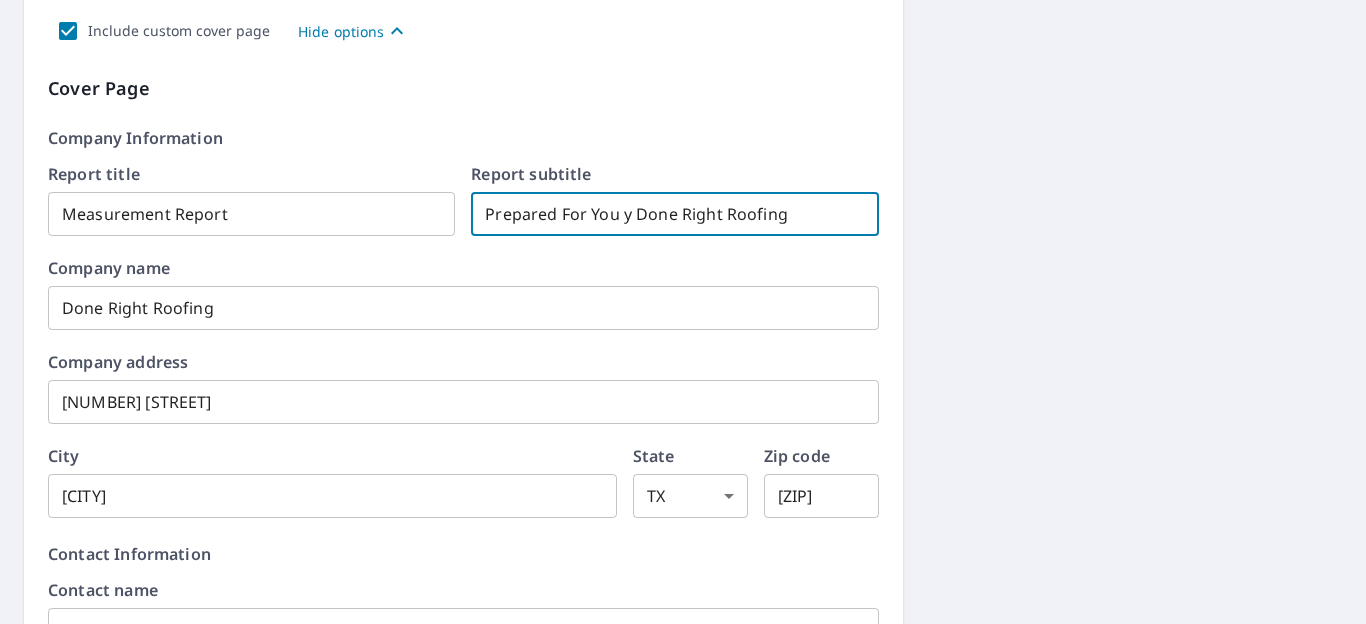 type on "Prepared For You By Done Right Roofing" 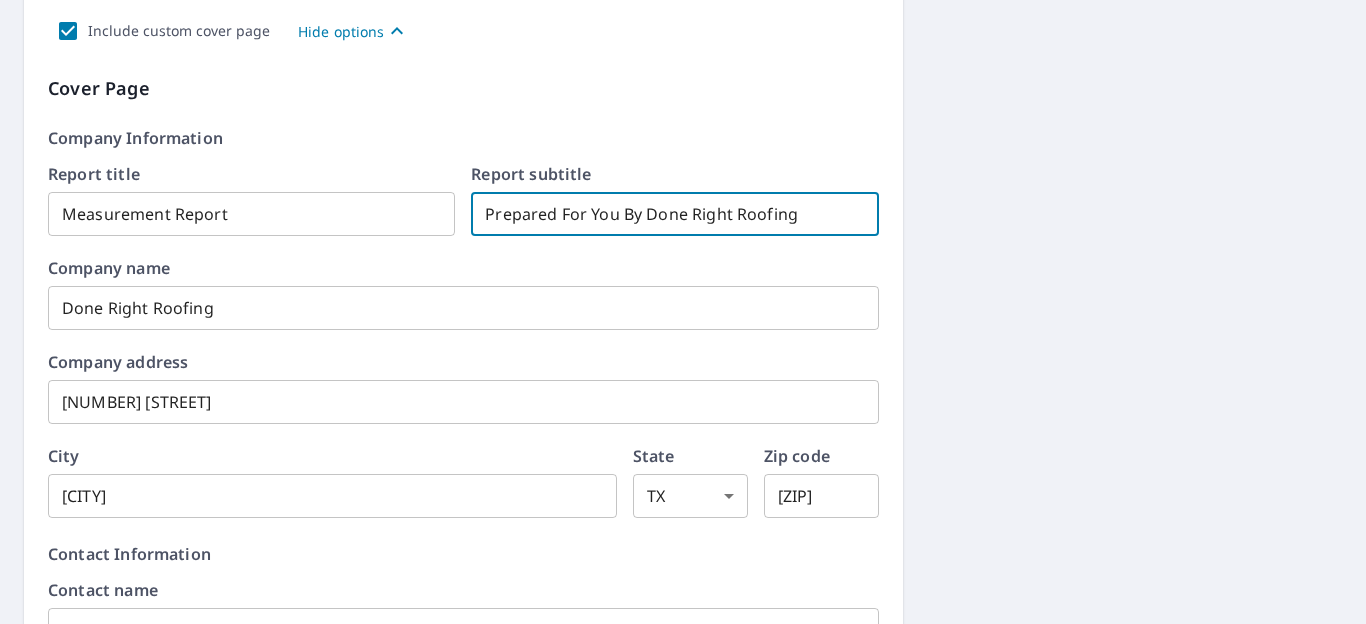 checkbox on "true" 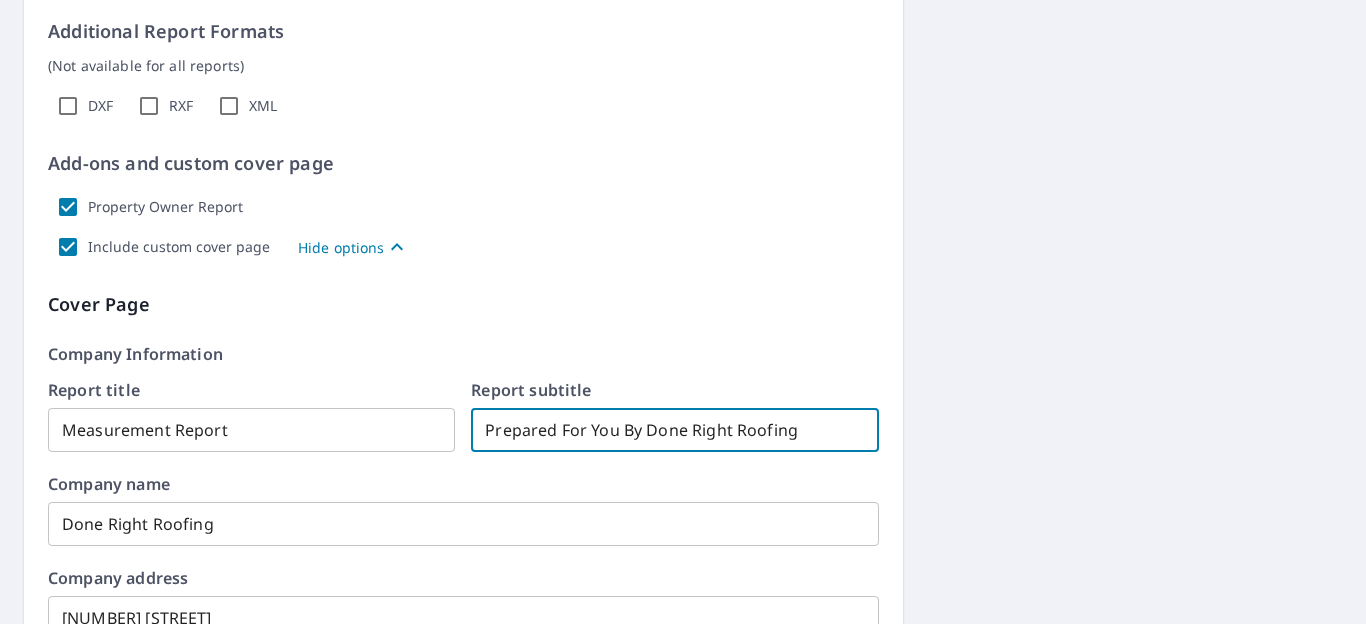 scroll, scrollTop: 1770, scrollLeft: 0, axis: vertical 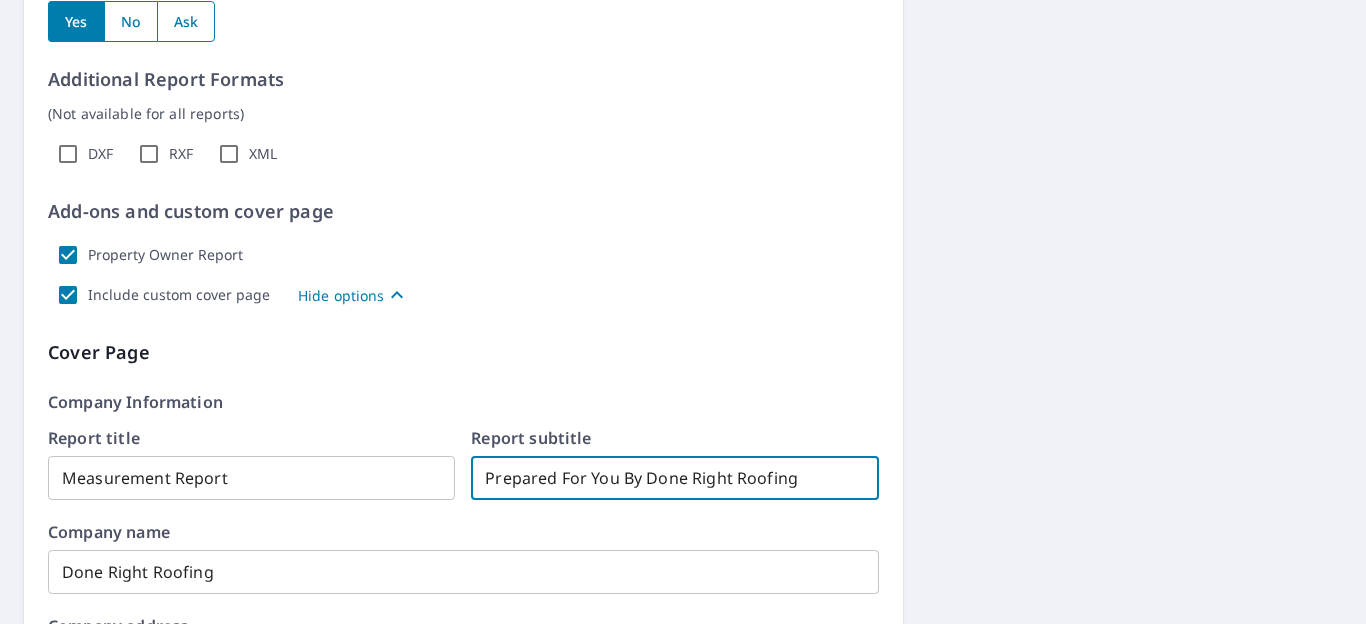 type on "Prepared For You By Done Right Roofing" 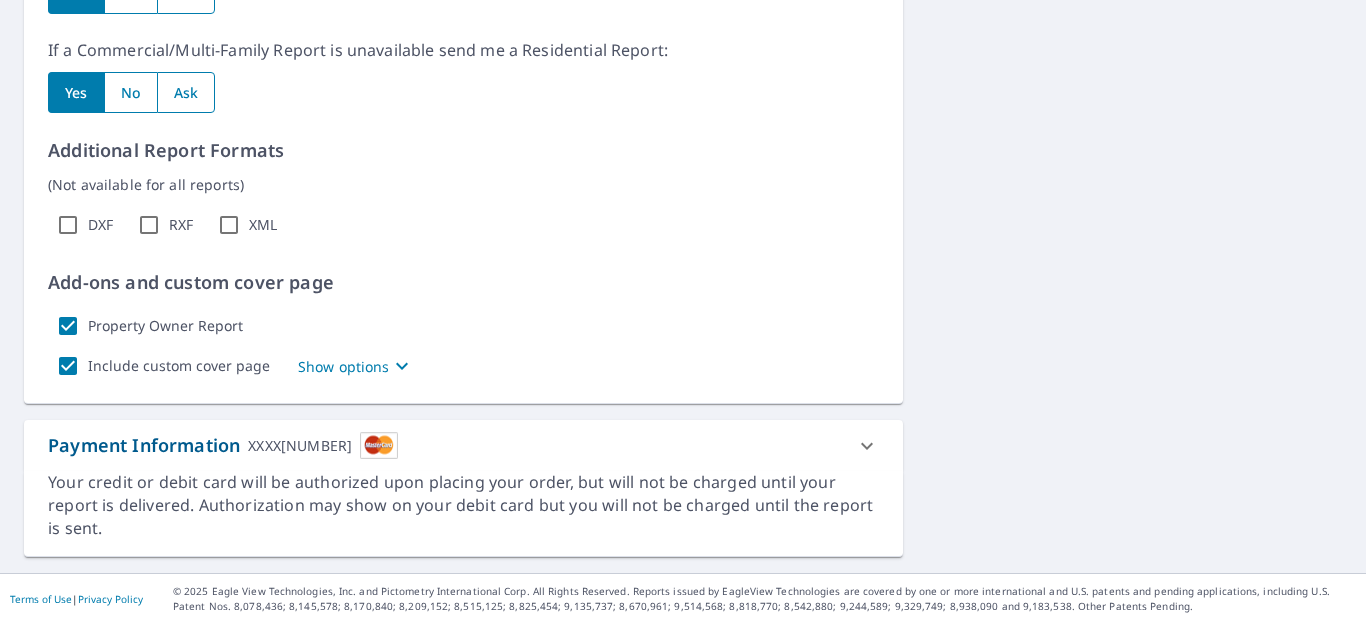 scroll, scrollTop: 1716, scrollLeft: 0, axis: vertical 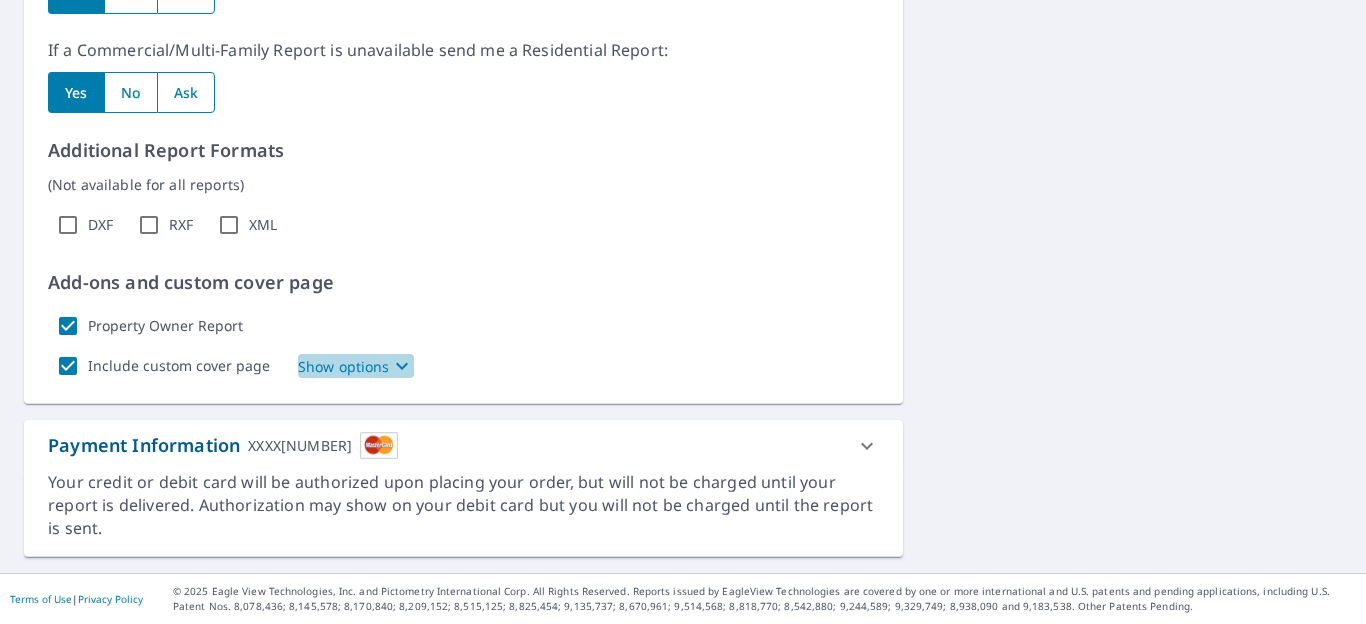 click on "Show options" at bounding box center [344, 366] 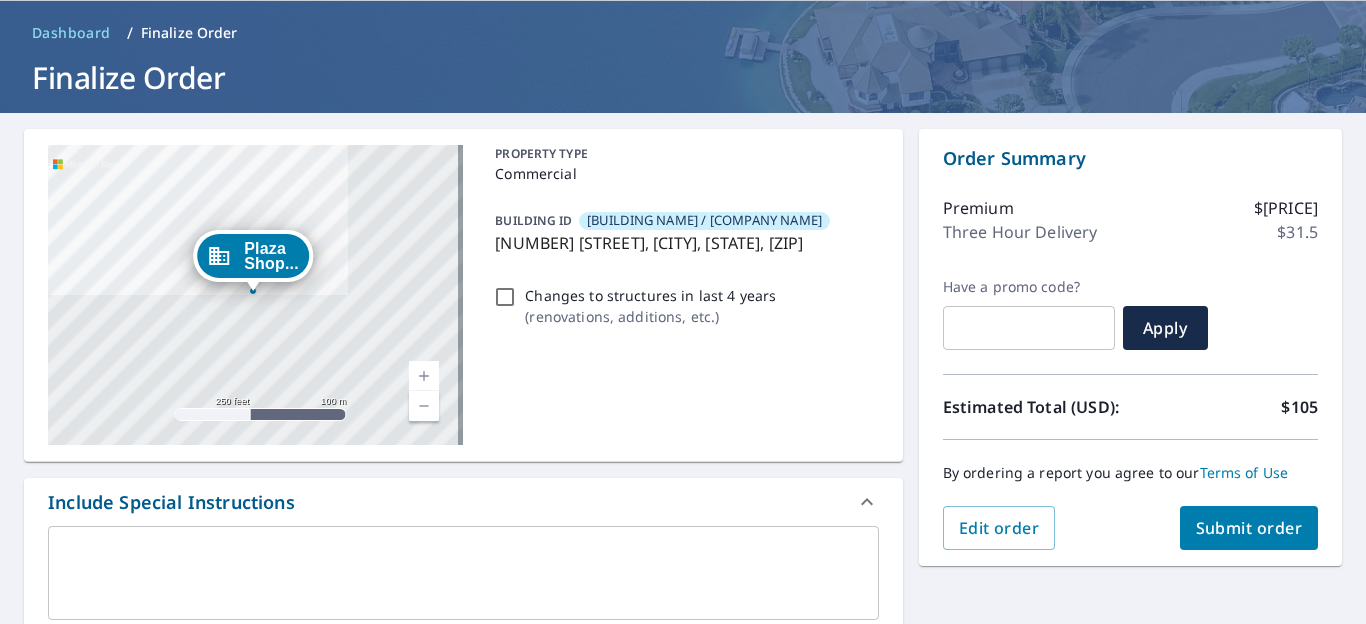 scroll, scrollTop: 54, scrollLeft: 0, axis: vertical 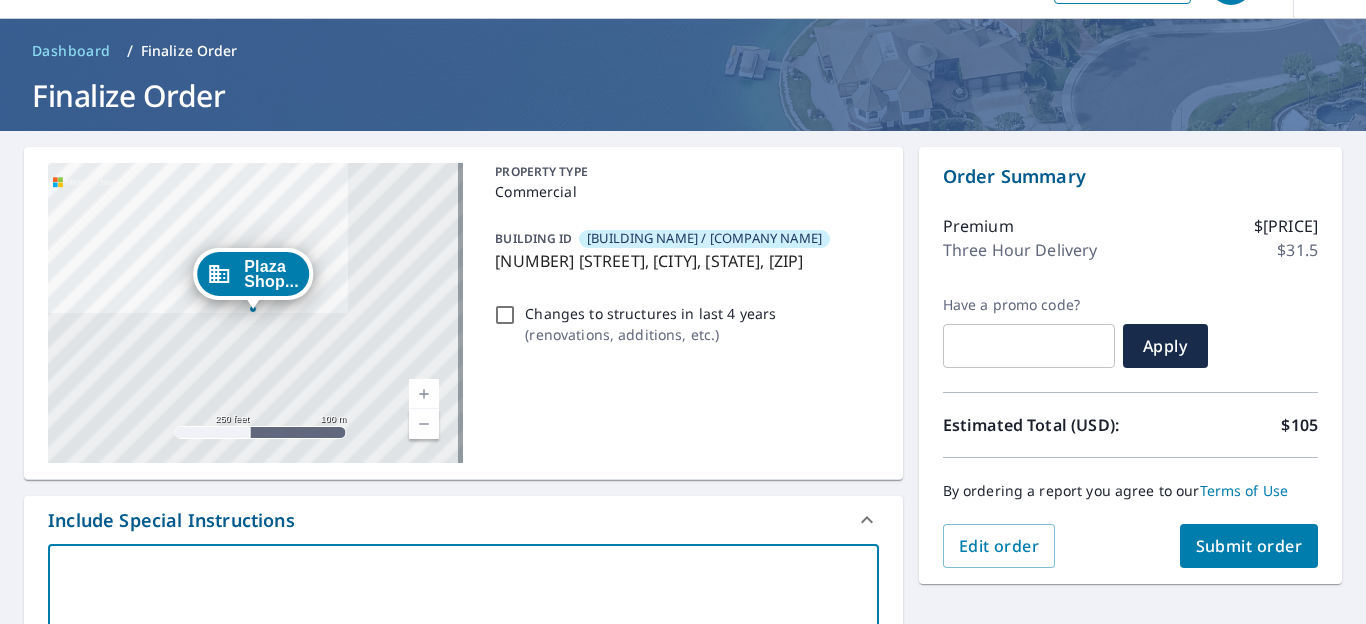 click at bounding box center (463, 591) 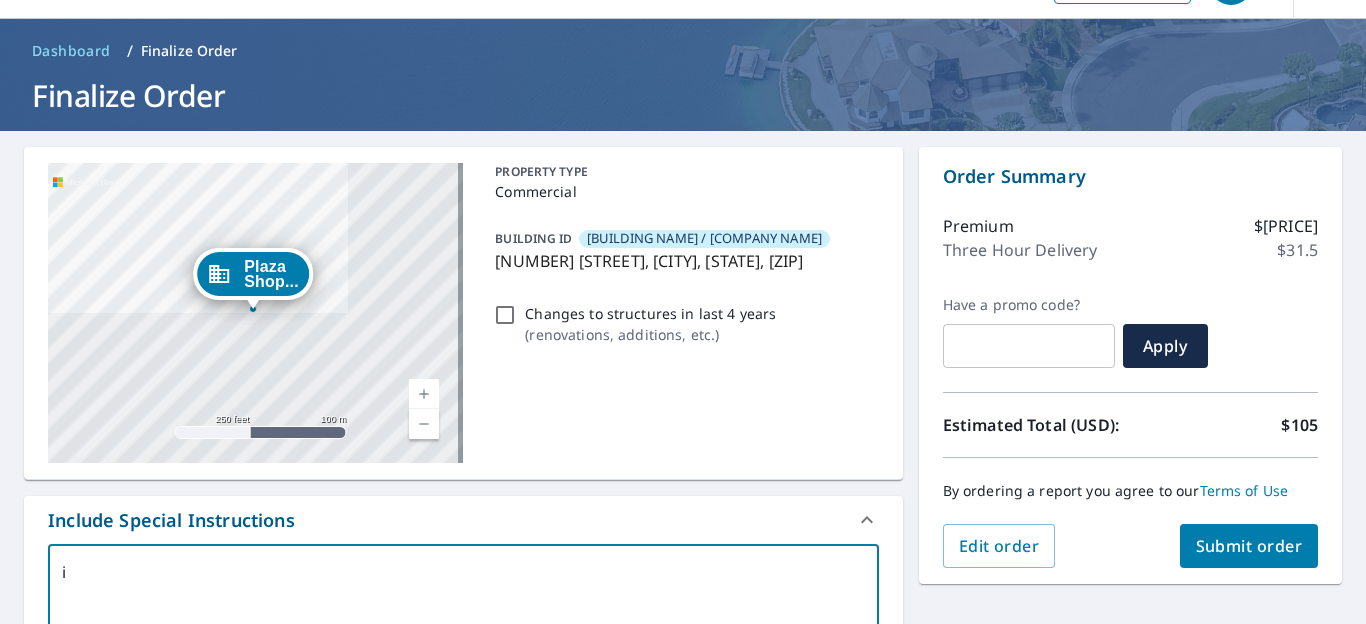 type on "i" 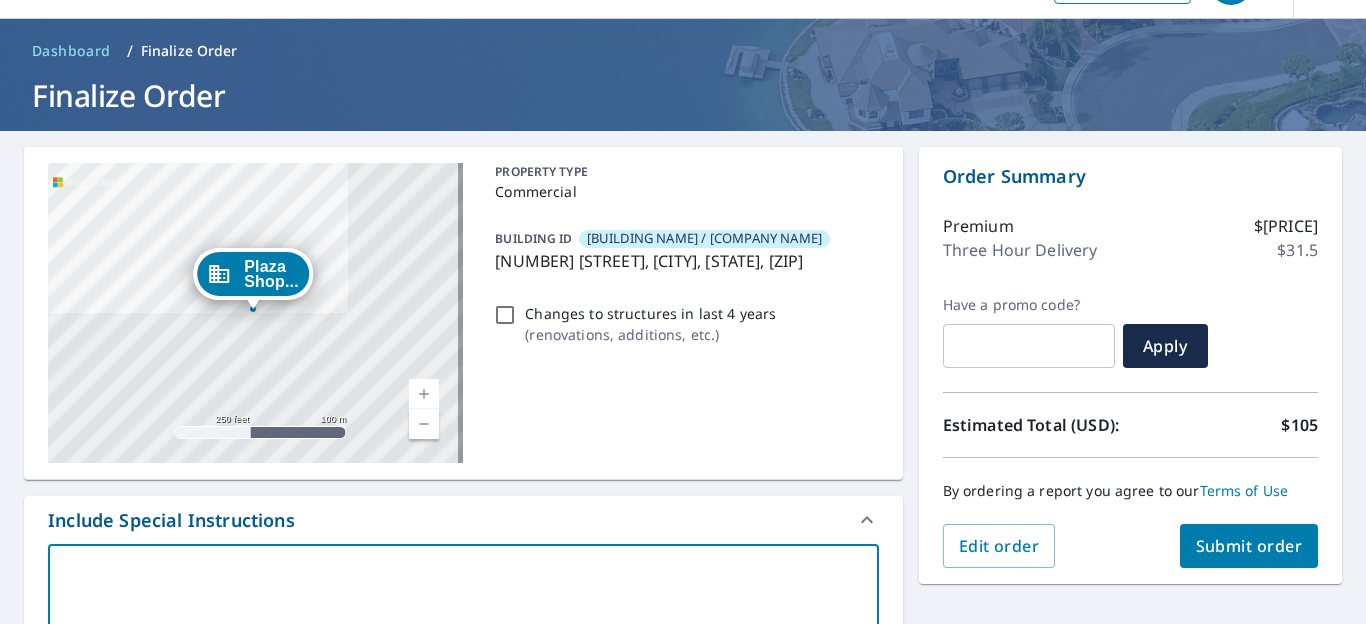 type on "x" 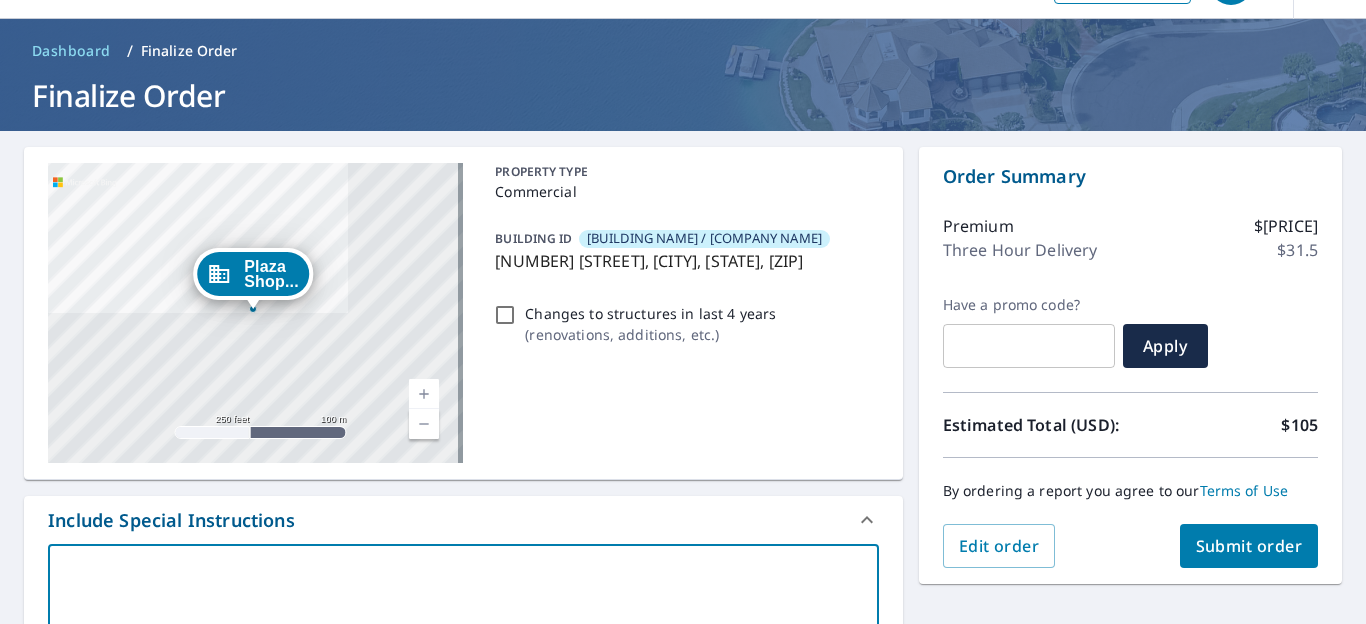 type on "I" 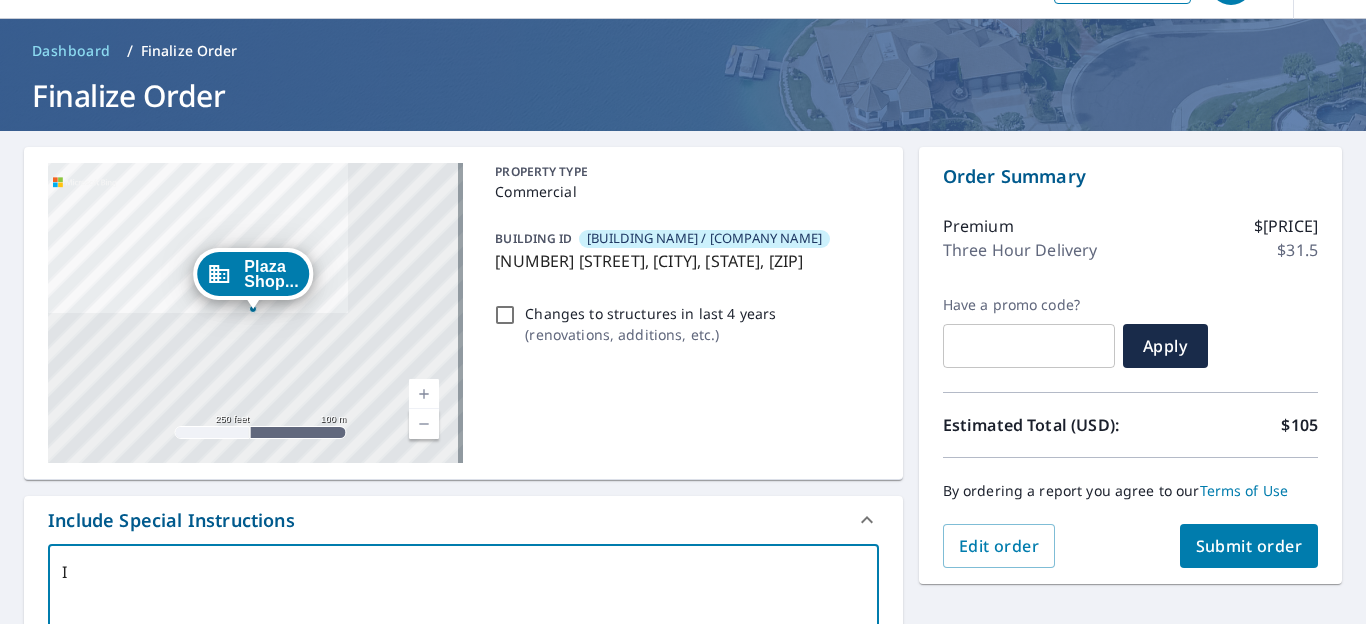 type on "I" 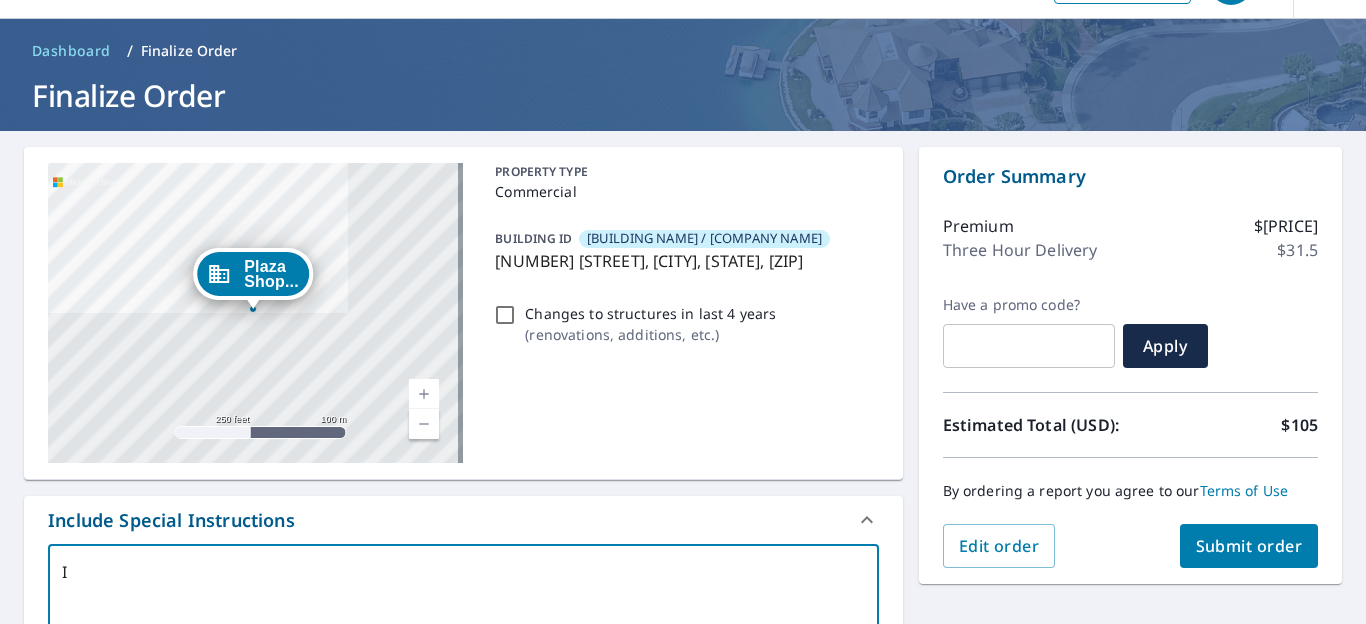 type on "I n" 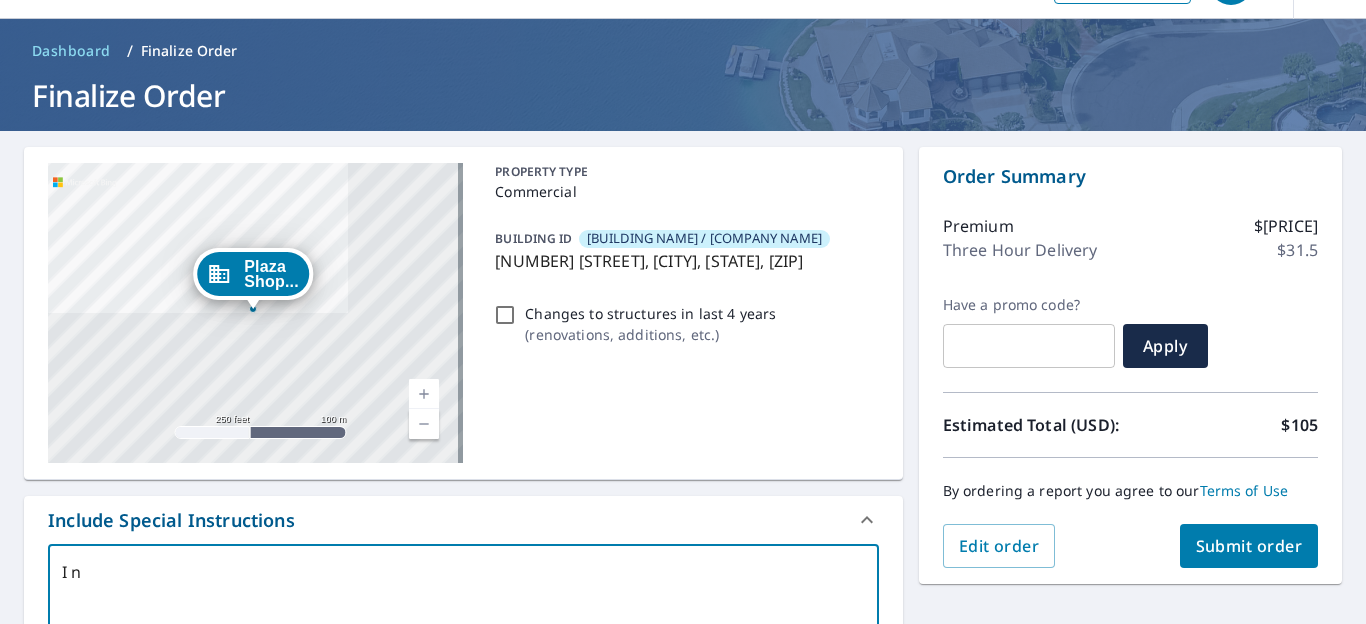 type on "x" 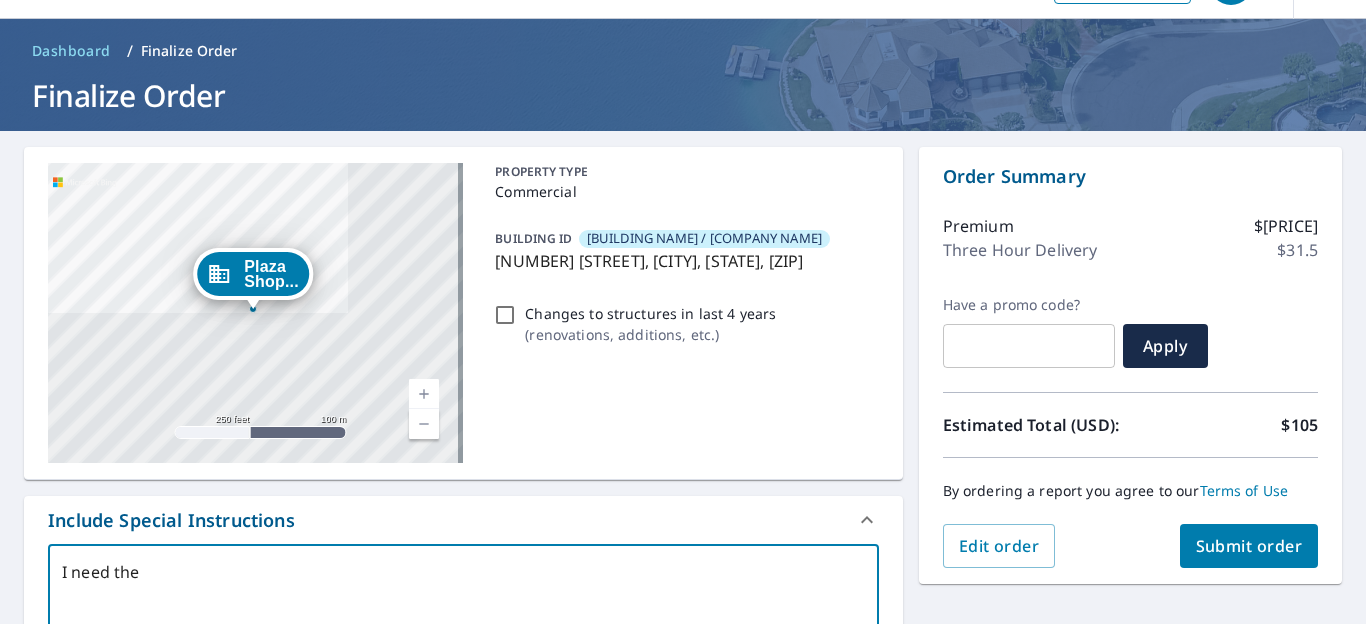 type on "I need" 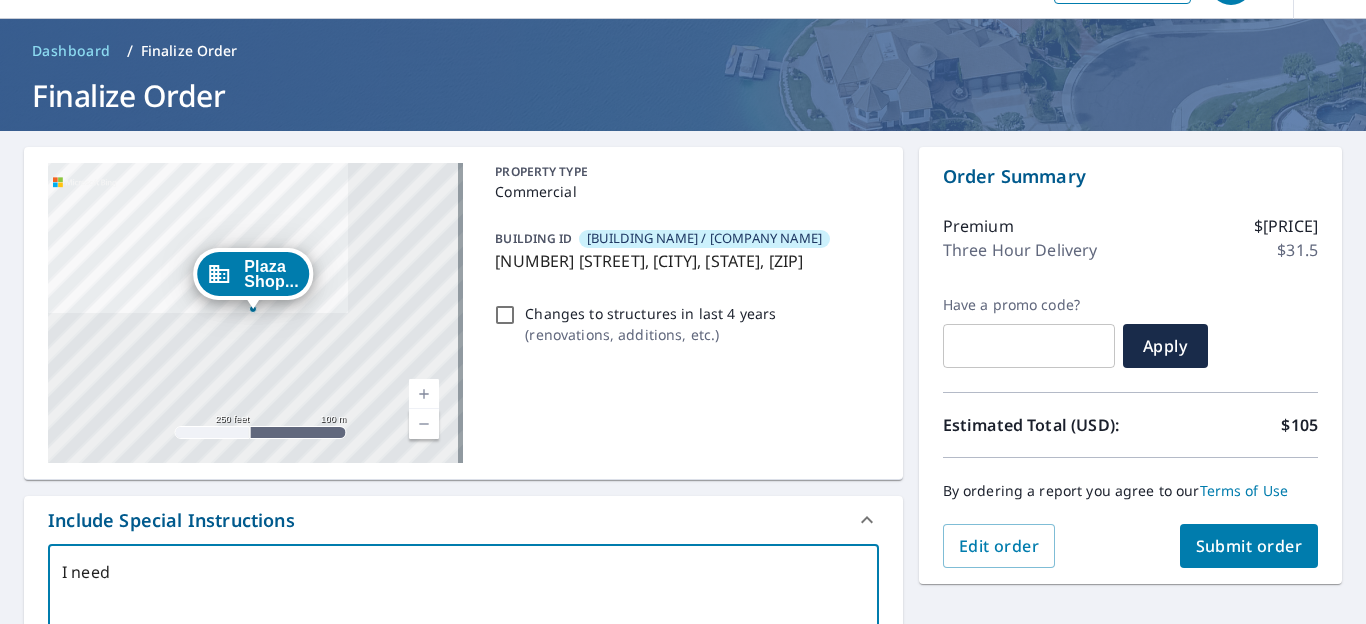 type on "I need" 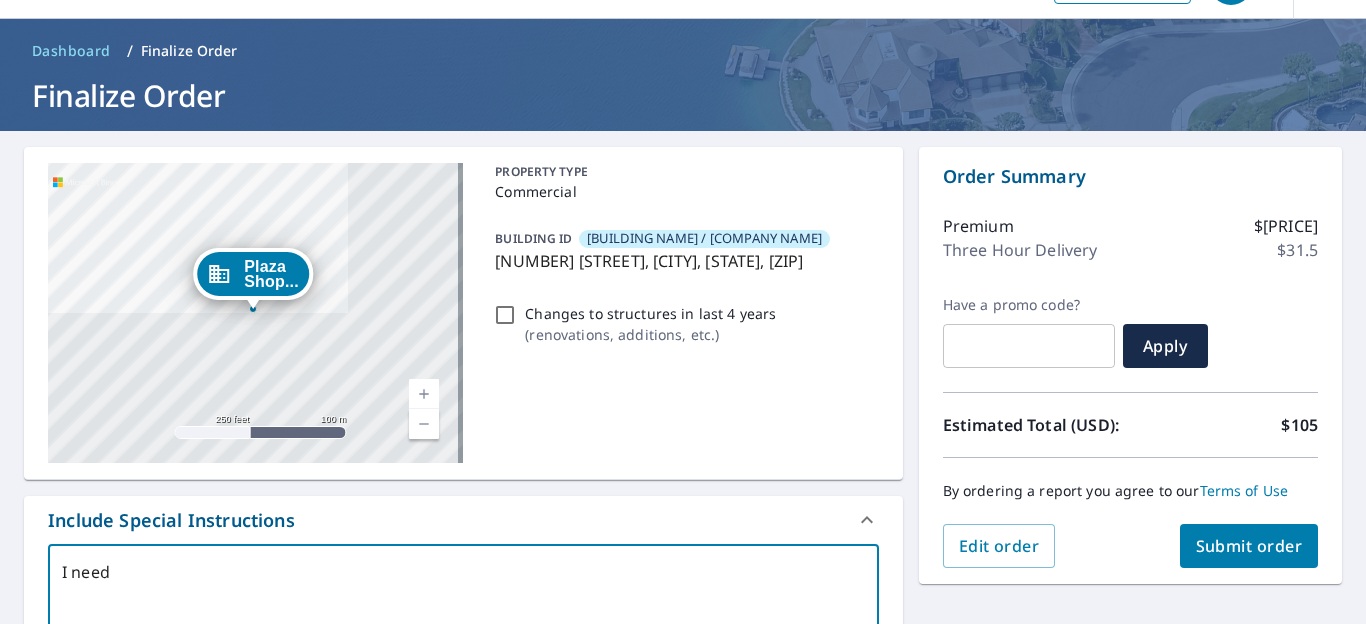type on "I neede" 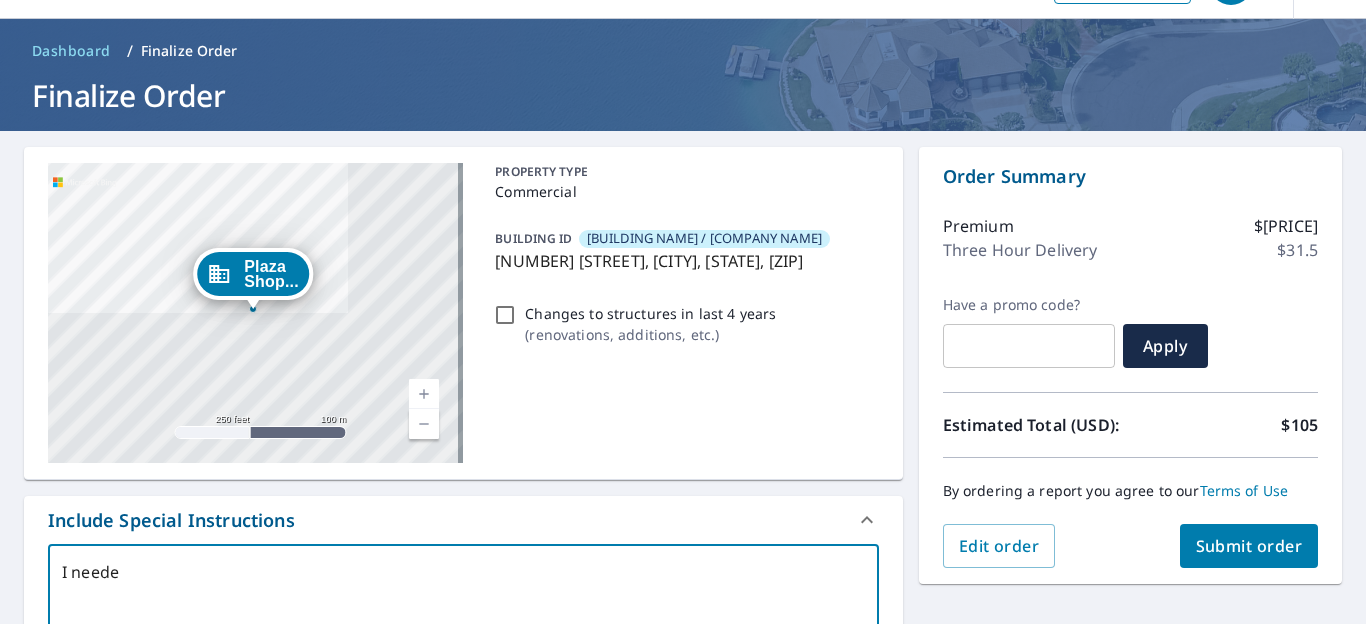 type on "x" 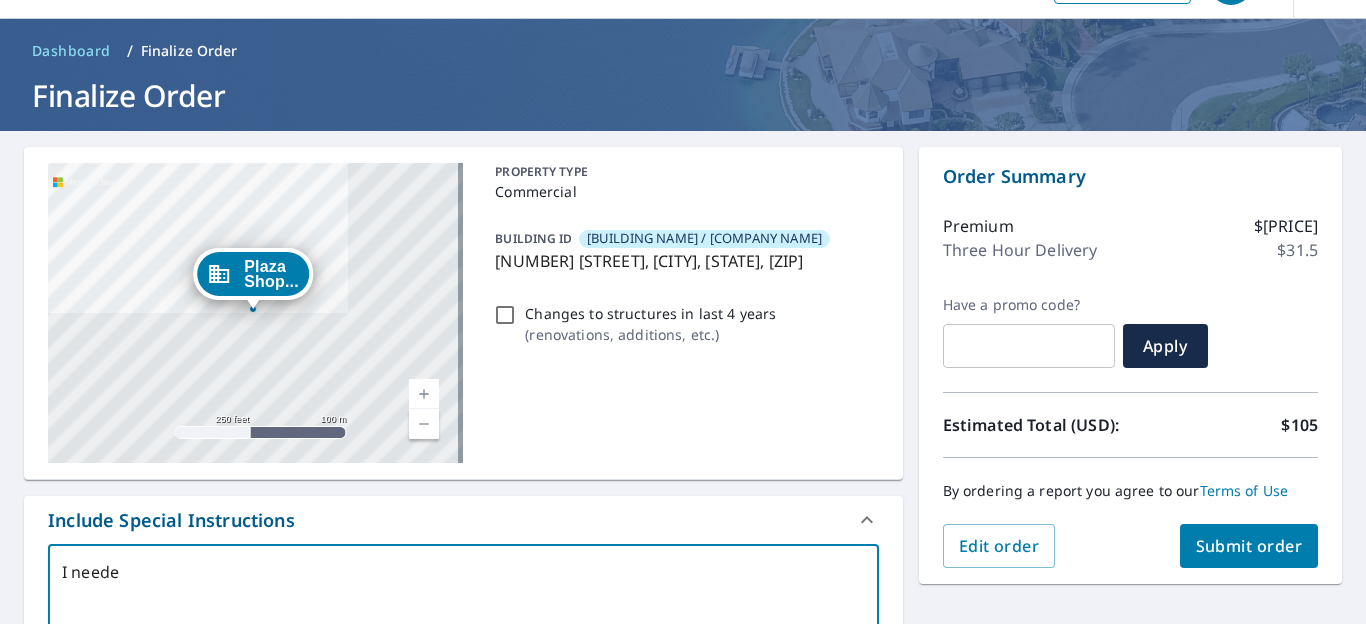 type on "I neede t" 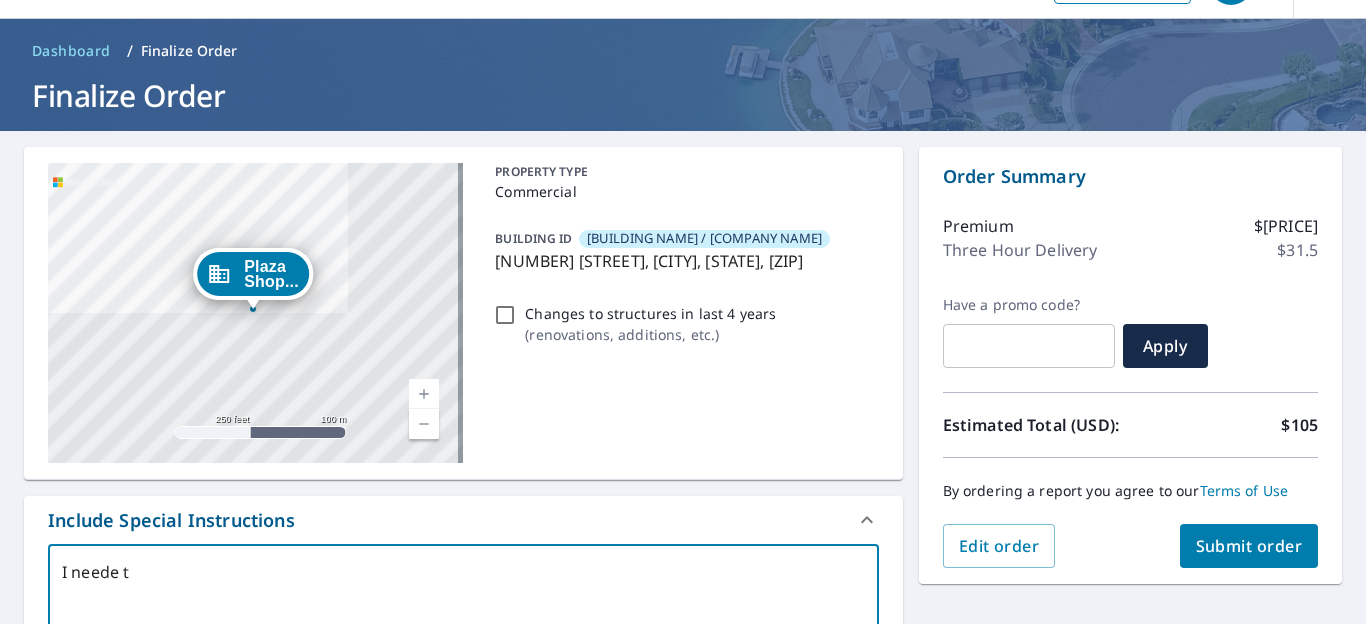 type on "I neede th" 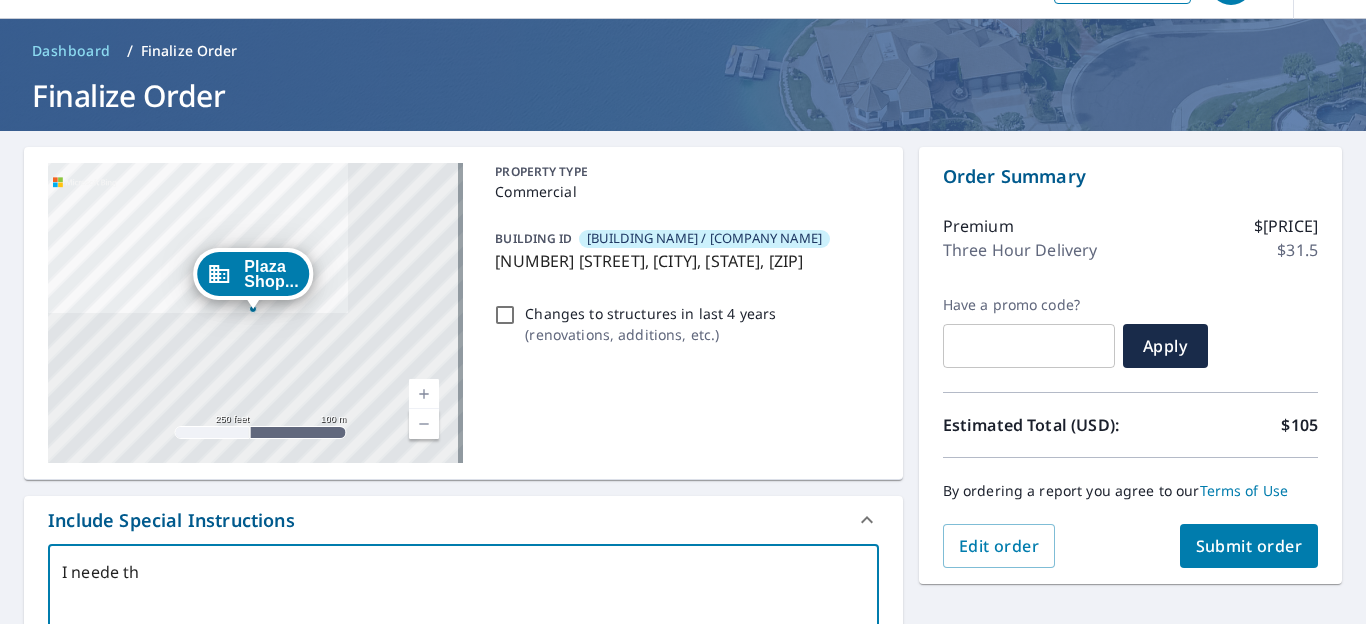 type on "I neede th" 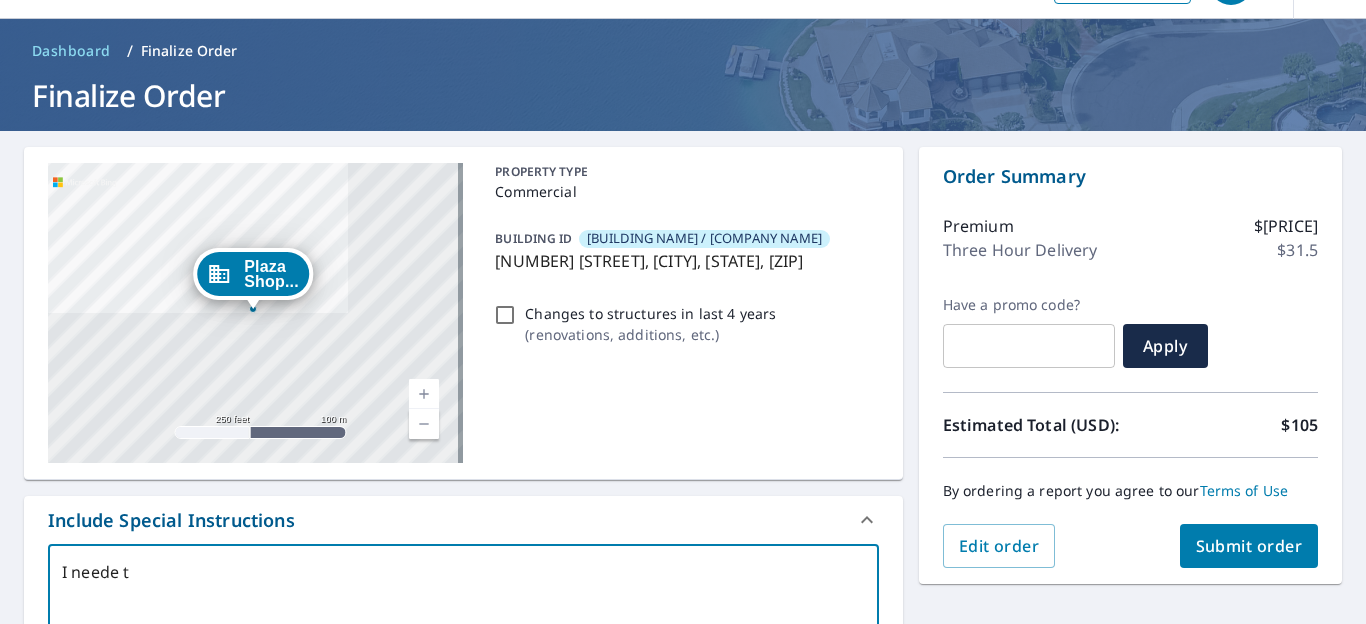 type on "x" 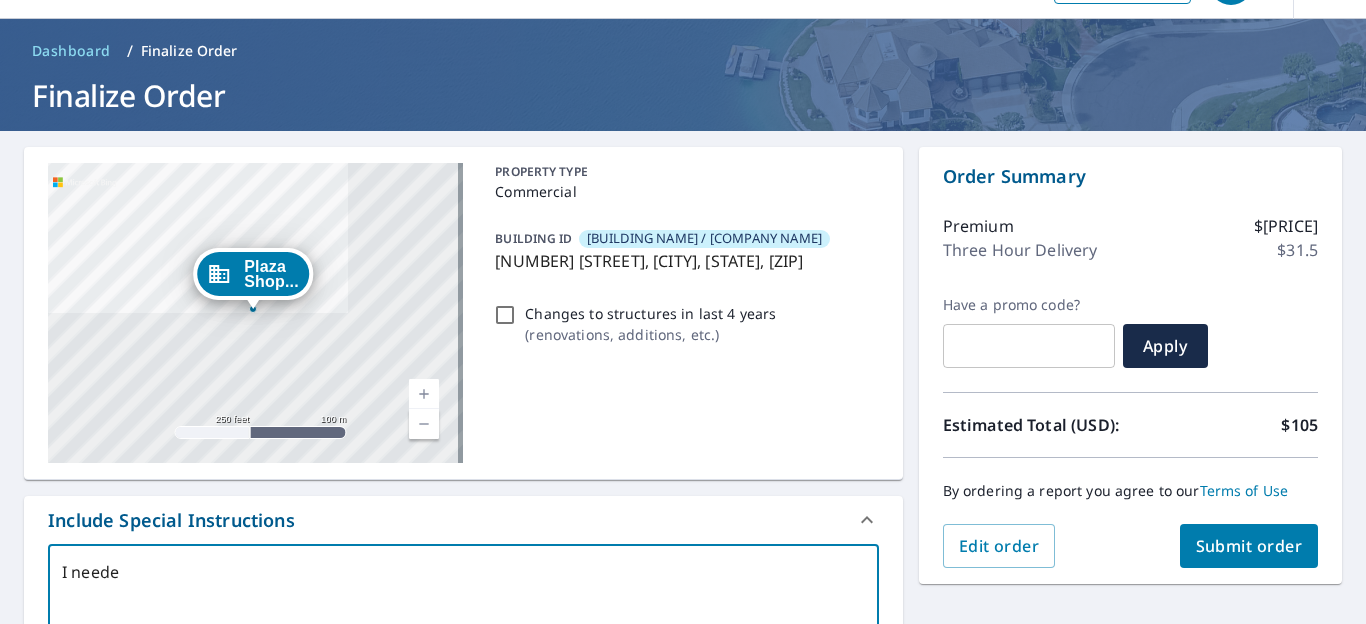 type on "x" 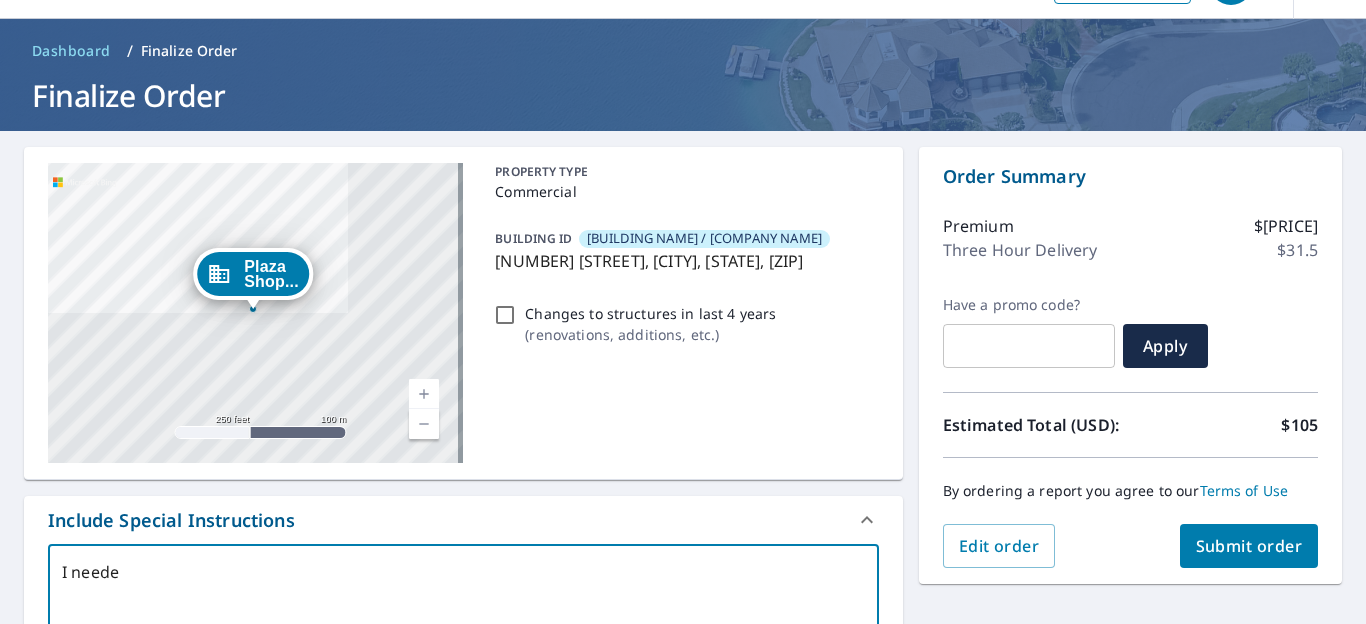 type on "I need" 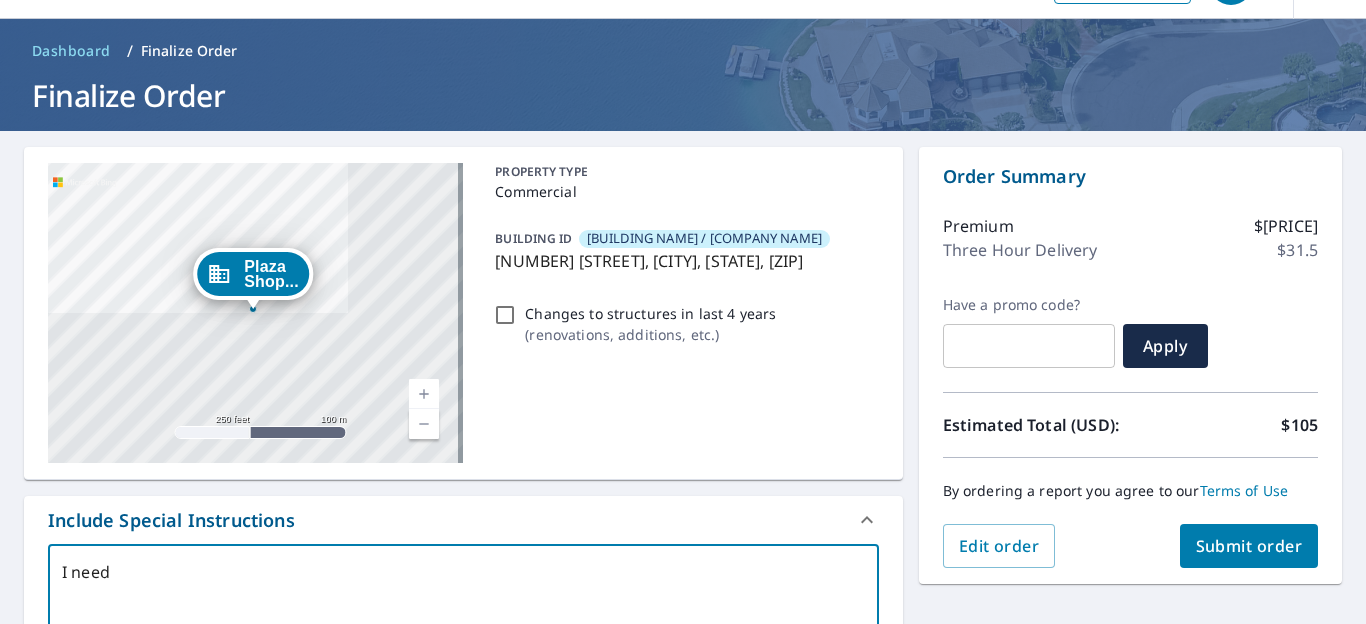 type on "x" 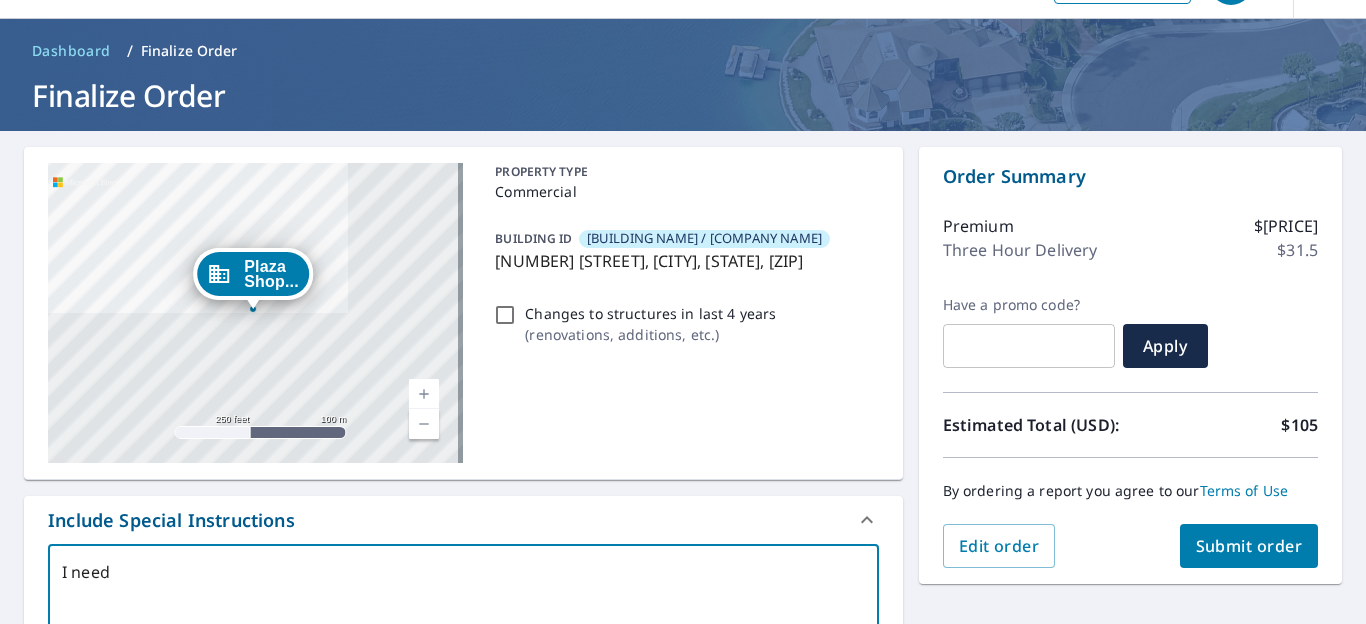 type on "I need" 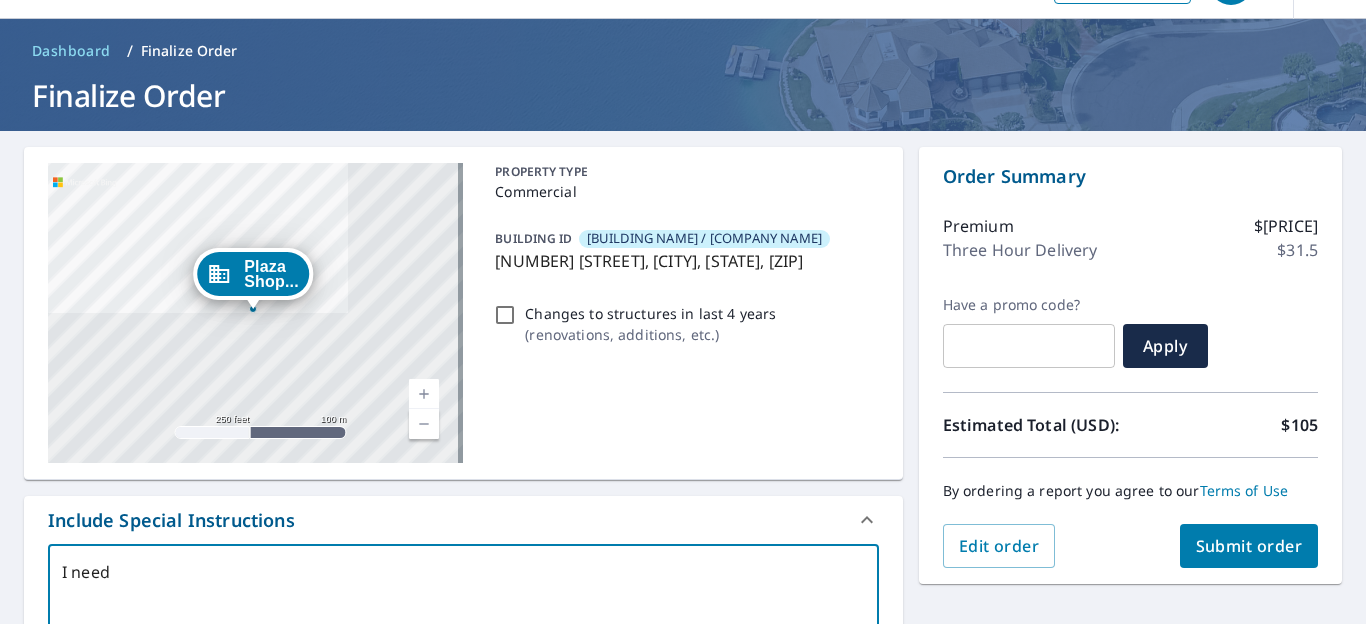 type on "I need t" 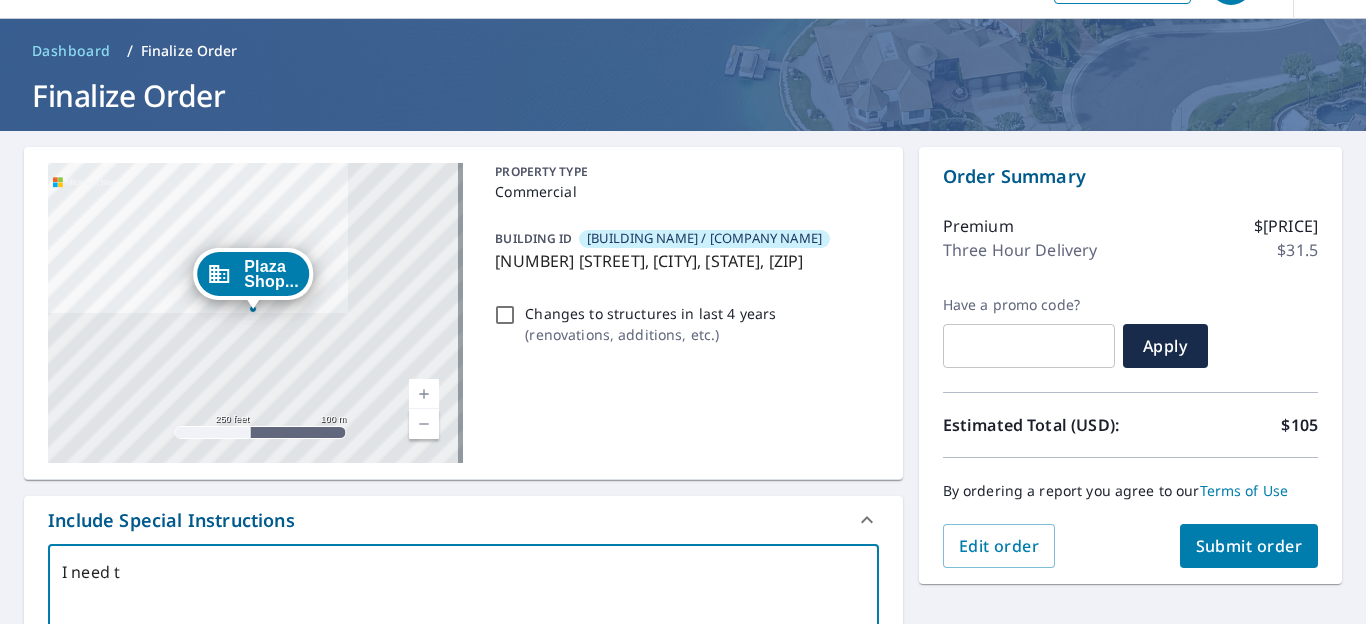 type on "I need th" 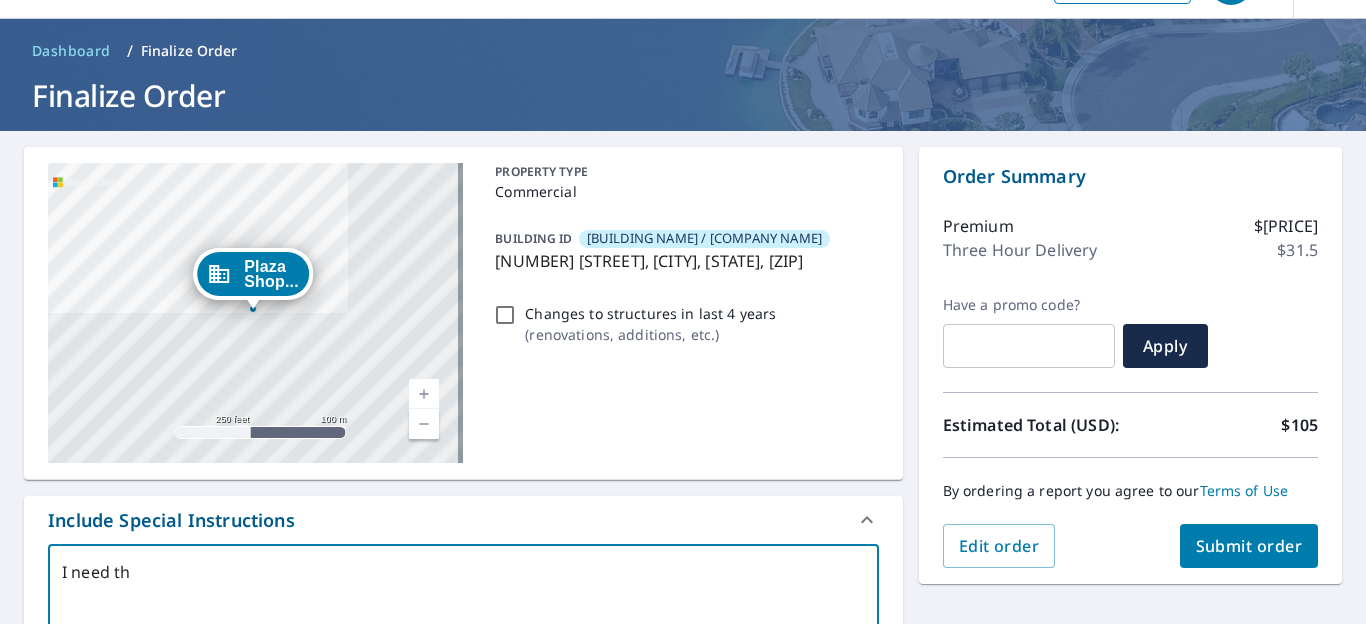 type on "I need the" 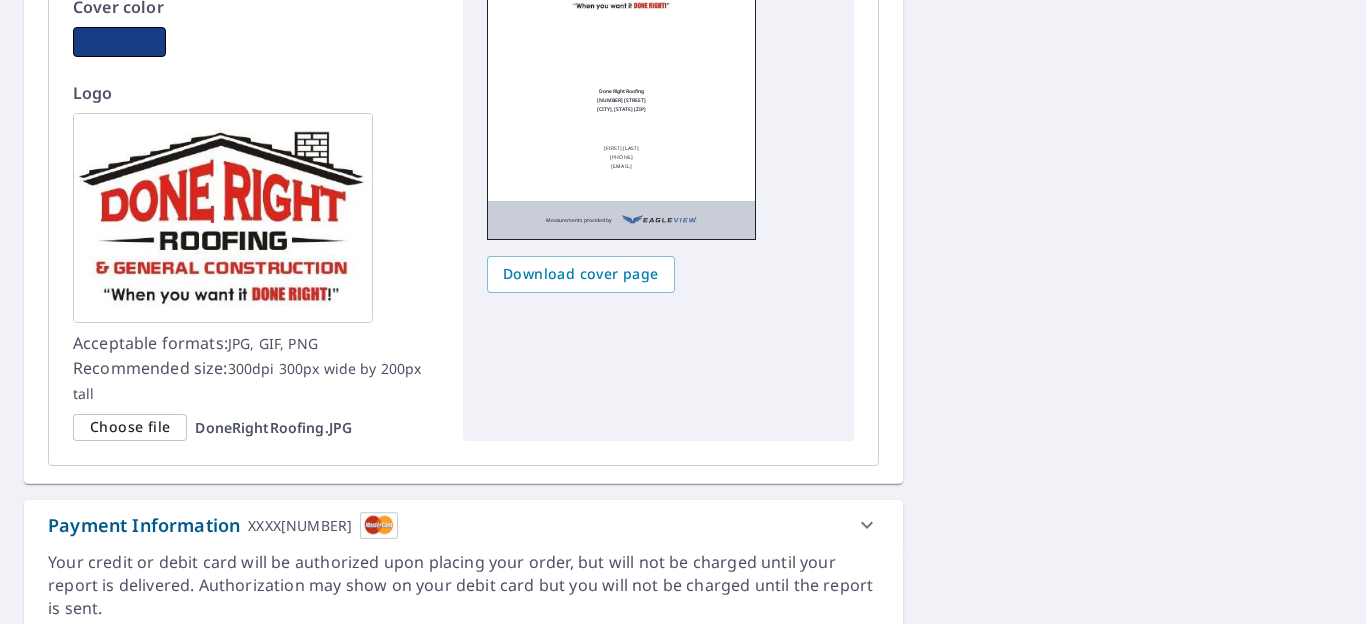 scroll, scrollTop: 3222, scrollLeft: 0, axis: vertical 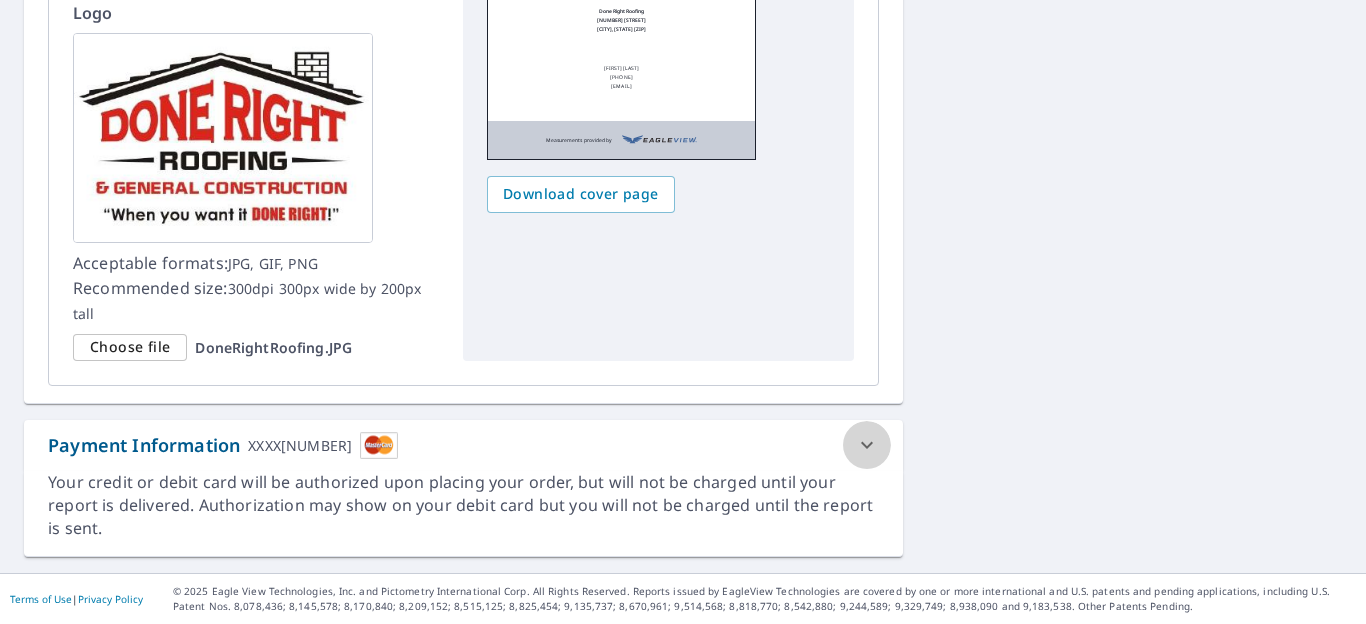 click 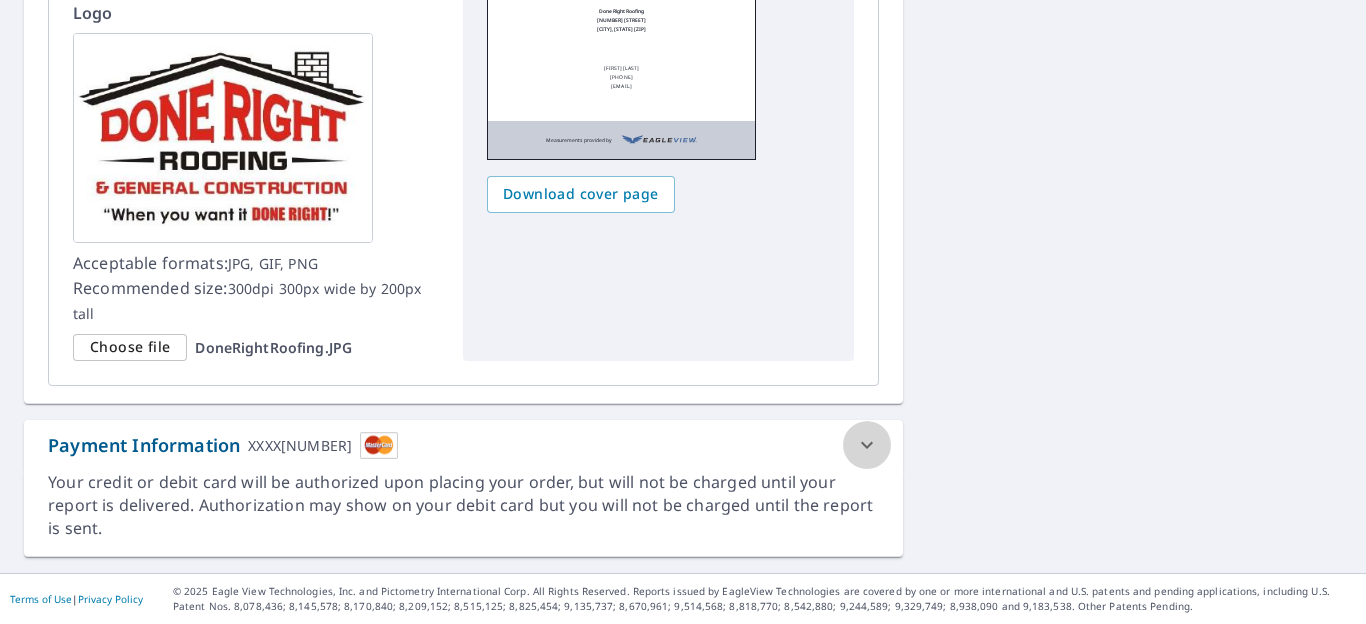 click 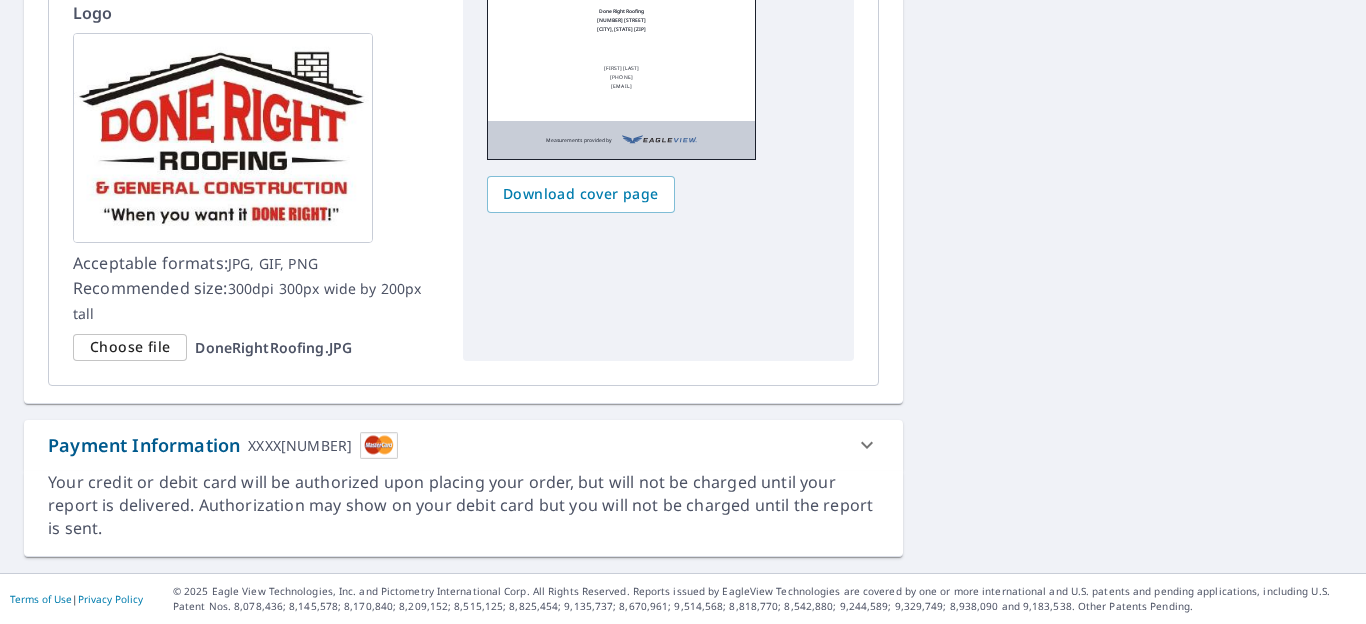 scroll, scrollTop: 3219, scrollLeft: 0, axis: vertical 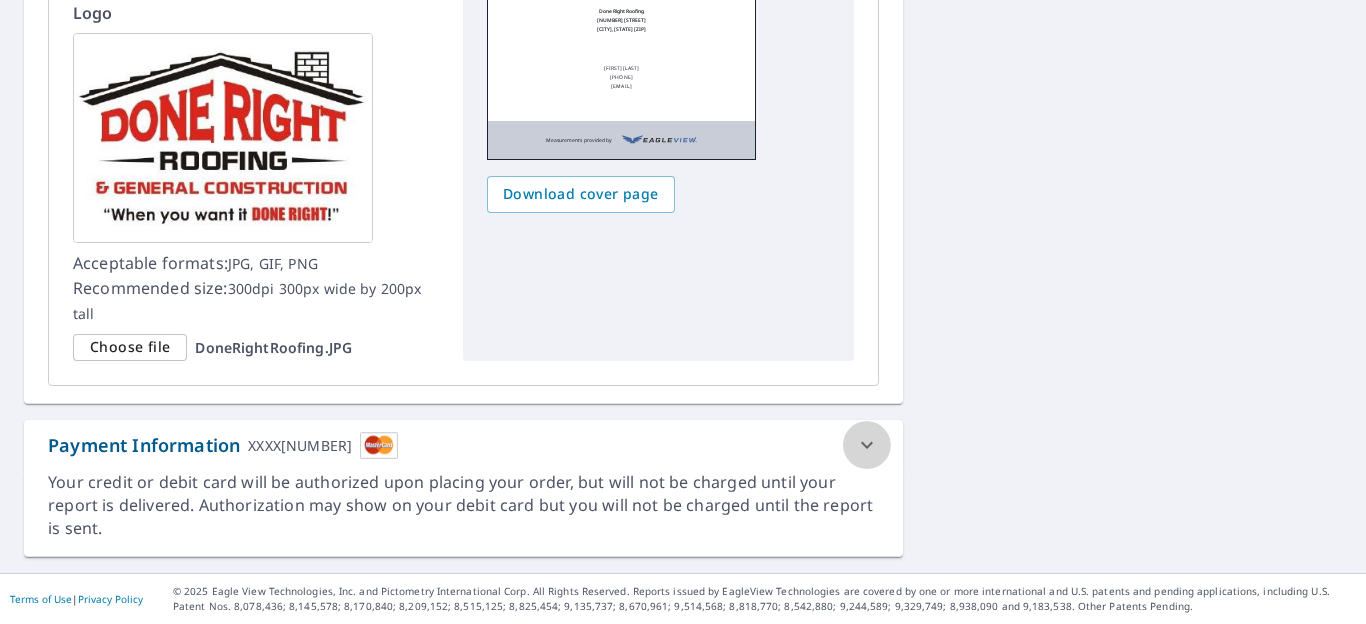 click 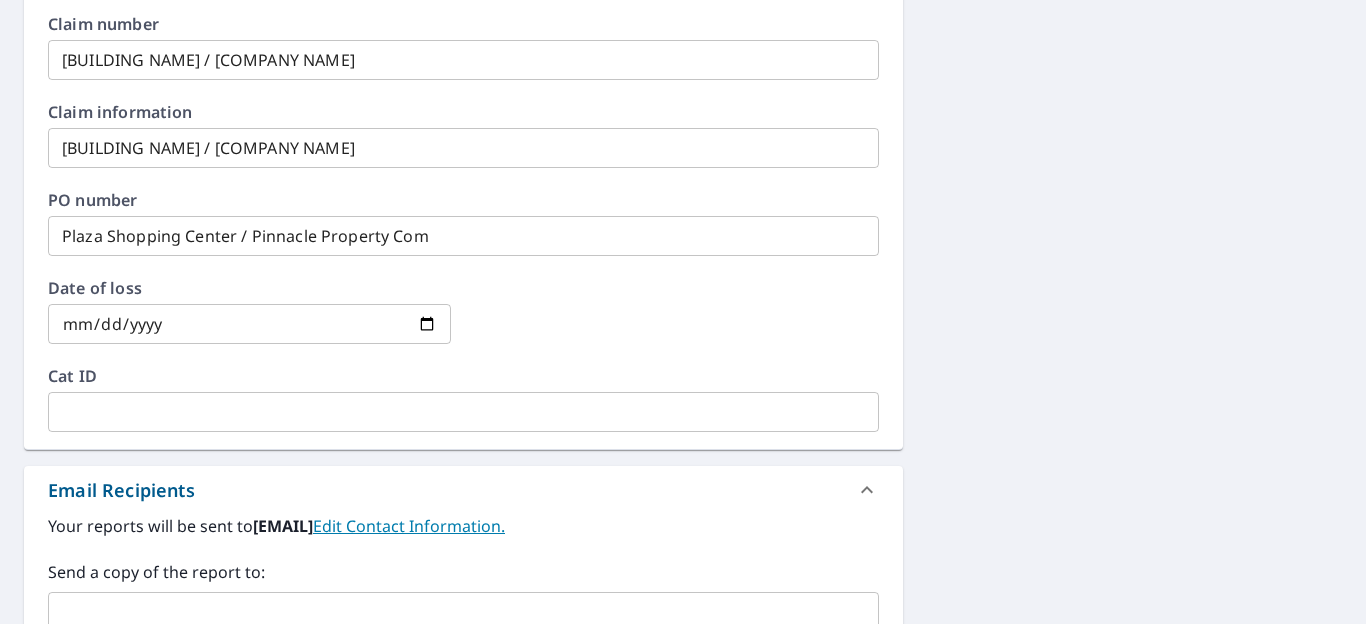 scroll, scrollTop: 98, scrollLeft: 0, axis: vertical 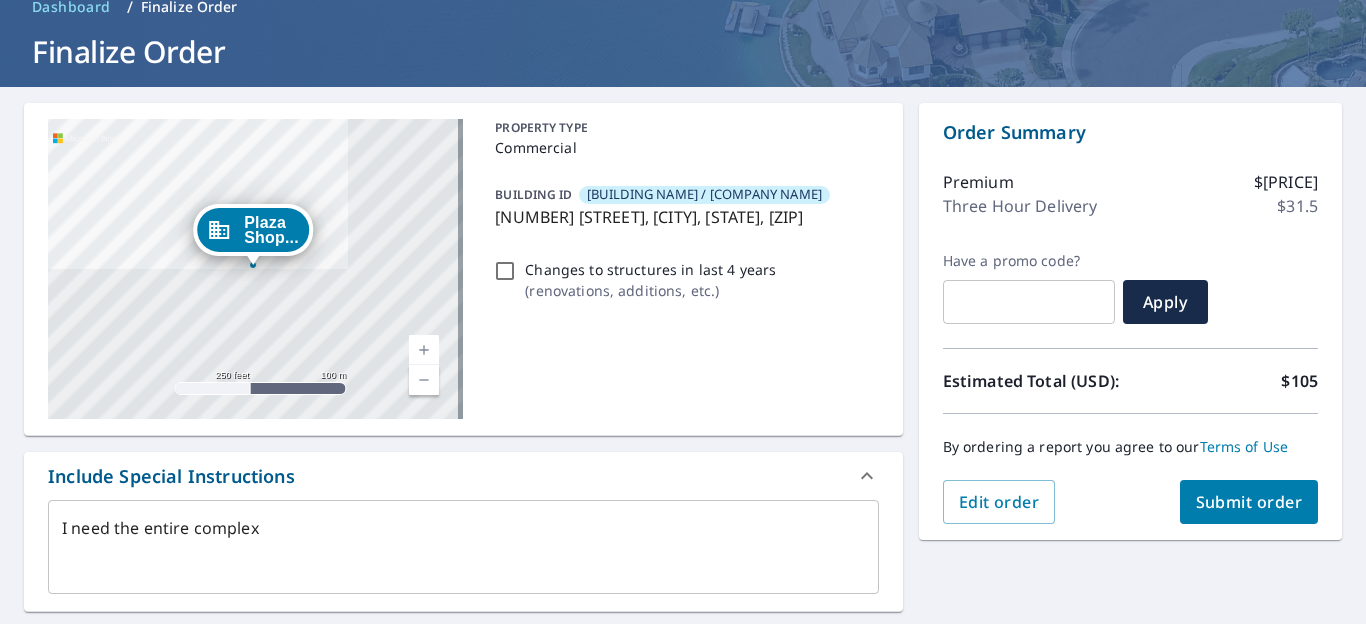 click on "Submit order" at bounding box center (1249, 502) 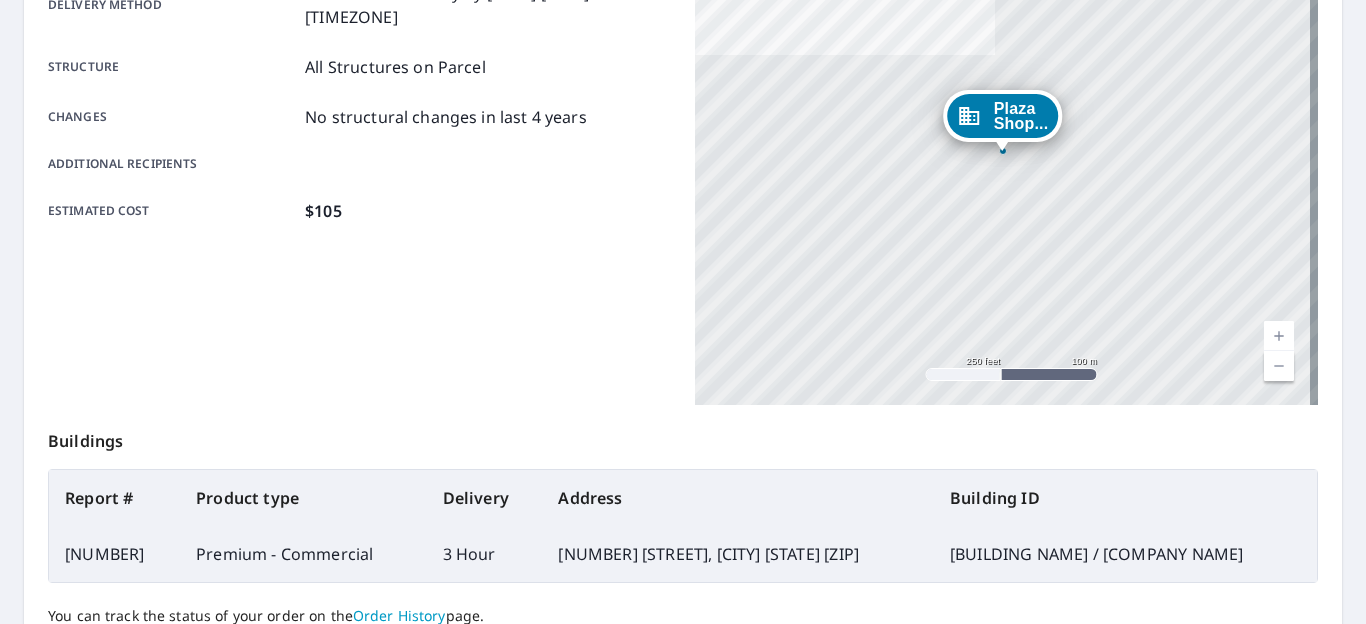 scroll, scrollTop: 553, scrollLeft: 0, axis: vertical 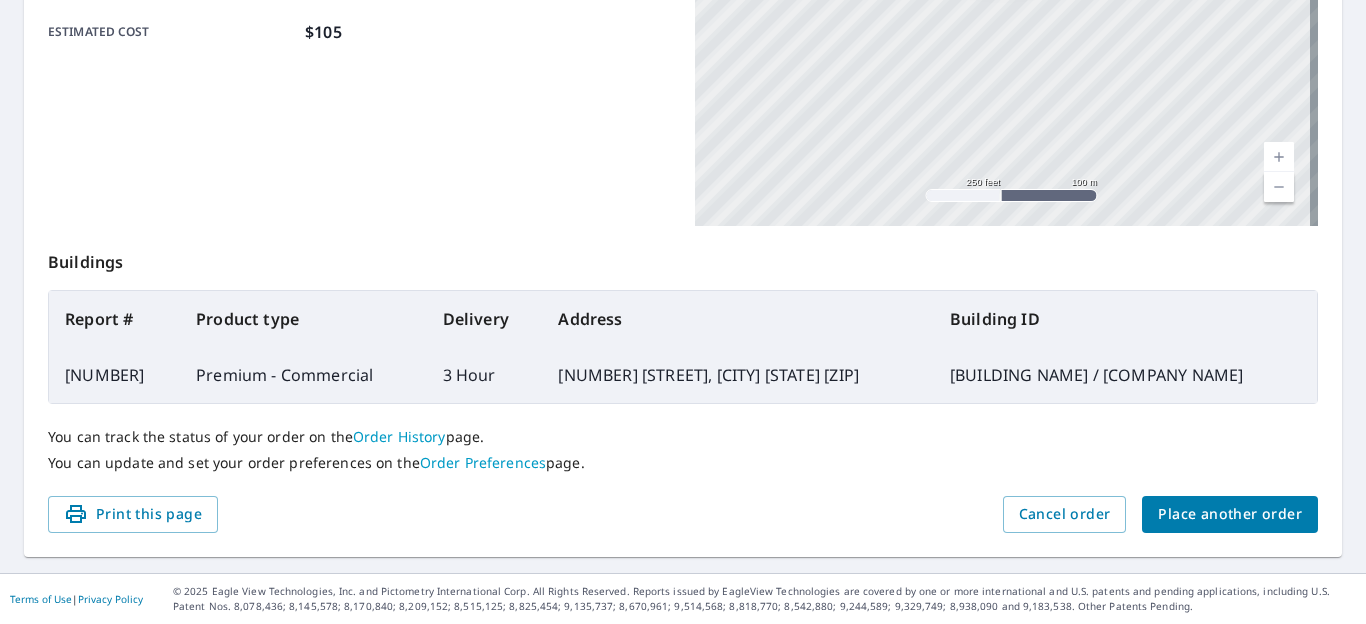 click on "Place another order" at bounding box center [1230, 514] 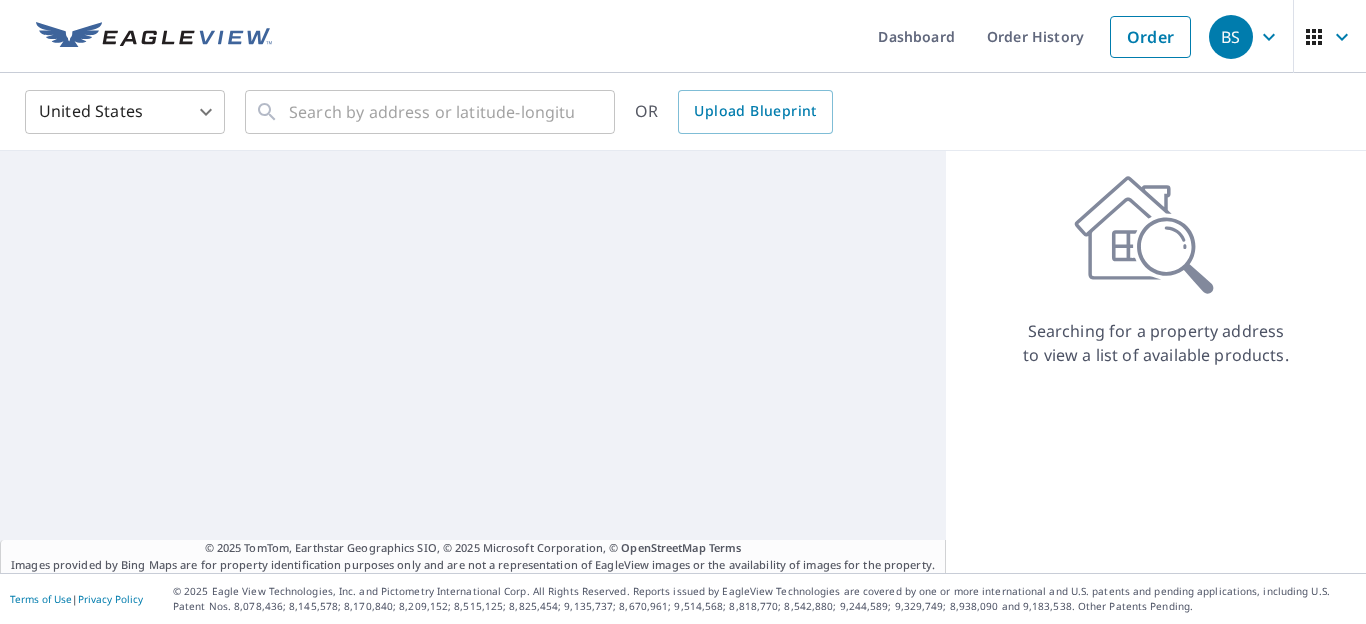 scroll, scrollTop: 0, scrollLeft: 0, axis: both 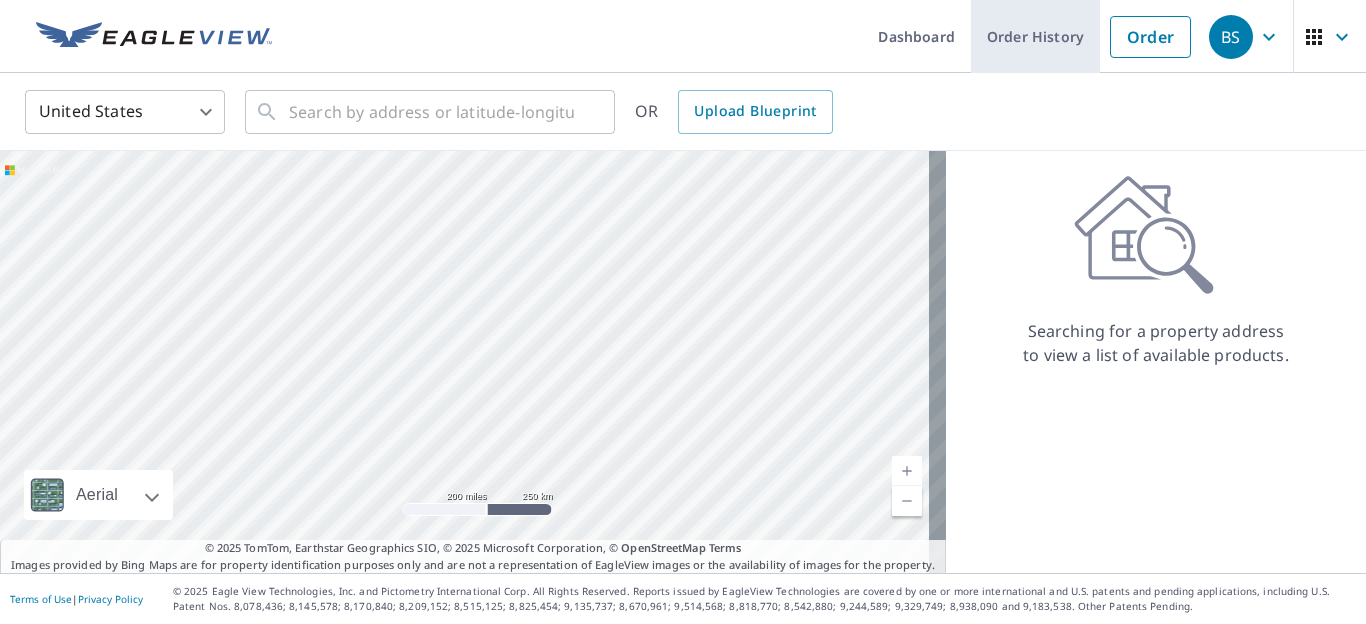 click on "Order History" at bounding box center (1035, 36) 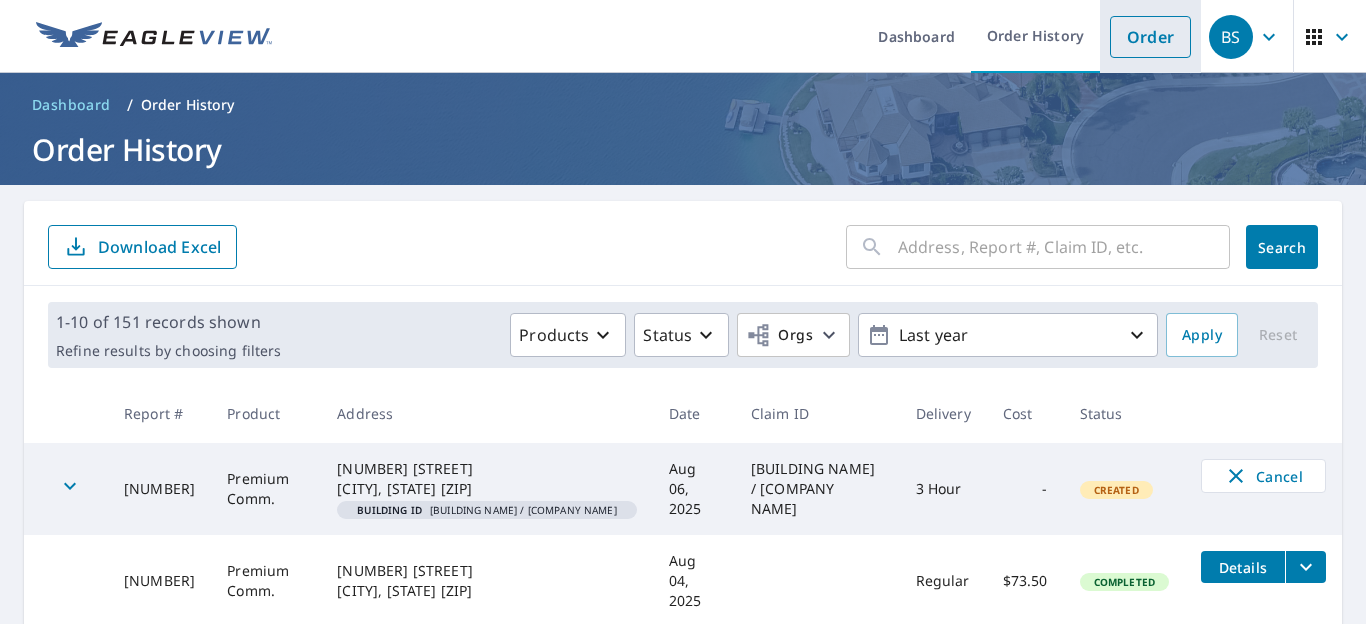 click on "Order" at bounding box center (1150, 37) 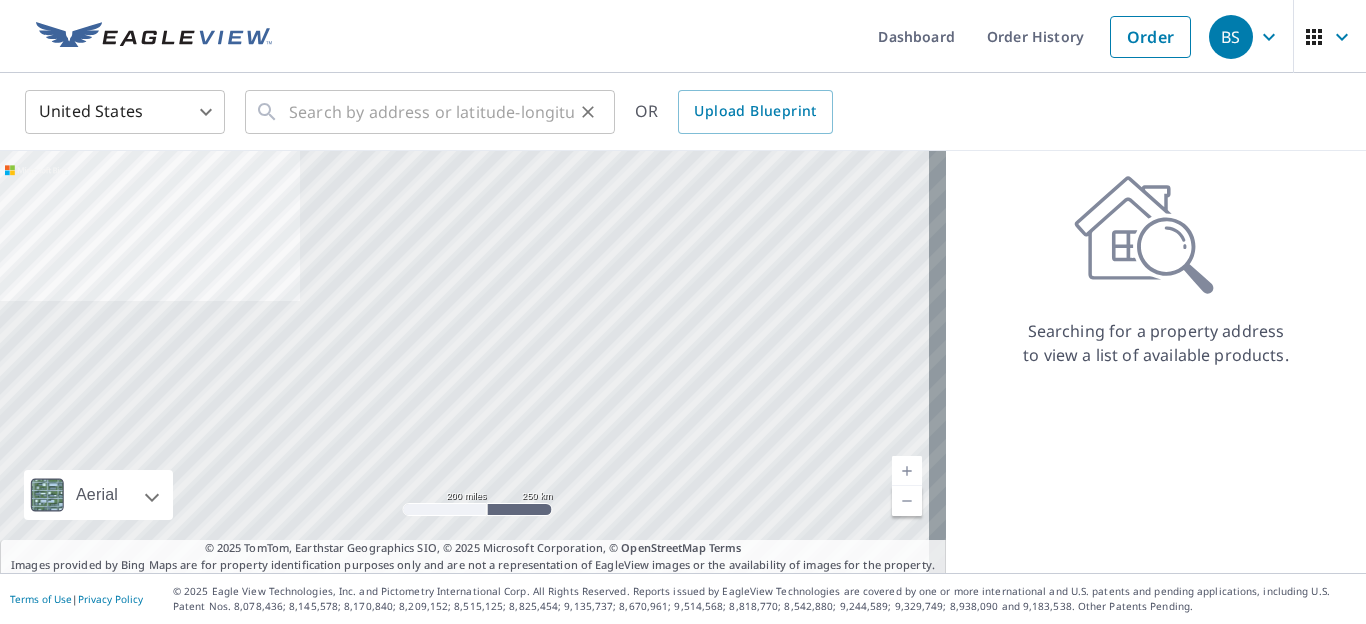 click at bounding box center [431, 112] 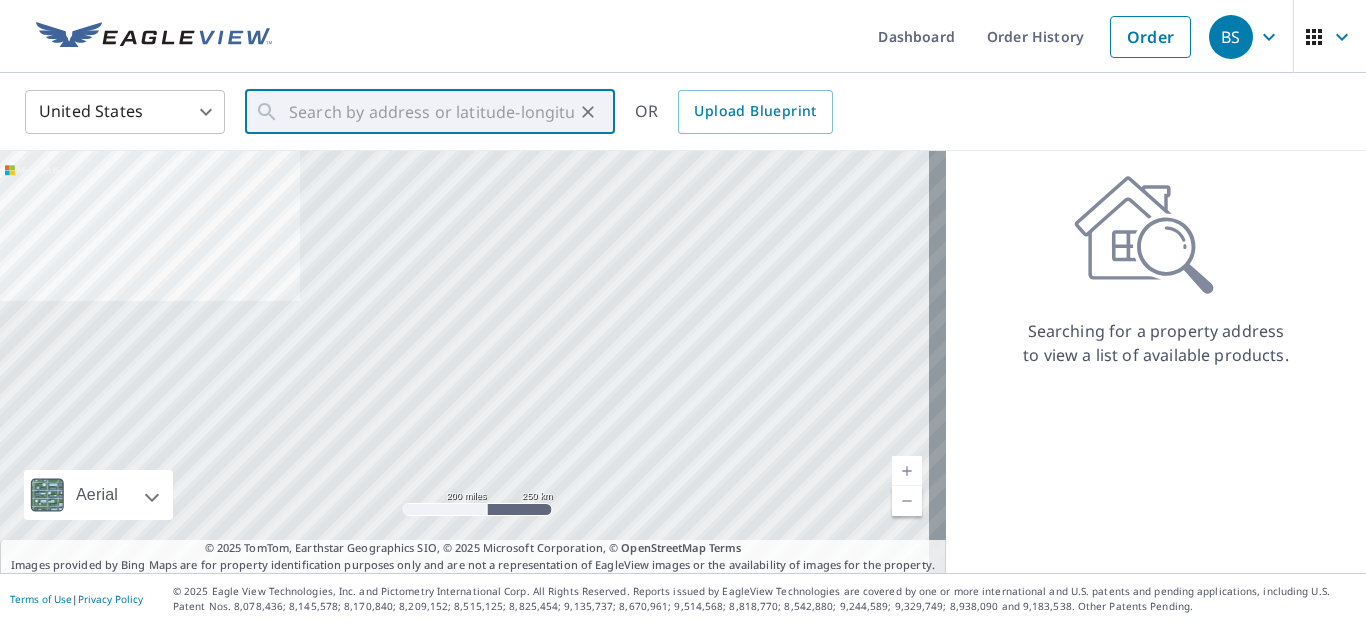 paste on "Precise Aerial Measurement Report Prepared for you" 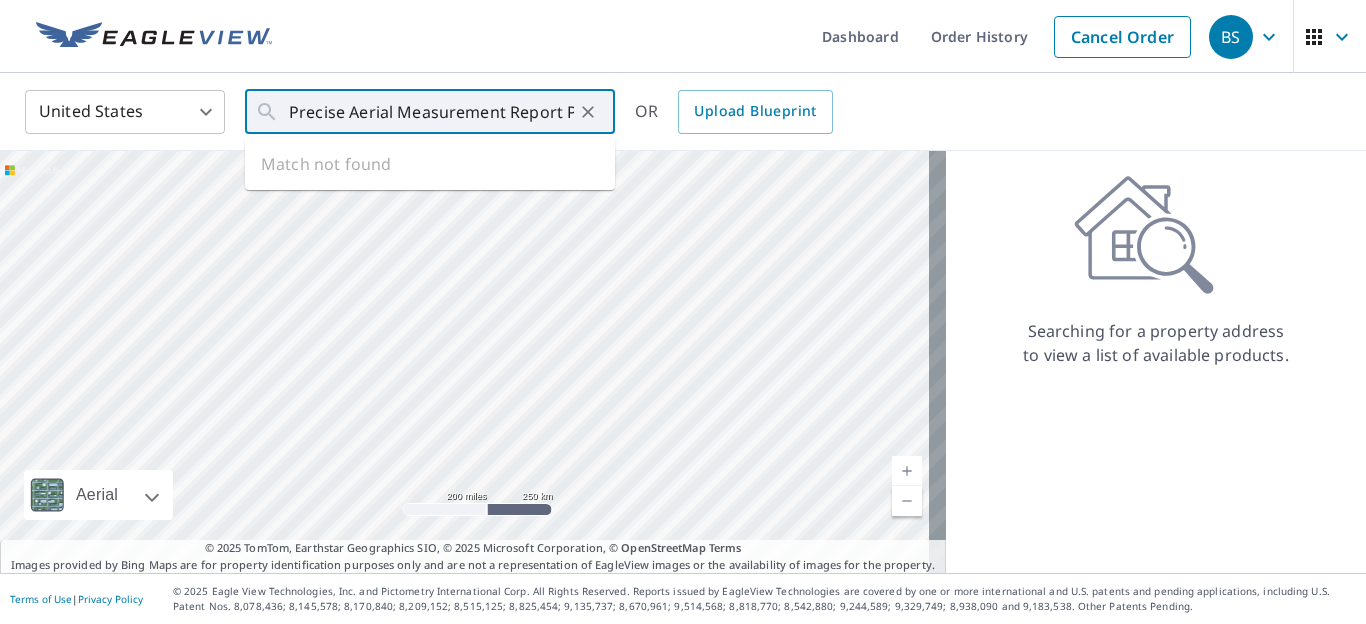 scroll, scrollTop: 0, scrollLeft: 118, axis: horizontal 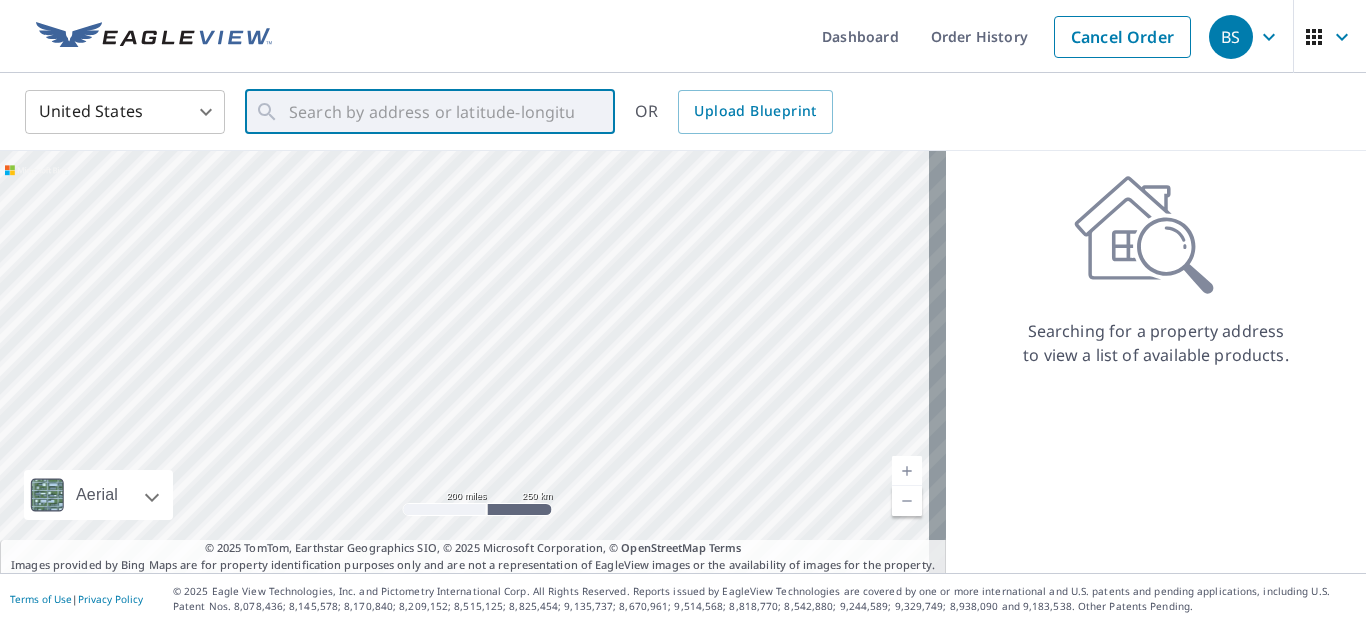 click on "Order History" at bounding box center (979, 36) 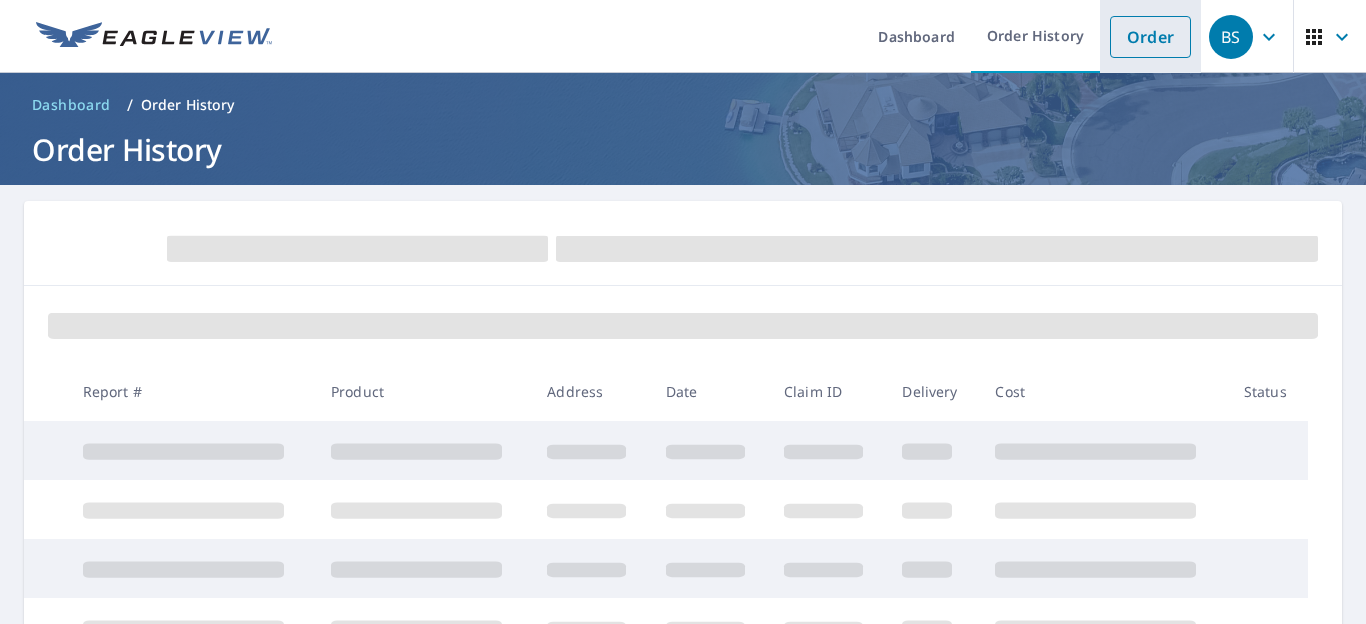click on "Order" at bounding box center (1150, 37) 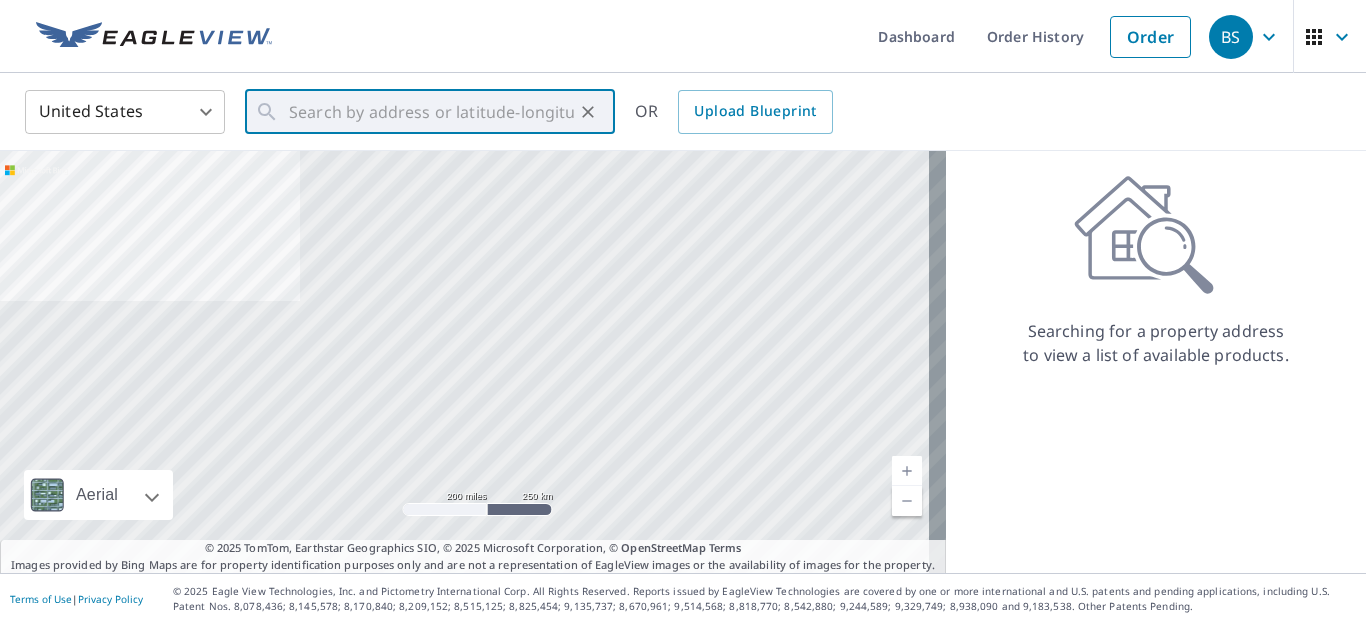 click at bounding box center (431, 112) 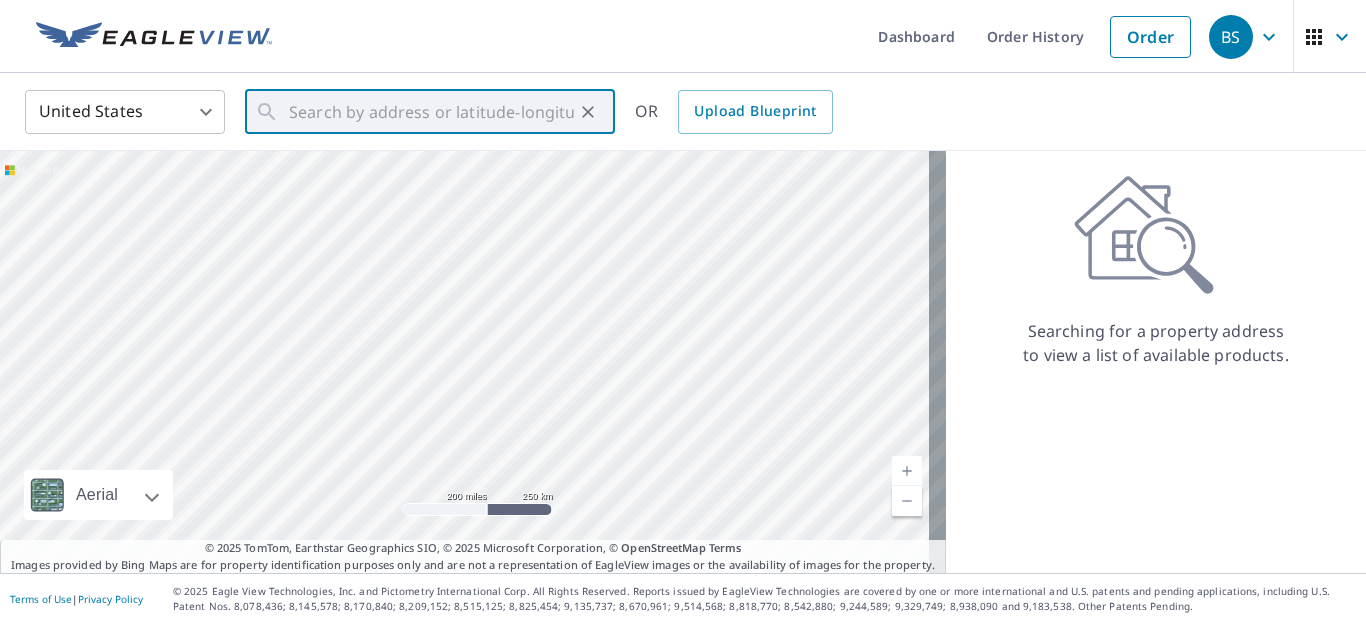 paste on "[NUMBER] [STREET] Ave, [CITY], [STATE]" 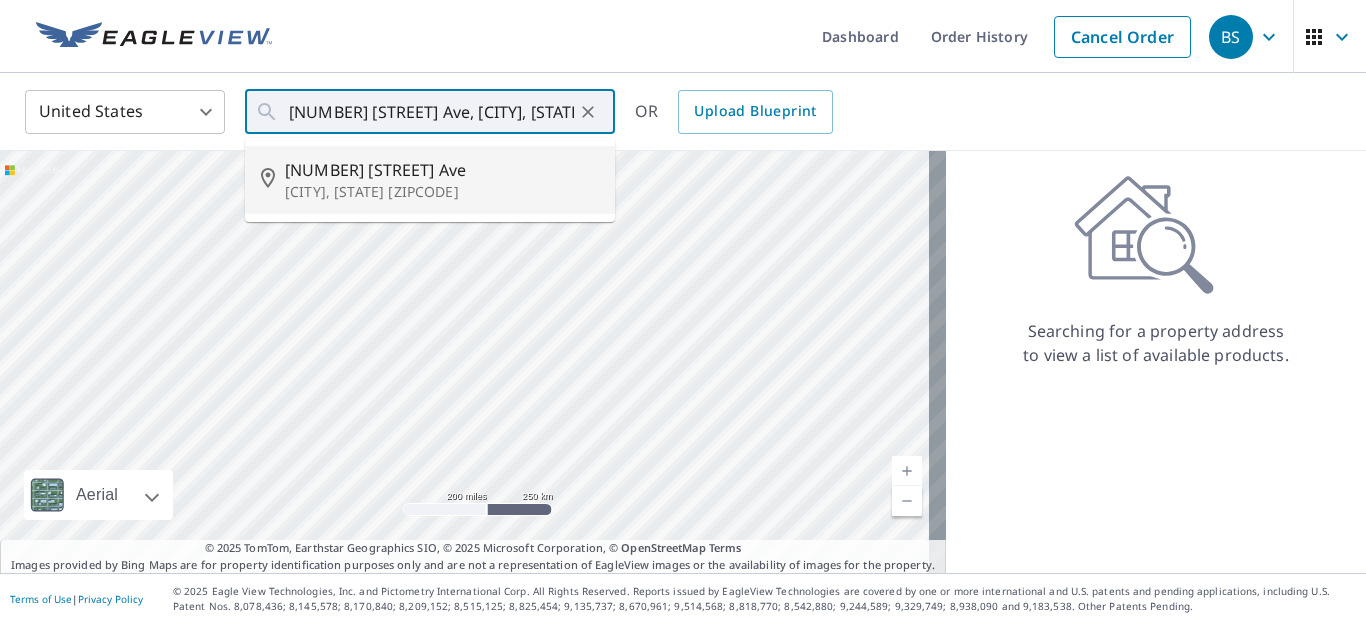 click on "[CITY], [STATE] [ZIPCODE]" at bounding box center [442, 192] 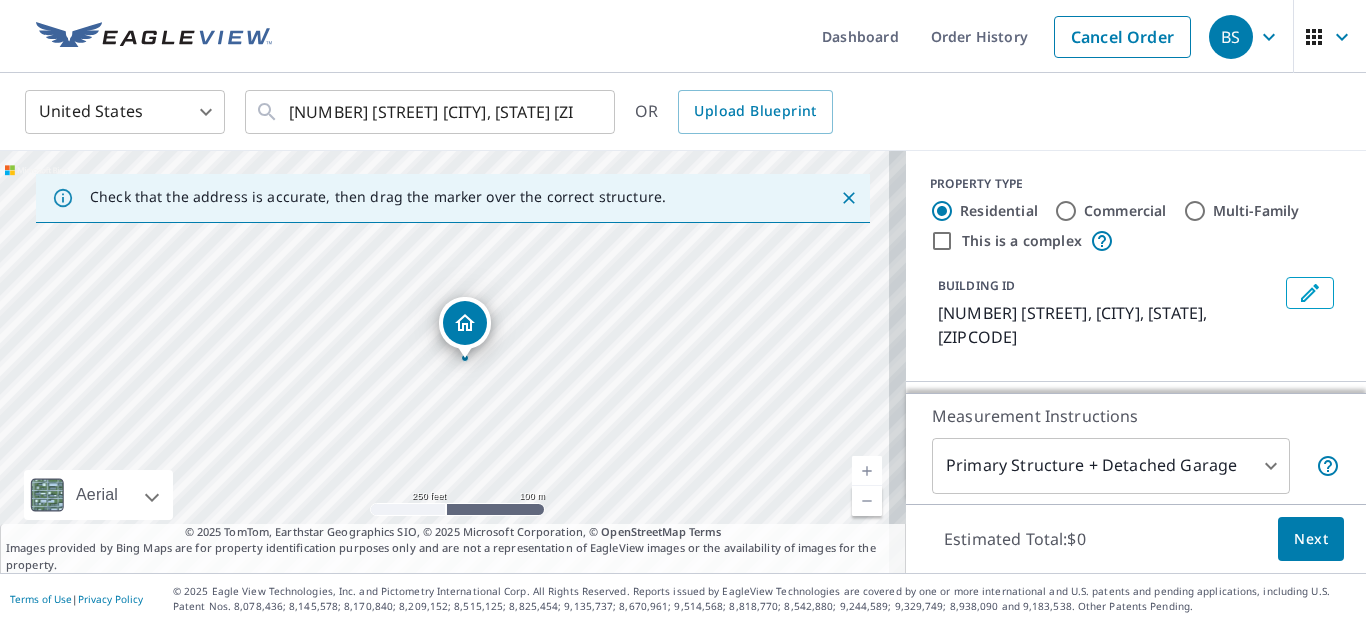 click 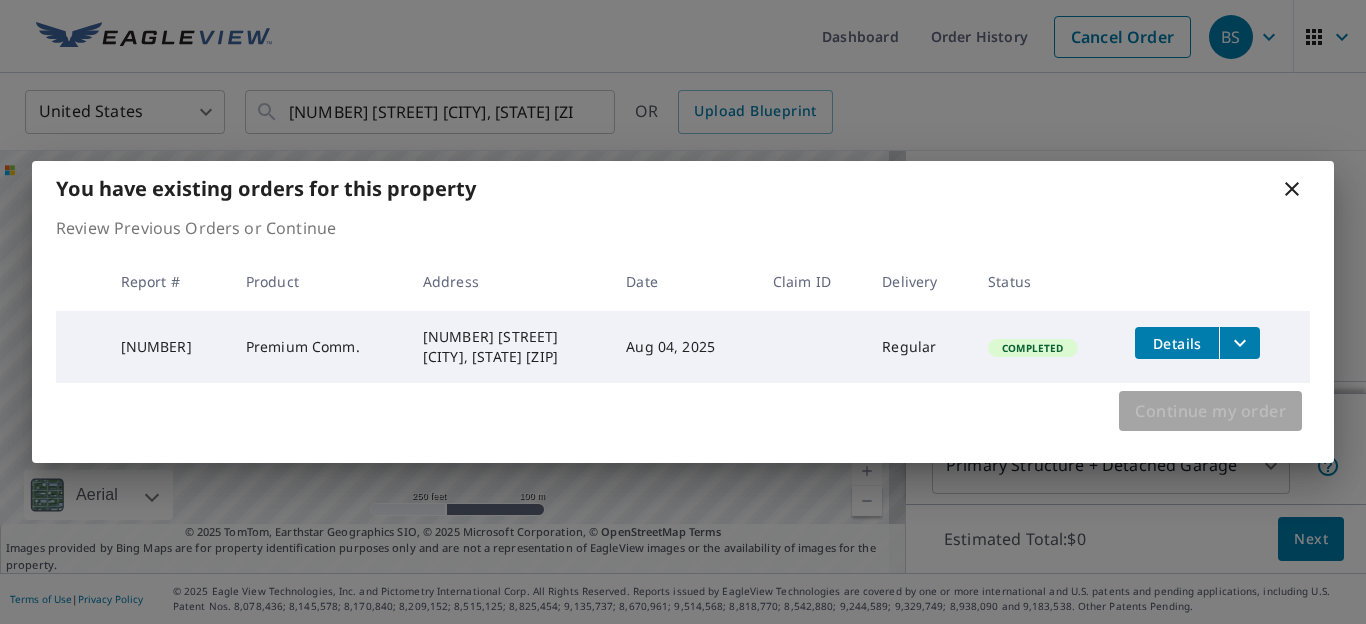 click on "Continue my order" at bounding box center (1210, 411) 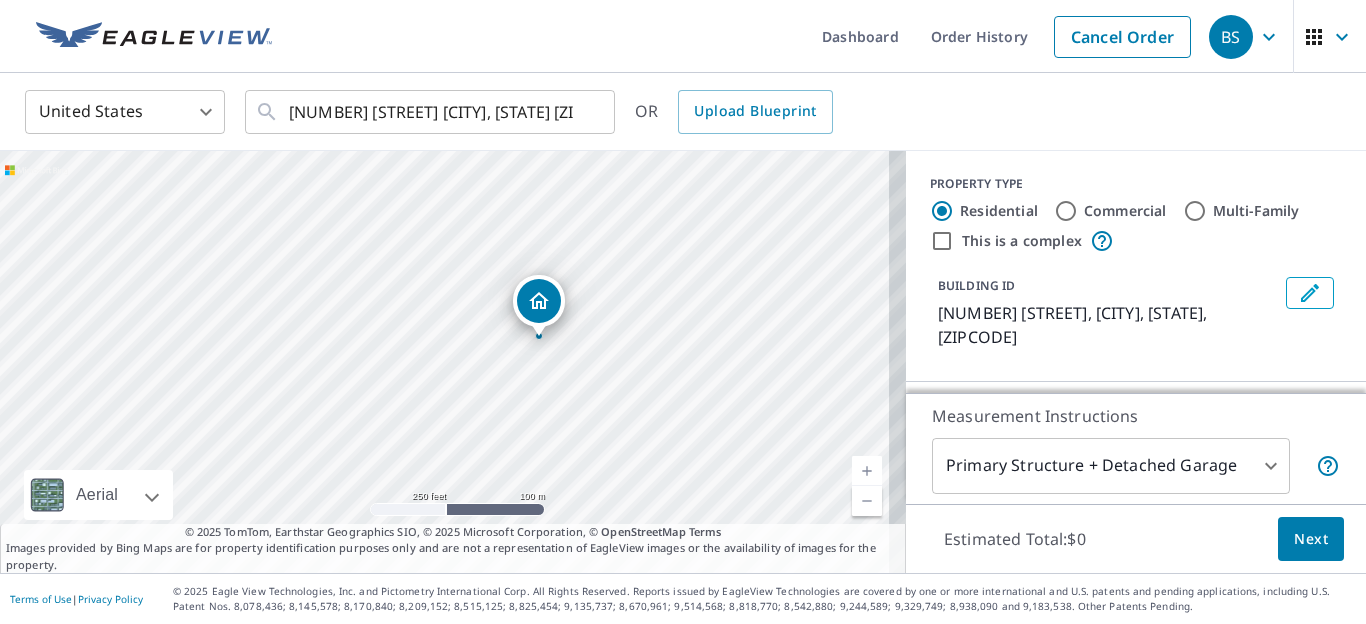 drag, startPoint x: 454, startPoint y: 314, endPoint x: 553, endPoint y: 290, distance: 101.86756 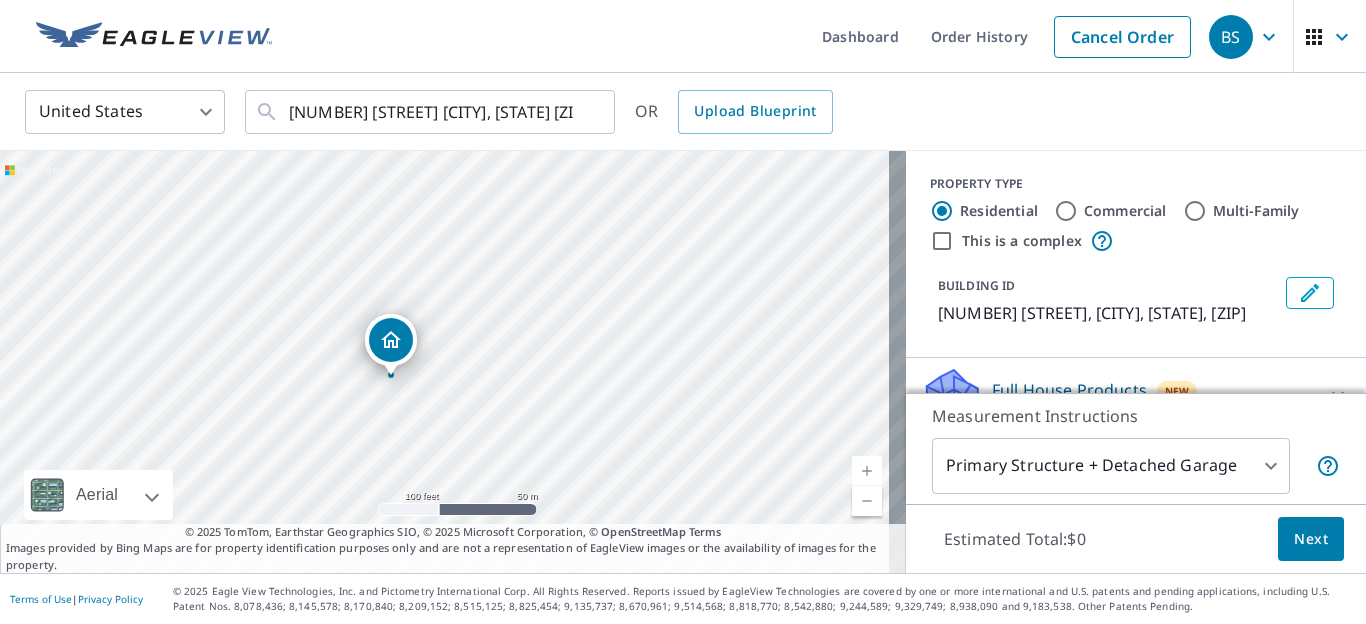 drag, startPoint x: 343, startPoint y: 397, endPoint x: 398, endPoint y: 342, distance: 77.781746 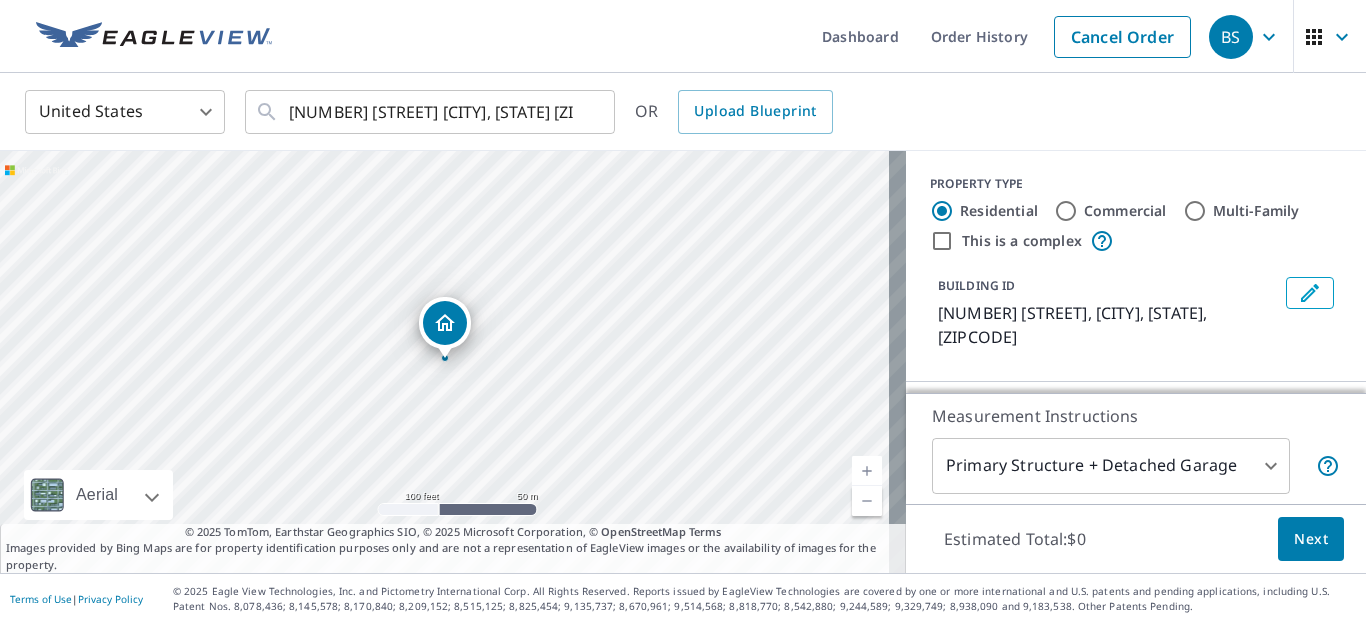 click on "Commercial" at bounding box center [1066, 211] 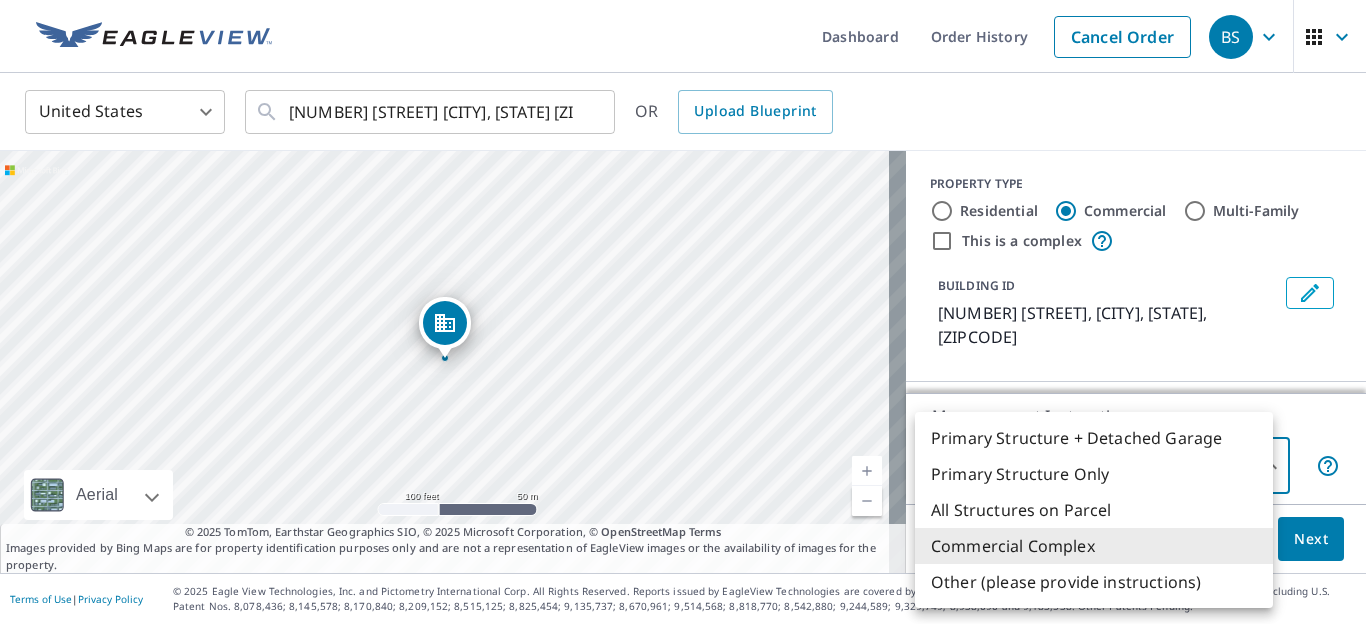 click on "BS BS
Dashboard Order History Cancel Order BS United States US ​ [NUMBER] [STREET] [CITY], [STATE] [ZIP] ​ OR Upload Blueprint [NUMBER] [STREET] [CITY], [STATE] [ZIP] Aerial Road A standard road map Aerial A detailed look from above Labels Labels 100 feet 50 m © 2025 TomTom, © Vexcel Imaging, © 2025 Microsoft Corporation,  © OpenStreetMap Terms © 2025 TomTom, Earthstar Geographics SIO, © 2025 Microsoft Corporation, ©   OpenStreetMap   Terms Images provided by Bing Maps are for property identification purposes only and are not a representation of EagleView images or the availability of images for the property. PROPERTY TYPE Residential Commercial Multi-Family This is a complex BUILDING ID [NUMBER] [STREET], [CITY], [STATE], [ZIP] Roof Products New Premium $73.5 Gutter $23.1 Bid Perfect™ $49 Walls Products New Walls $220.5 Measurement Instructions Commercial Complex 4 ​ Estimated Total:  $0 Next Terms of Use  |  Privacy Policy
X X X X X" at bounding box center [683, 312] 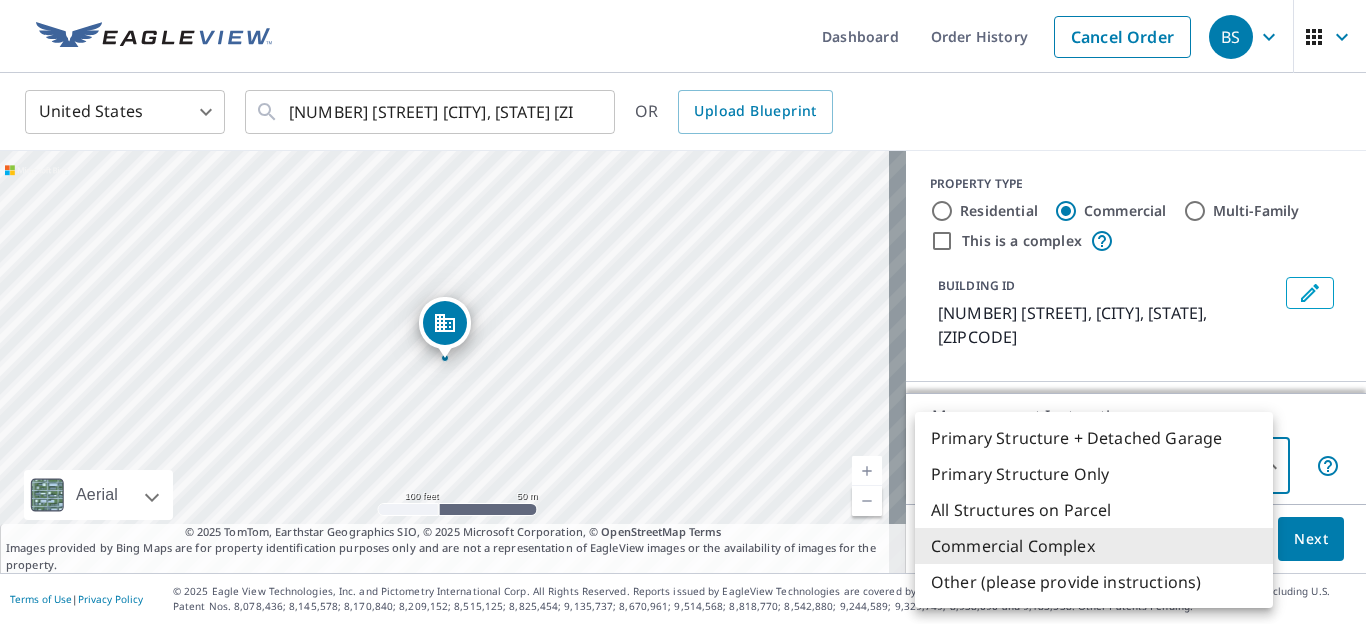 click on "Primary Structure Only" at bounding box center (1094, 474) 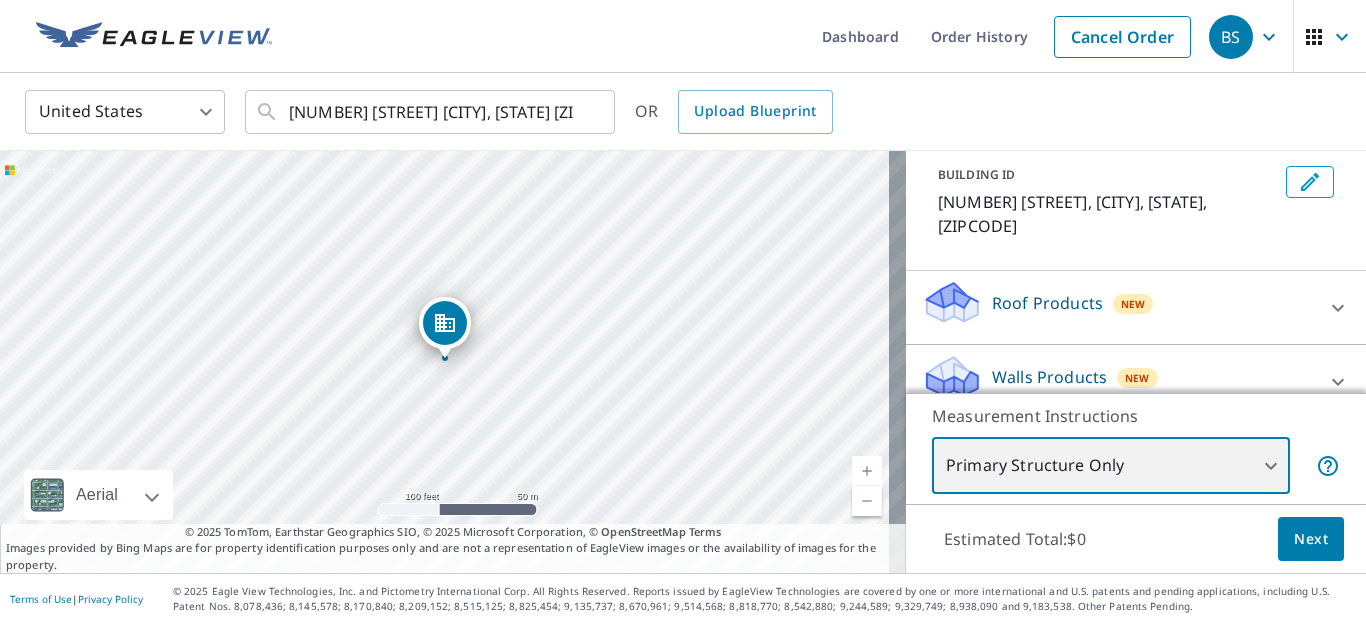 scroll, scrollTop: 113, scrollLeft: 0, axis: vertical 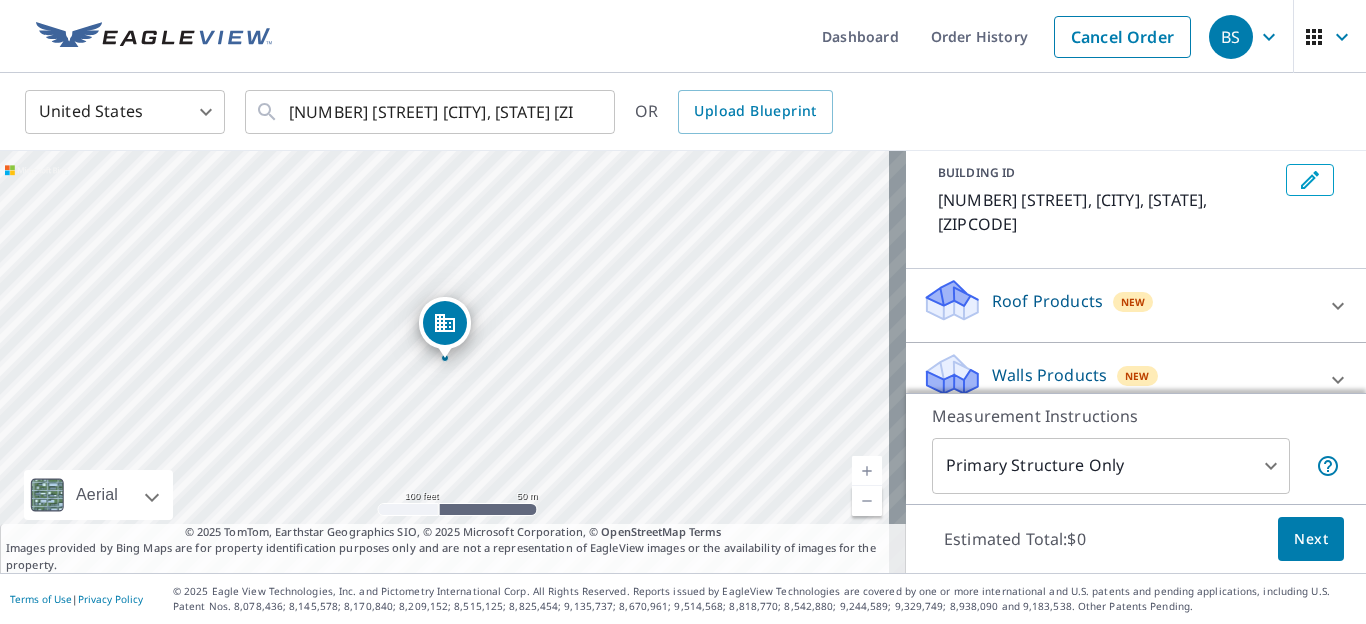 click on "New" at bounding box center (1133, 302) 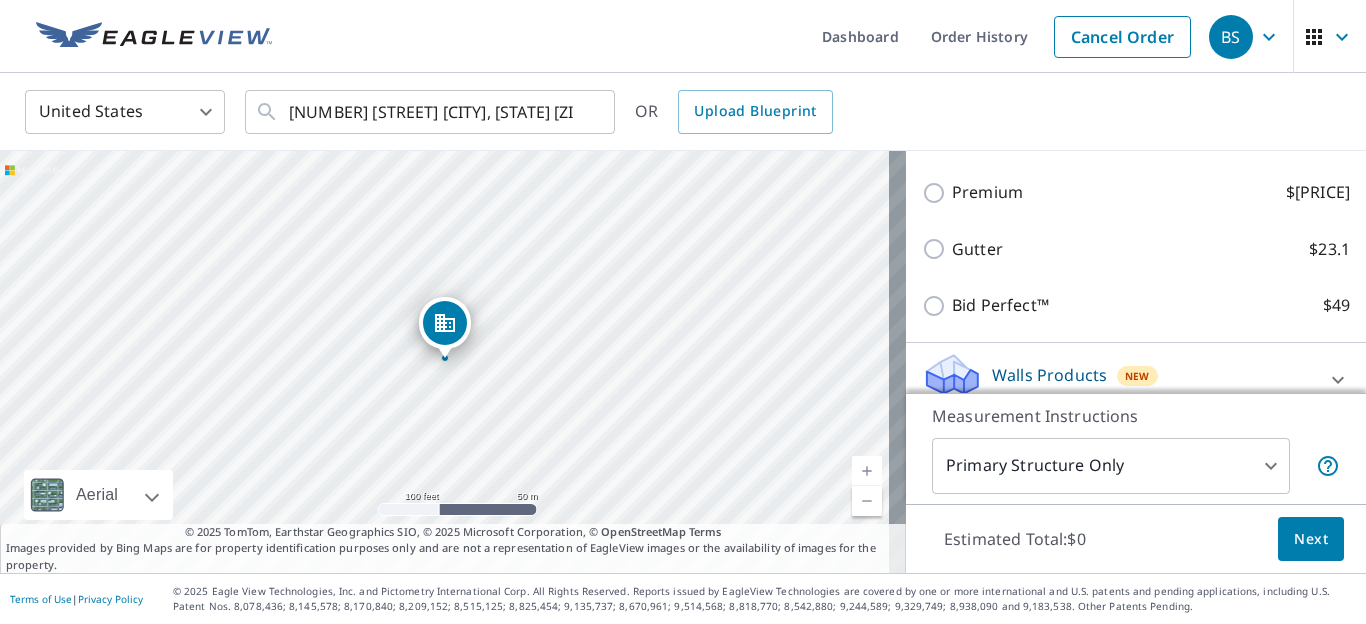 scroll, scrollTop: 284, scrollLeft: 0, axis: vertical 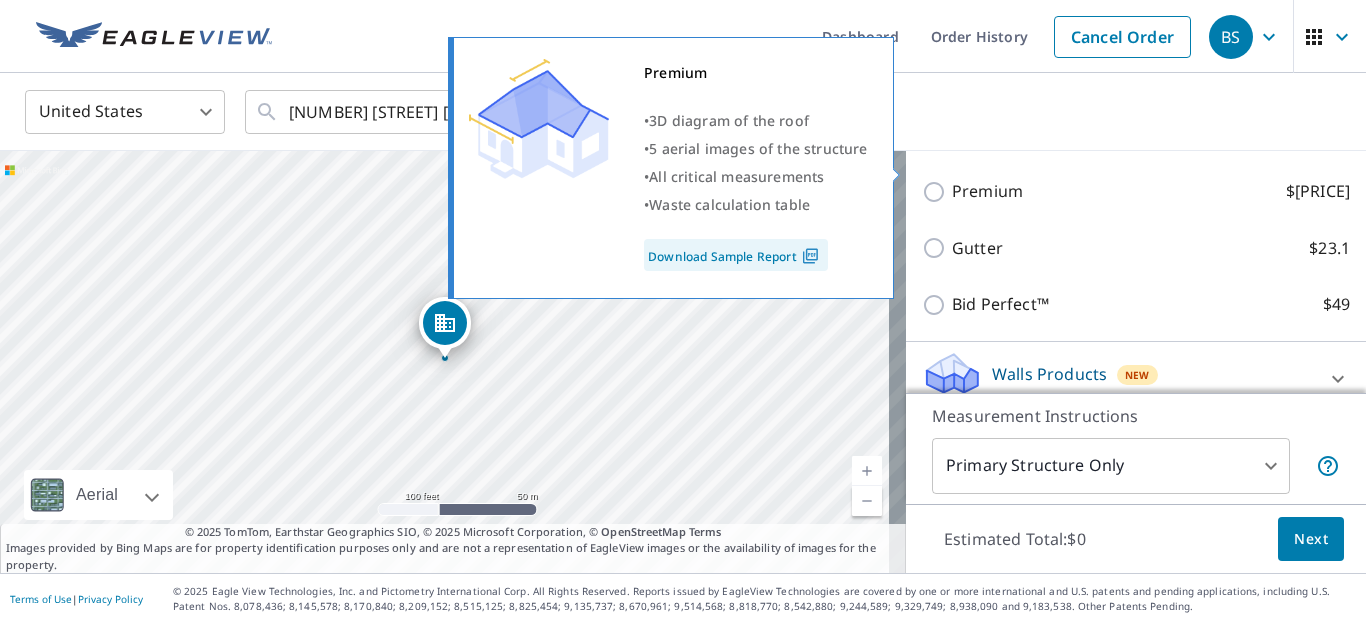 click on "Premium $[PRICE]" at bounding box center [937, 192] 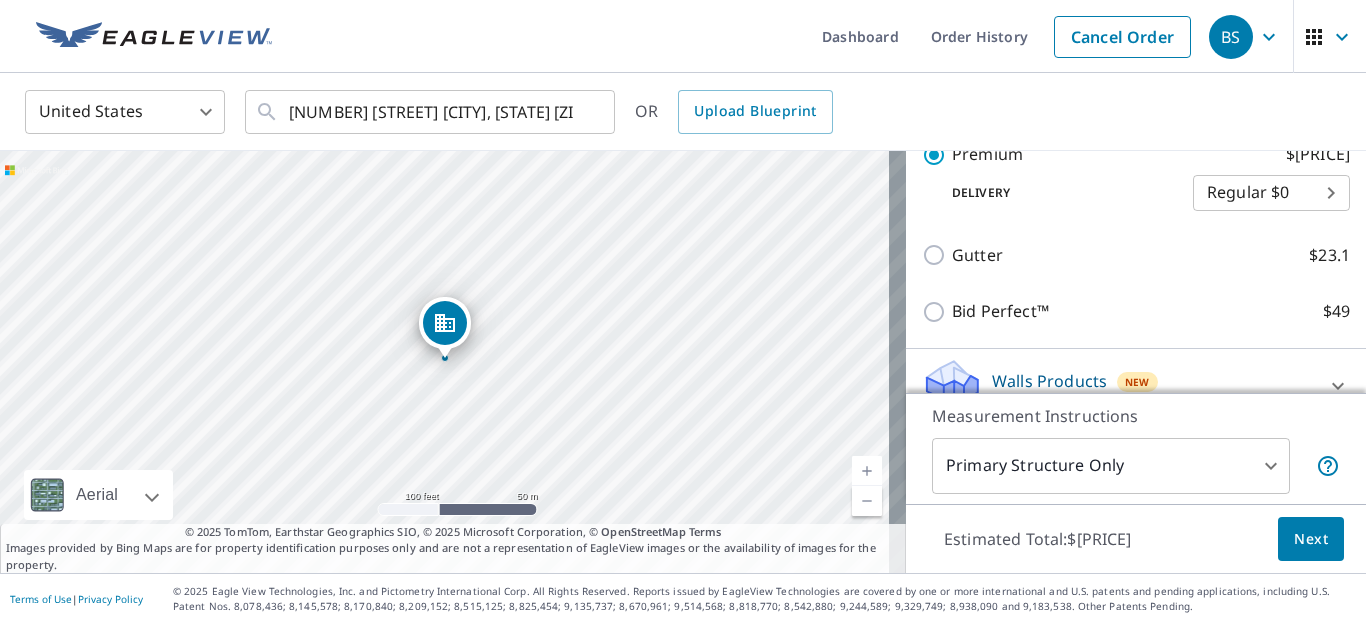 scroll, scrollTop: 349, scrollLeft: 0, axis: vertical 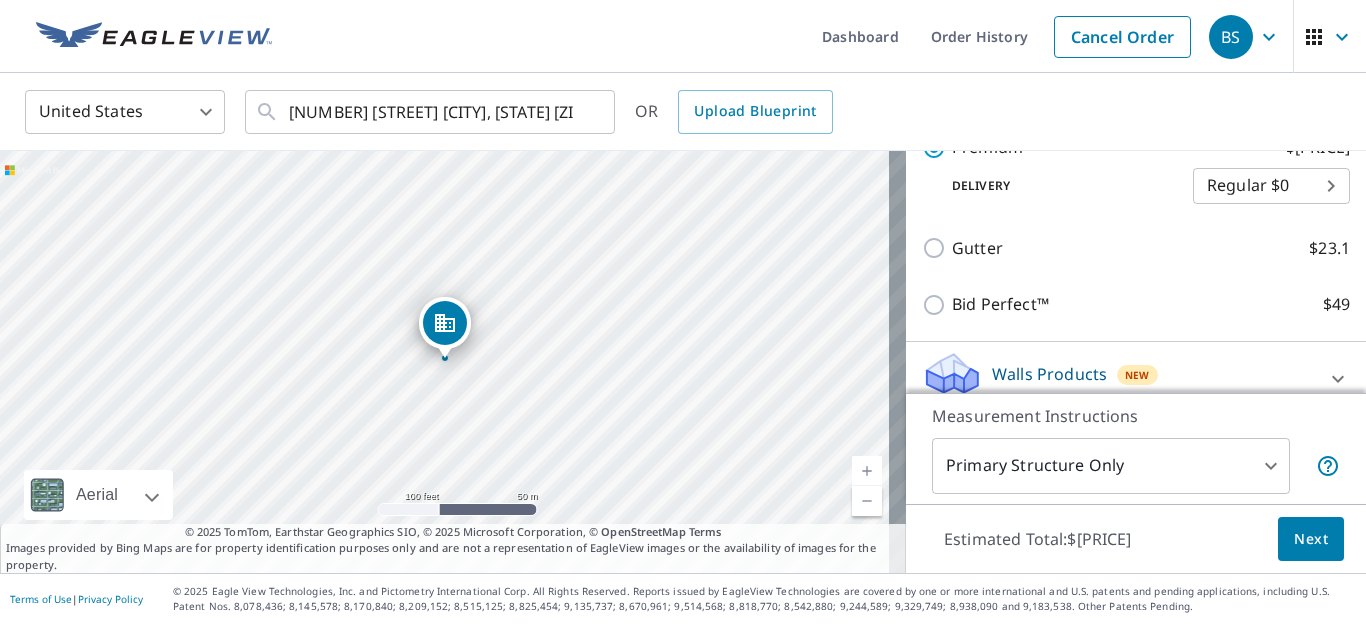 click on "Next" at bounding box center (1311, 539) 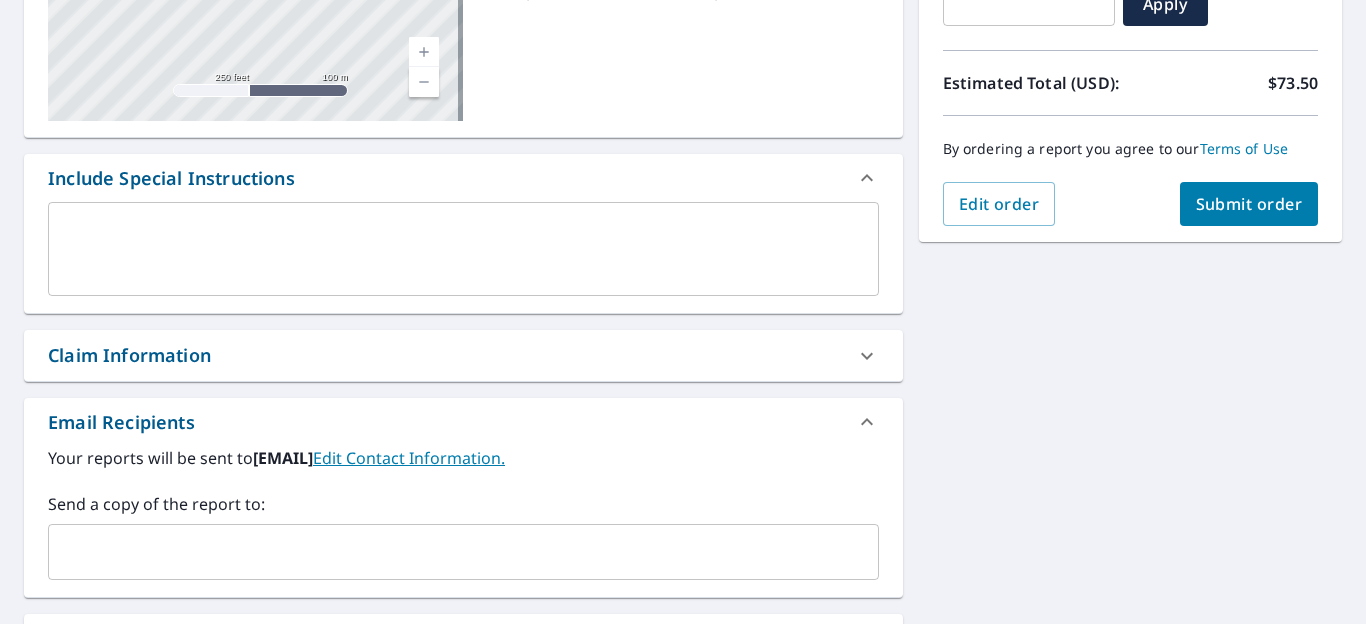 scroll, scrollTop: 0, scrollLeft: 0, axis: both 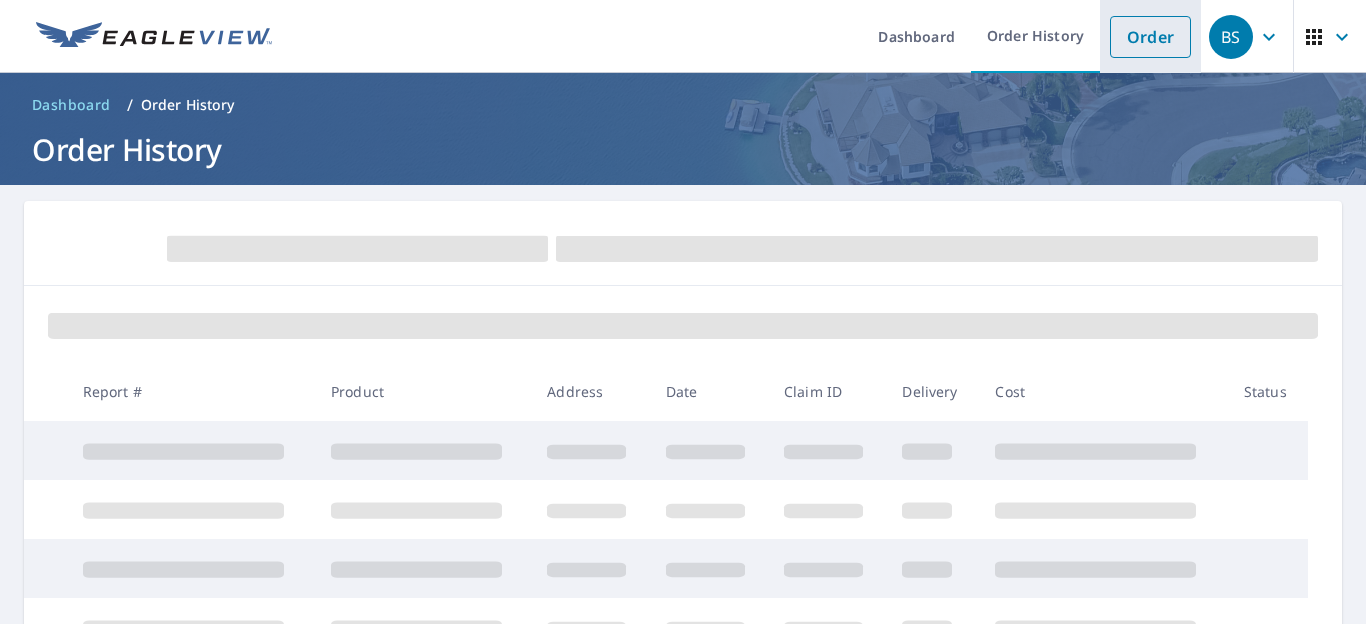 click on "Order" at bounding box center (1150, 37) 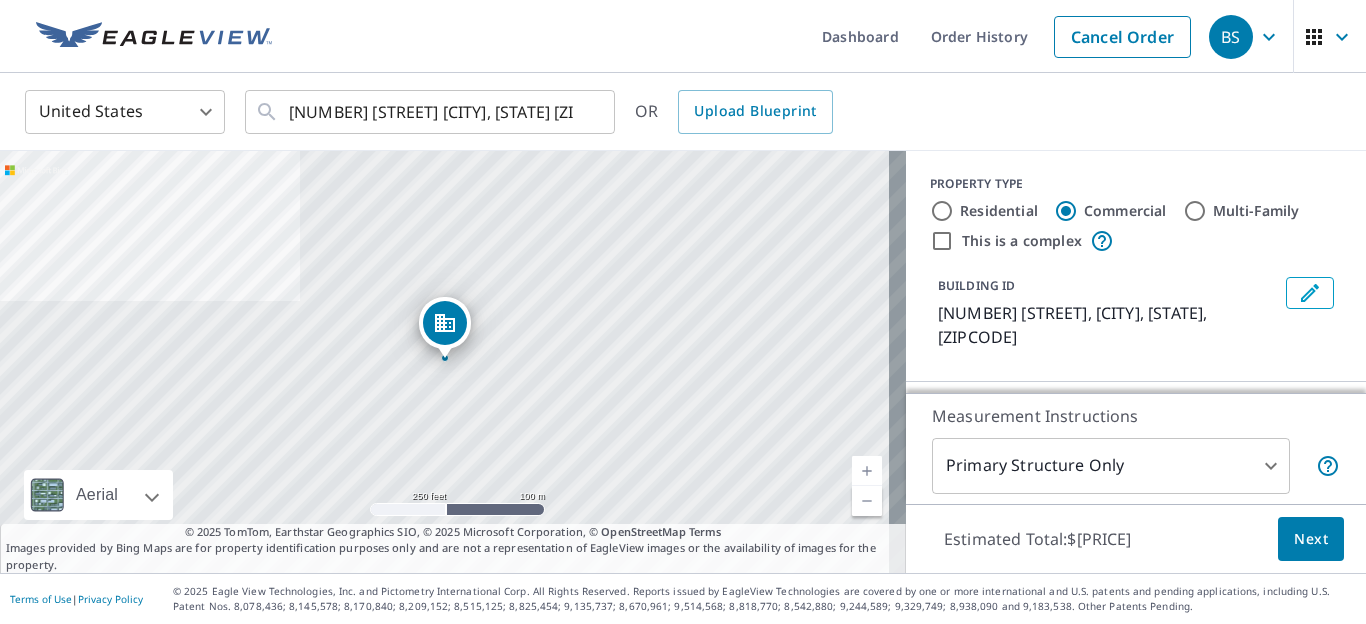 click 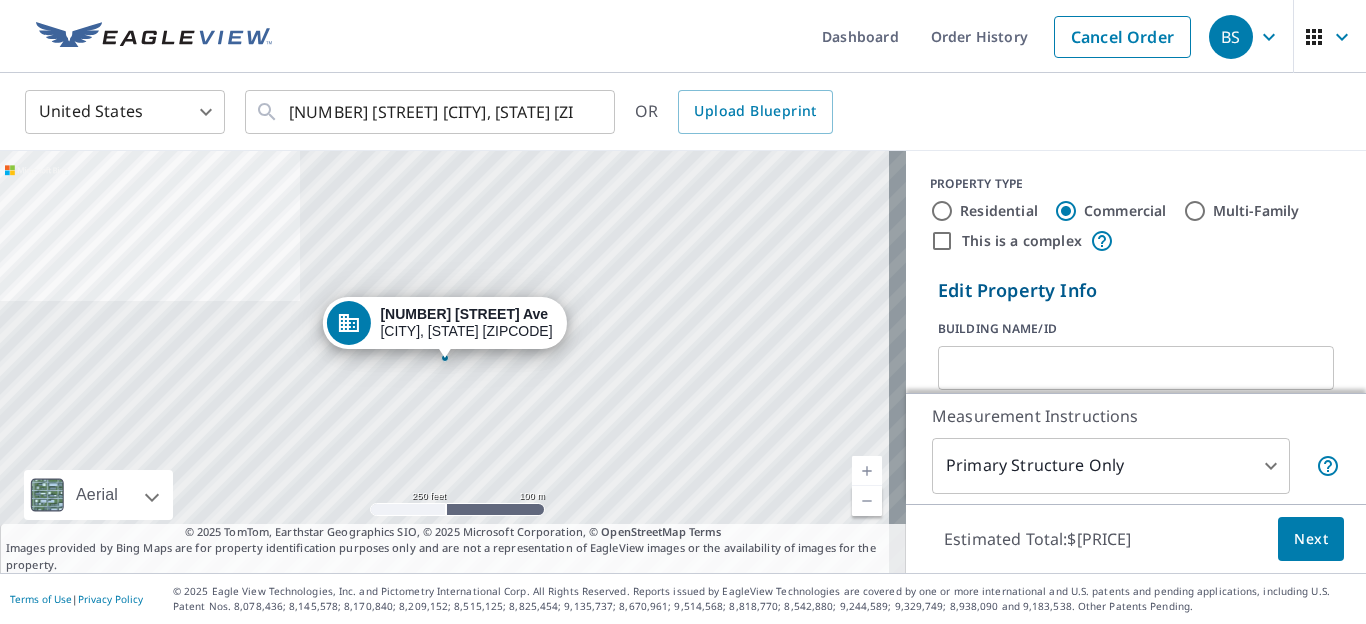 click at bounding box center (1136, 368) 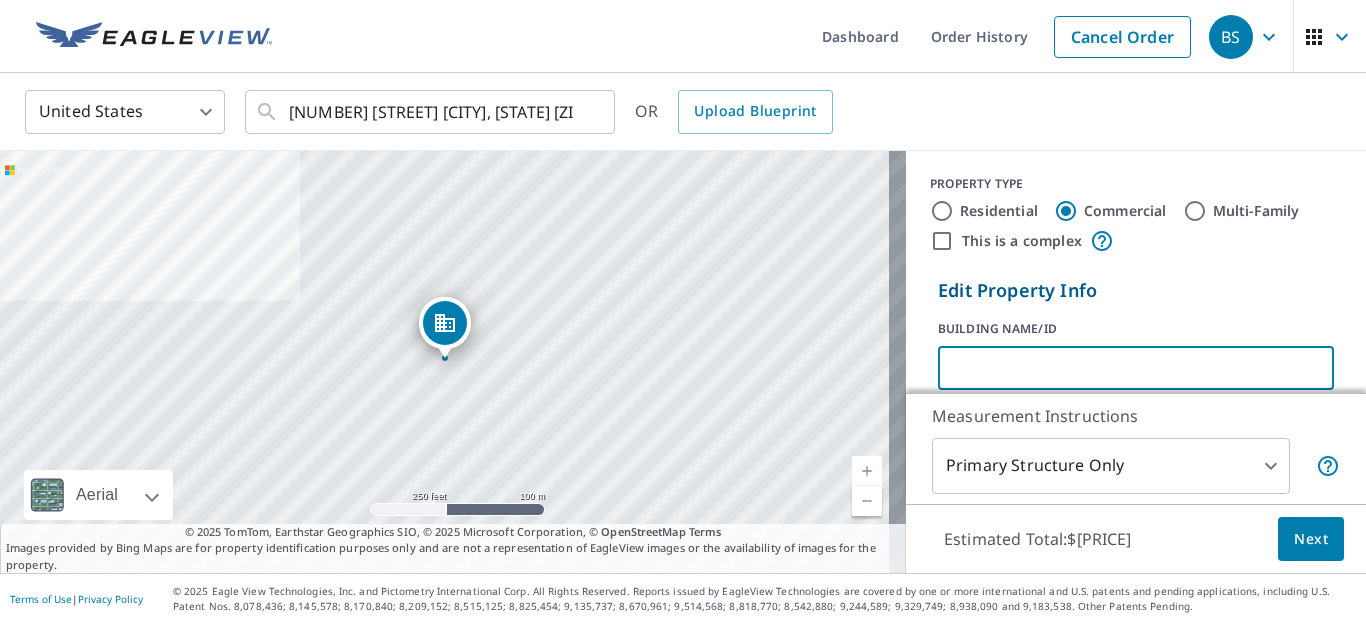 paste on "Cameron Municipal Airpark-T35" 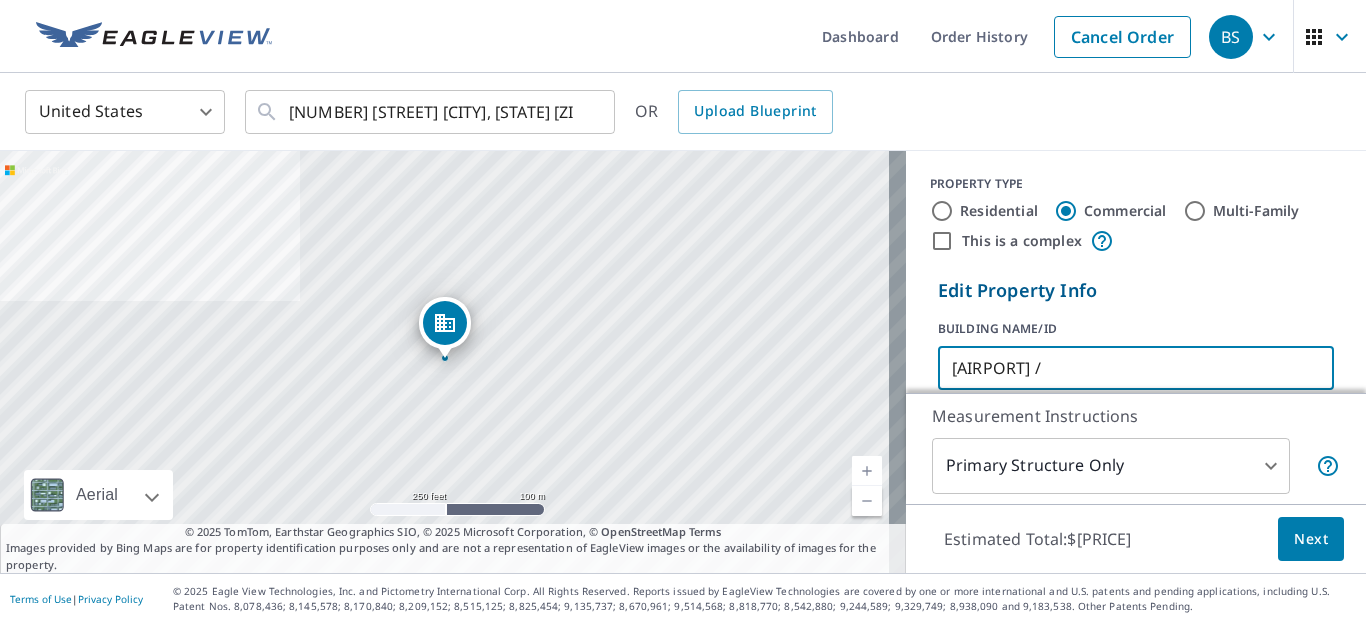 click on "[AIRPORT] /" at bounding box center [1136, 368] 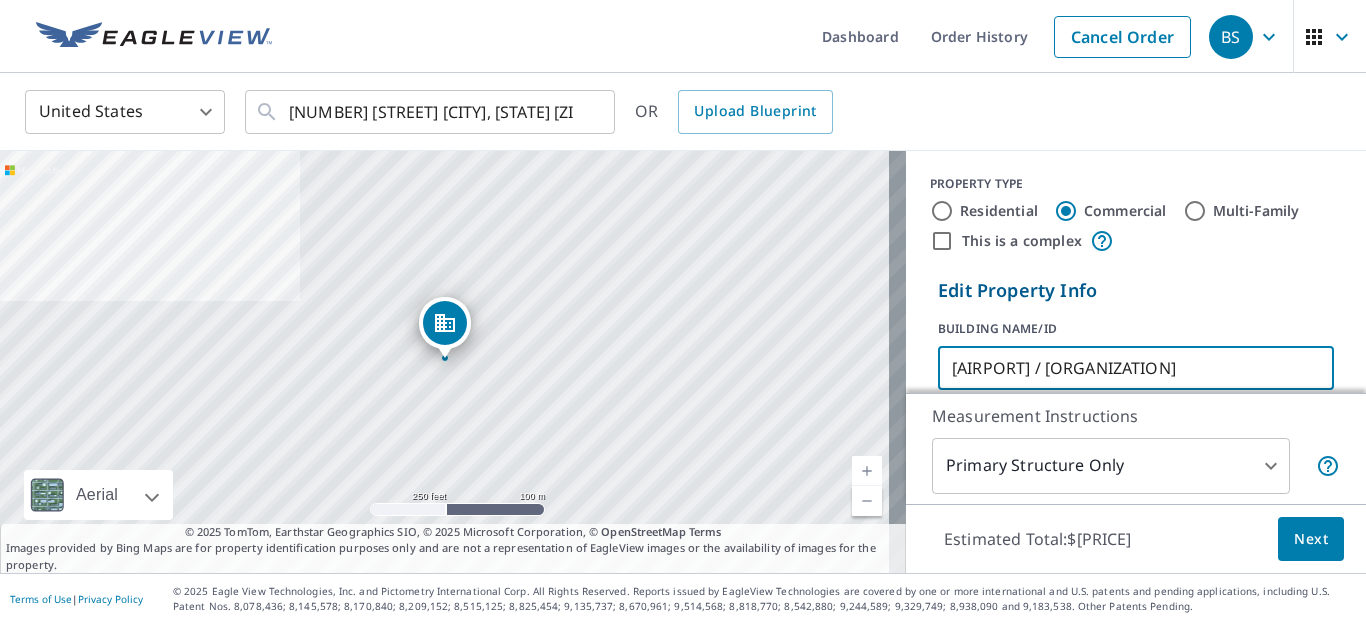 scroll, scrollTop: 0, scrollLeft: 0, axis: both 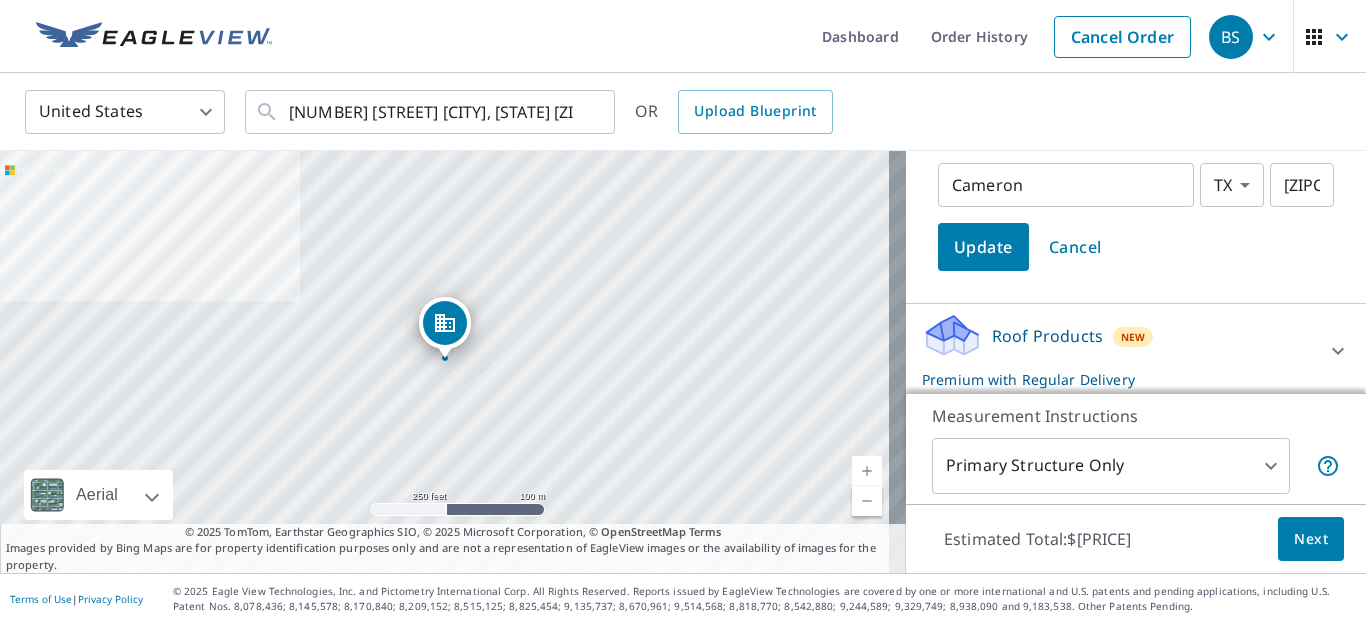 drag, startPoint x: 957, startPoint y: 242, endPoint x: 974, endPoint y: 240, distance: 17.117243 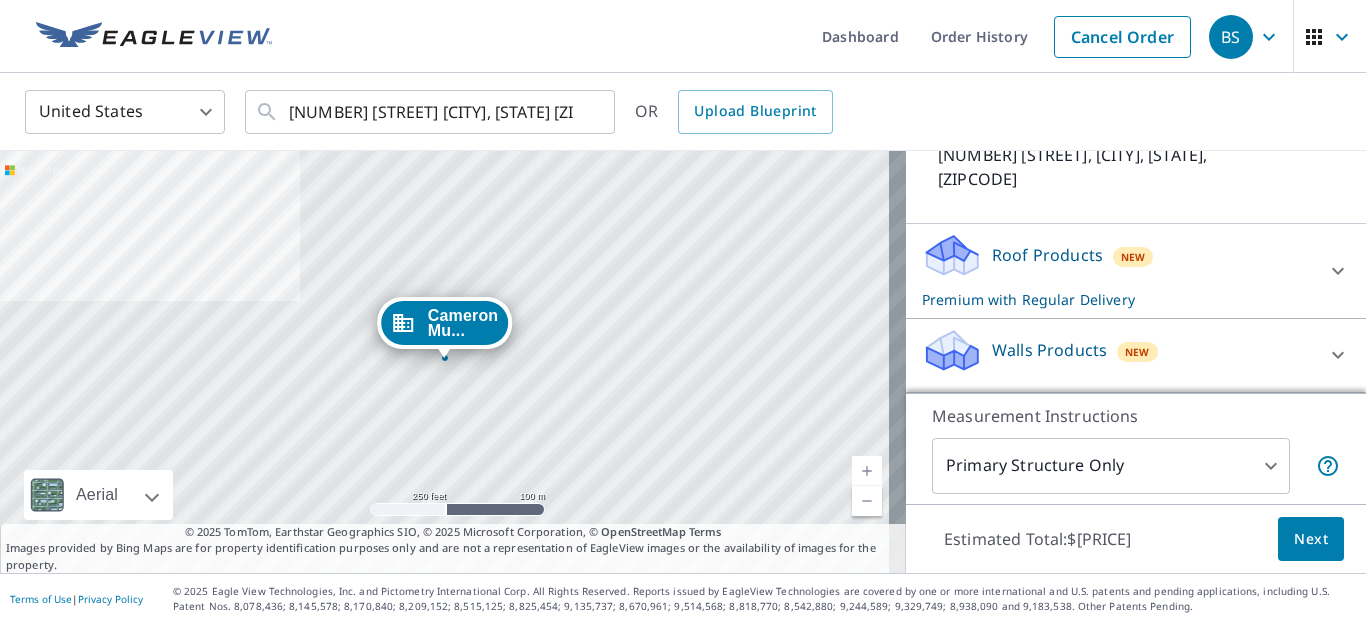 scroll, scrollTop: 170, scrollLeft: 0, axis: vertical 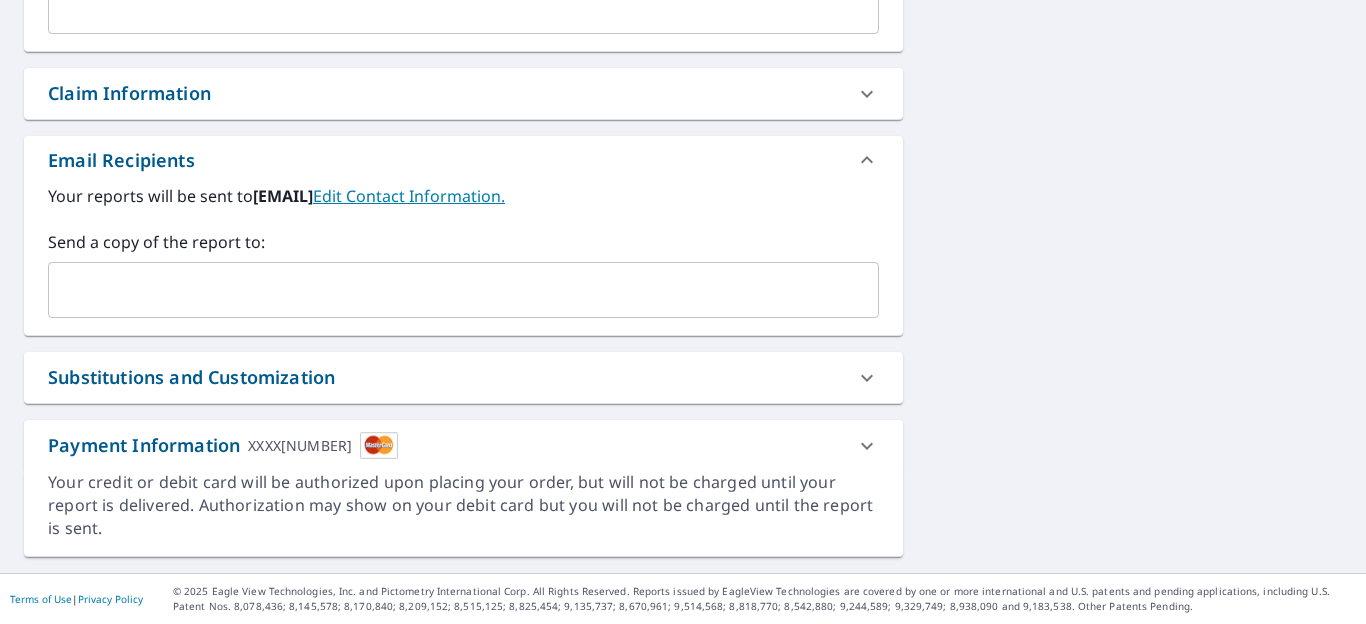 click on "Substitutions and Customization" at bounding box center (191, 377) 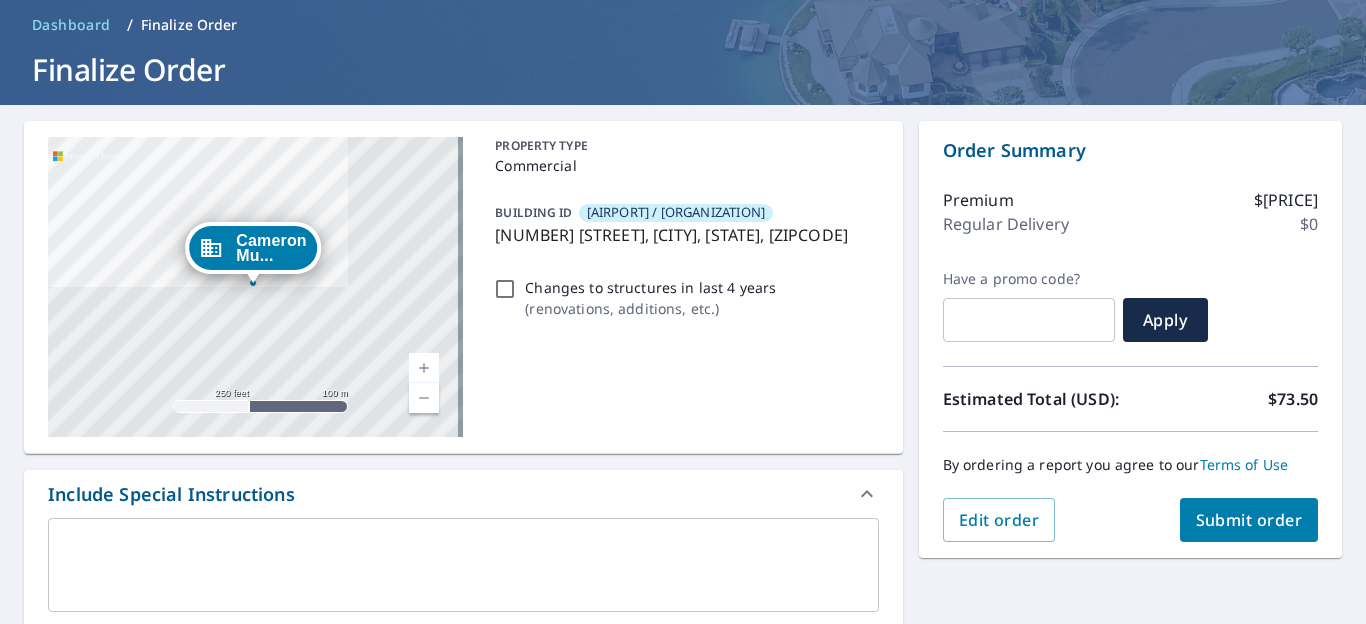 scroll, scrollTop: 0, scrollLeft: 0, axis: both 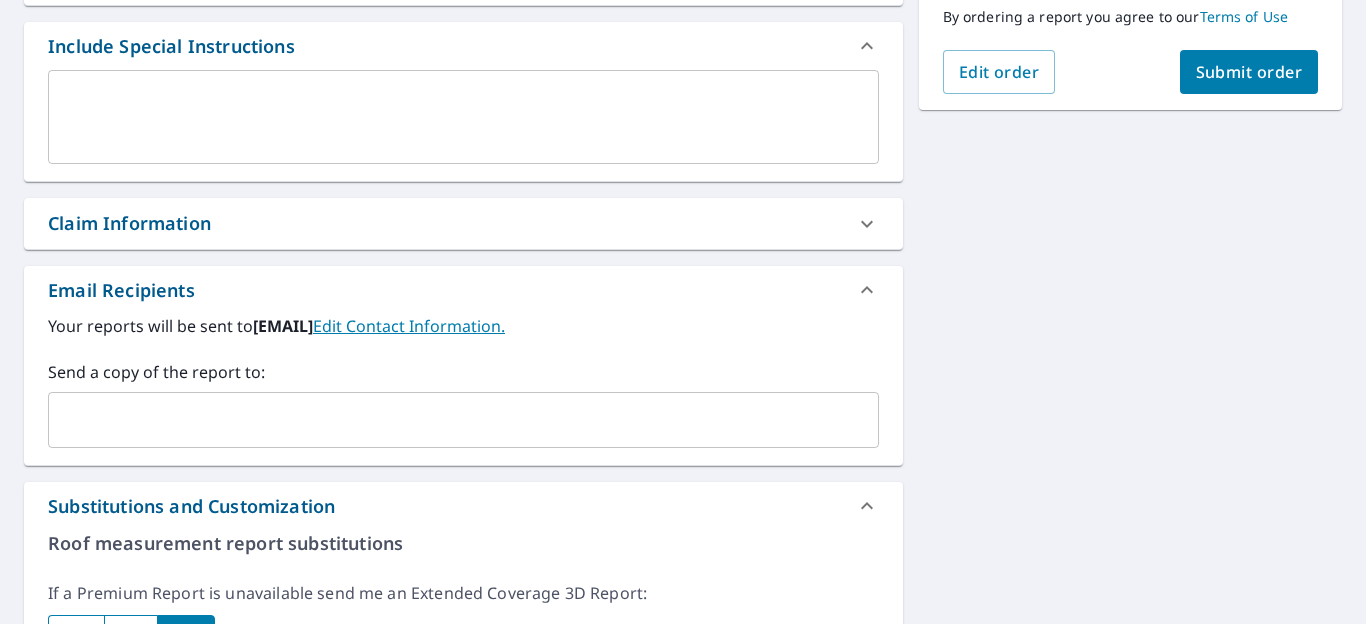 click on "Claim Information" at bounding box center (129, 223) 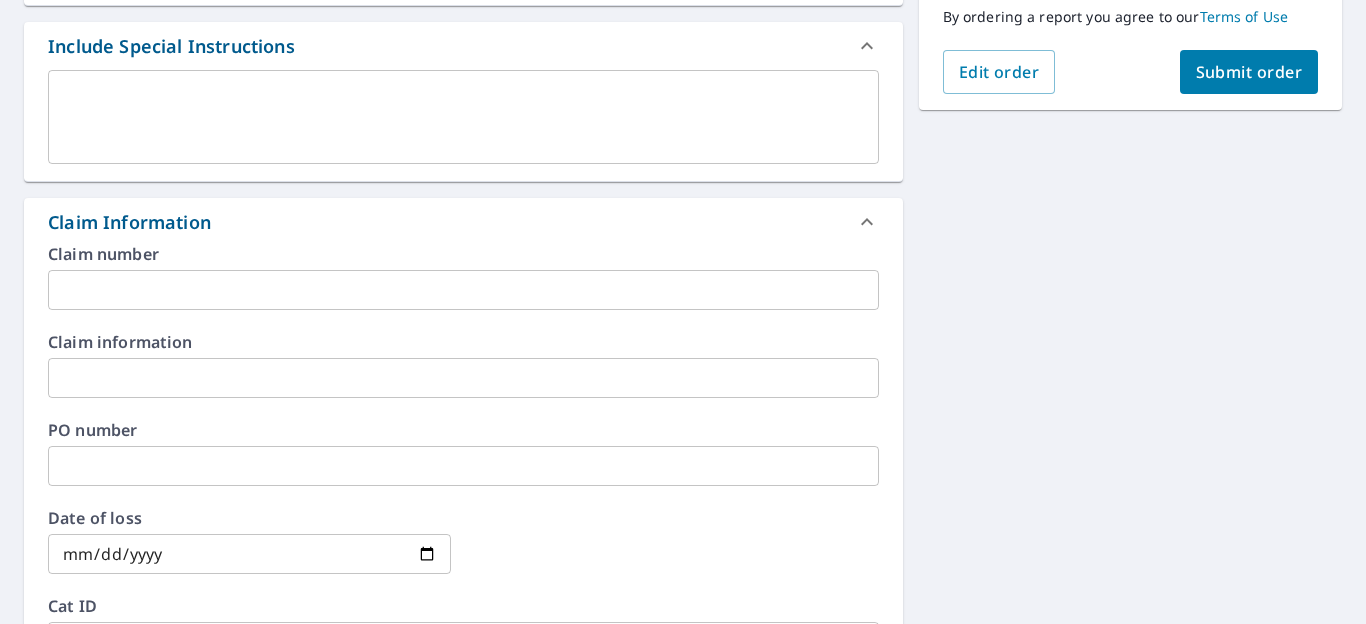 click at bounding box center [463, 290] 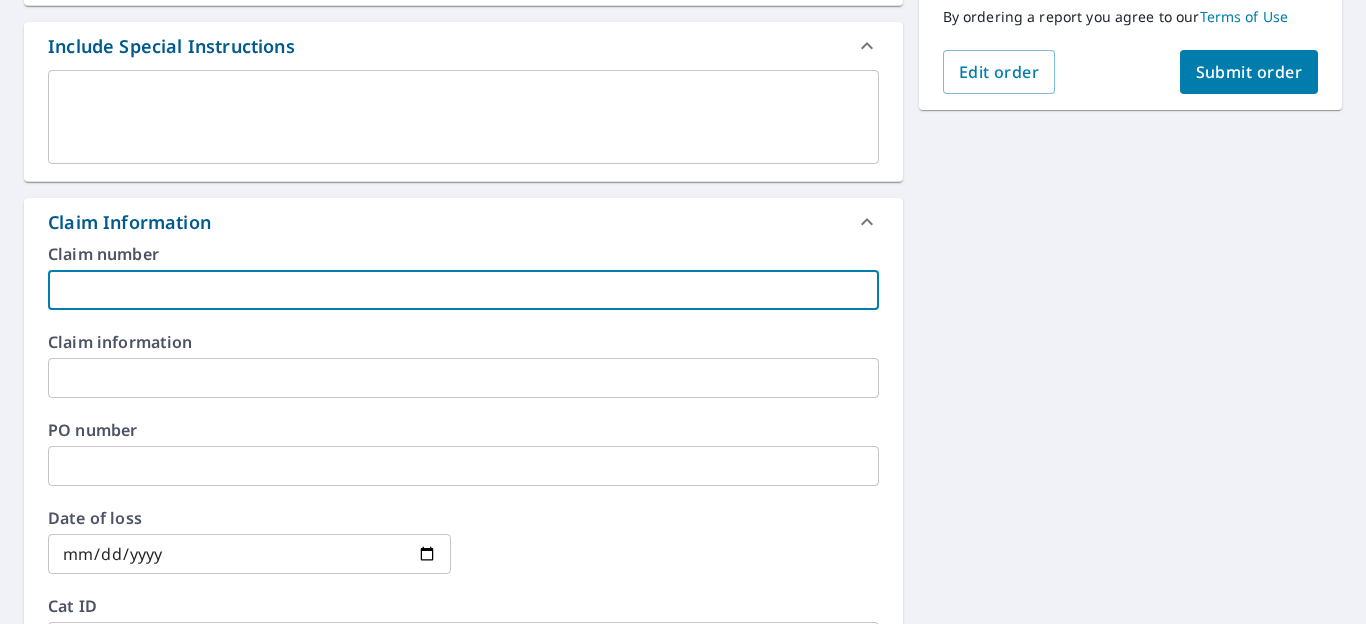 paste on "[AIRPORT] / [ORGANIZATION]" 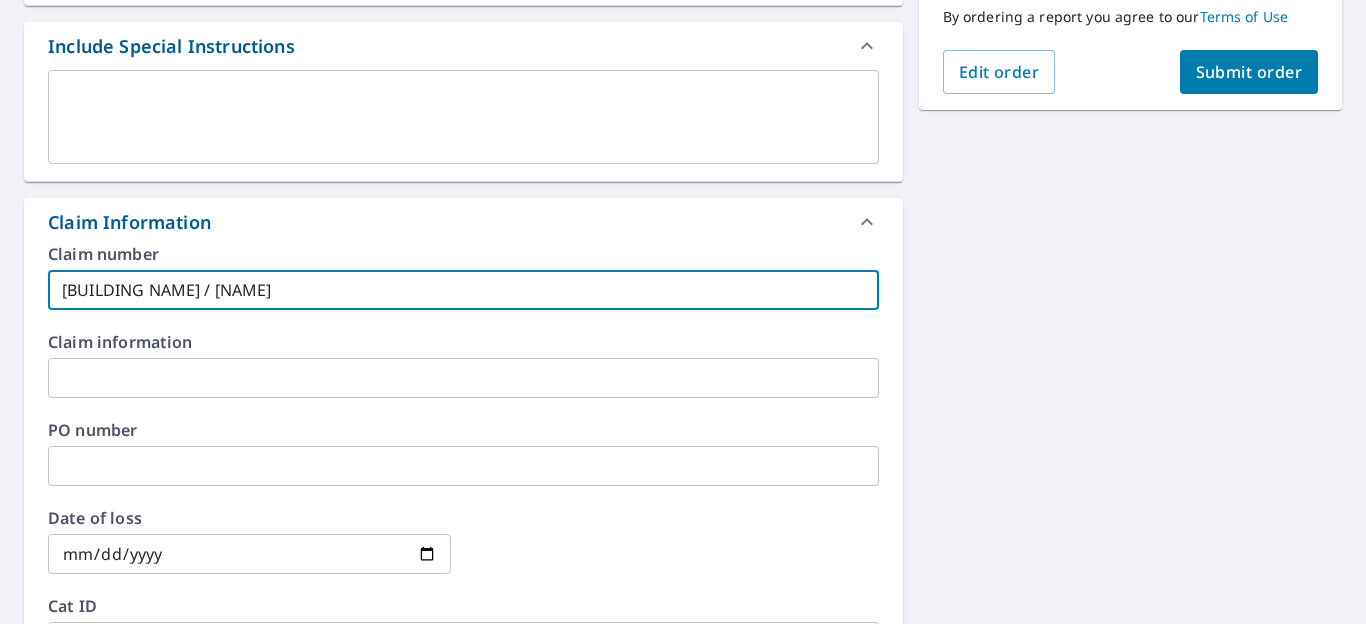 paste on "Aviation Museum" 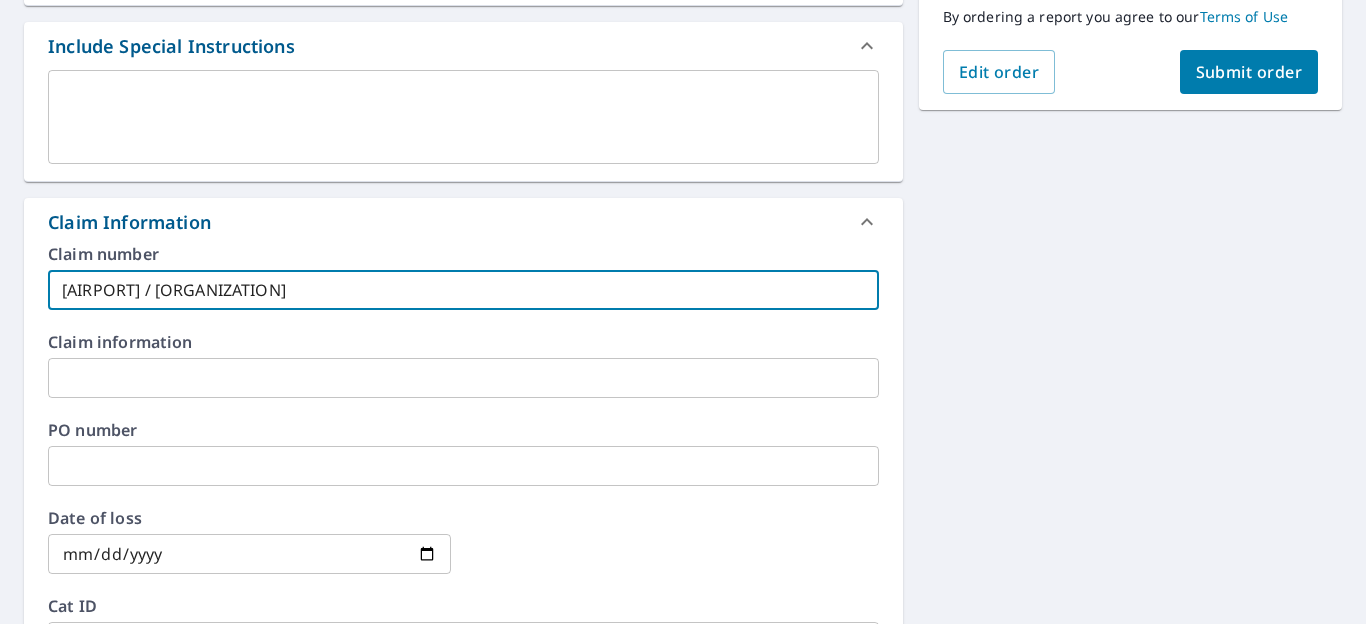 drag, startPoint x: 586, startPoint y: 310, endPoint x: 41, endPoint y: 294, distance: 545.2348 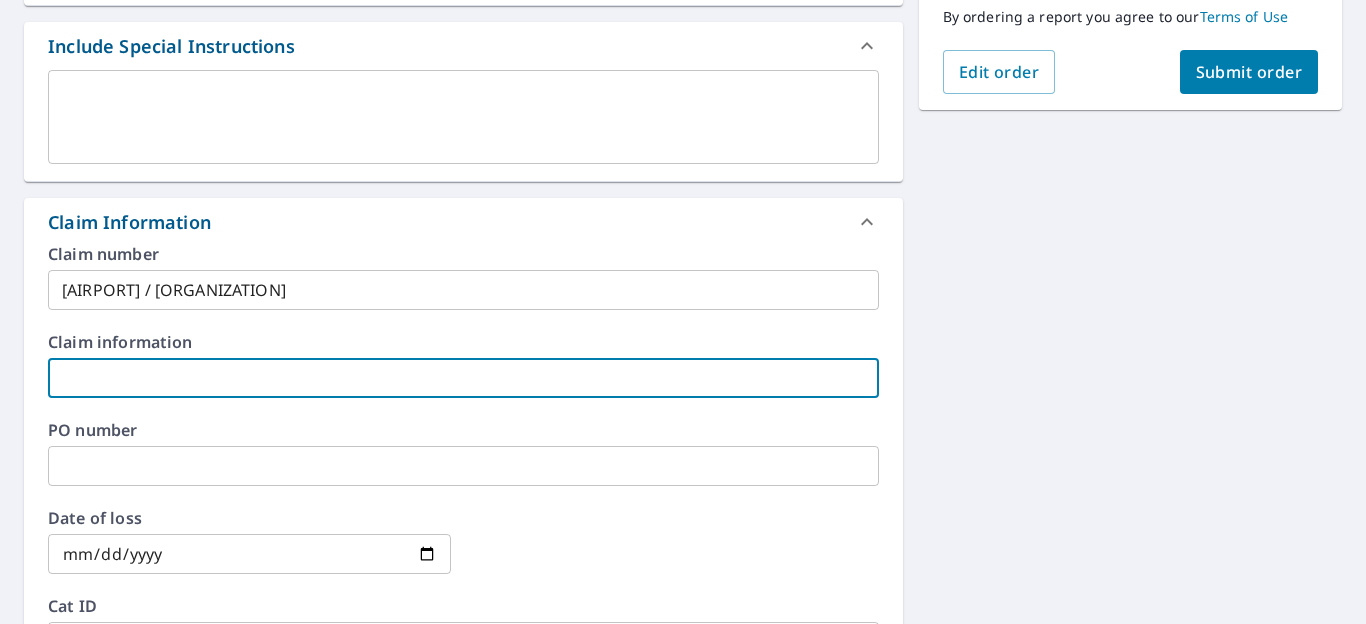 click at bounding box center (463, 378) 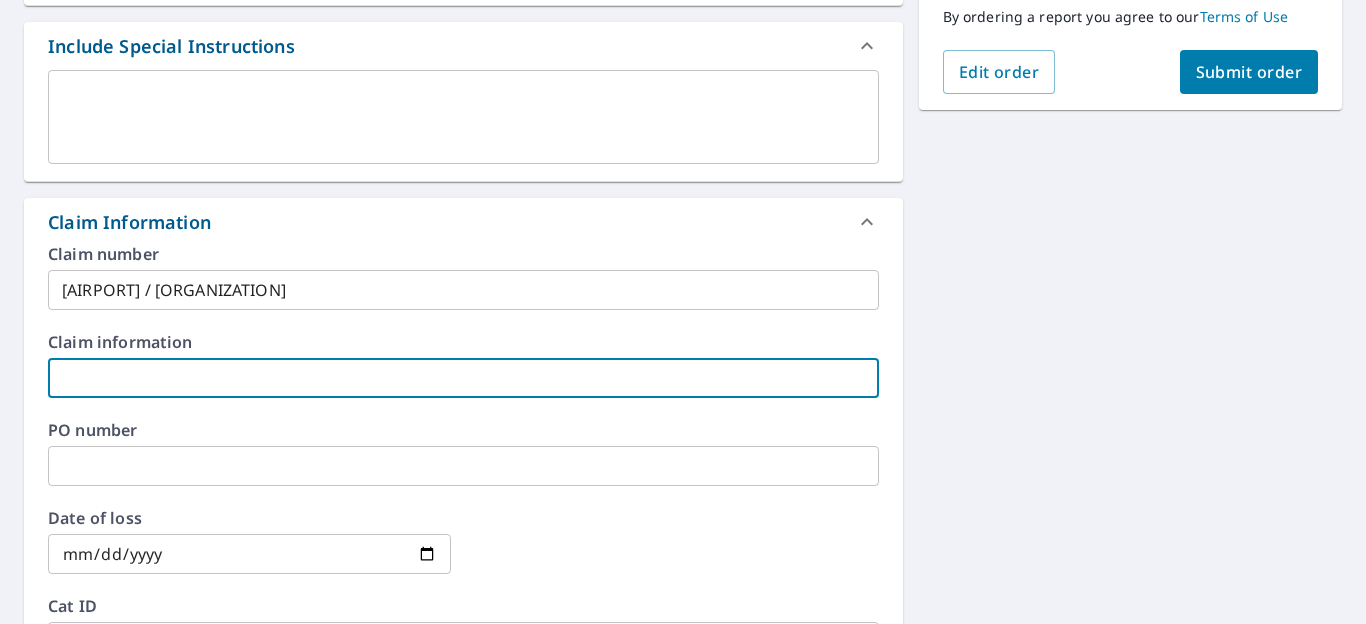 paste on "[AIRPORT] / [ORGANIZATION]" 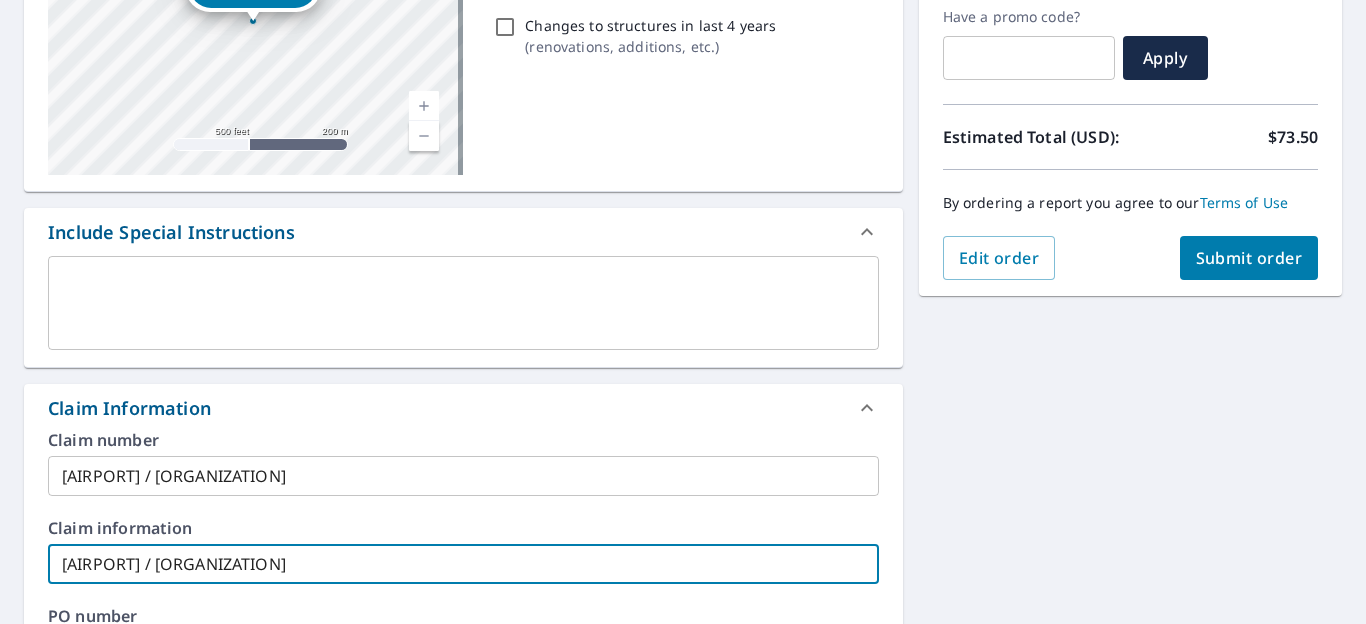 scroll, scrollTop: 0, scrollLeft: 0, axis: both 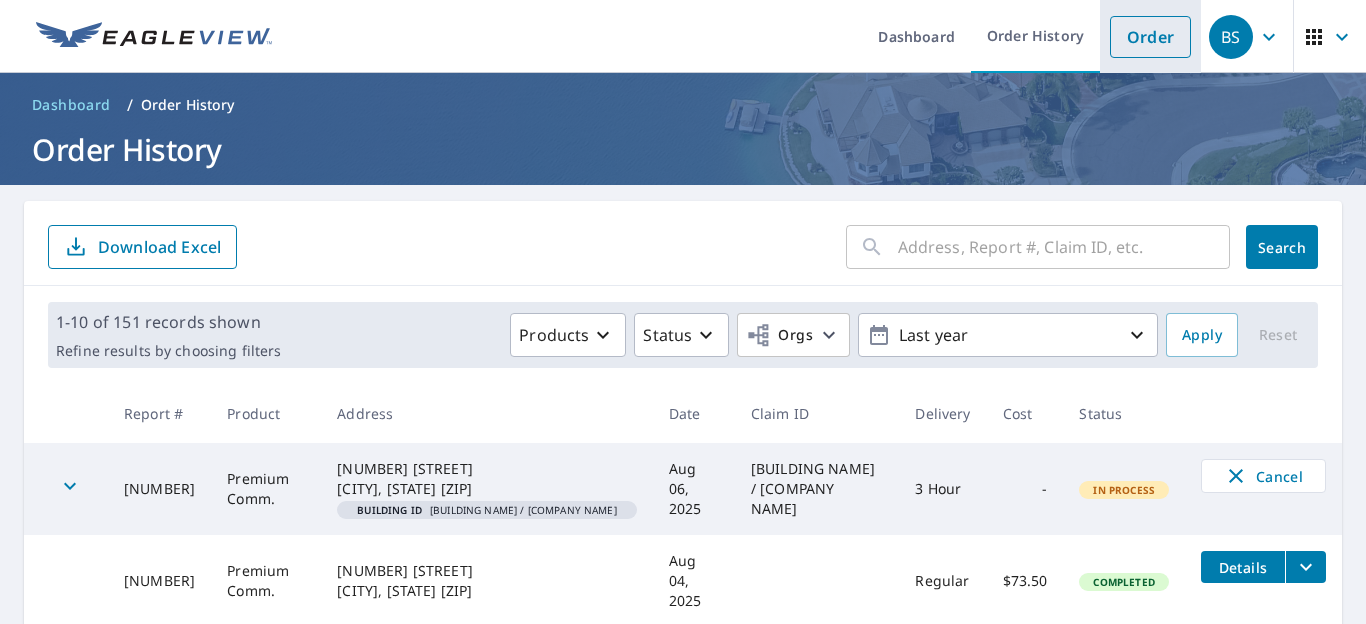 click on "Order" at bounding box center [1150, 37] 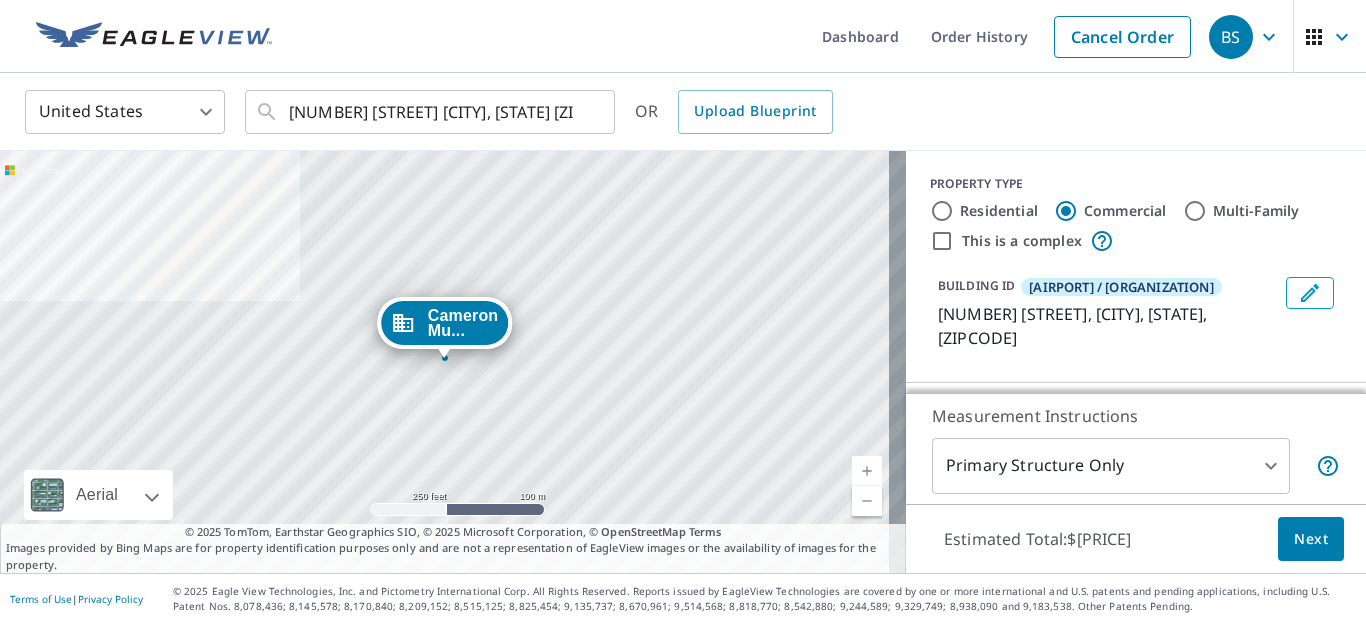 click 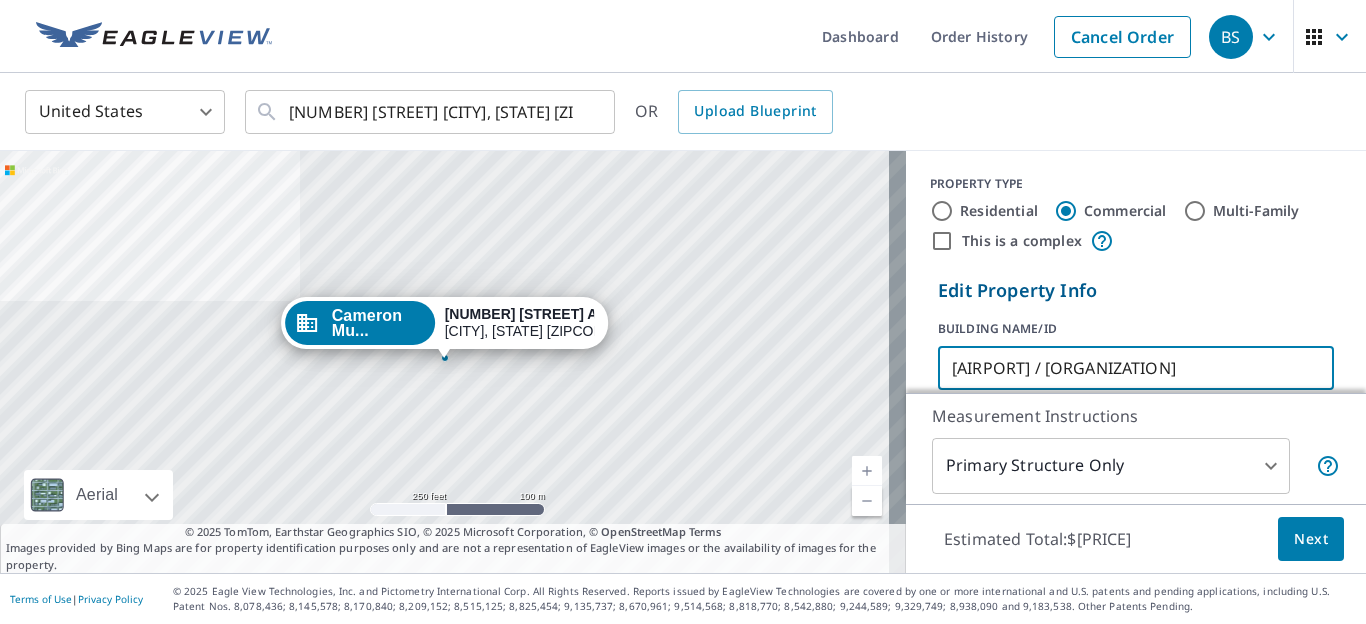 drag, startPoint x: 1215, startPoint y: 367, endPoint x: 826, endPoint y: 390, distance: 389.67935 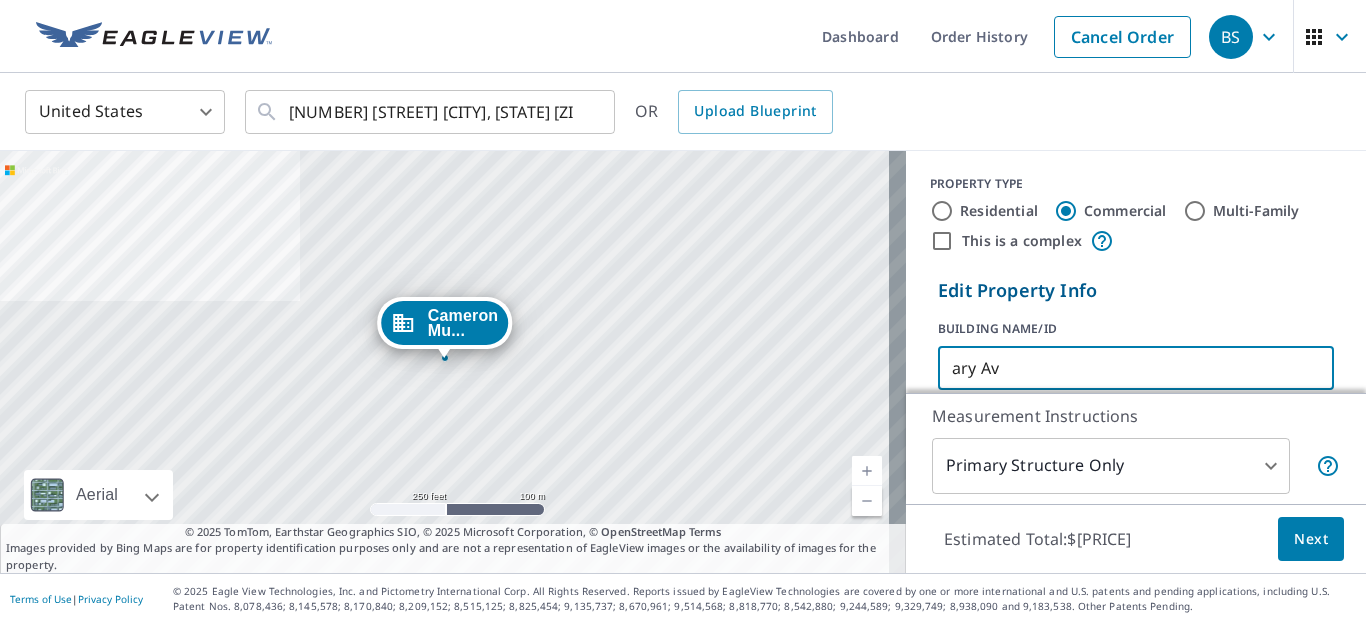 drag, startPoint x: 1002, startPoint y: 363, endPoint x: 900, endPoint y: 363, distance: 102 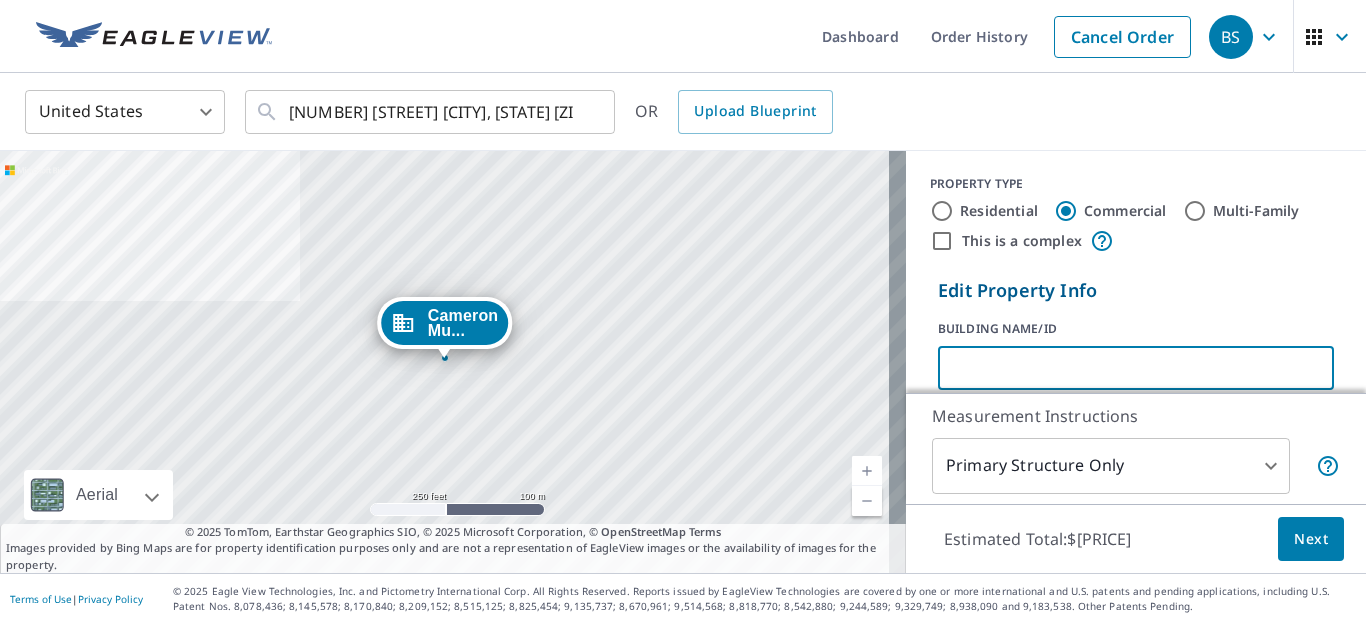 paste on "[AIRPORT] / [ORGANIZATION]" 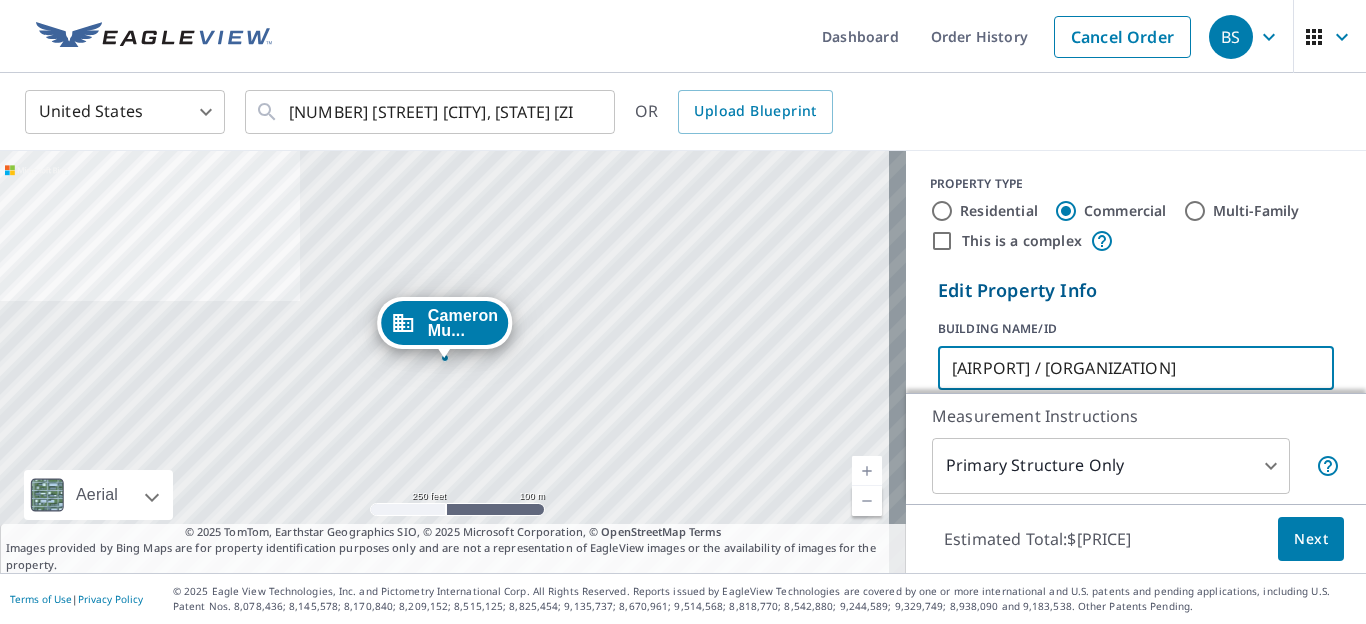 scroll, scrollTop: 0, scrollLeft: 50, axis: horizontal 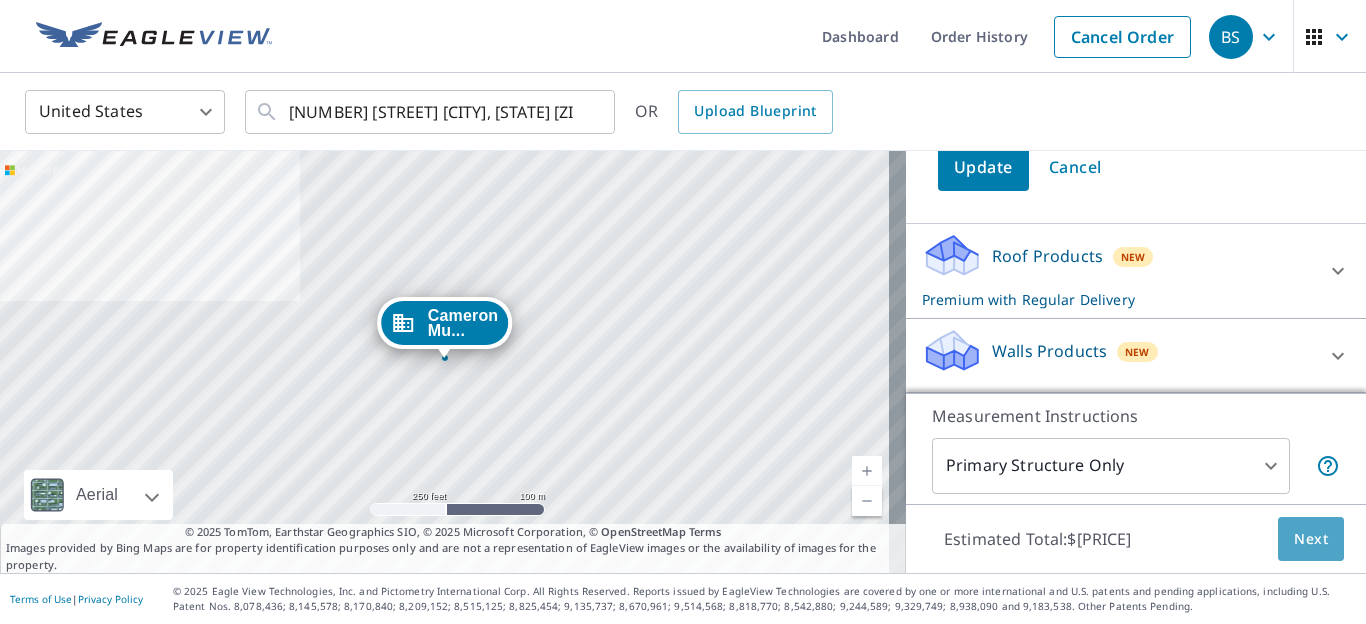 click on "Next" at bounding box center (1311, 539) 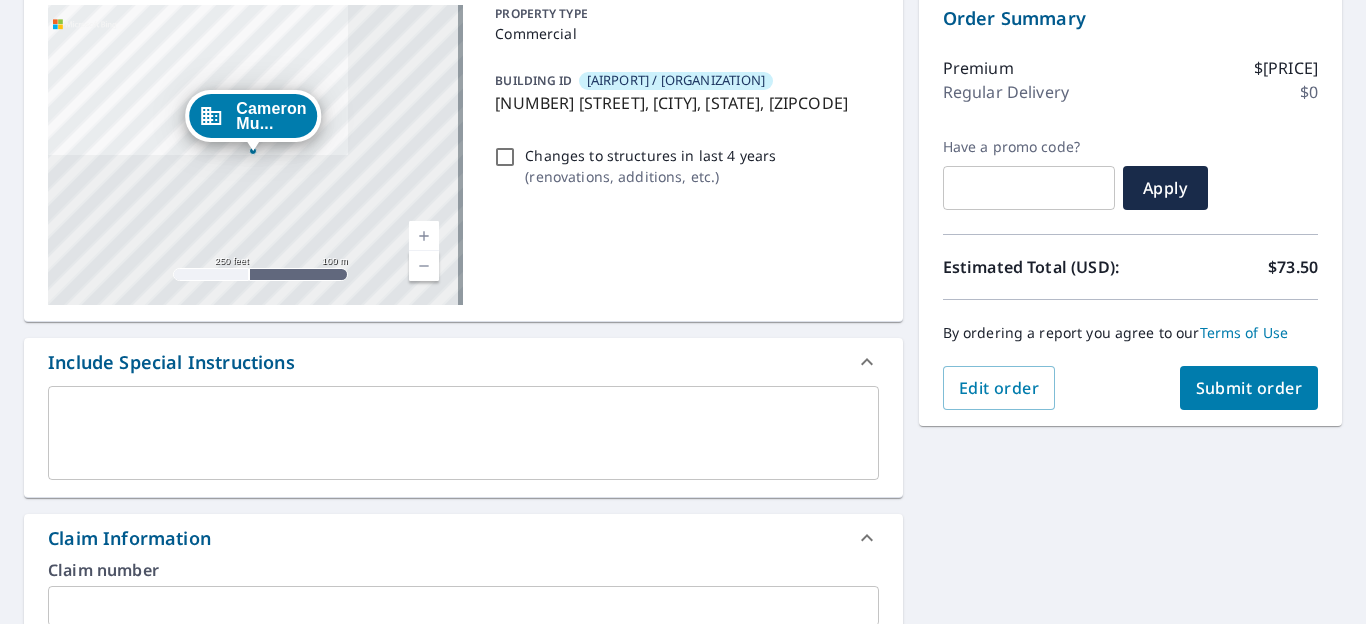 scroll, scrollTop: 216, scrollLeft: 0, axis: vertical 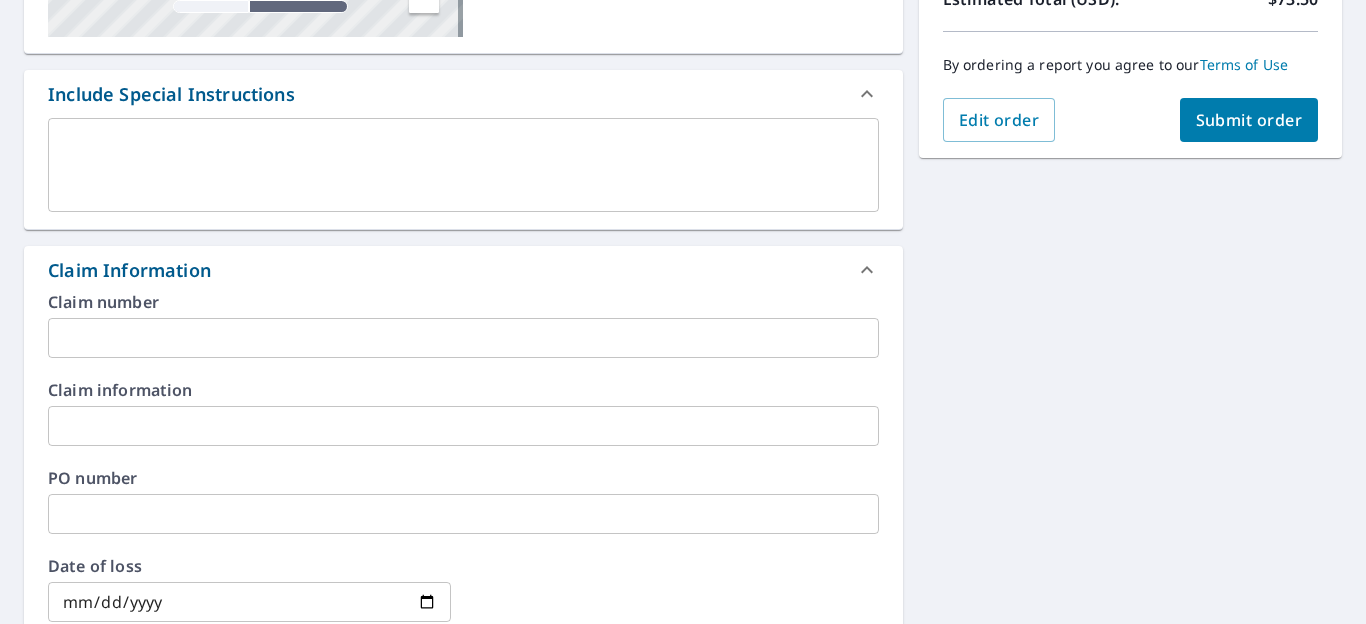 click at bounding box center (463, 338) 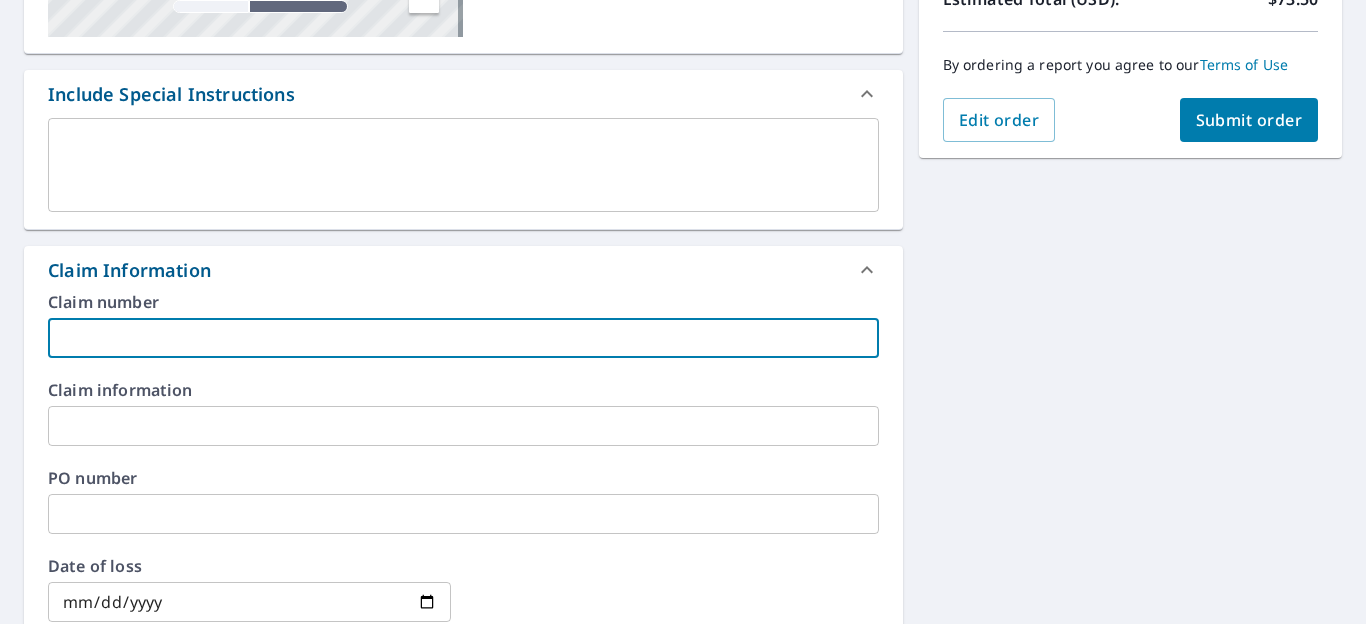 paste on "[AIRPORT] / [ORGANIZATION]" 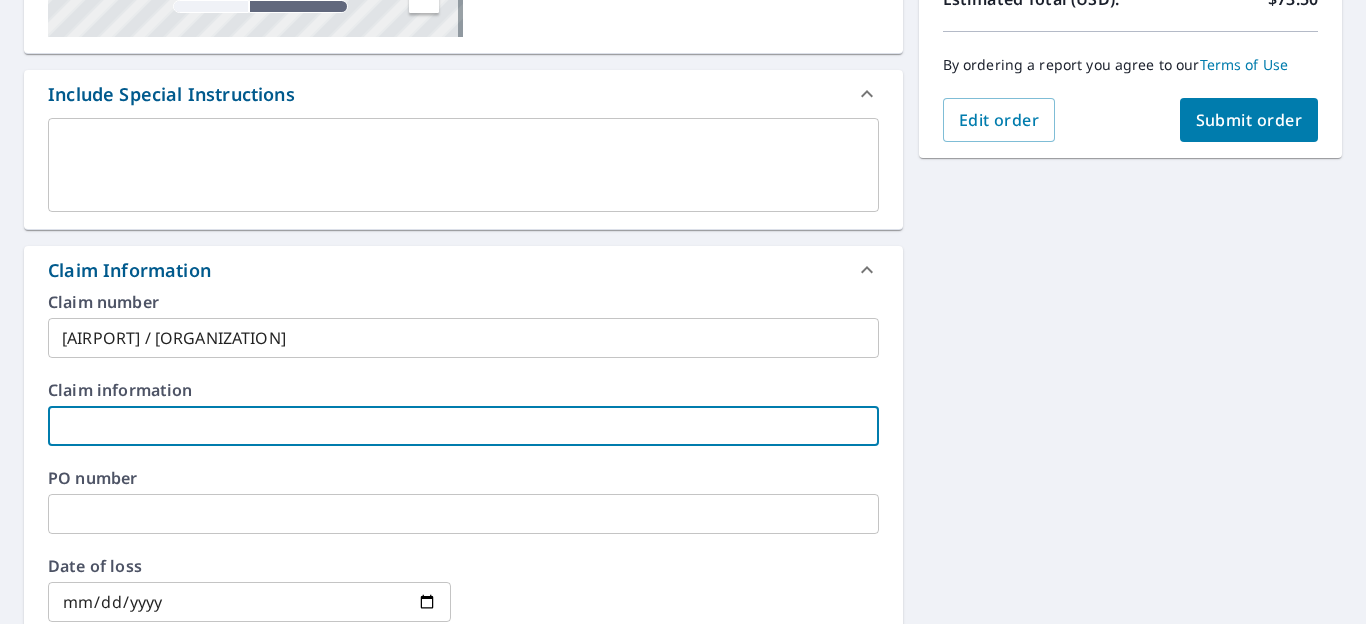 click at bounding box center (463, 426) 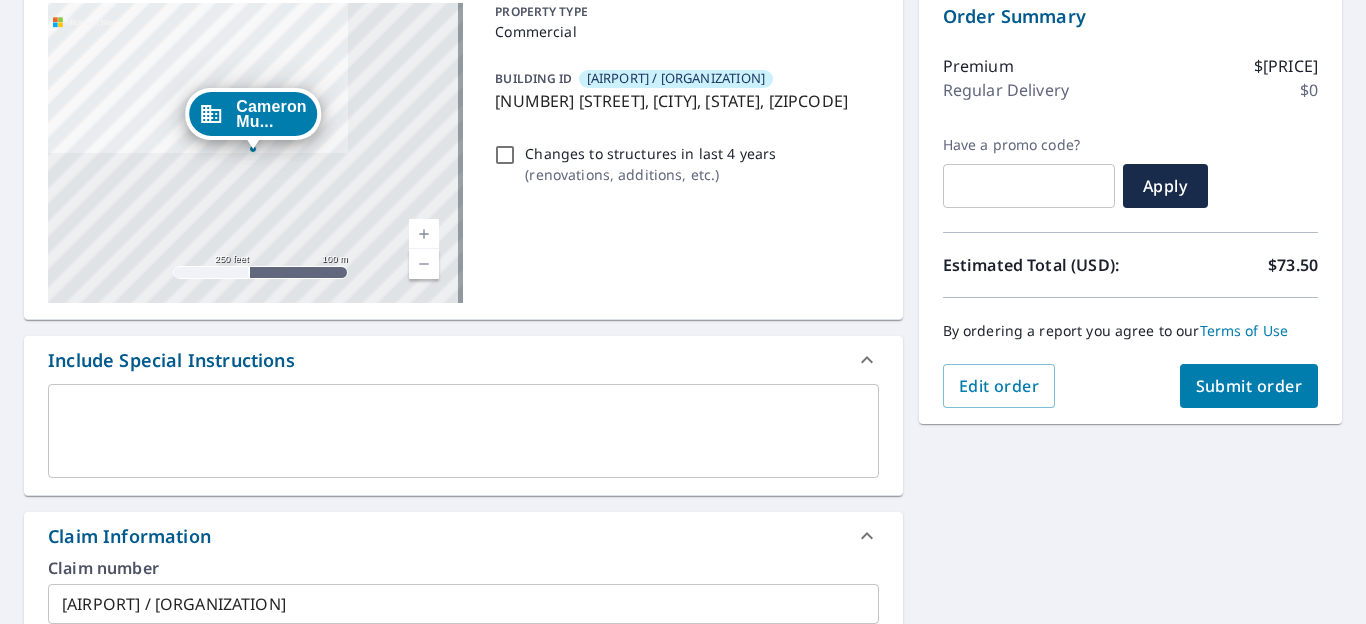 scroll, scrollTop: 264, scrollLeft: 0, axis: vertical 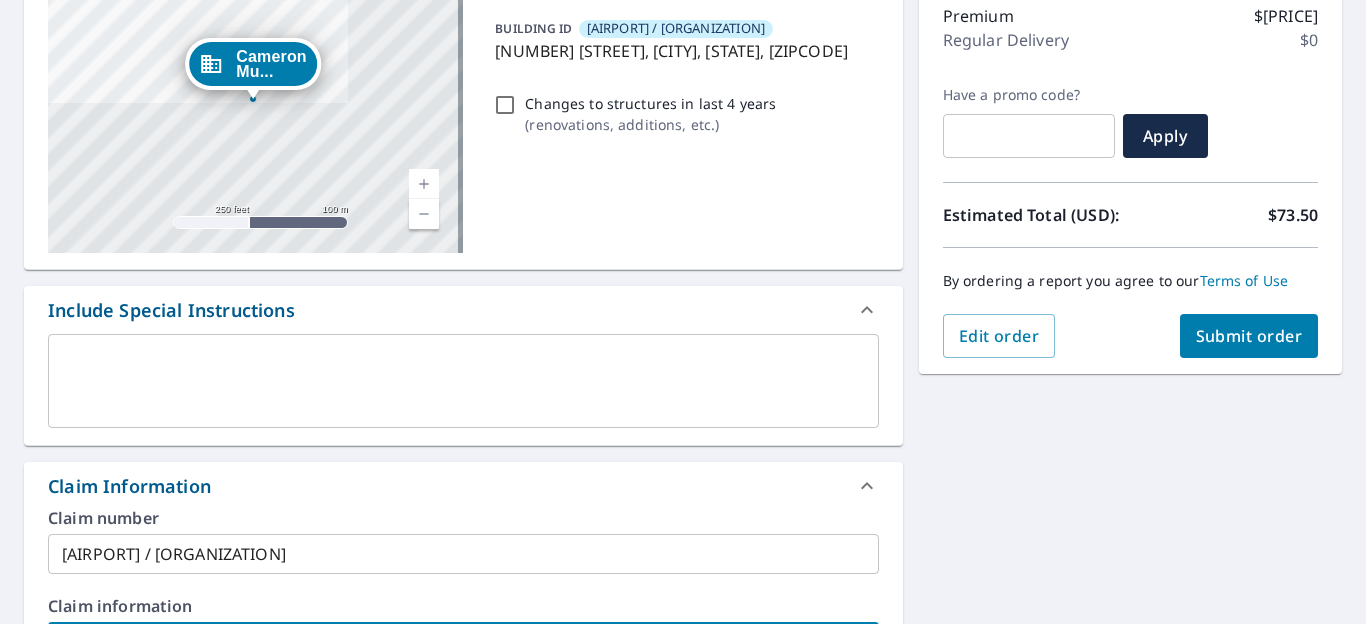 click on "Submit order" at bounding box center (1249, 336) 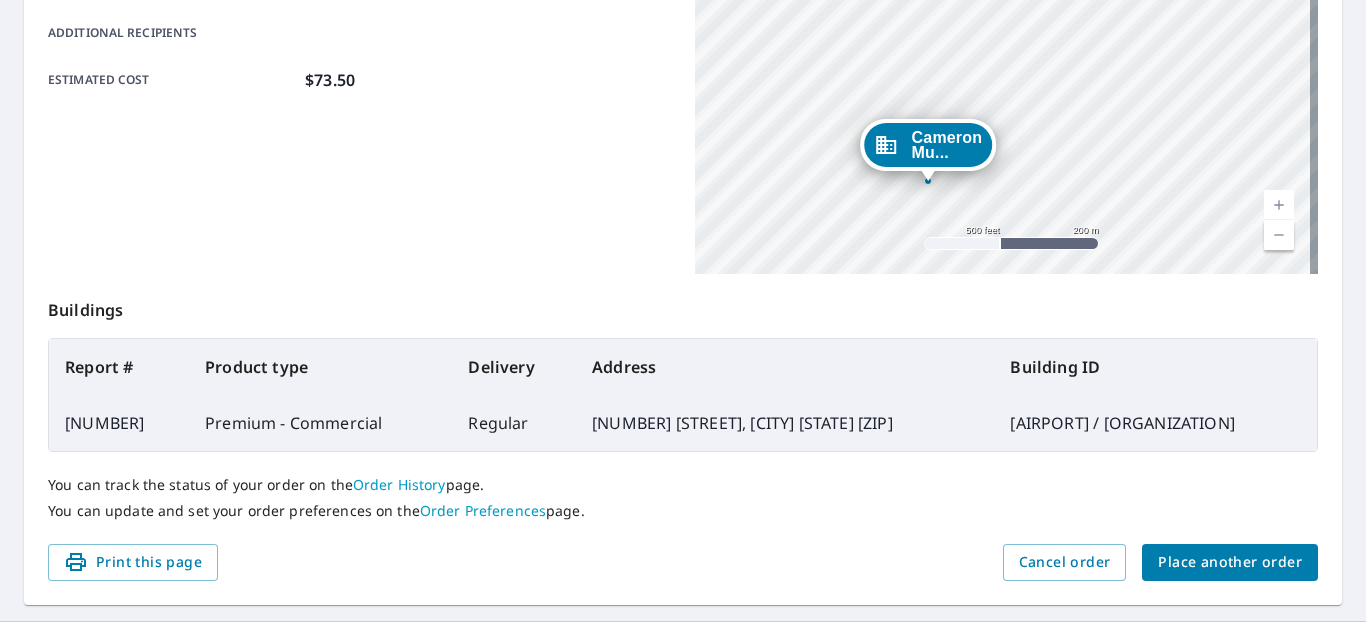 scroll, scrollTop: 553, scrollLeft: 0, axis: vertical 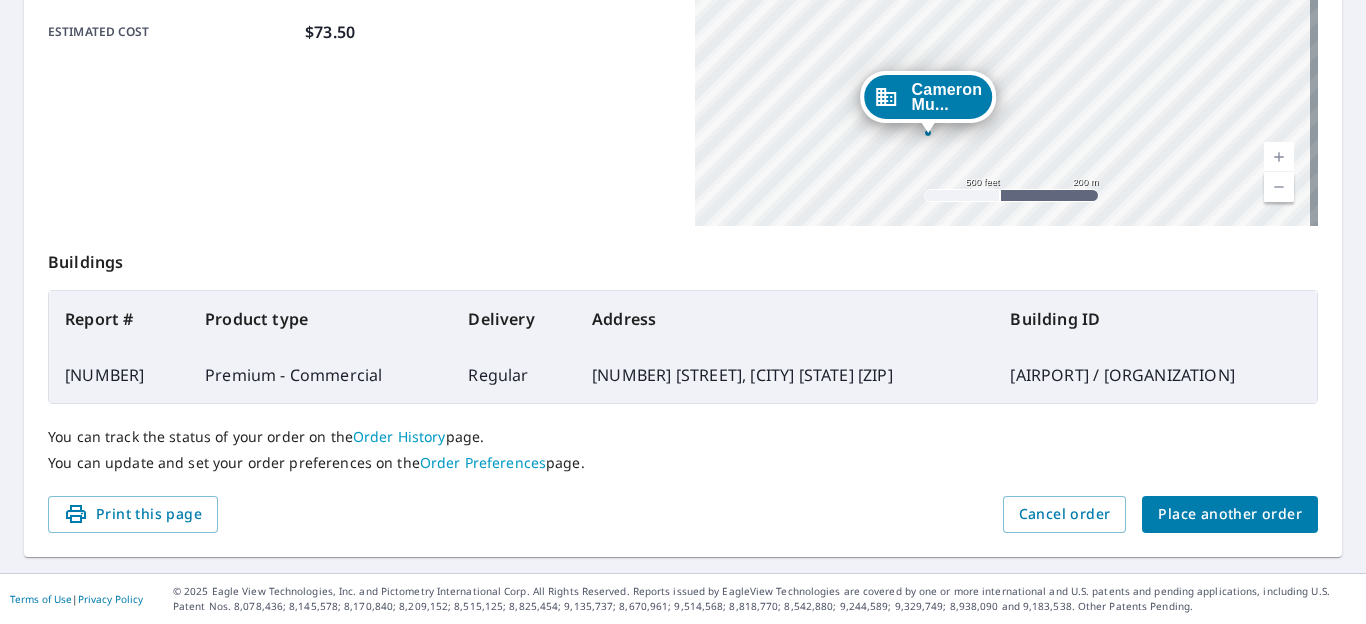 click on "Place another order" at bounding box center (1230, 514) 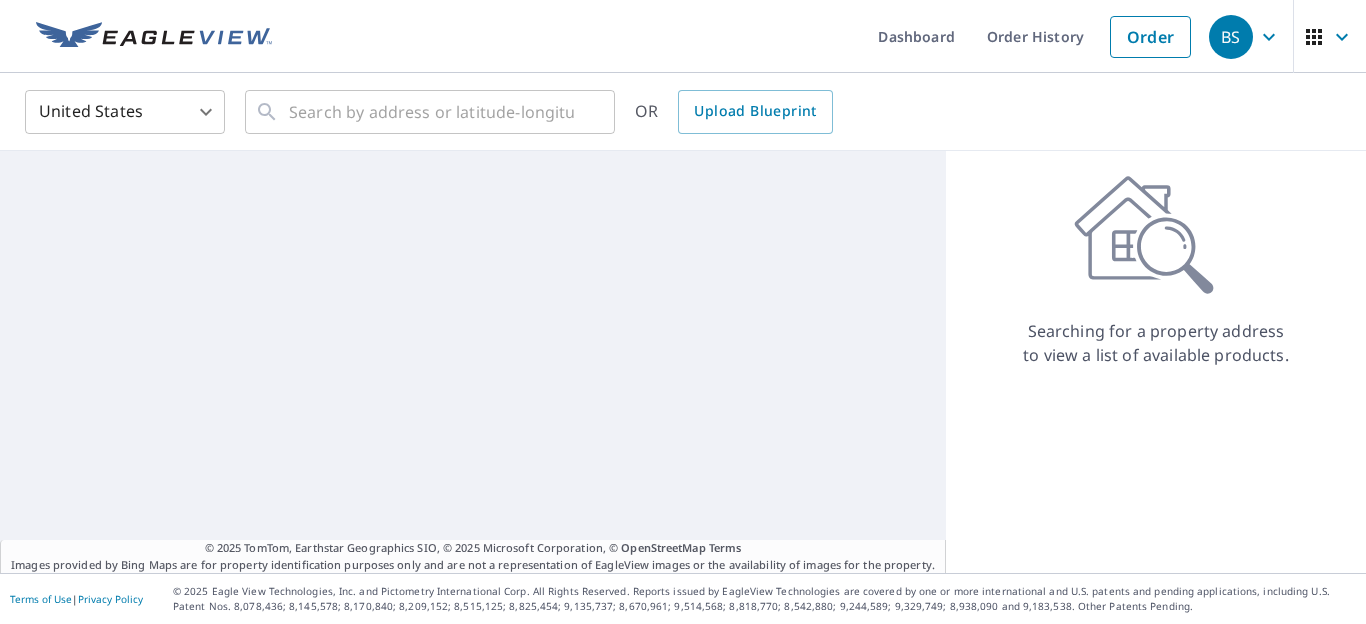 scroll, scrollTop: 0, scrollLeft: 0, axis: both 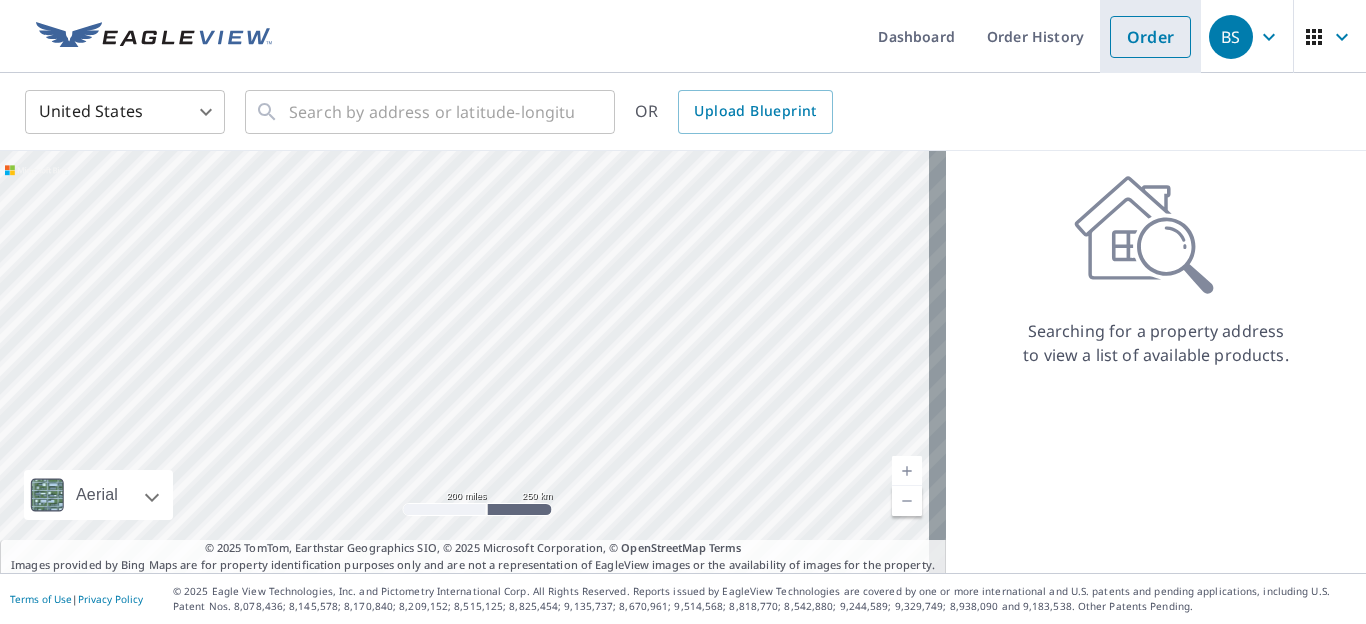 click on "Order" at bounding box center (1150, 37) 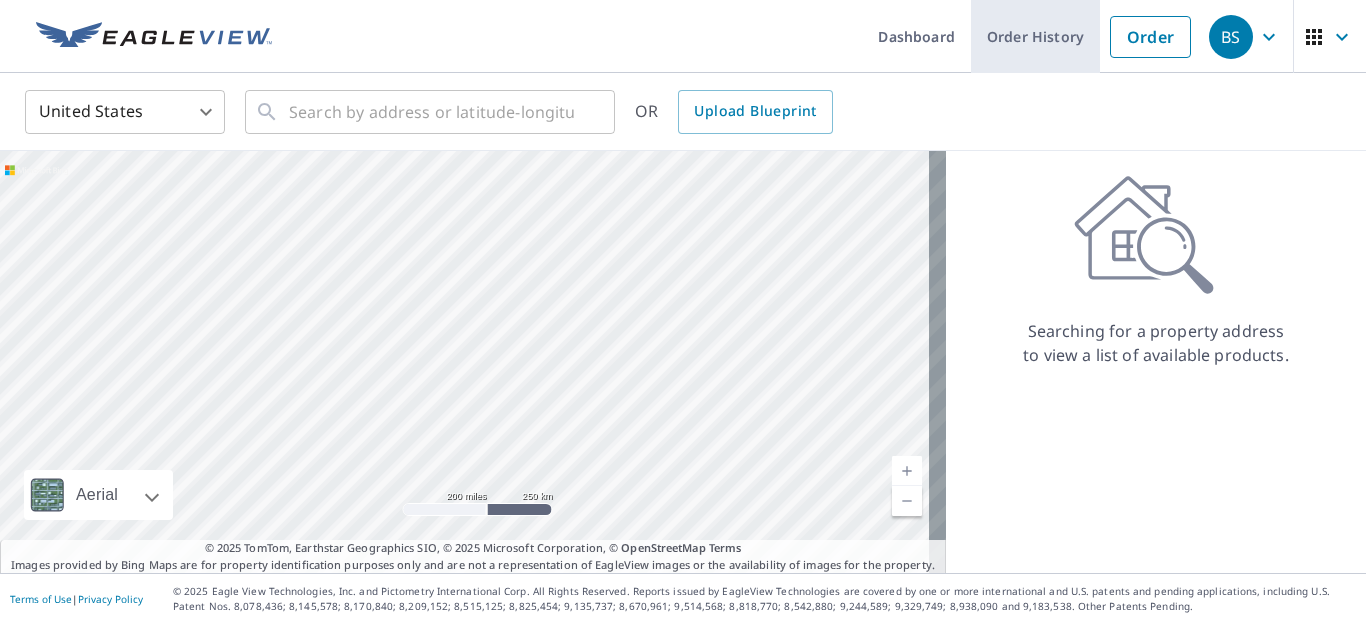 click on "Order History" at bounding box center (1035, 36) 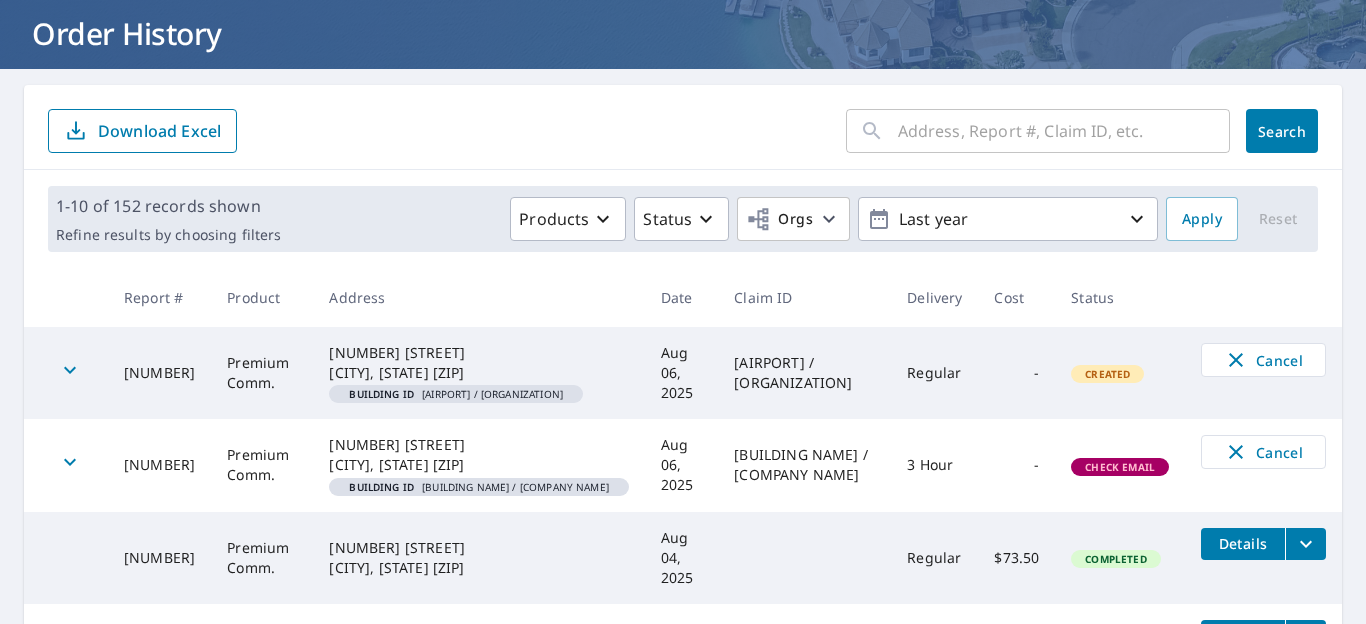 scroll, scrollTop: 0, scrollLeft: 0, axis: both 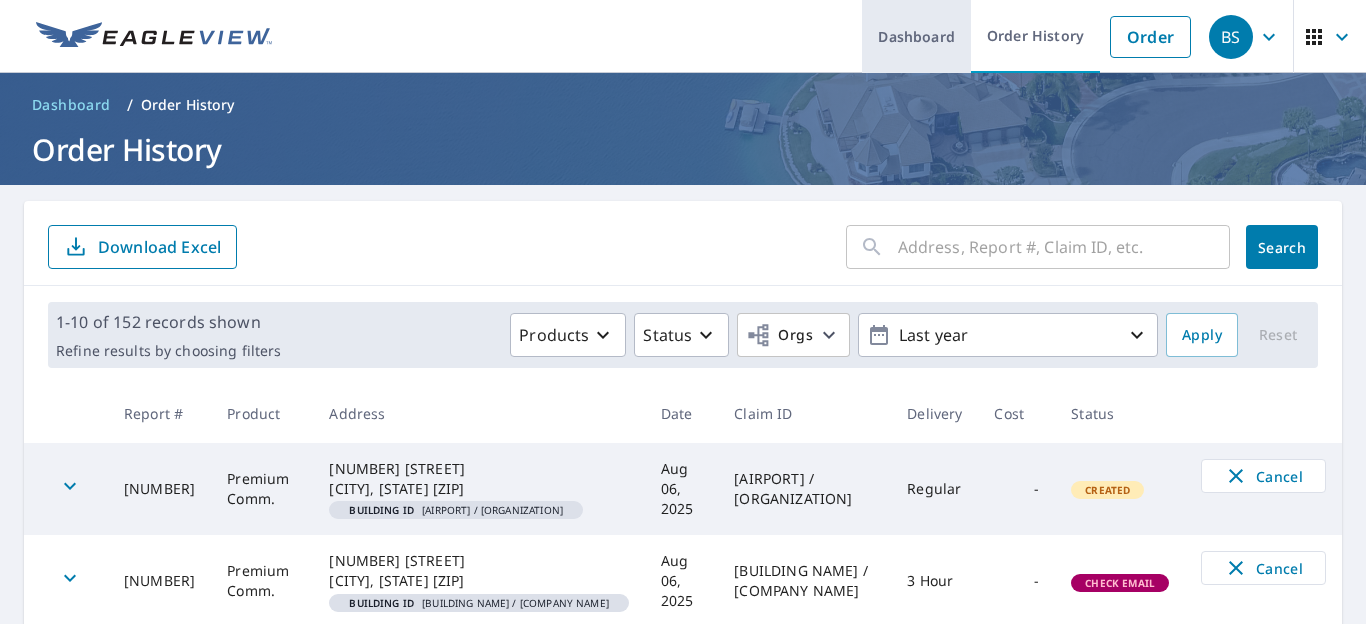 click on "Dashboard" at bounding box center [916, 36] 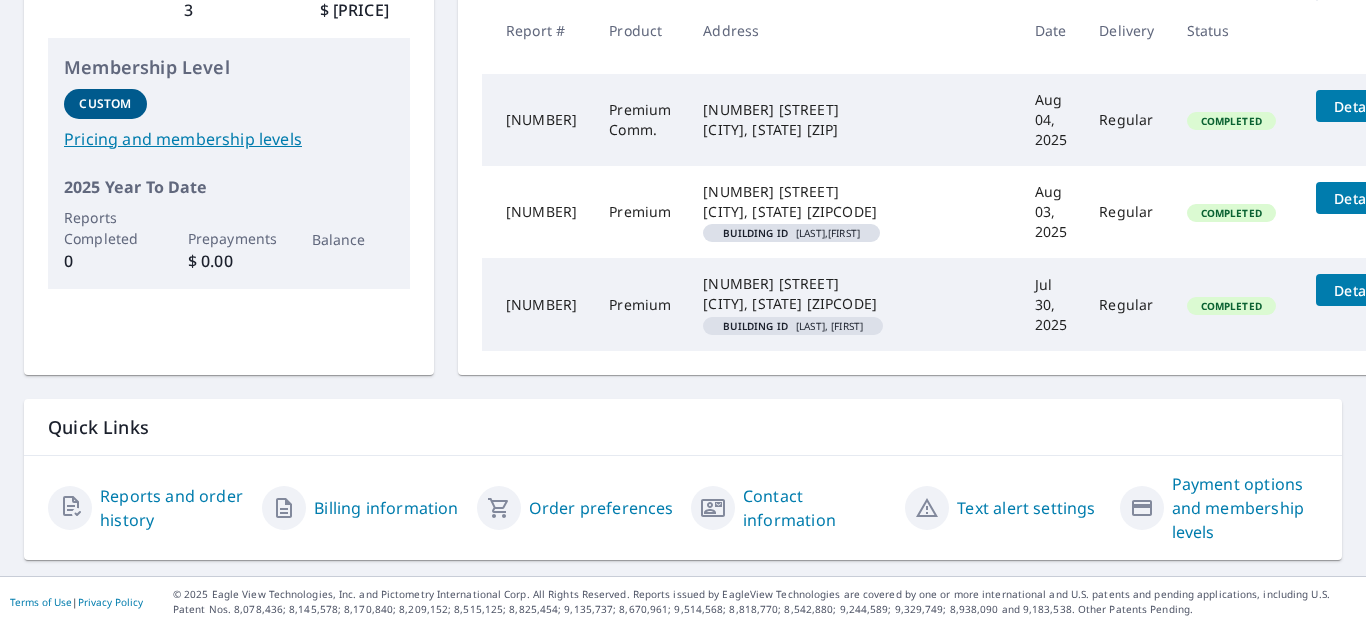 scroll, scrollTop: 469, scrollLeft: 0, axis: vertical 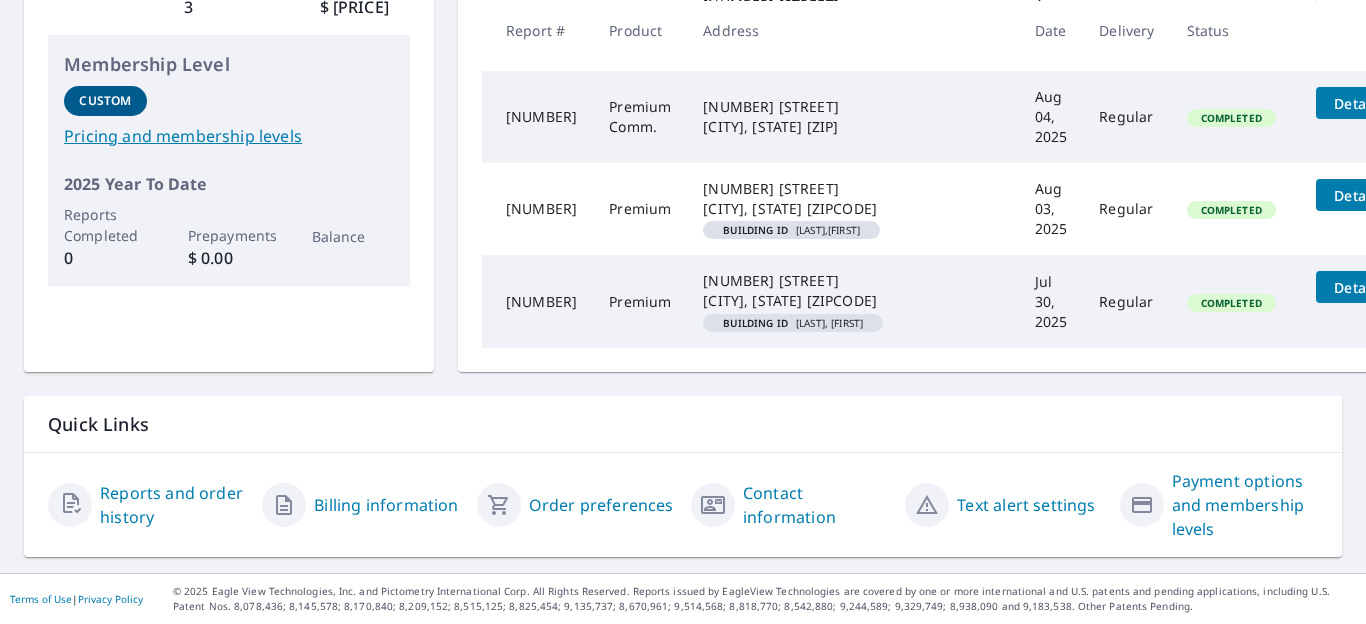 click on "Order preferences" at bounding box center [601, 505] 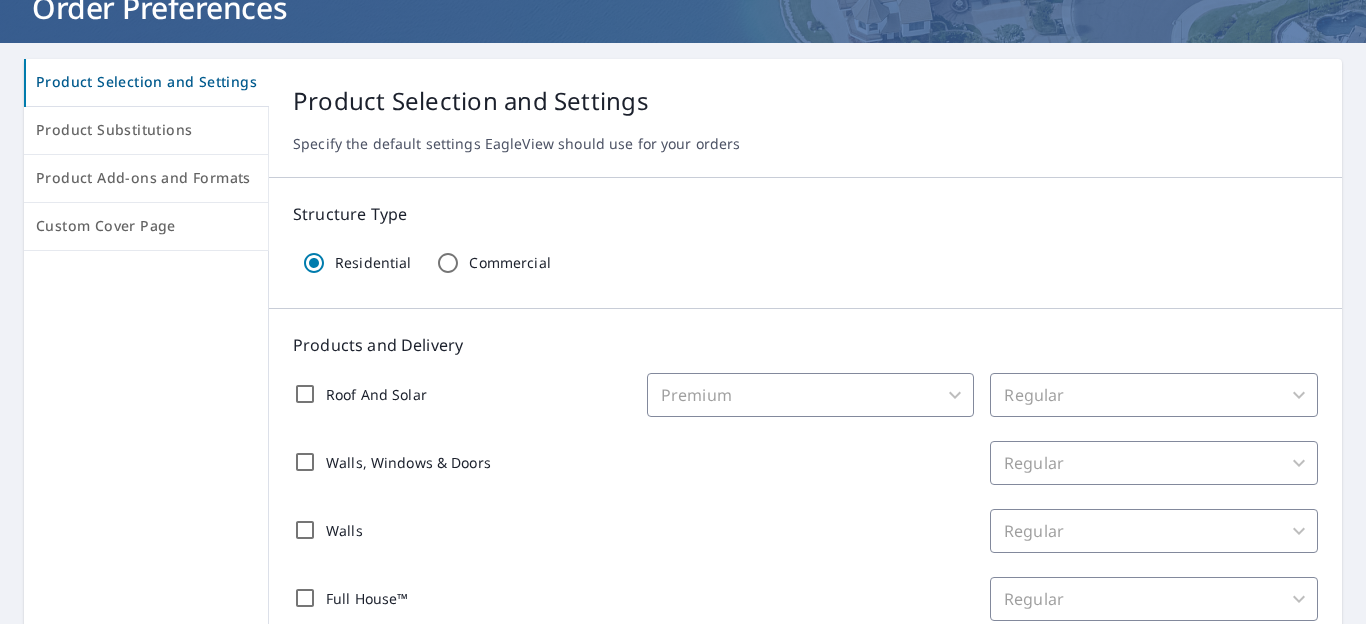 scroll, scrollTop: 0, scrollLeft: 0, axis: both 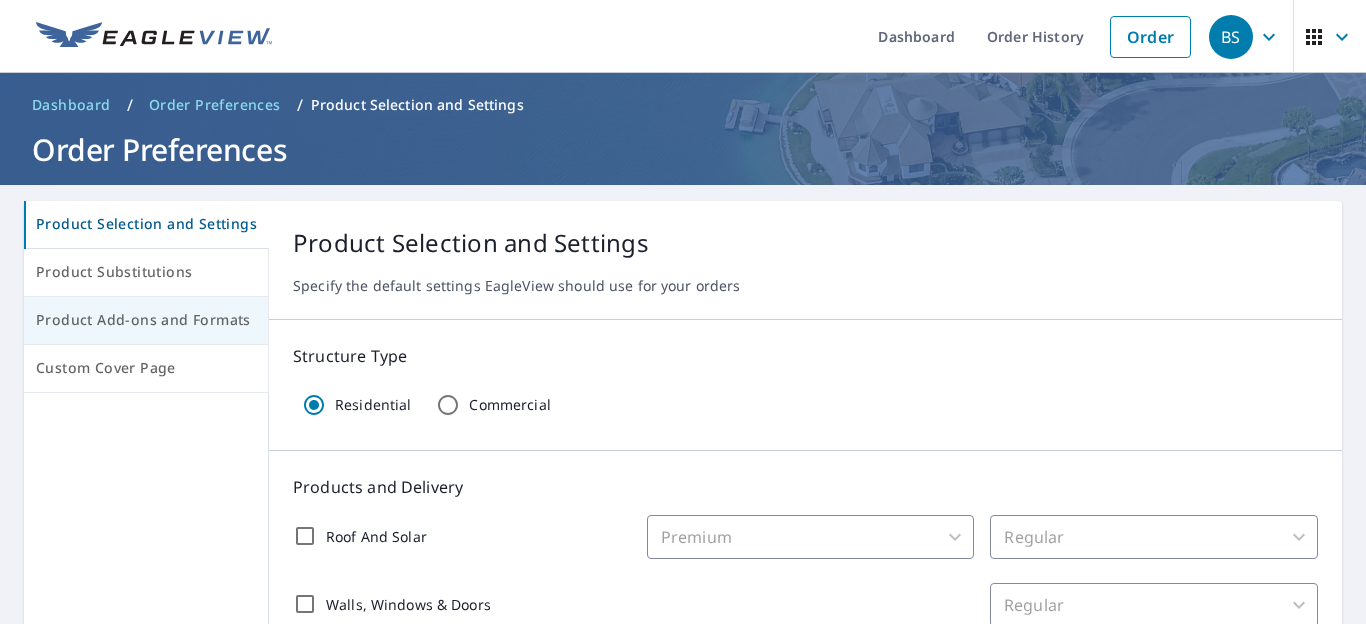 click on "Product Add-ons and Formats" at bounding box center [146, 320] 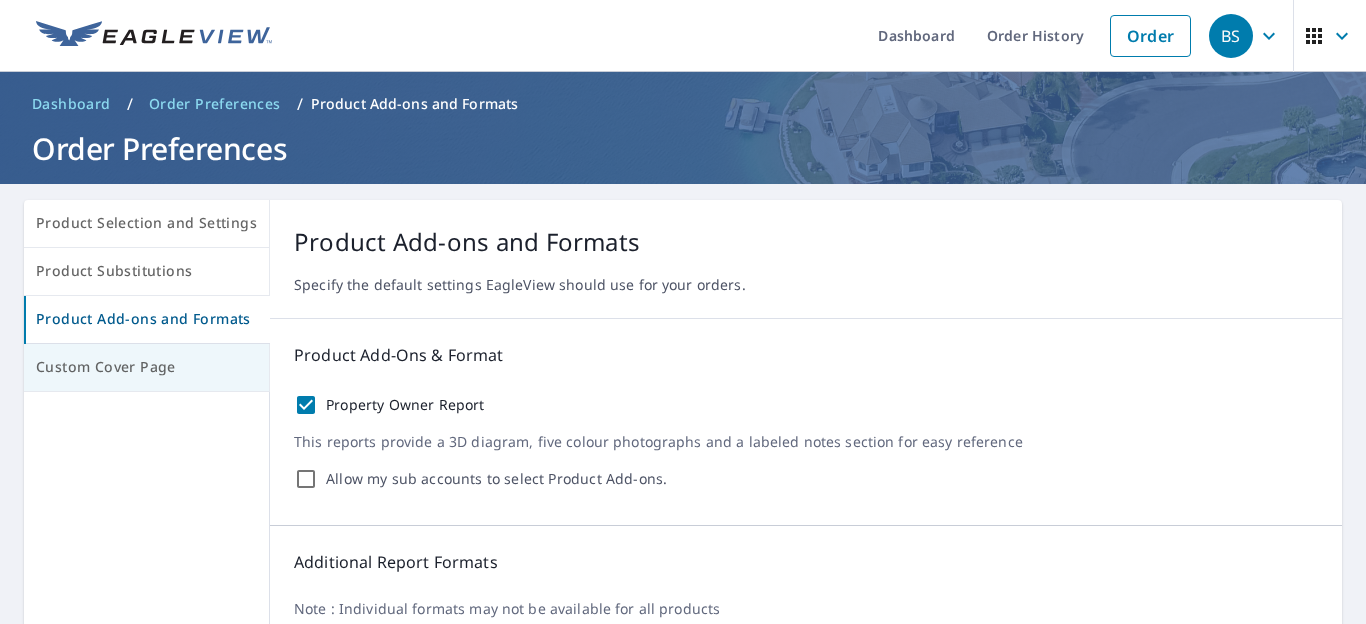 scroll, scrollTop: 0, scrollLeft: 0, axis: both 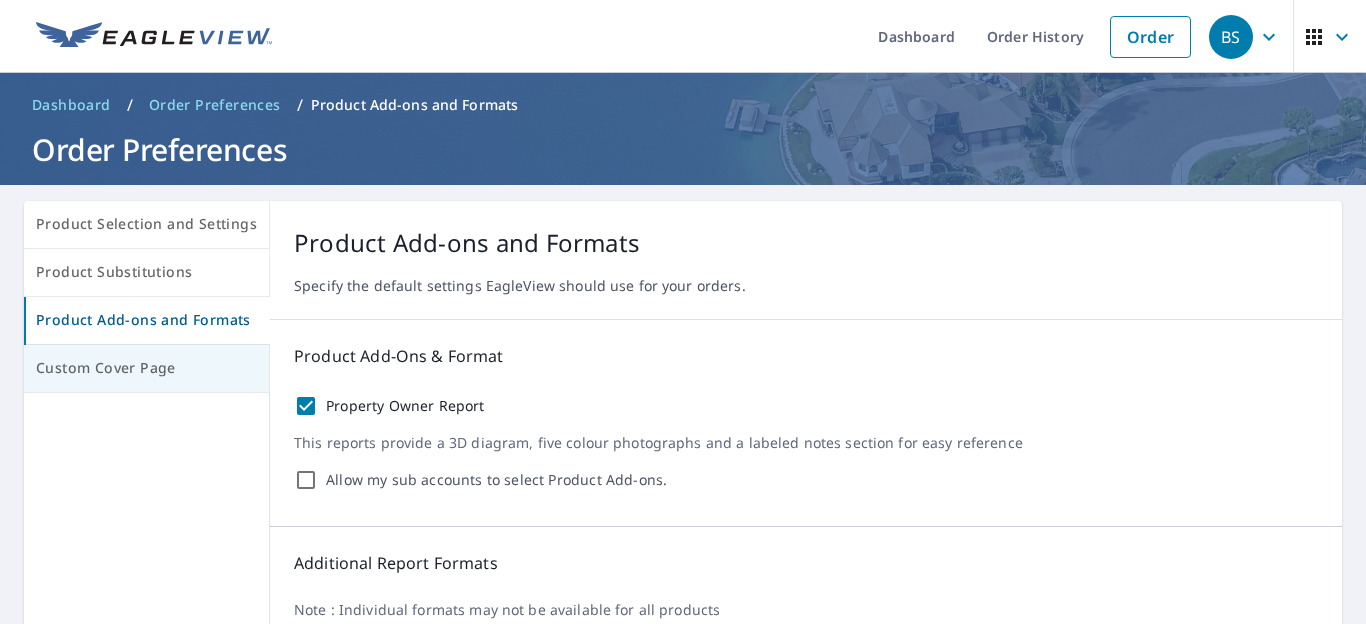 click on "Custom Cover Page" at bounding box center [146, 368] 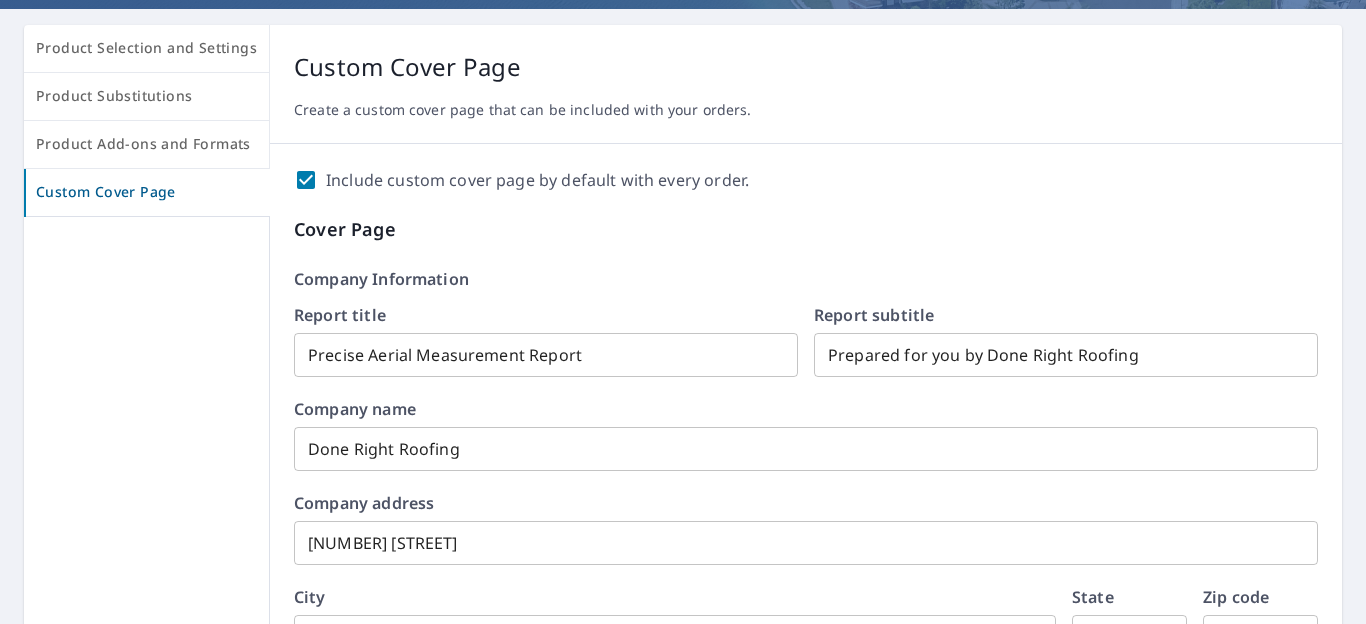 scroll, scrollTop: 264, scrollLeft: 0, axis: vertical 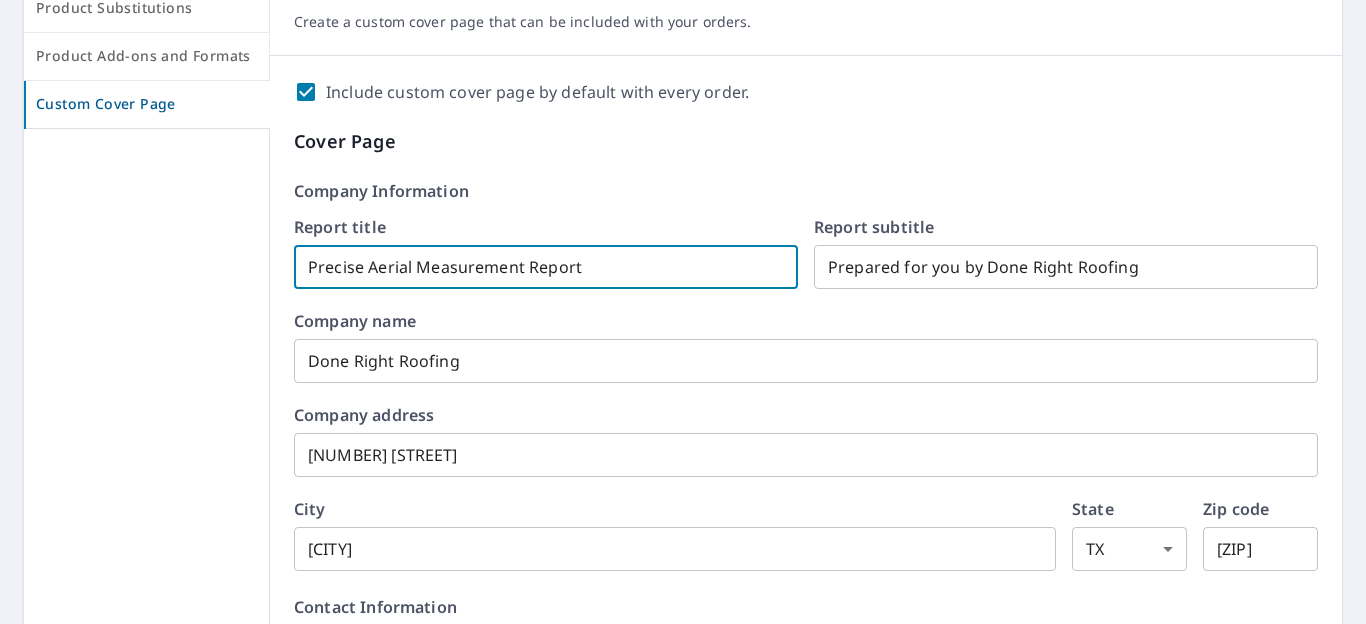 click on "Precise Aerial Measurement Report" at bounding box center (546, 267) 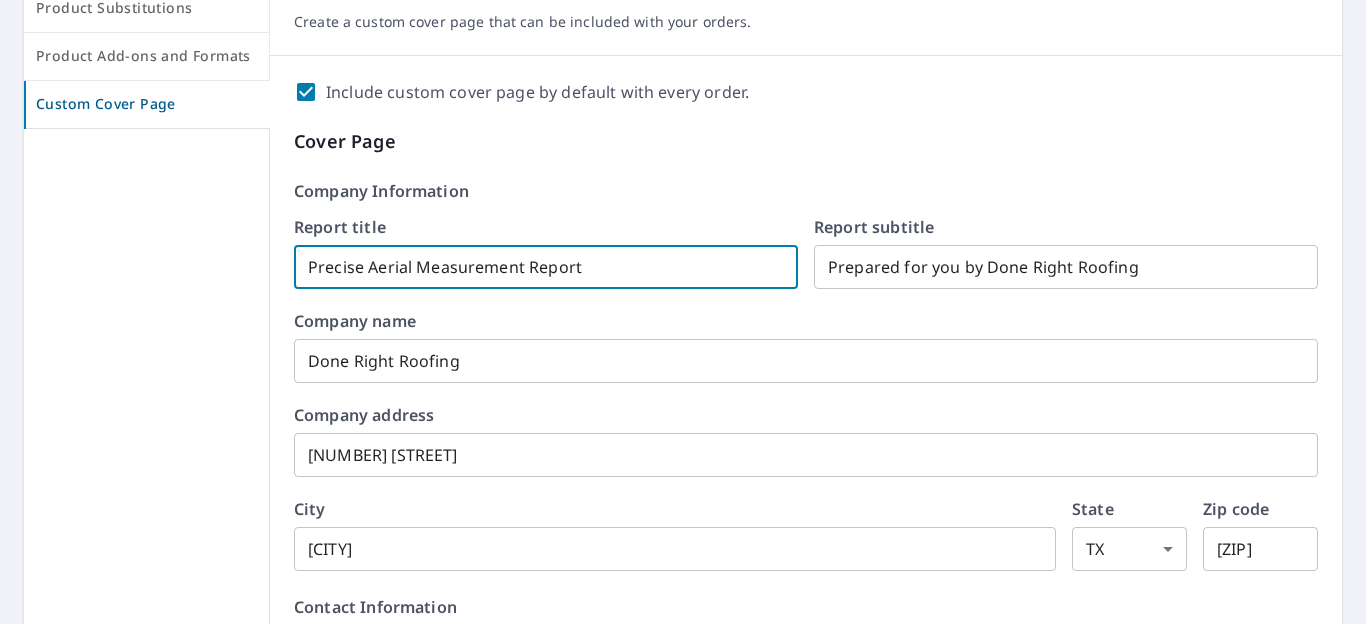 click on "Precise Aerial Measurement Report" at bounding box center (546, 267) 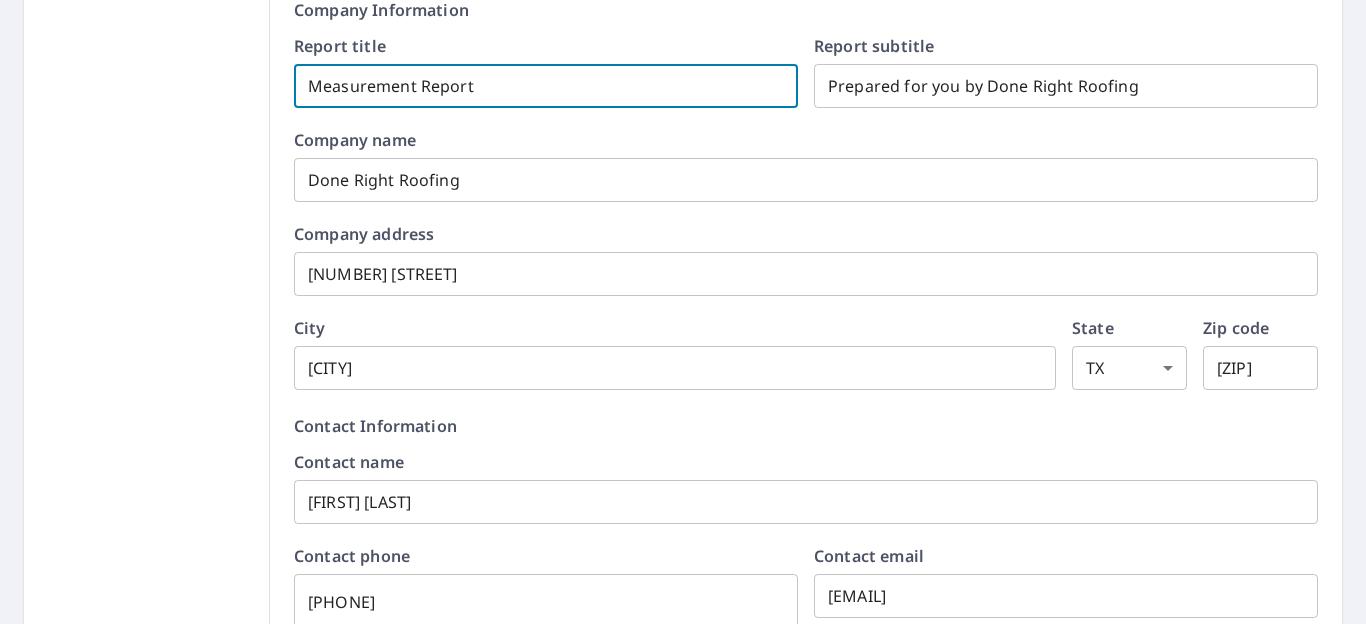 scroll, scrollTop: 660, scrollLeft: 0, axis: vertical 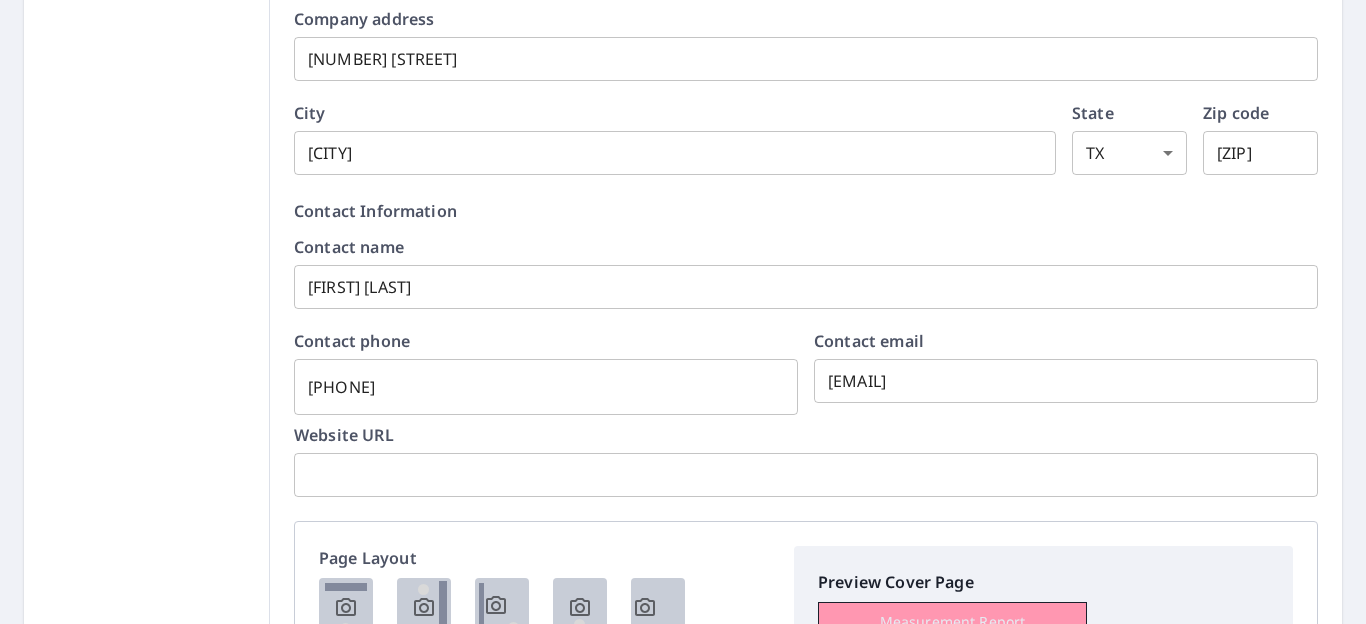 click on "[PHONE]" at bounding box center (546, 387) 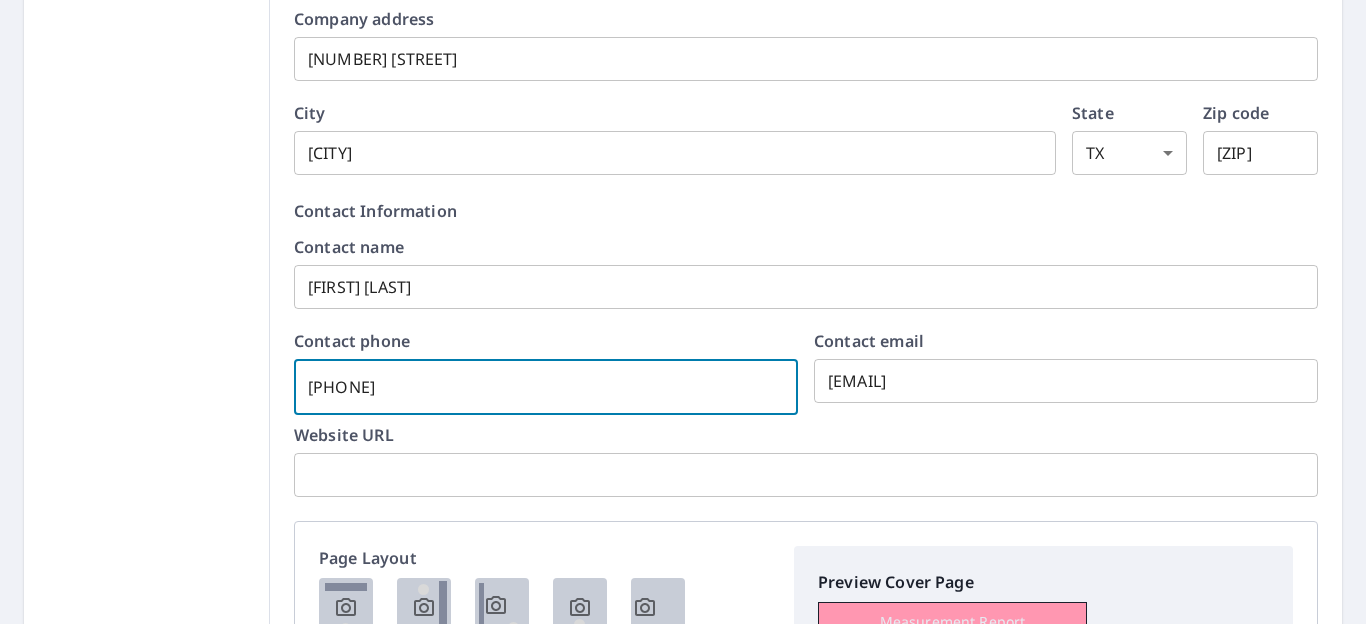 click on "[EMAIL]" at bounding box center [1066, 381] 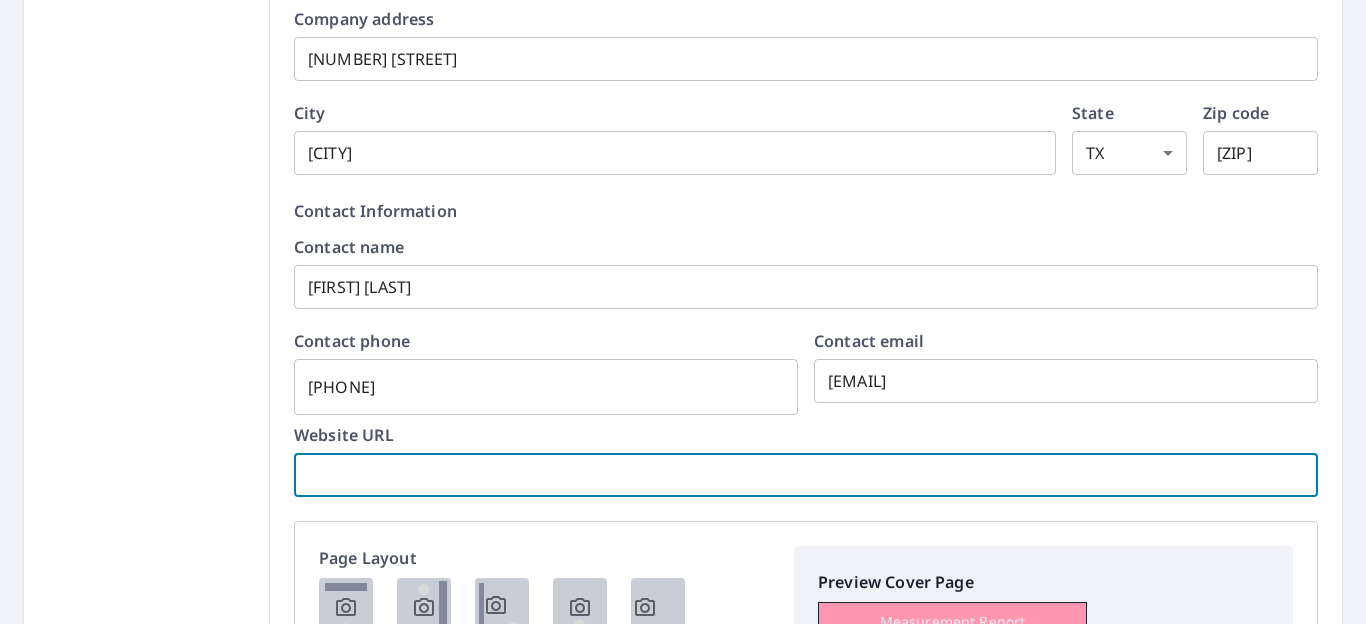 click at bounding box center [806, 475] 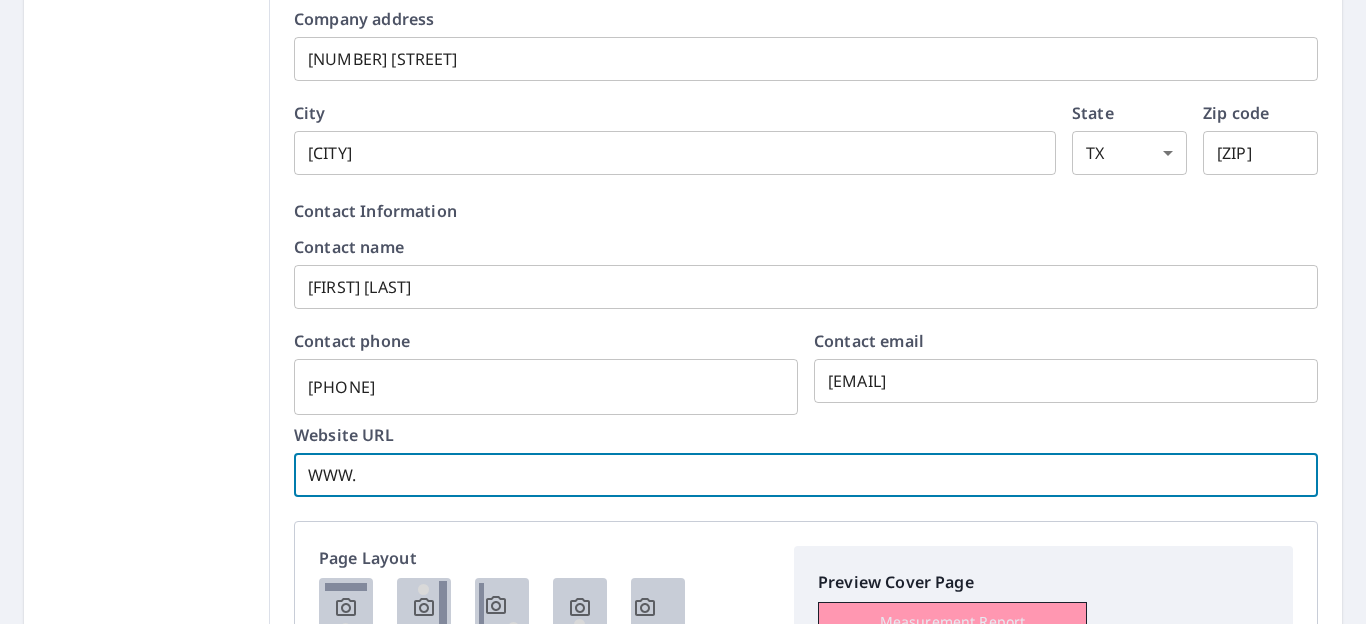 paste on "[WEBSITE]" 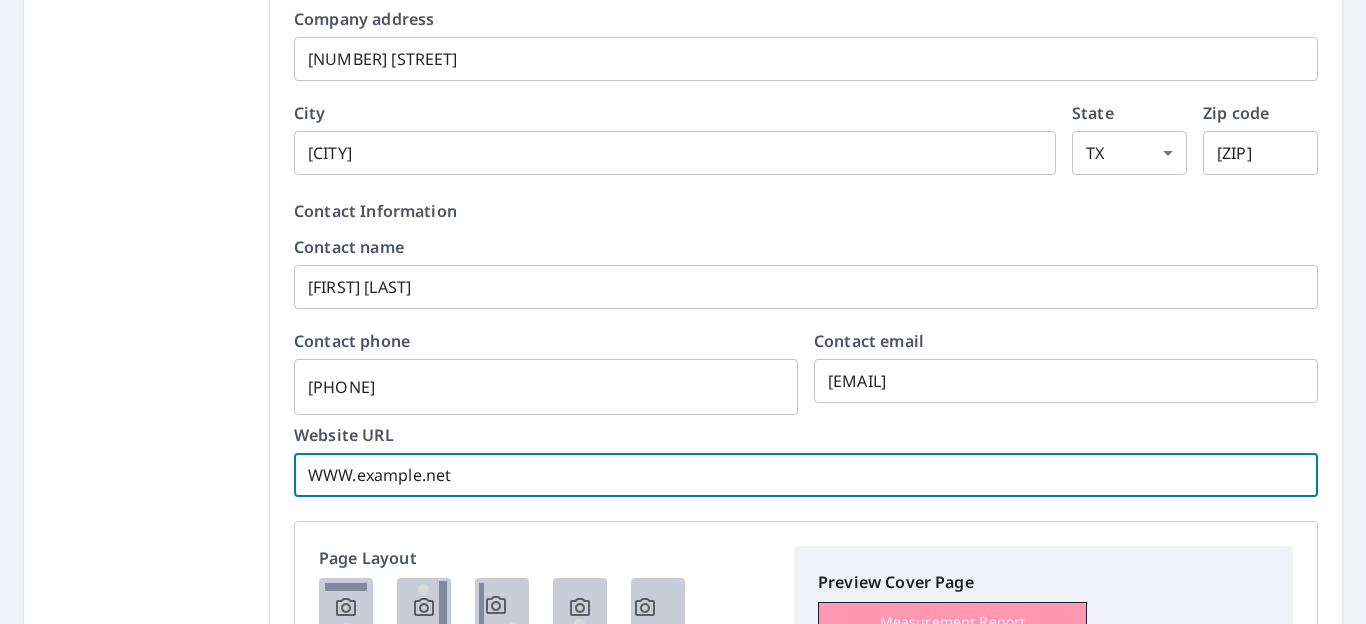 click on "WWW.example.net" at bounding box center (806, 475) 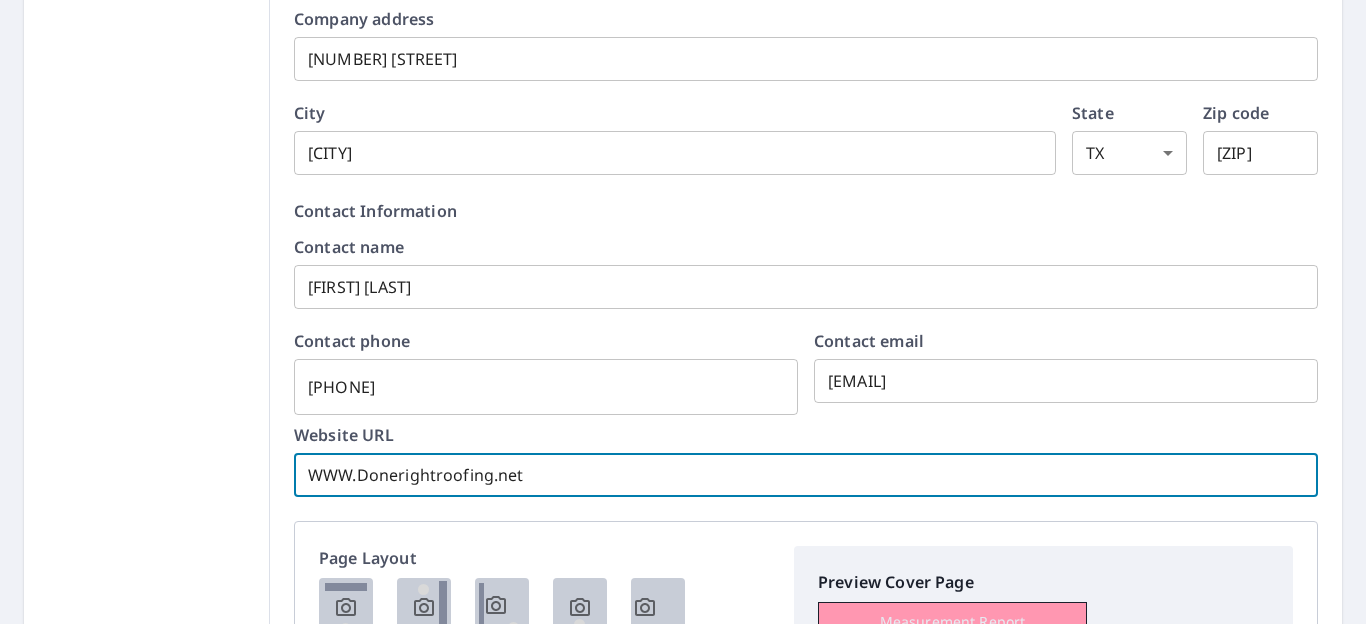click on "WWW.Donerightroofing.net" at bounding box center (806, 475) 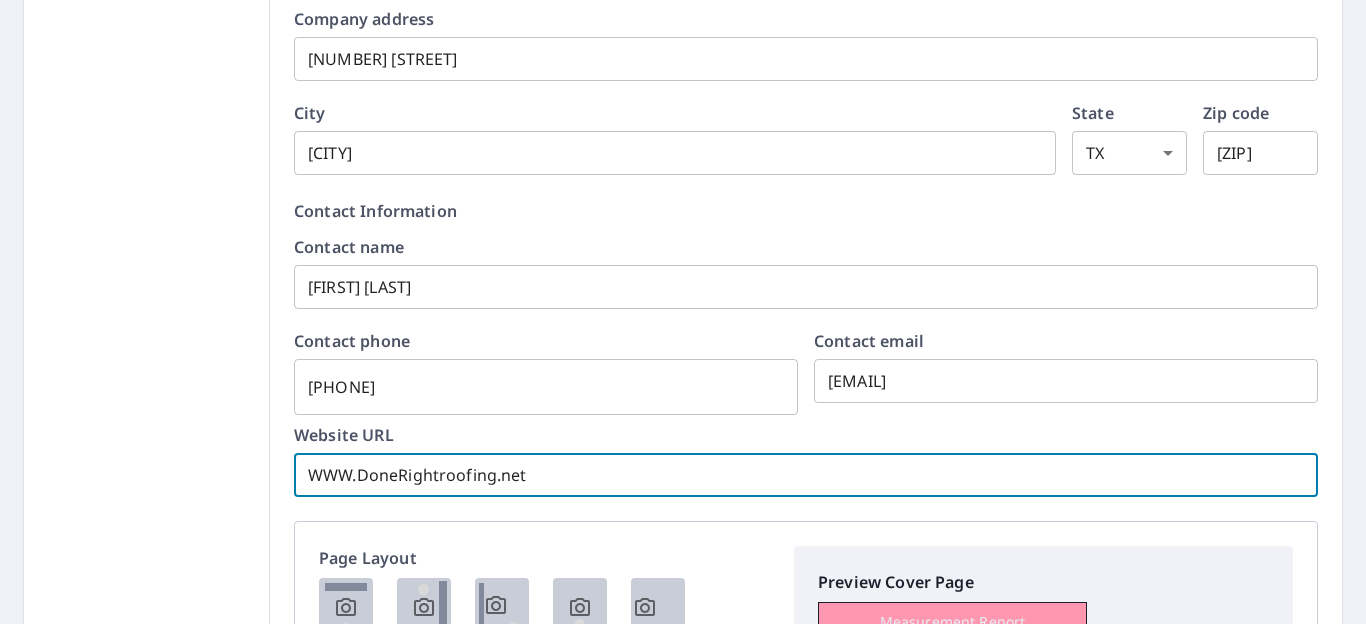 click on "WWW.DoneRightroofing.net" at bounding box center [806, 475] 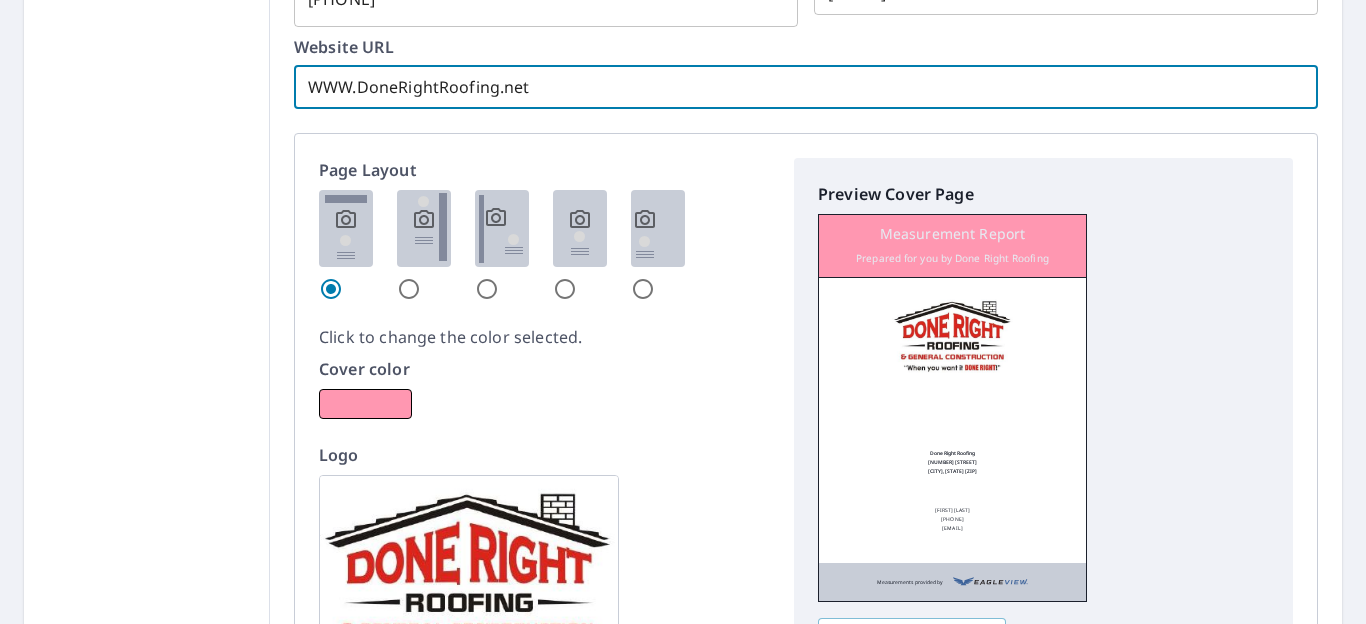 scroll, scrollTop: 1056, scrollLeft: 0, axis: vertical 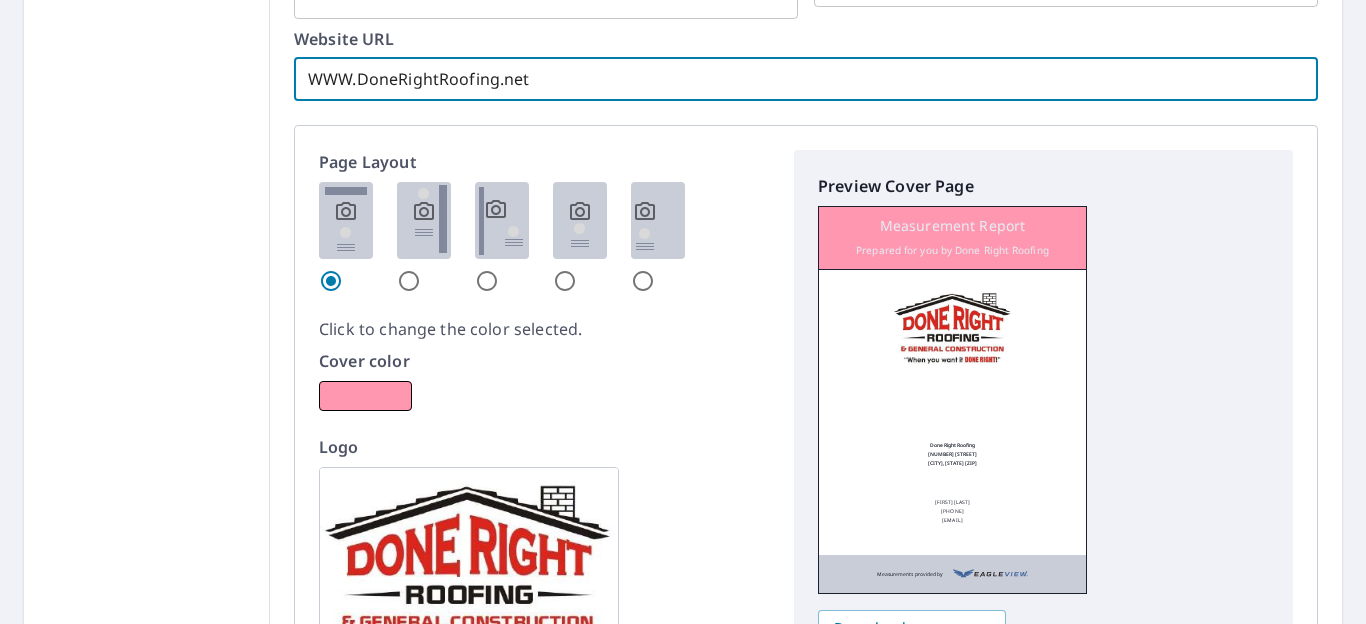 click at bounding box center [424, 220] 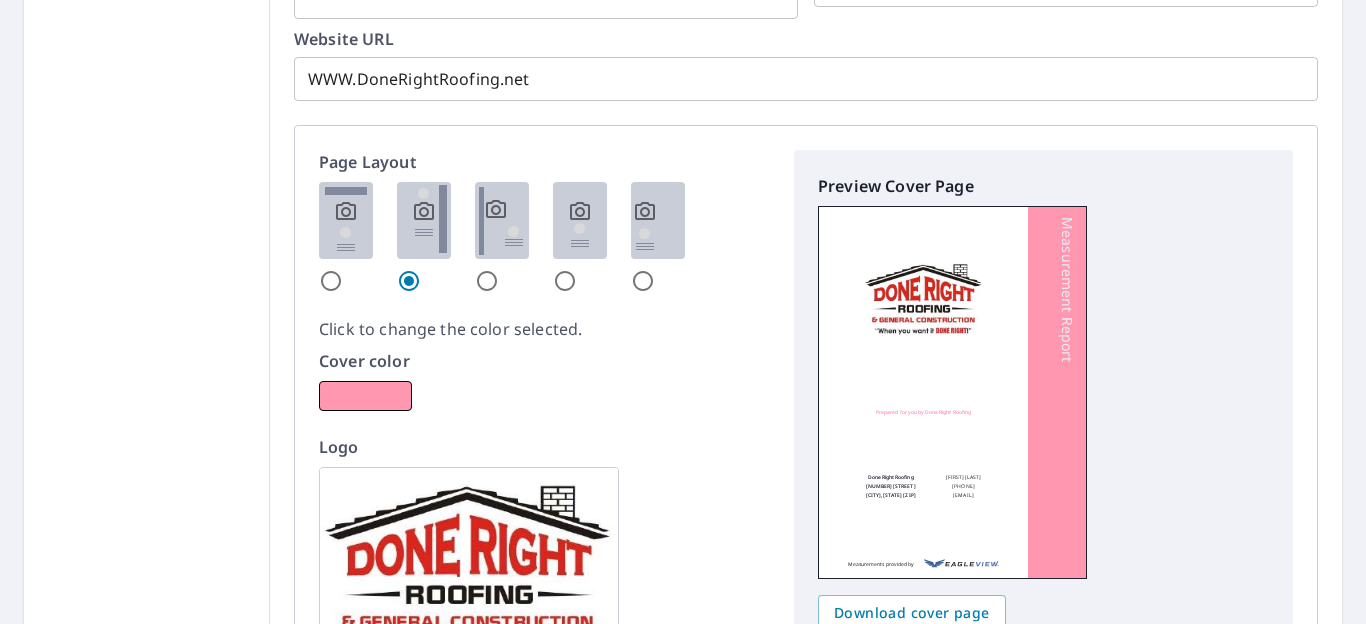 click at bounding box center [502, 220] 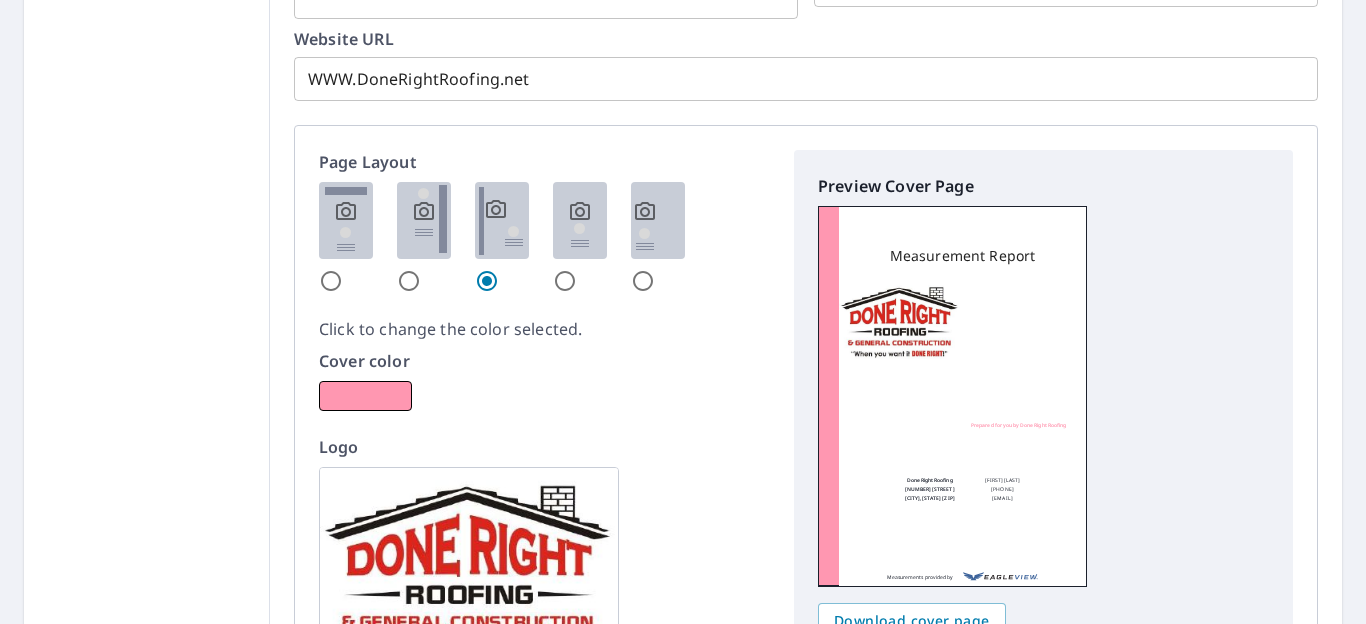 click at bounding box center (580, 220) 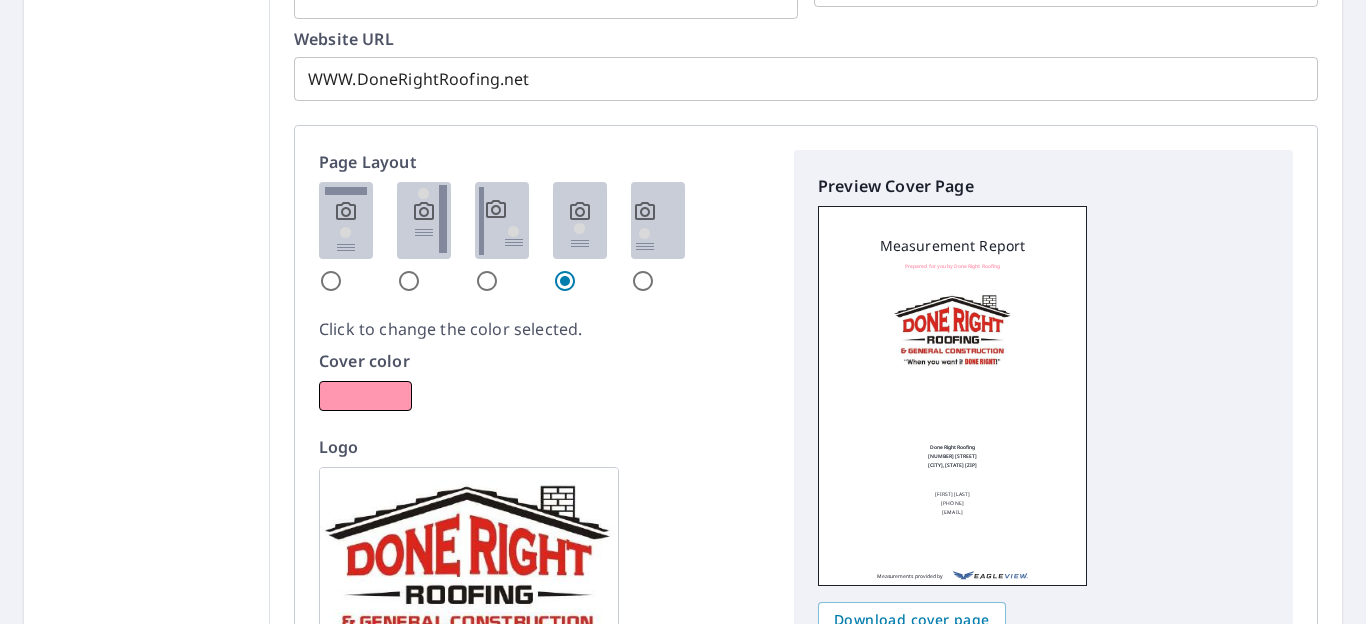 click at bounding box center (658, 220) 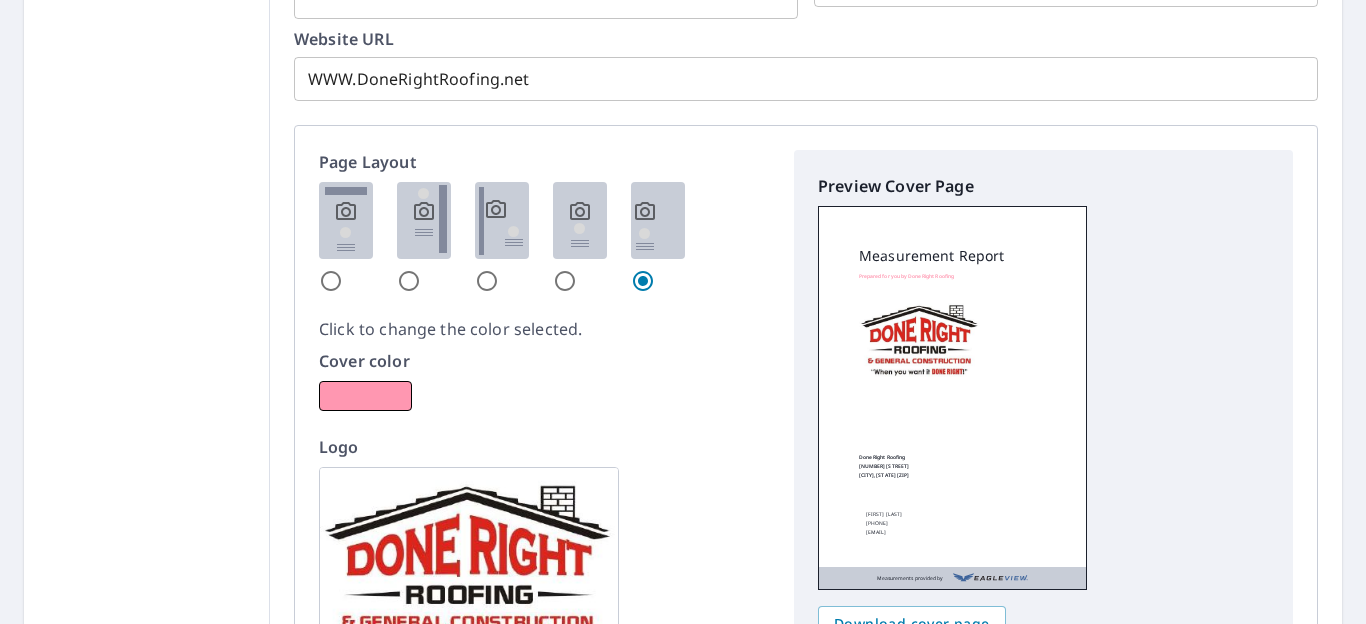 click at bounding box center [346, 220] 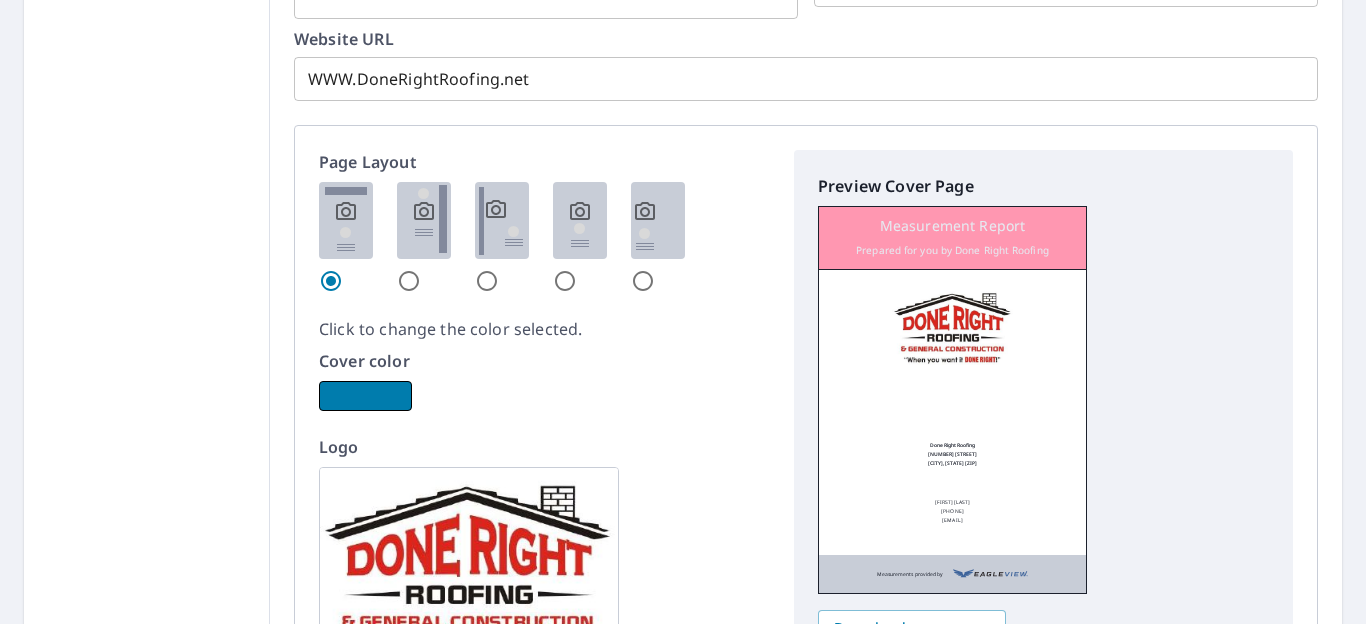 click at bounding box center (365, 396) 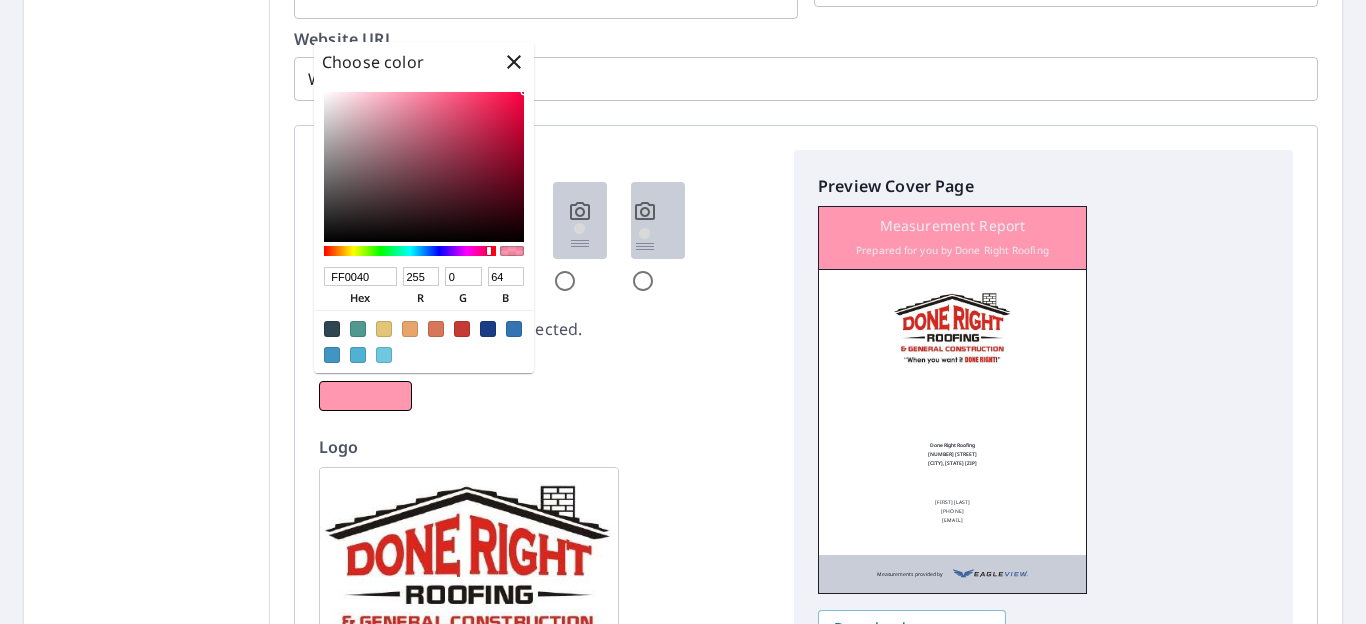 click at bounding box center [488, 329] 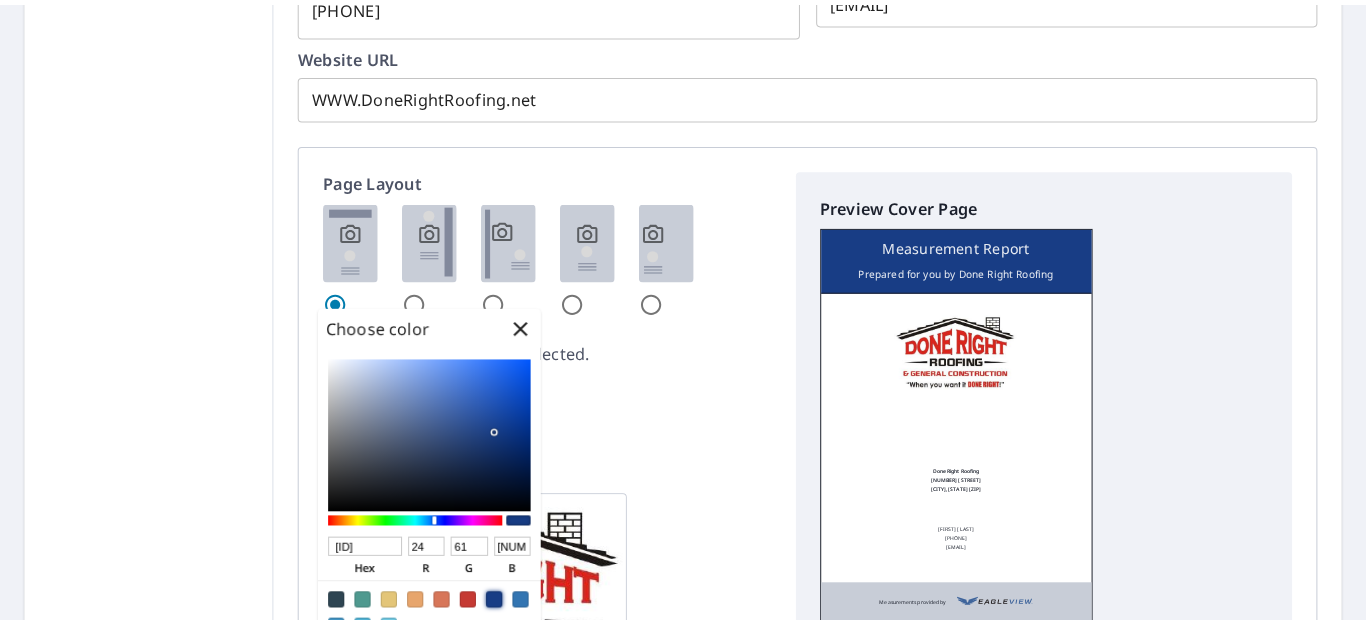 scroll, scrollTop: 775, scrollLeft: 0, axis: vertical 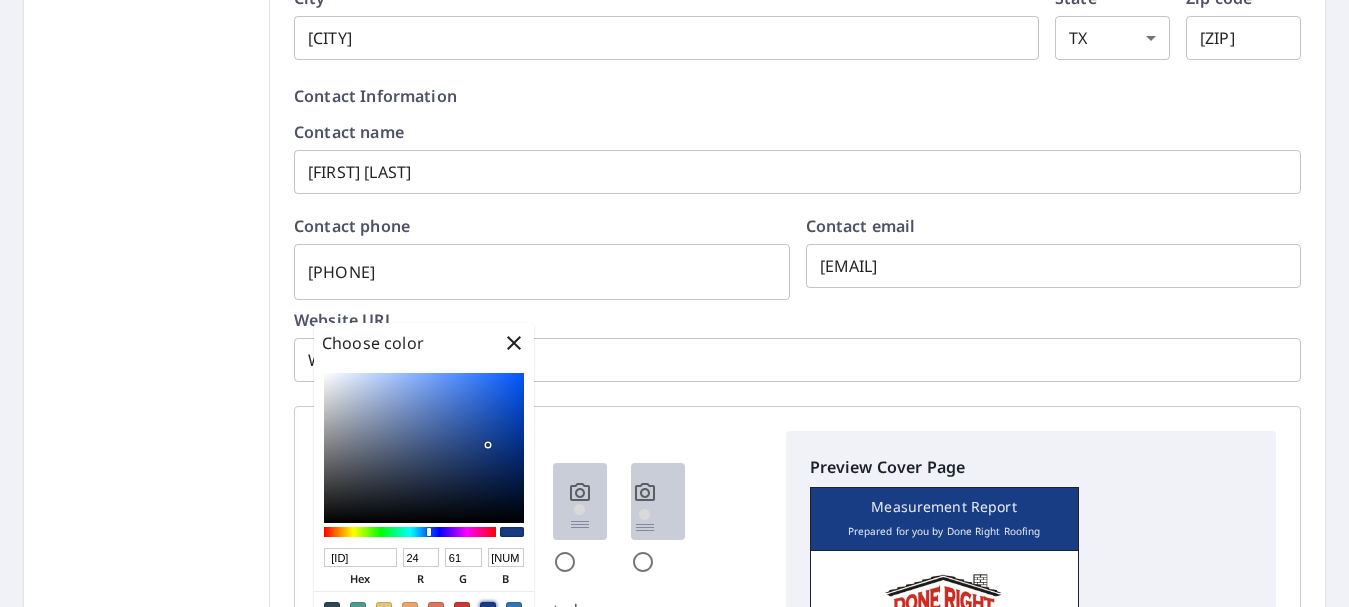 click on "[FIRST] [LAST]" at bounding box center [797, 172] 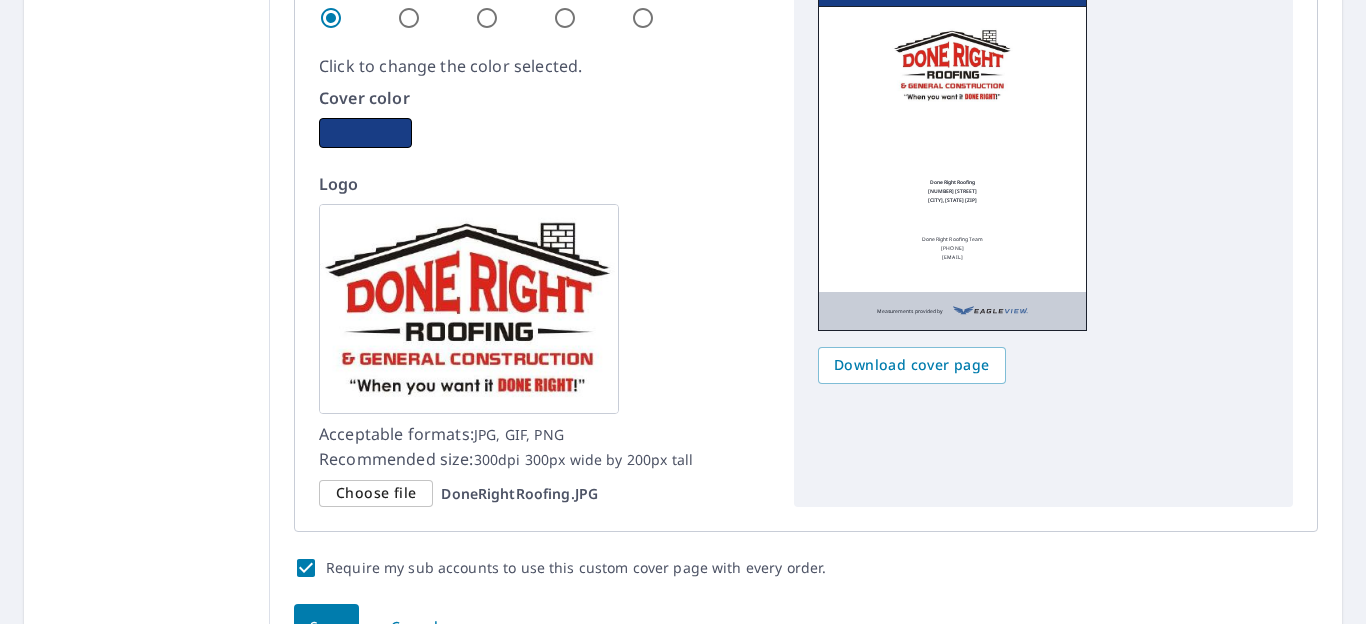 scroll, scrollTop: 1435, scrollLeft: 0, axis: vertical 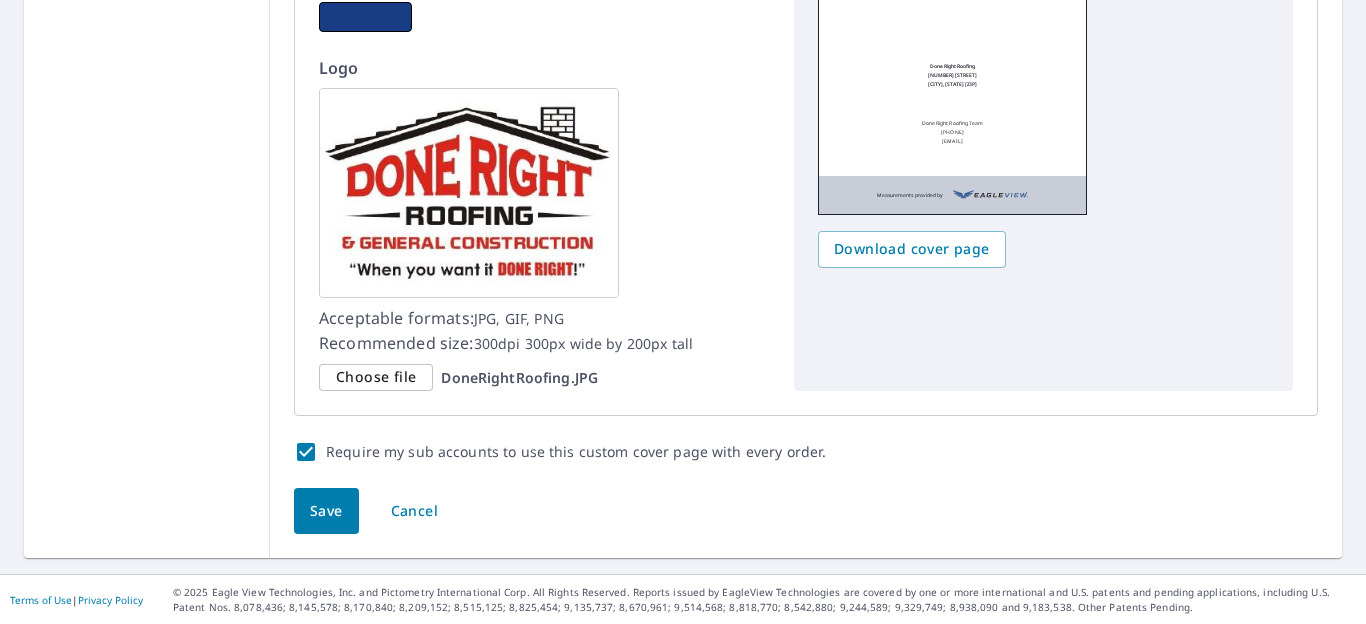 click on "Save" at bounding box center [326, 511] 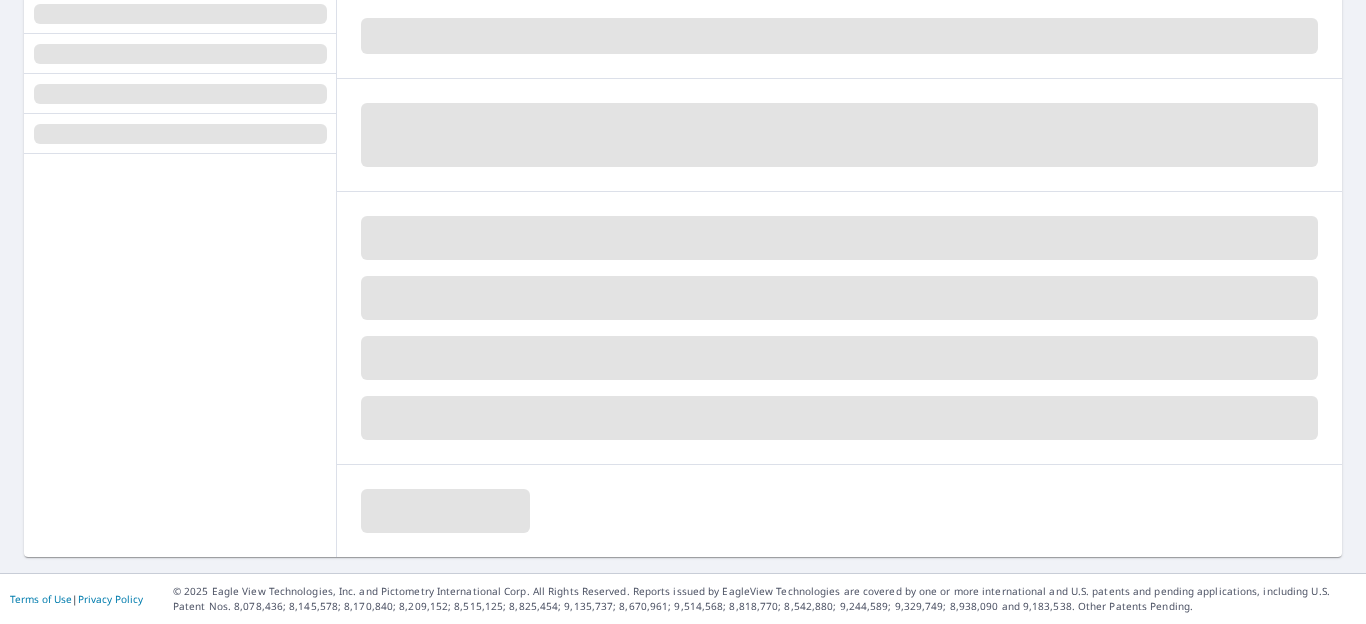 scroll, scrollTop: 0, scrollLeft: 0, axis: both 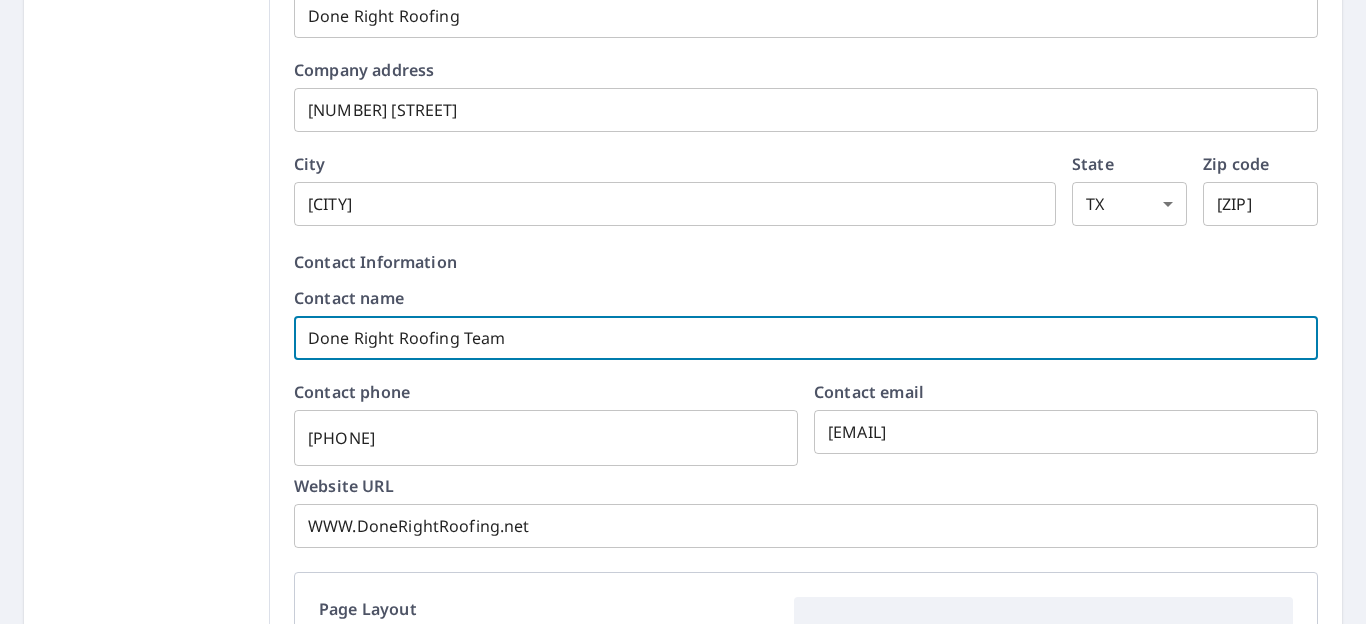 click on "Done Right Roofing Team" at bounding box center [806, 338] 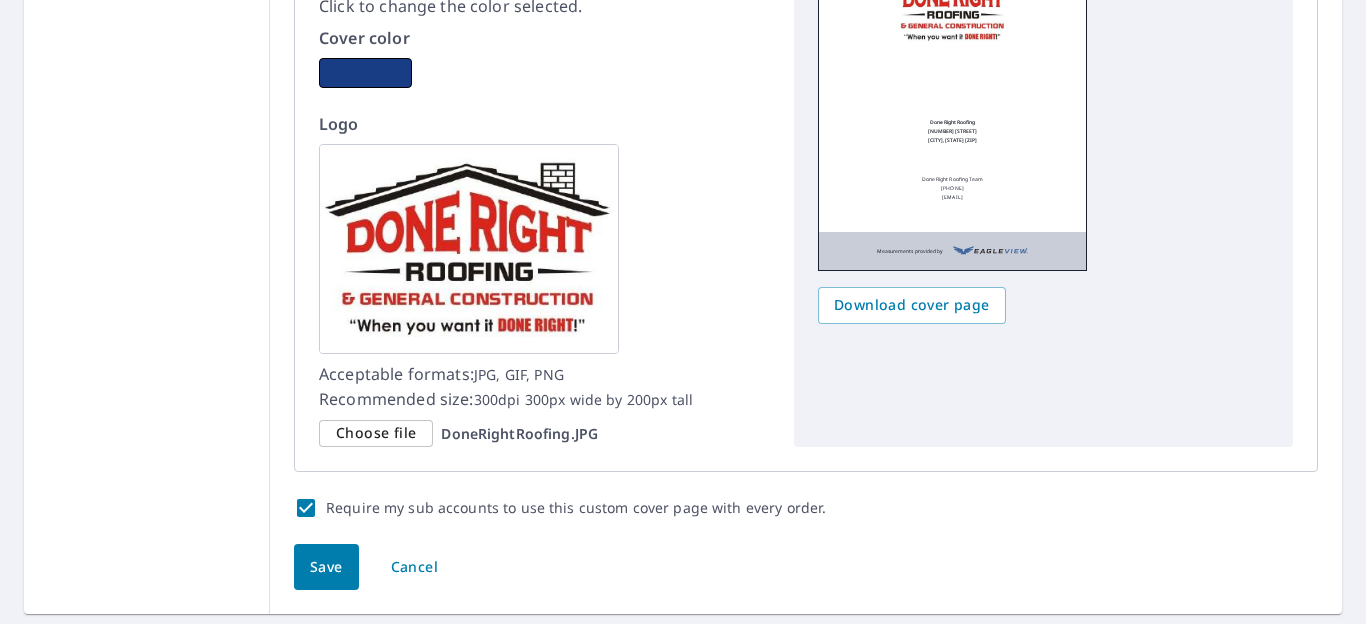 scroll, scrollTop: 1486, scrollLeft: 0, axis: vertical 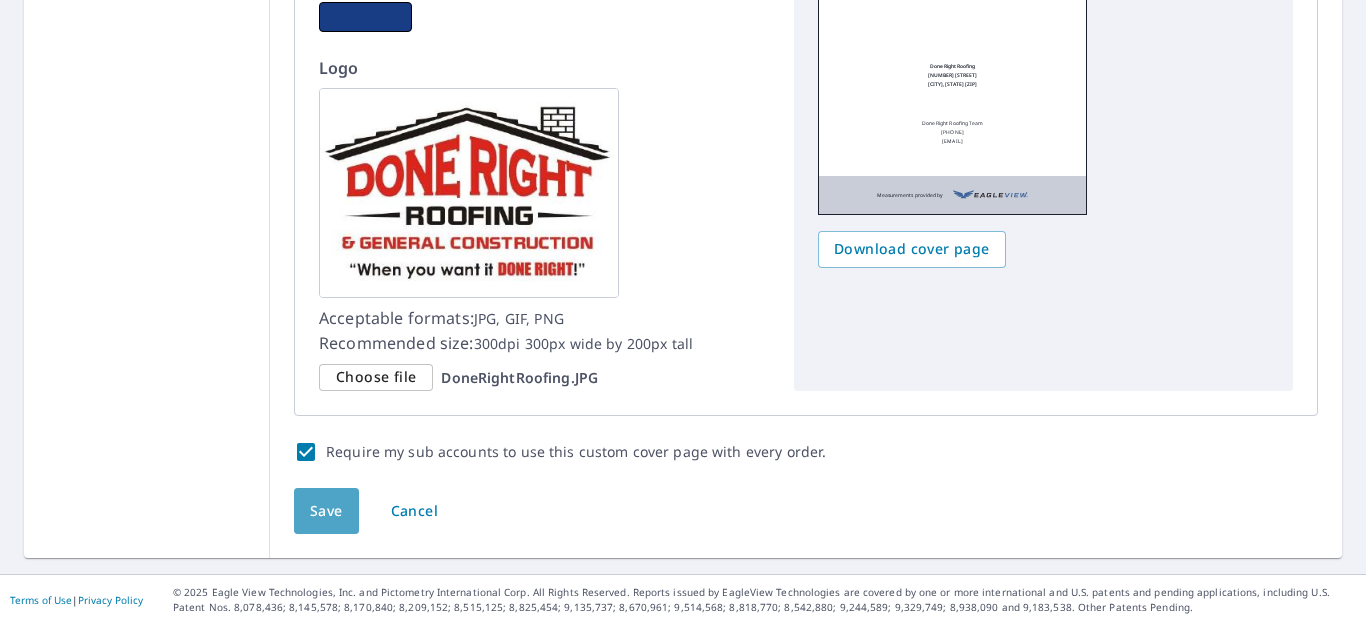 click on "Save" at bounding box center [326, 511] 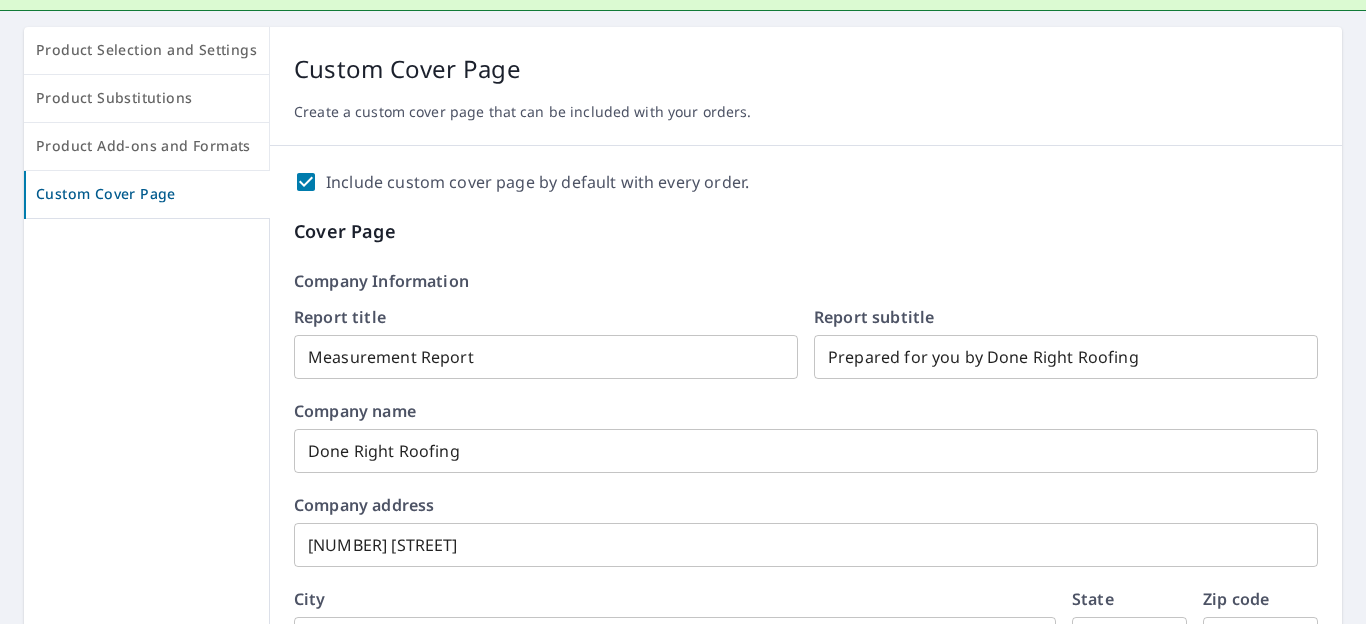scroll, scrollTop: 264, scrollLeft: 0, axis: vertical 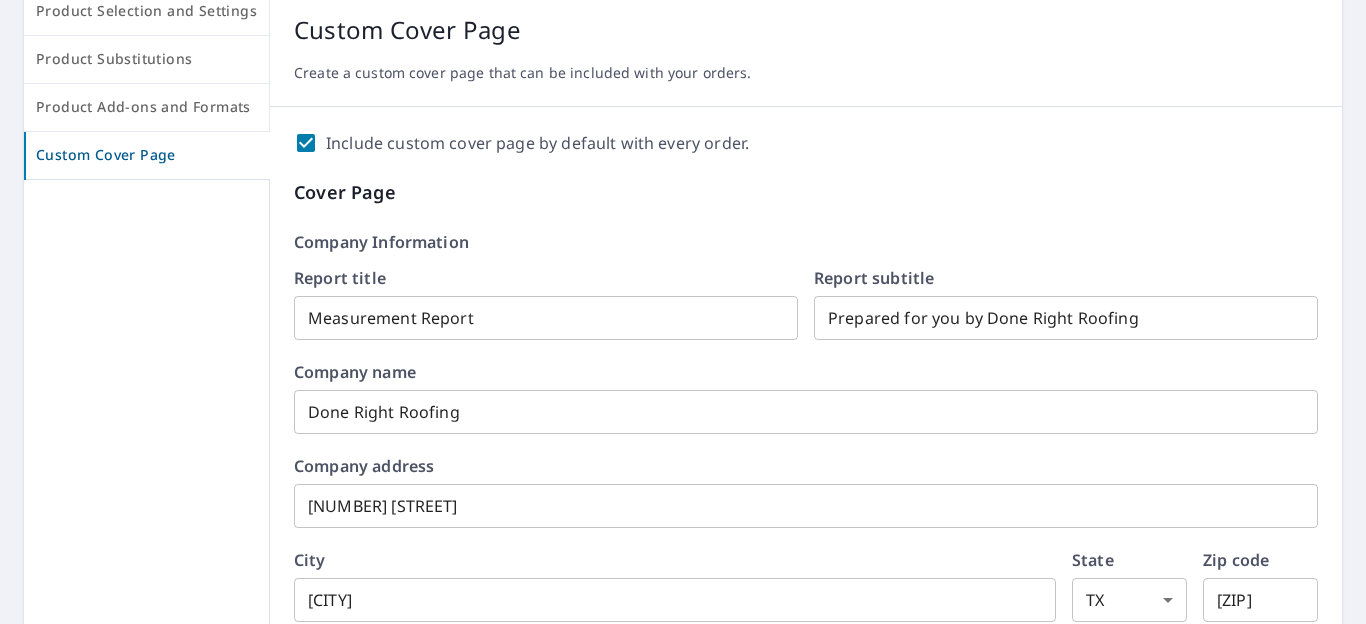 click on "Prepared for you by Done Right Roofing" at bounding box center [1066, 318] 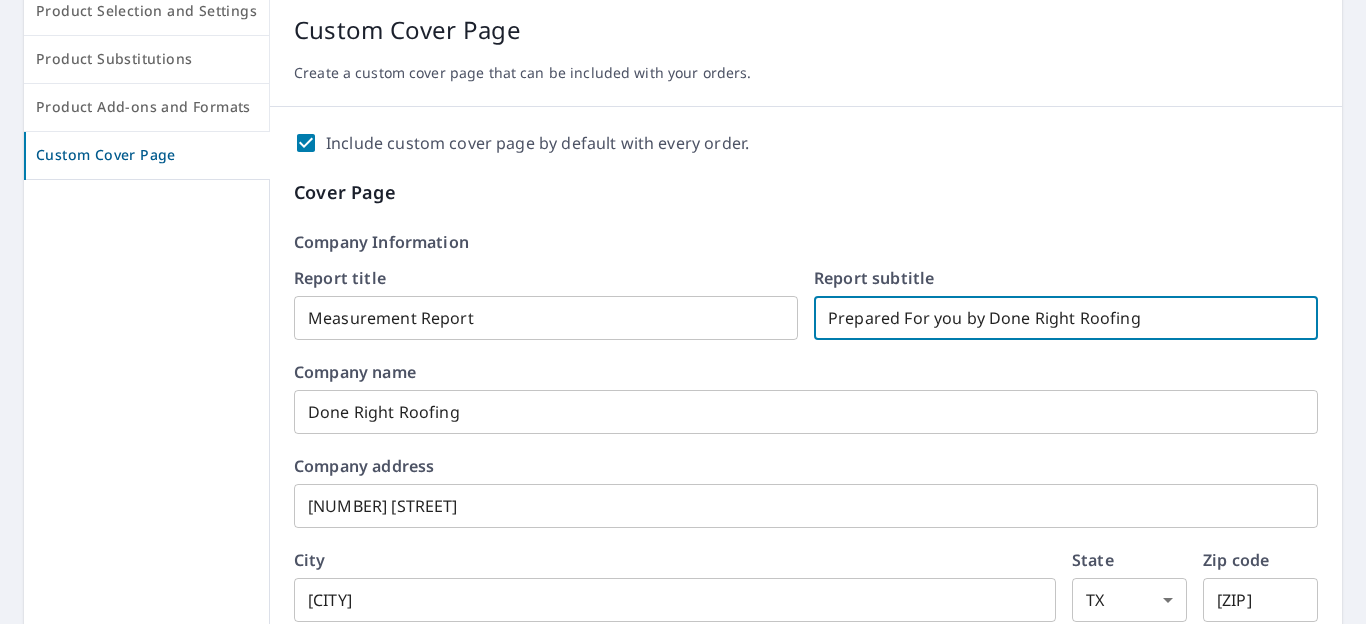 click on "Prepared For you by Done Right Roofing" at bounding box center [1066, 318] 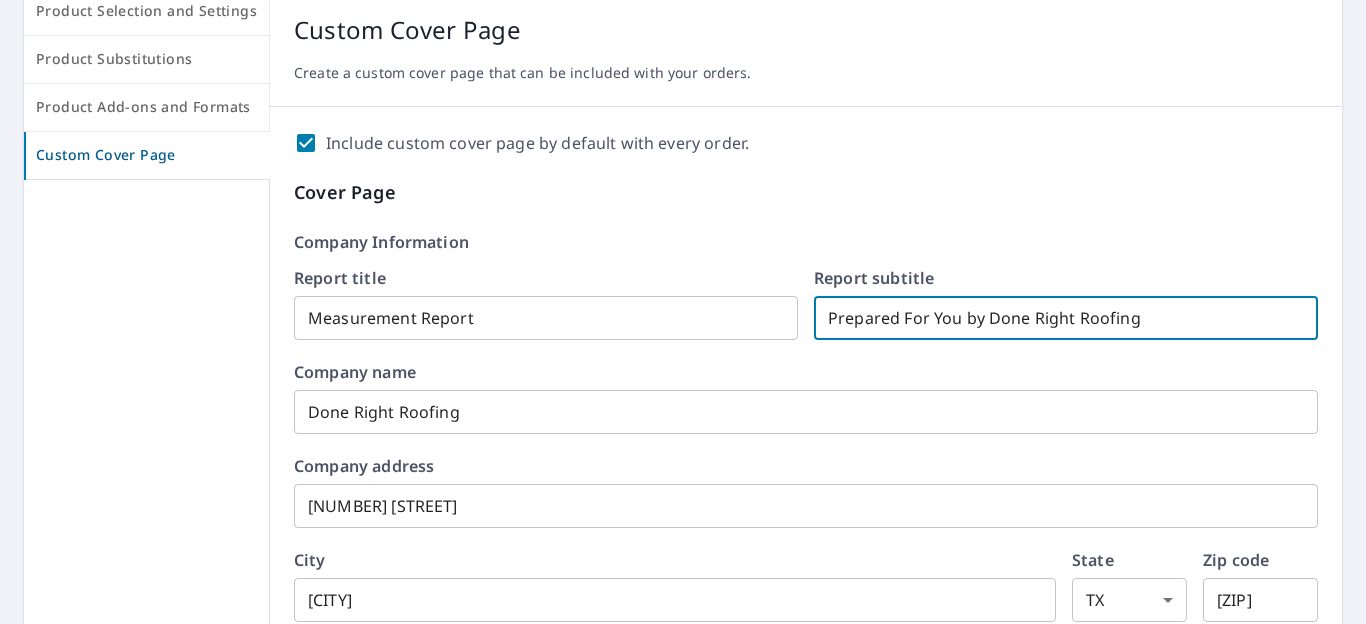 click on "Prepared For You by Done Right Roofing" at bounding box center [1066, 318] 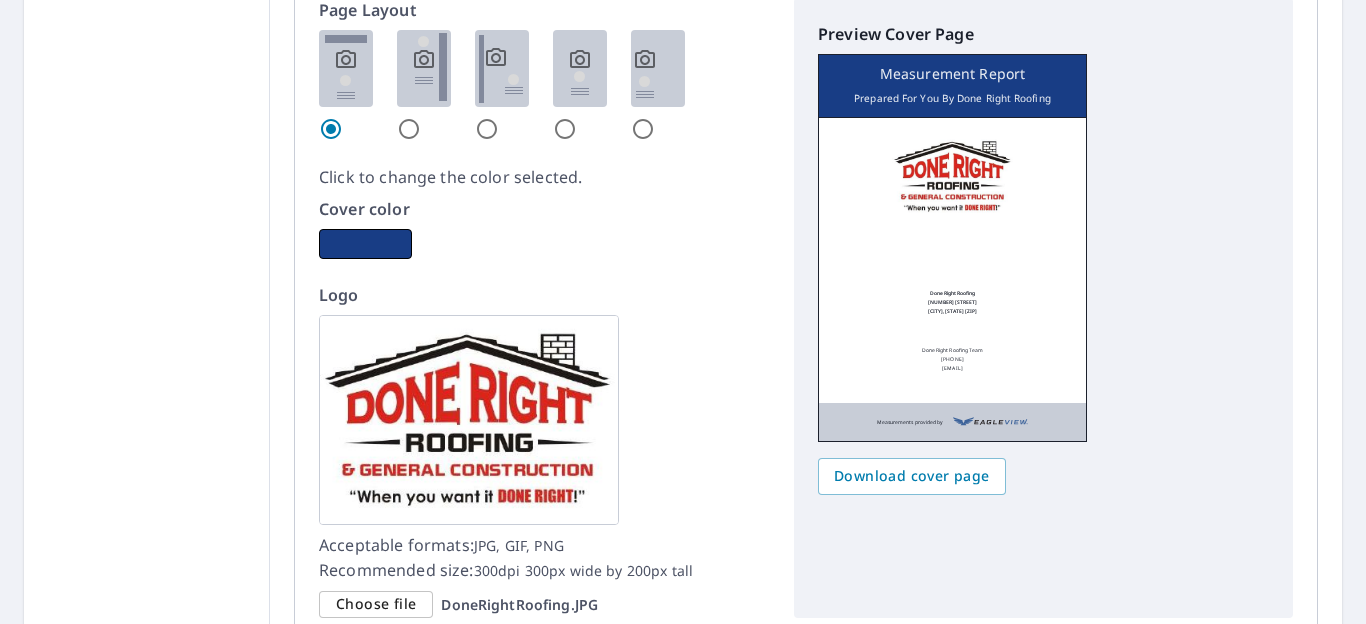 scroll, scrollTop: 1452, scrollLeft: 0, axis: vertical 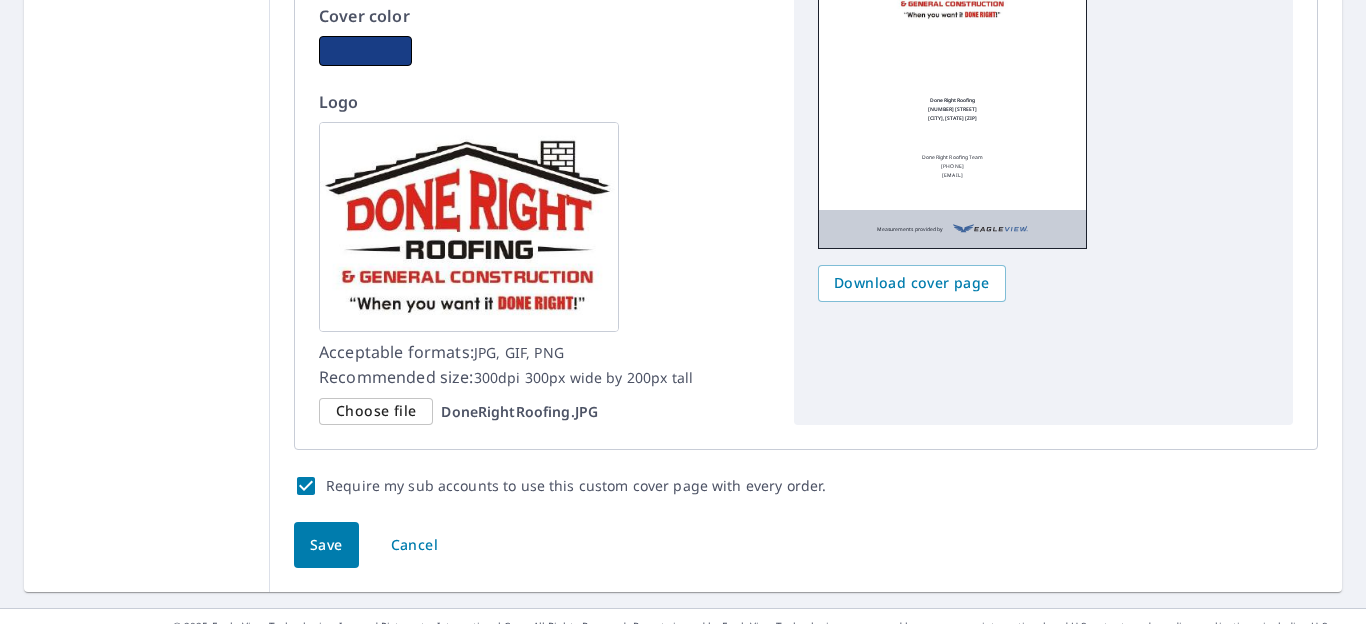click on "Save" at bounding box center [326, 545] 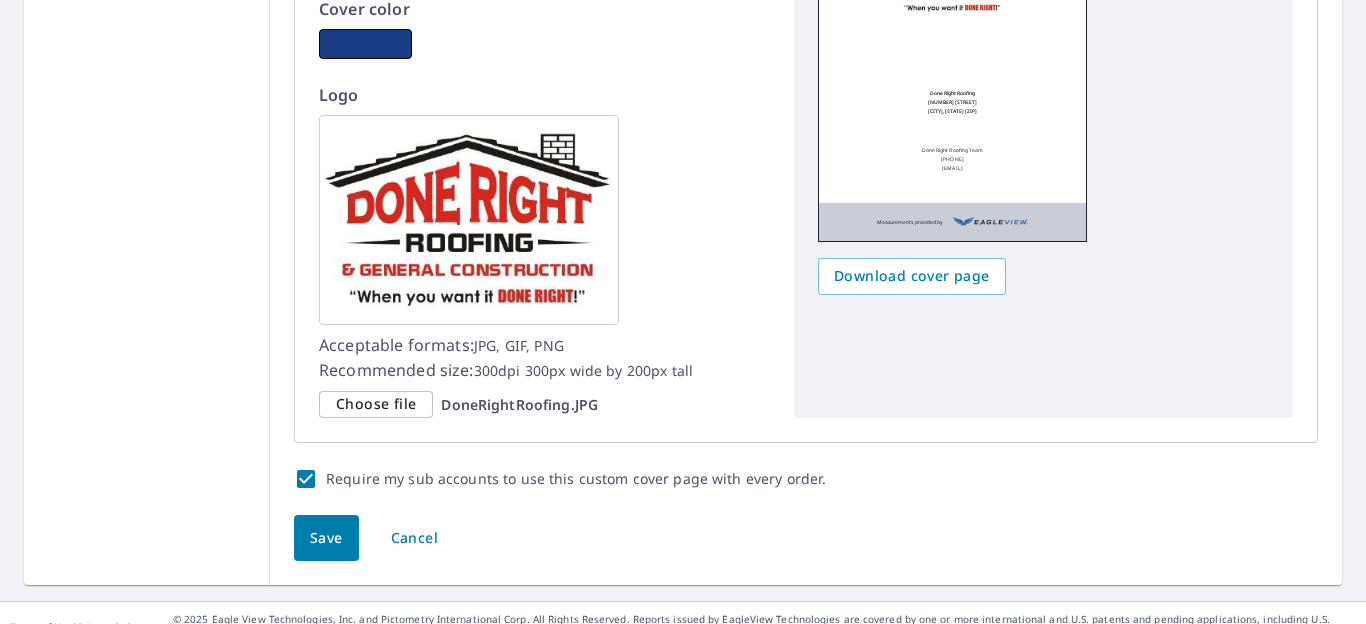 scroll, scrollTop: 1486, scrollLeft: 0, axis: vertical 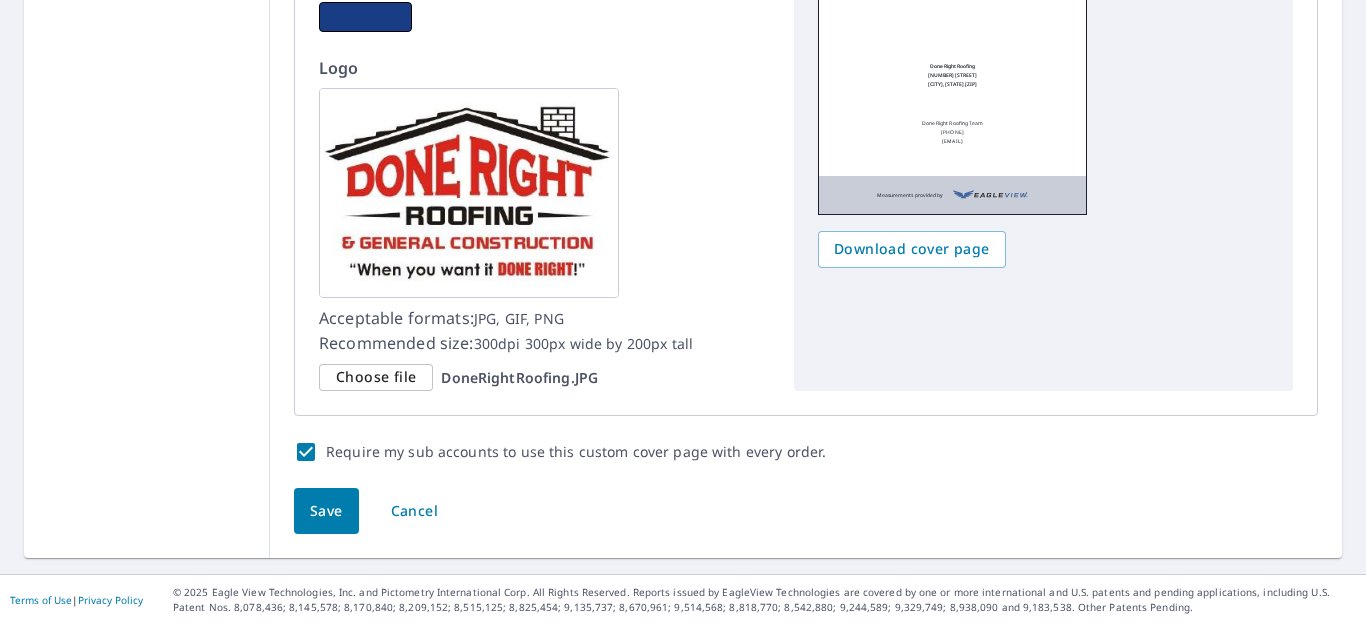 click on "Save" at bounding box center (326, 511) 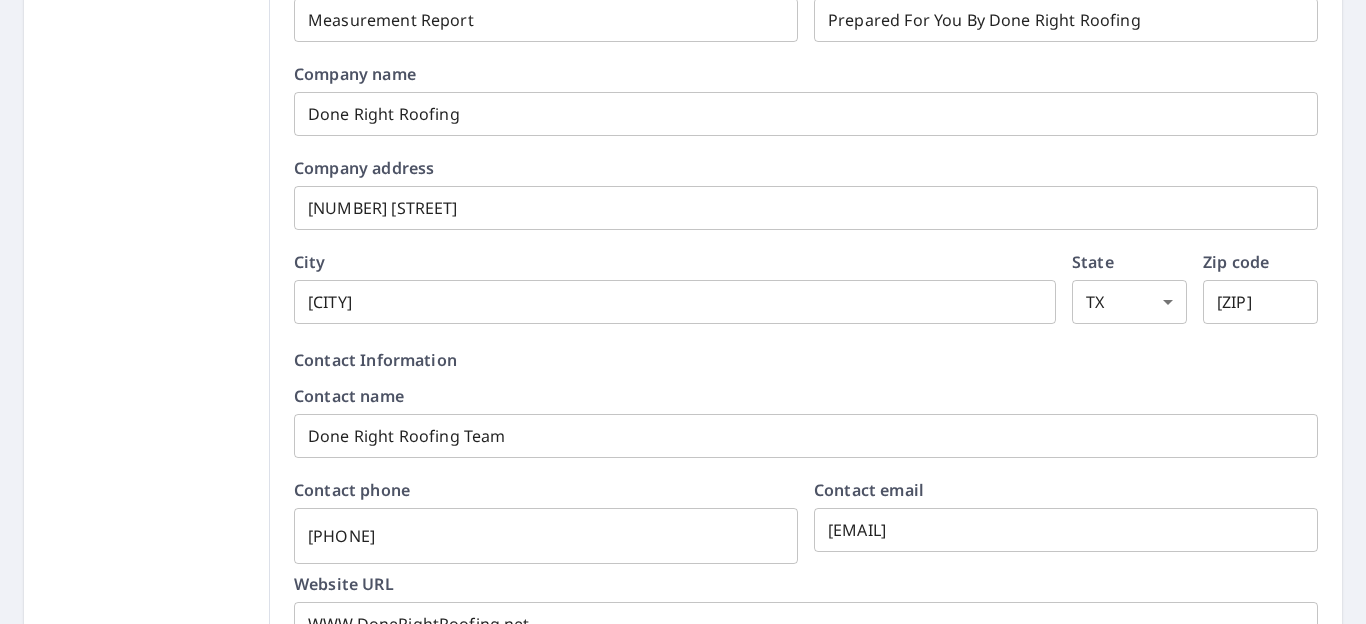scroll, scrollTop: 0, scrollLeft: 0, axis: both 